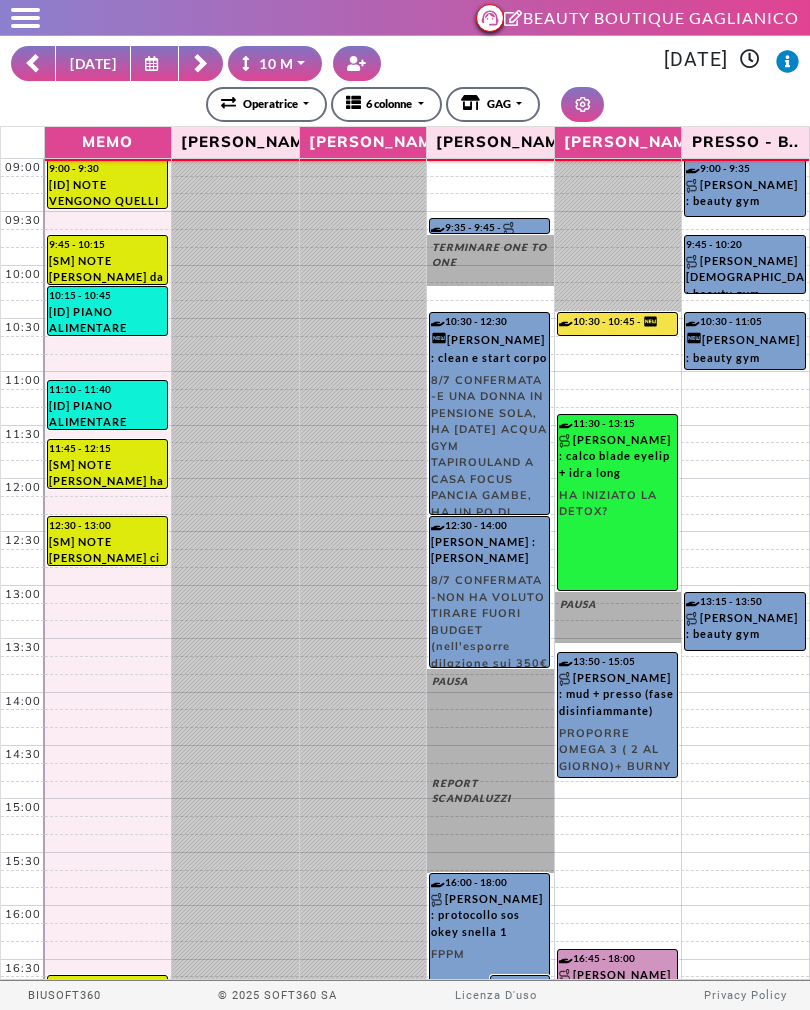select on "********" 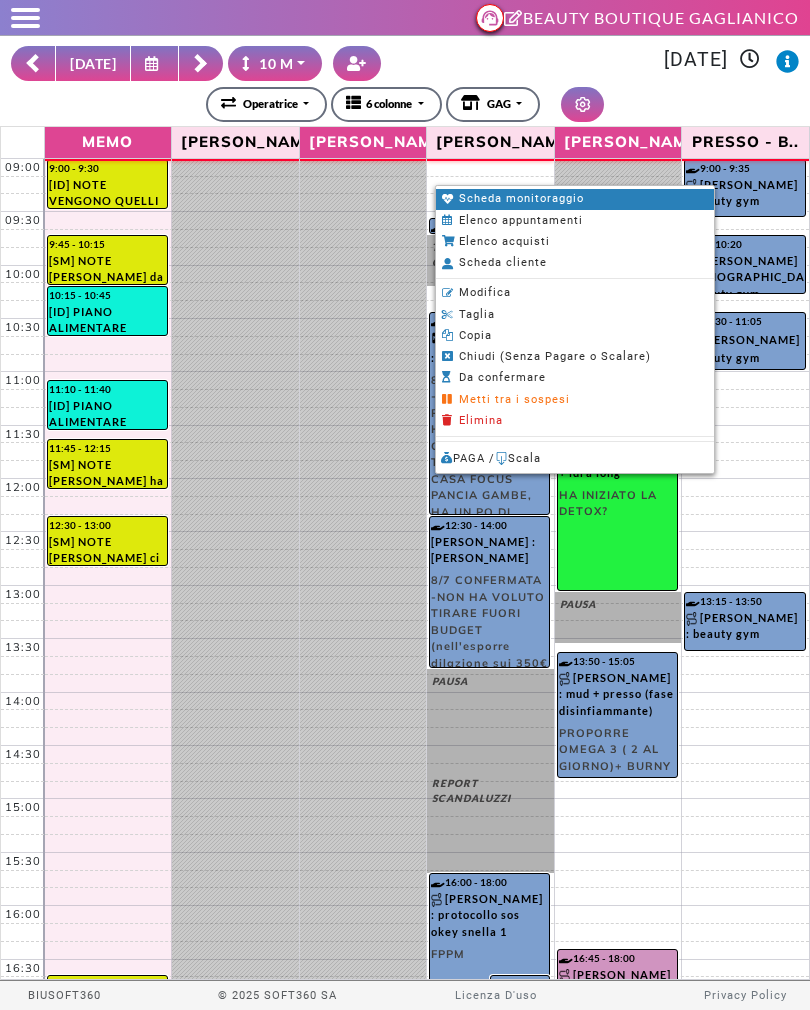 click on "Scheda monitoraggio" at bounding box center (521, 198) 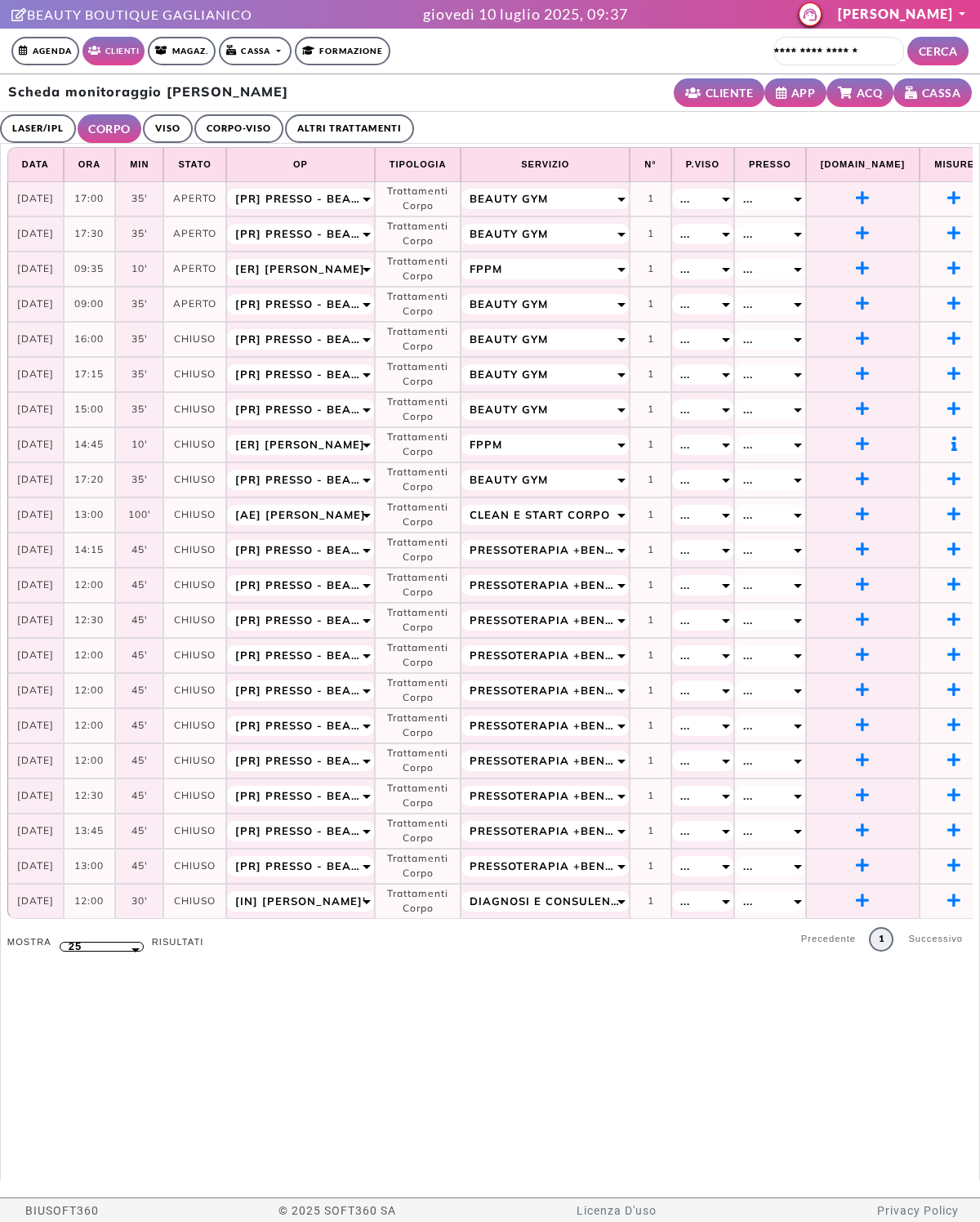 select on "**" 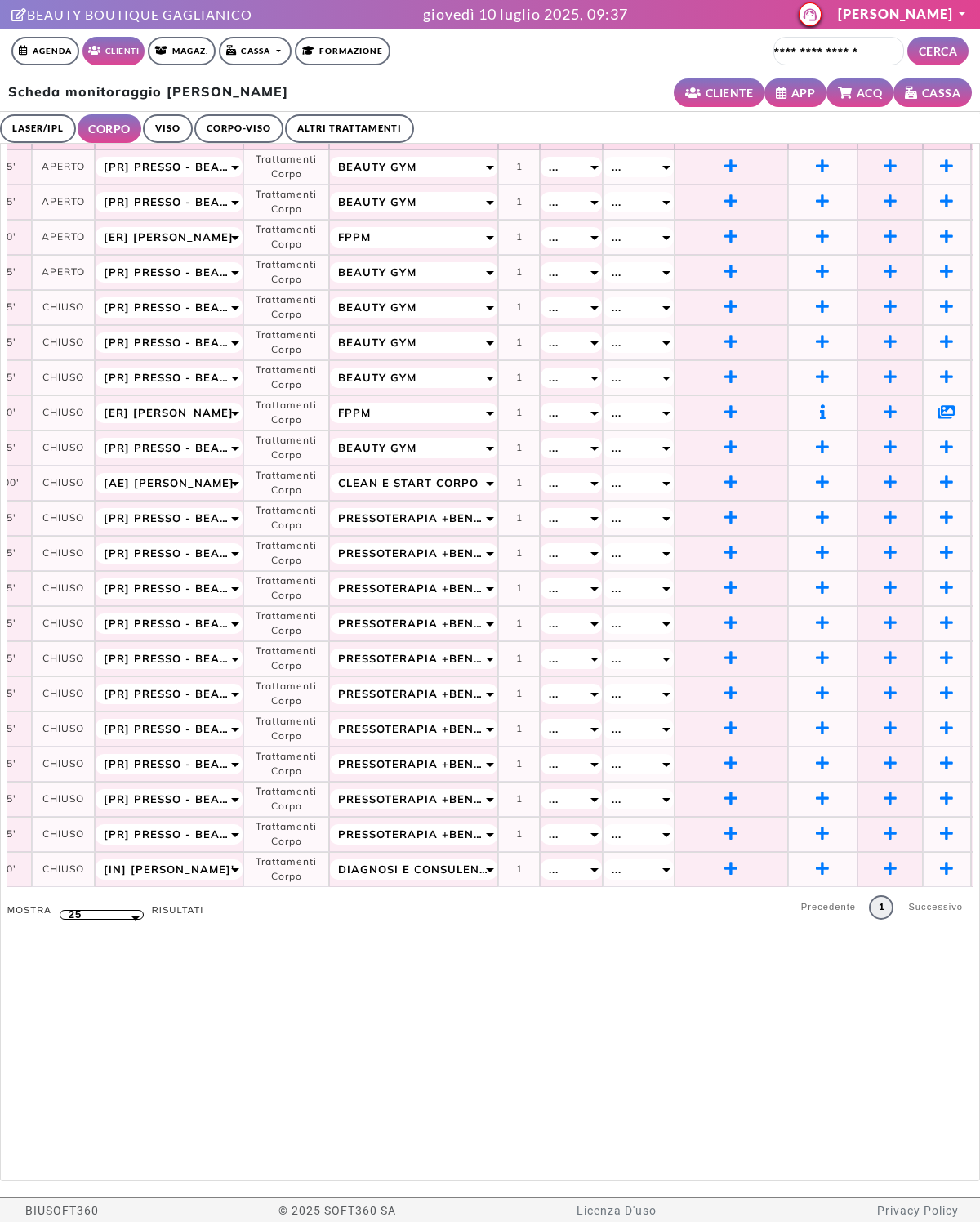 scroll, scrollTop: 0, scrollLeft: 131, axis: horizontal 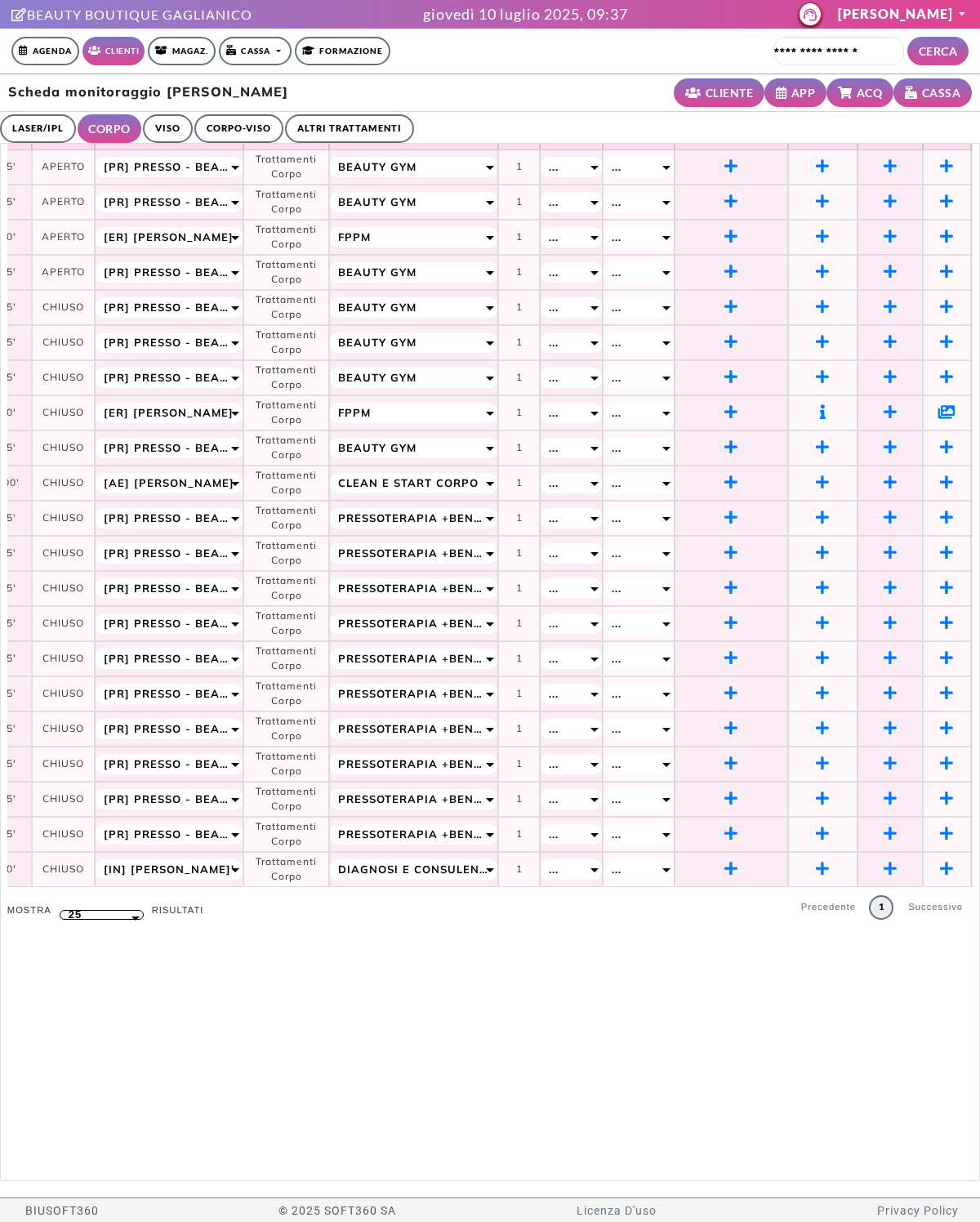 click at bounding box center [823, 412] 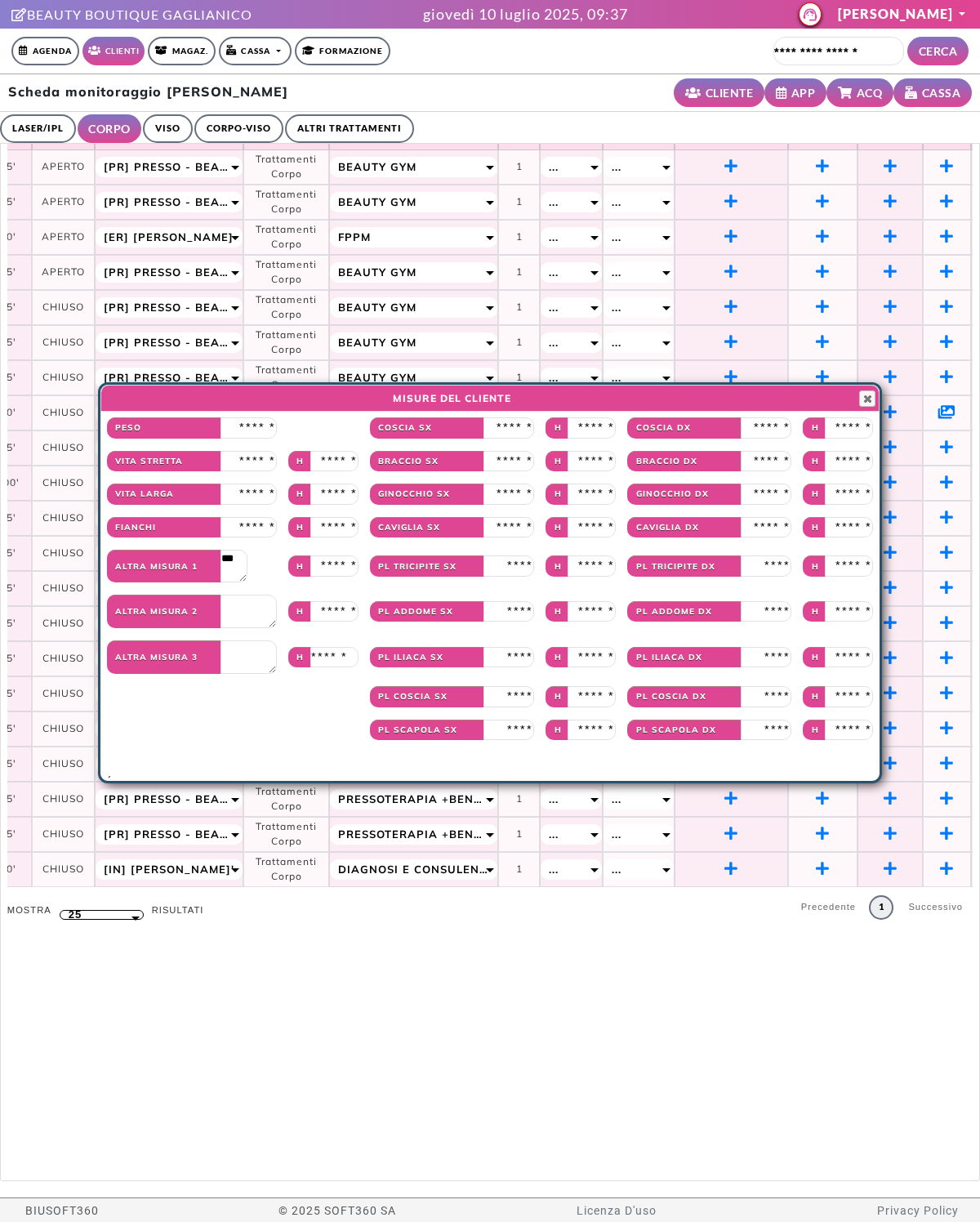 click at bounding box center (867, 399) 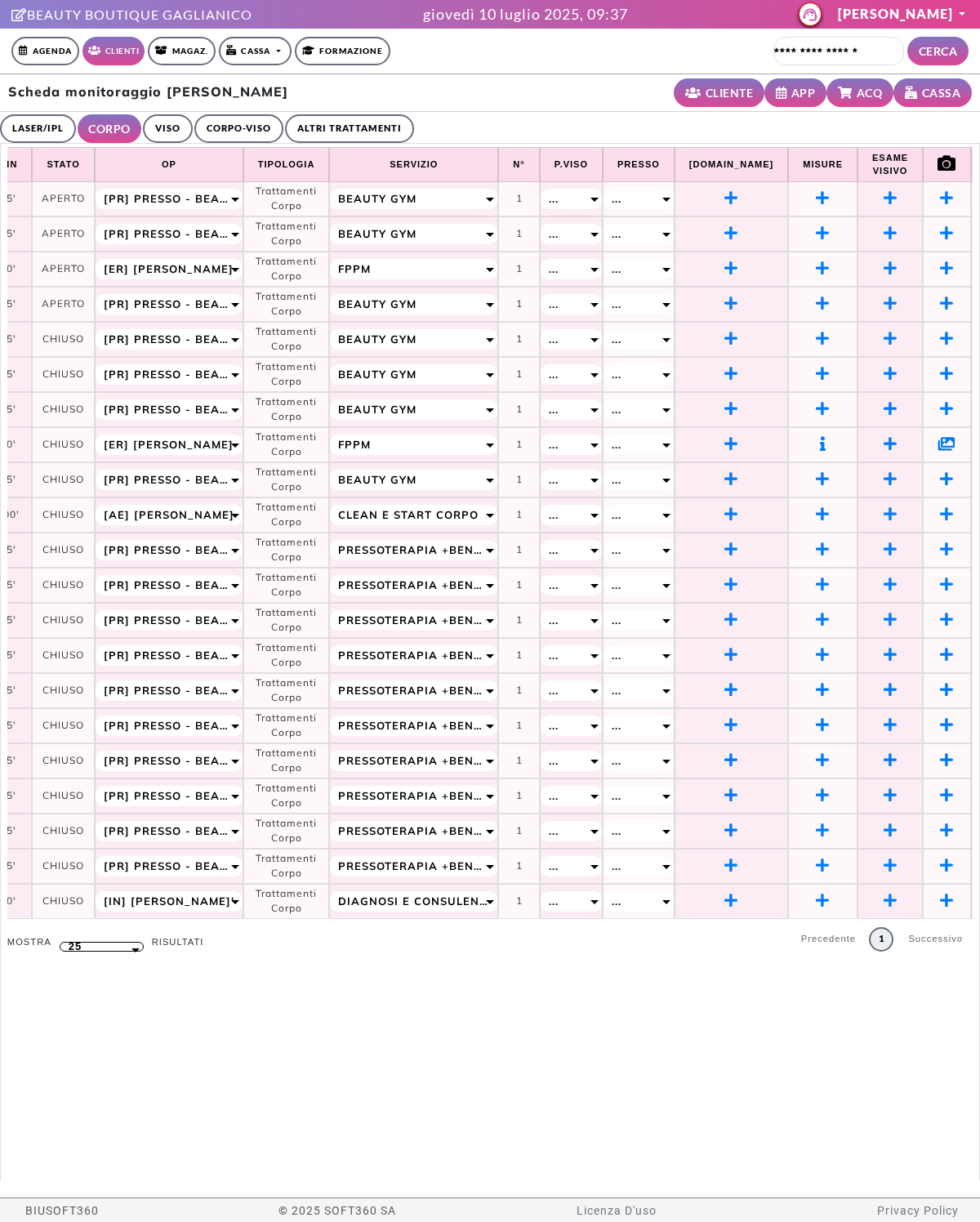 scroll, scrollTop: 0, scrollLeft: 0, axis: both 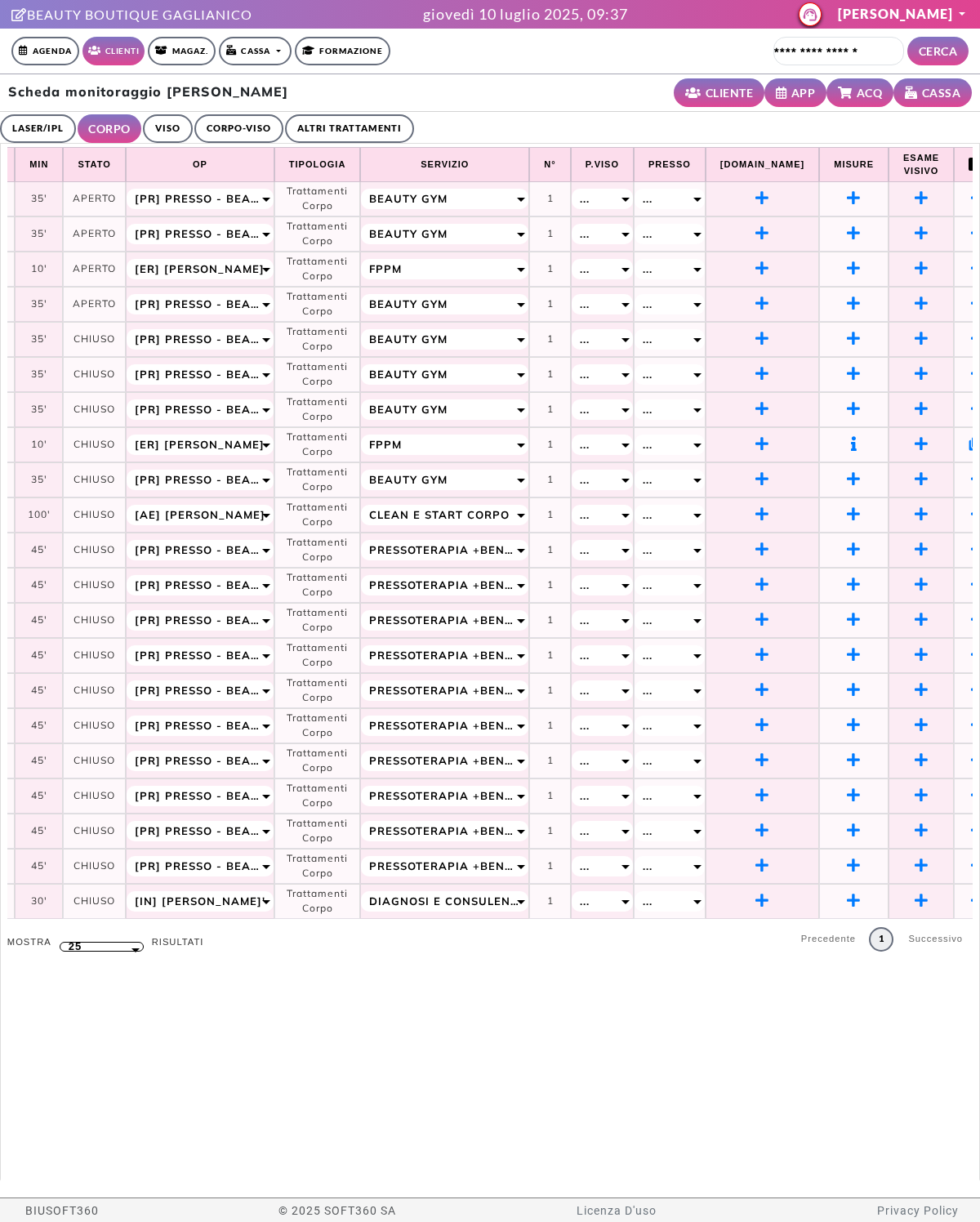 click at bounding box center [853, 268] 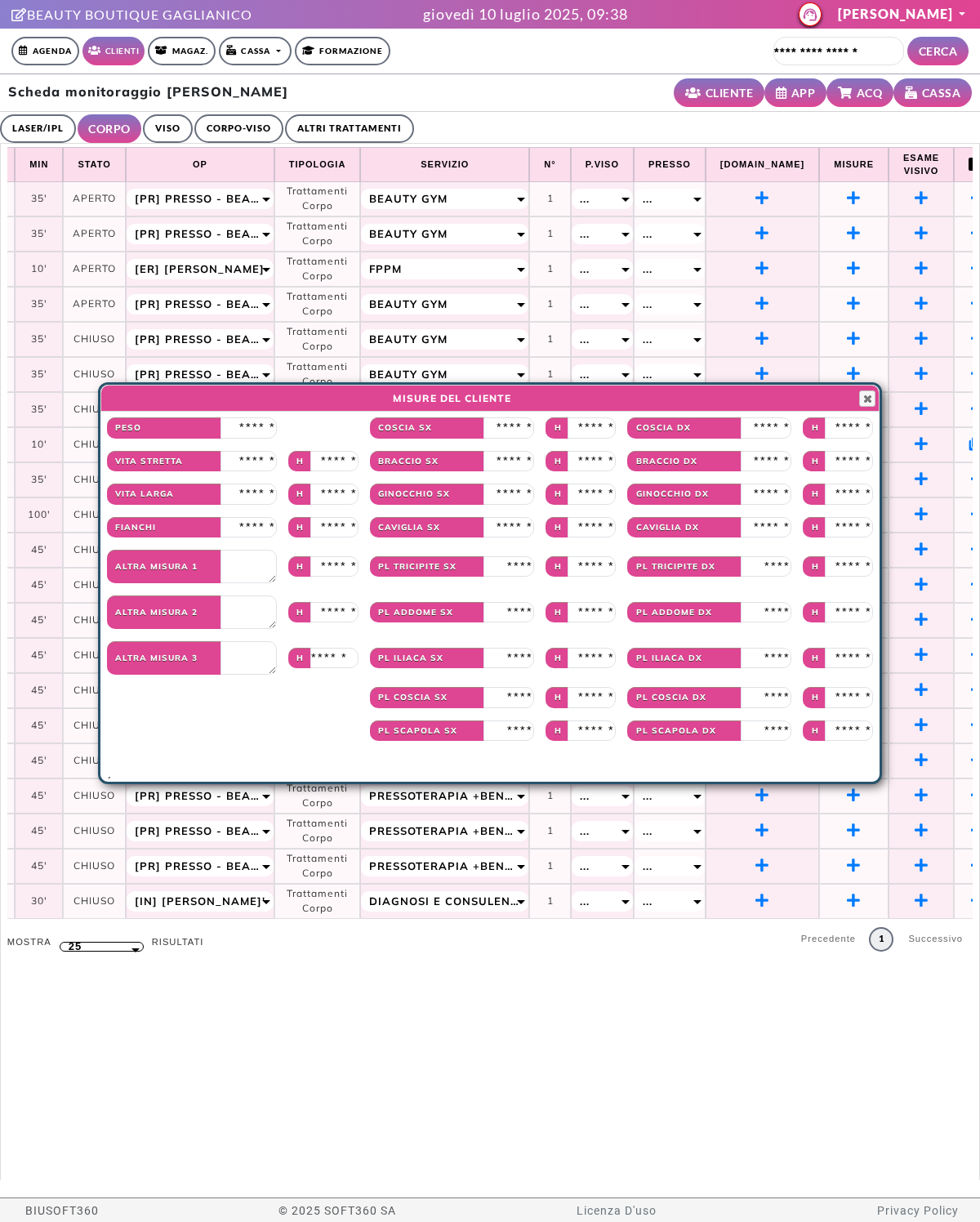 click at bounding box center [248, 428] 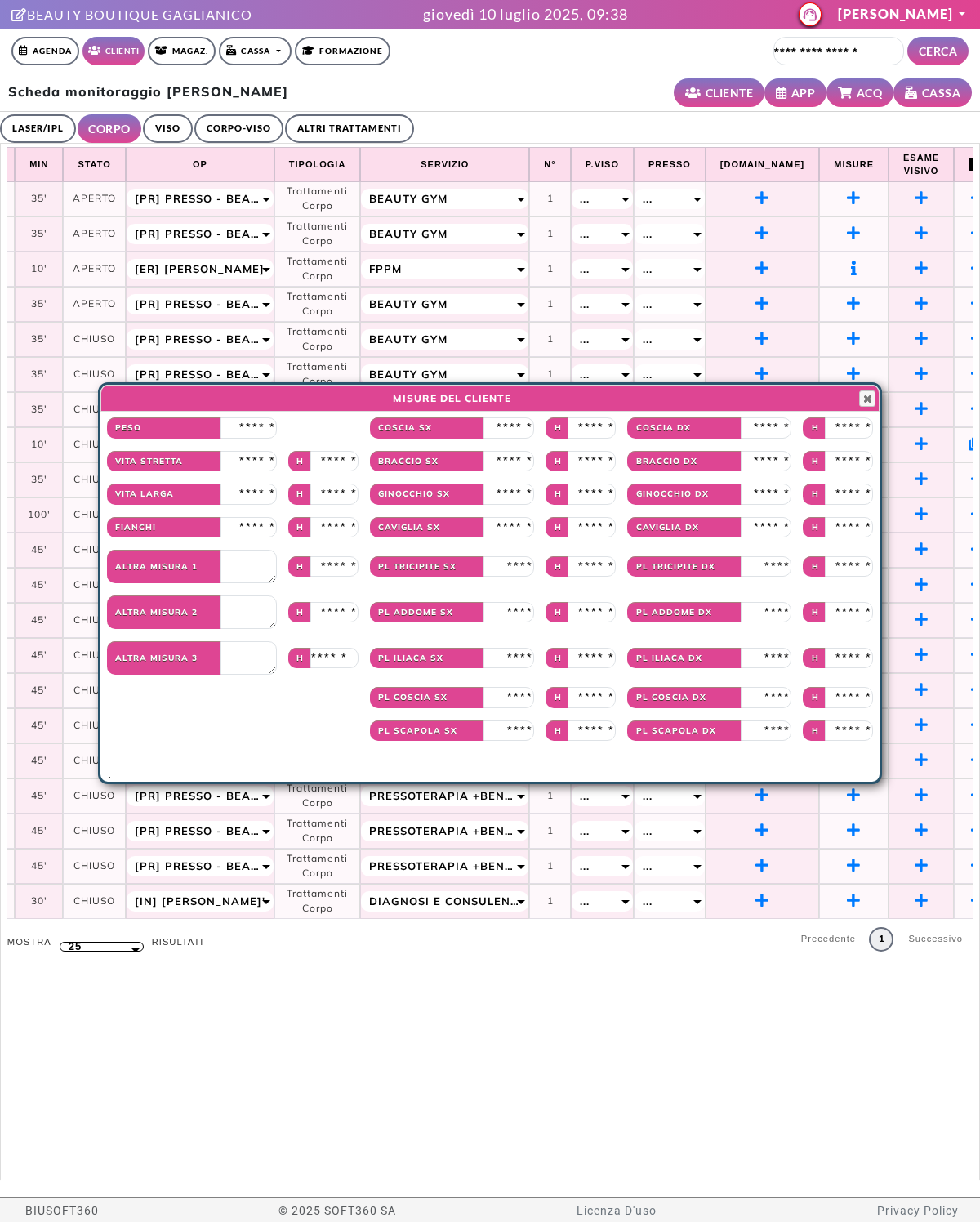 type on "**" 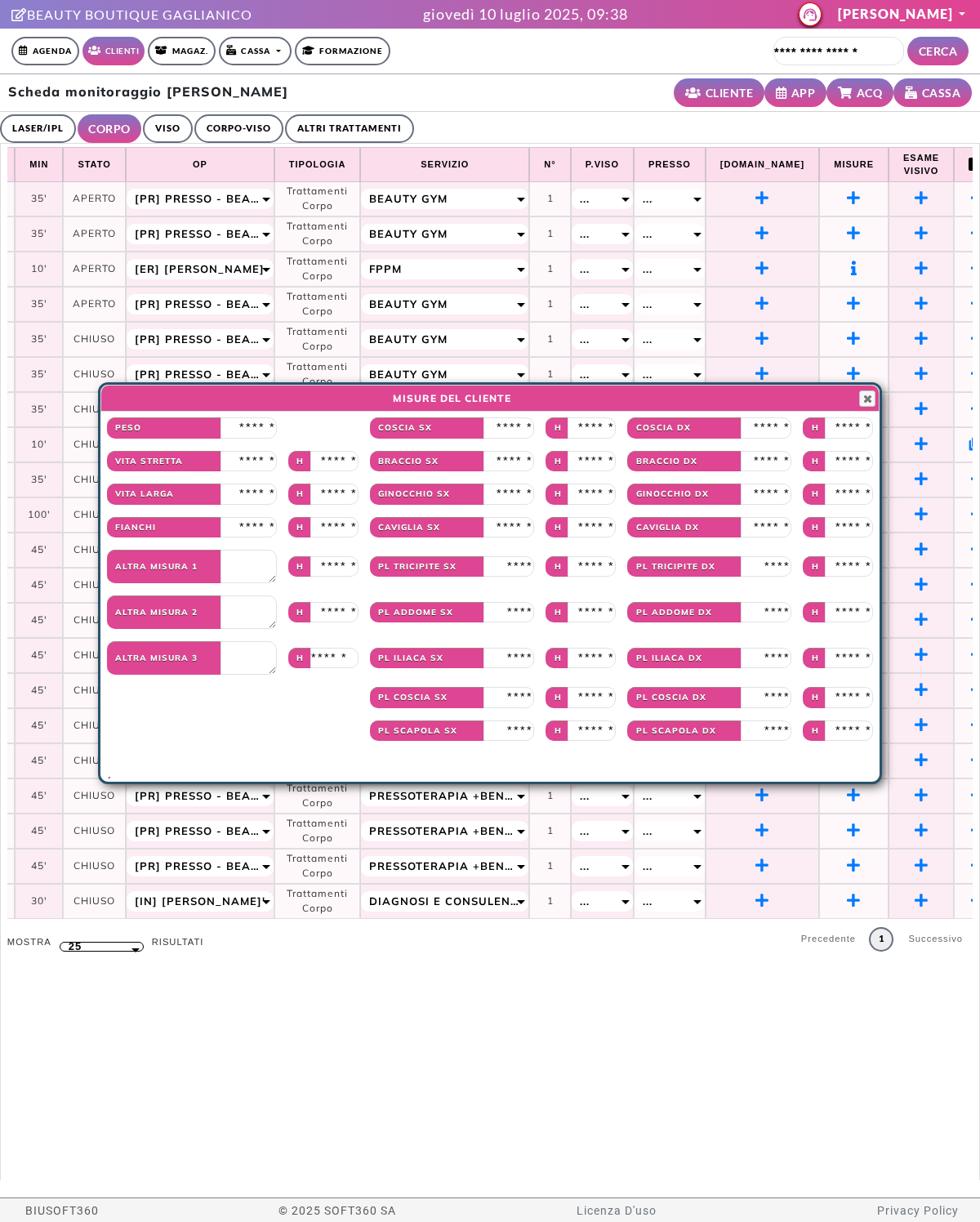 type on "****" 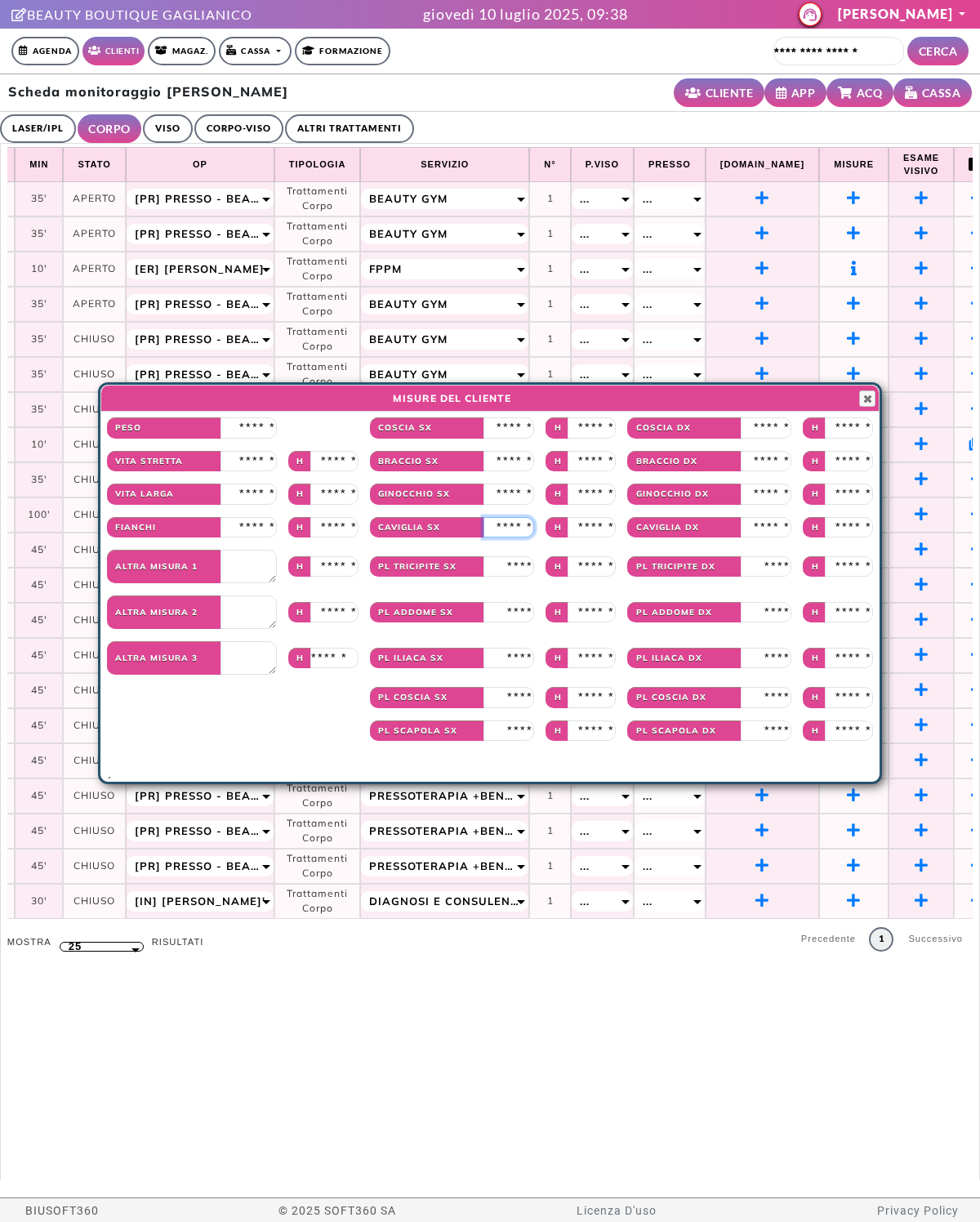 click at bounding box center [509, 528] 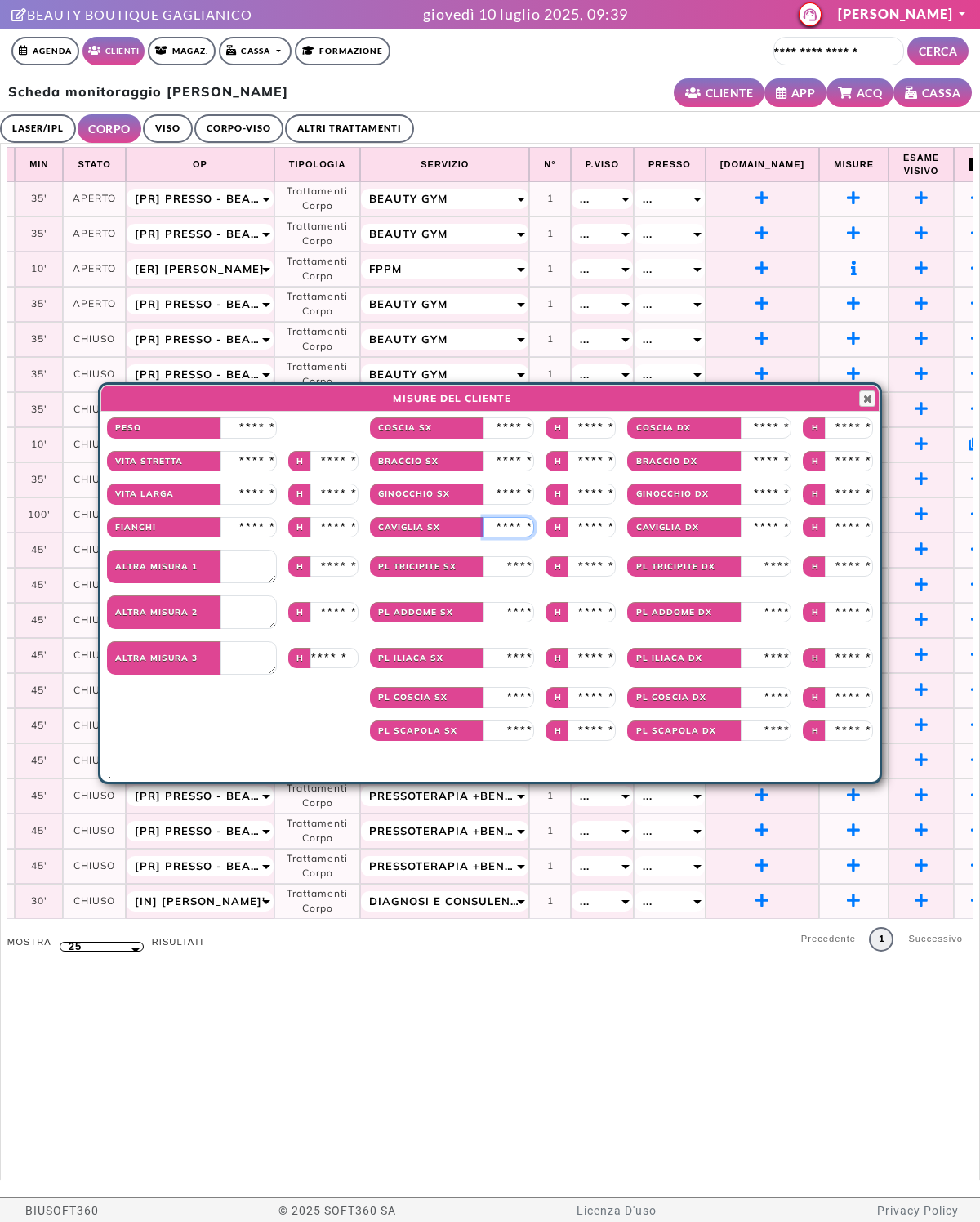 type on "**" 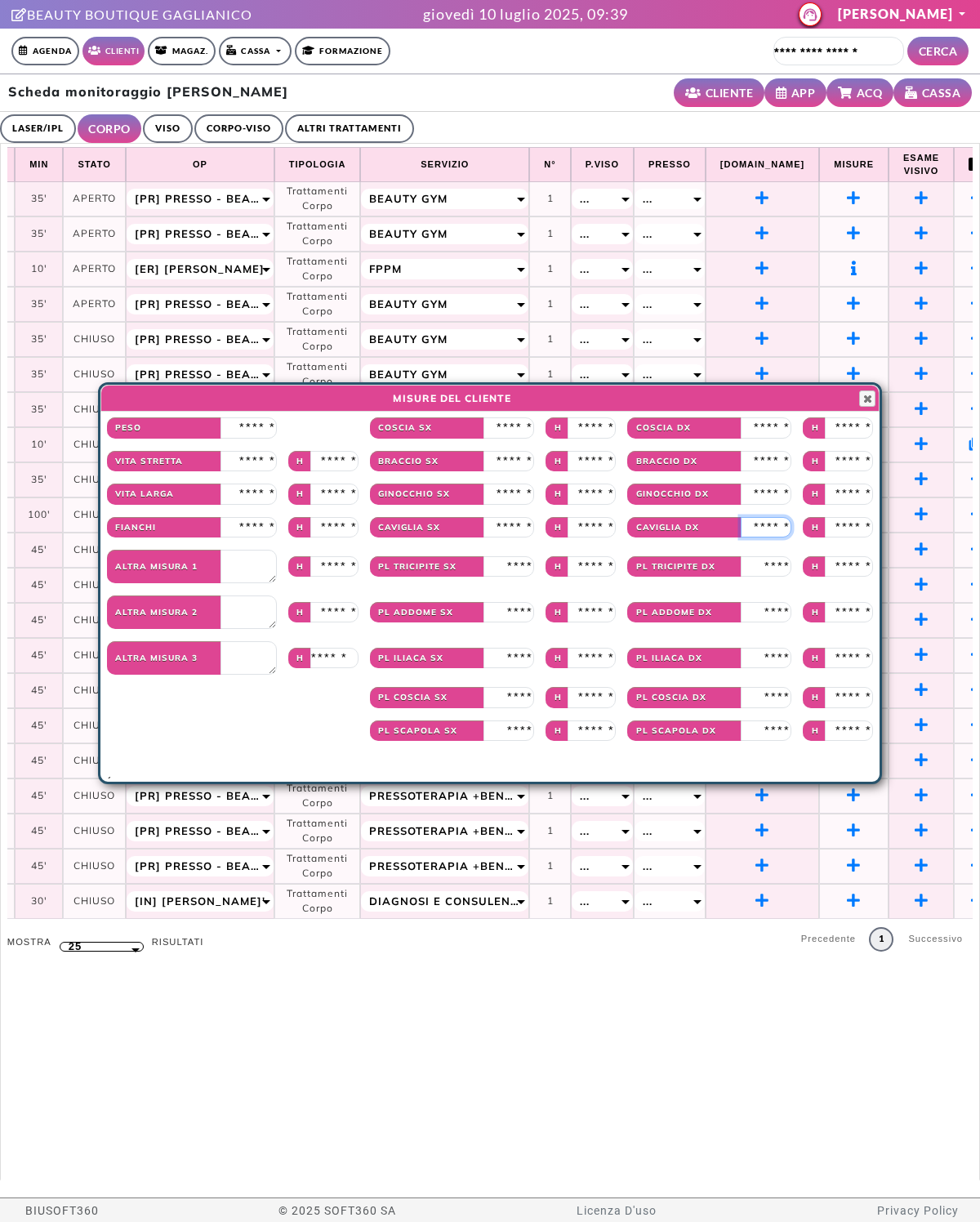 click at bounding box center [766, 528] 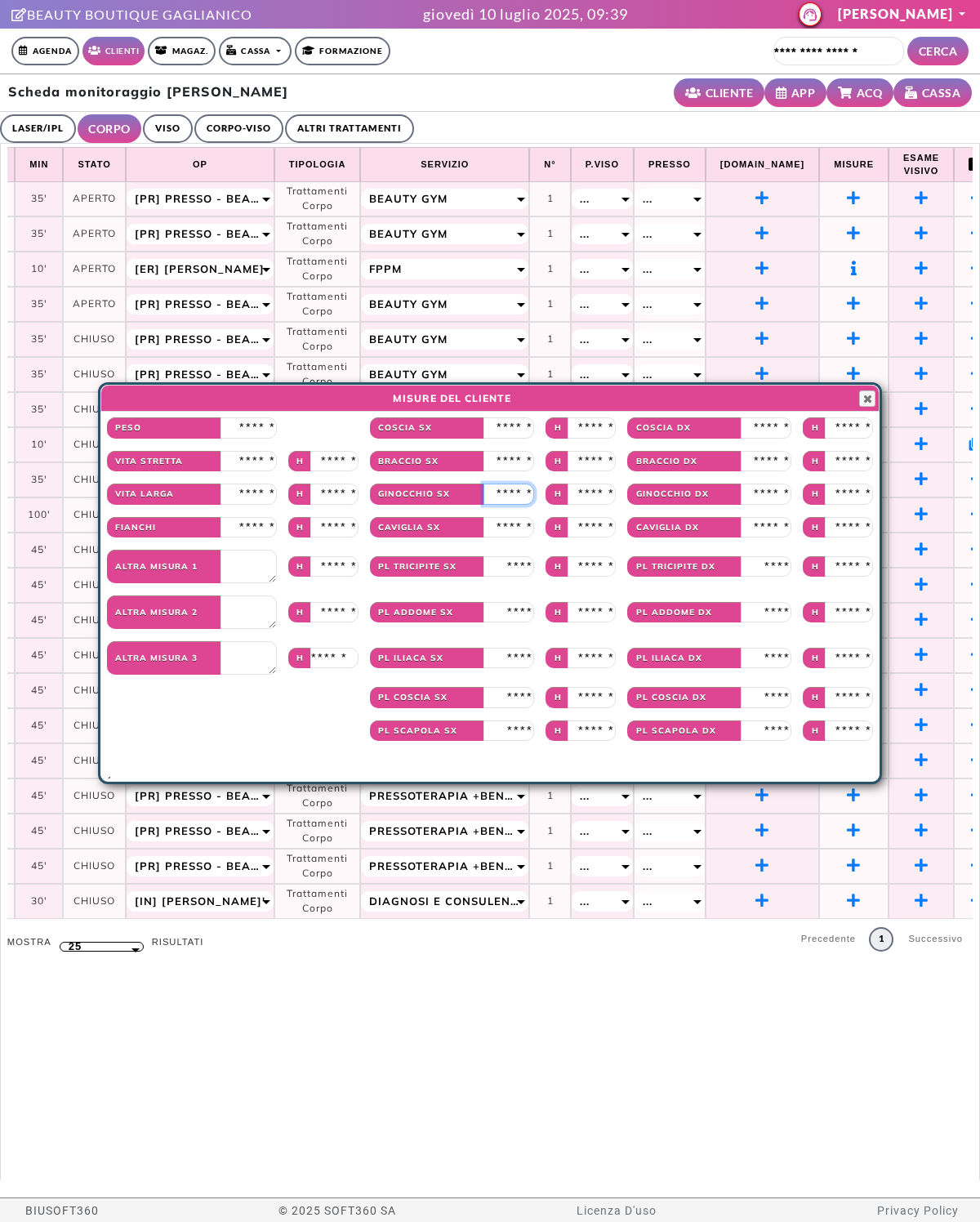 click at bounding box center [509, 494] 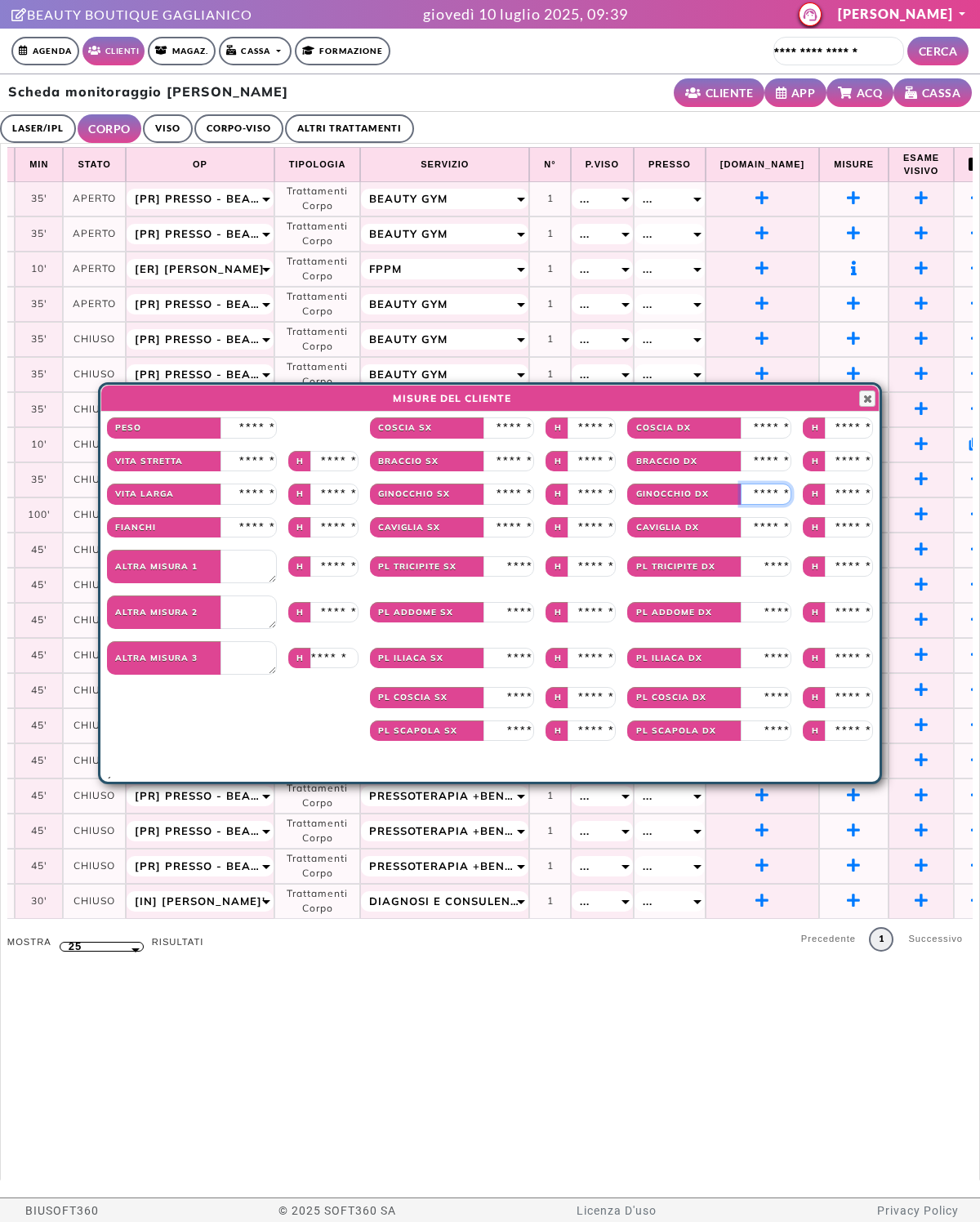 click at bounding box center (766, 494) 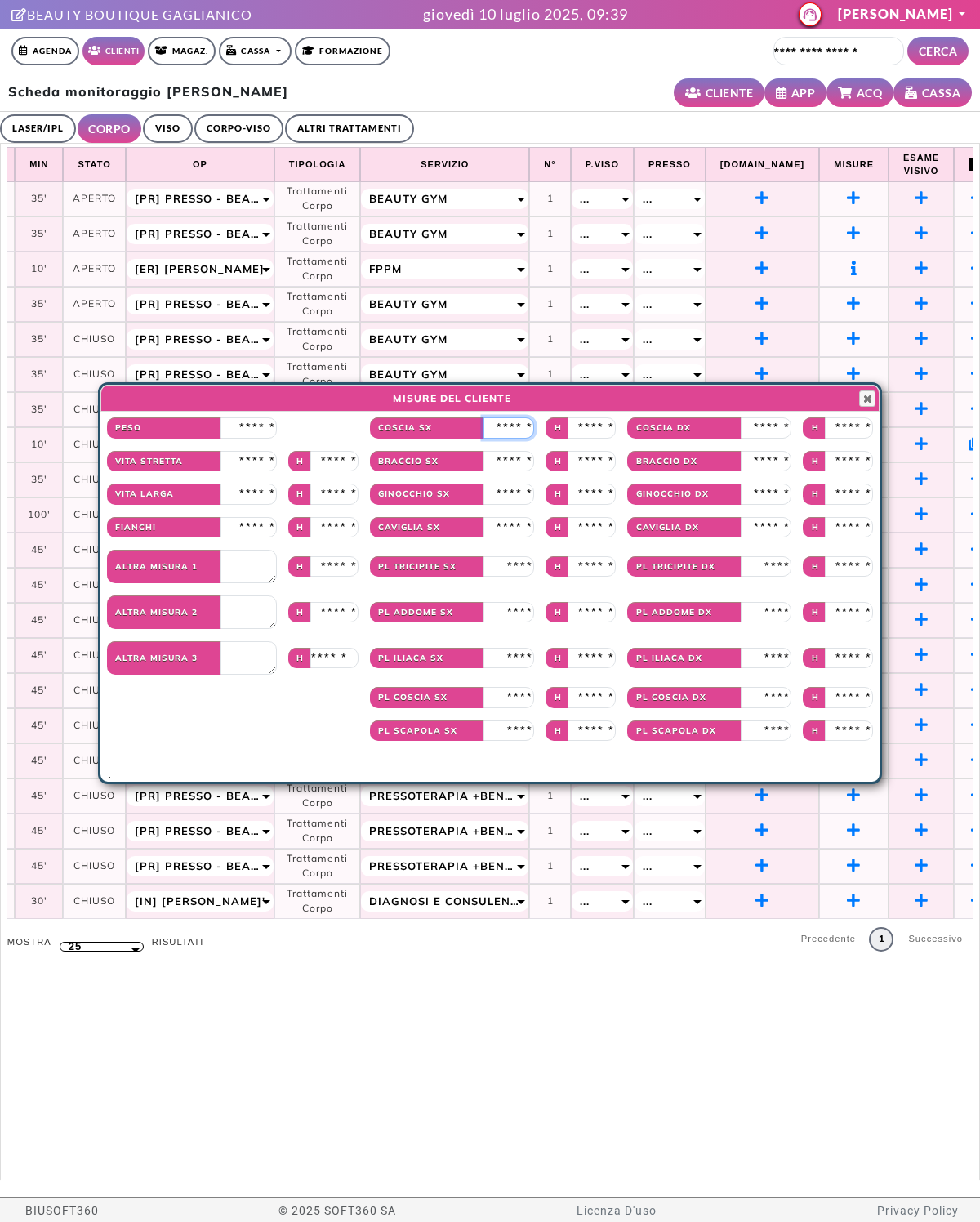 click at bounding box center (509, 428) 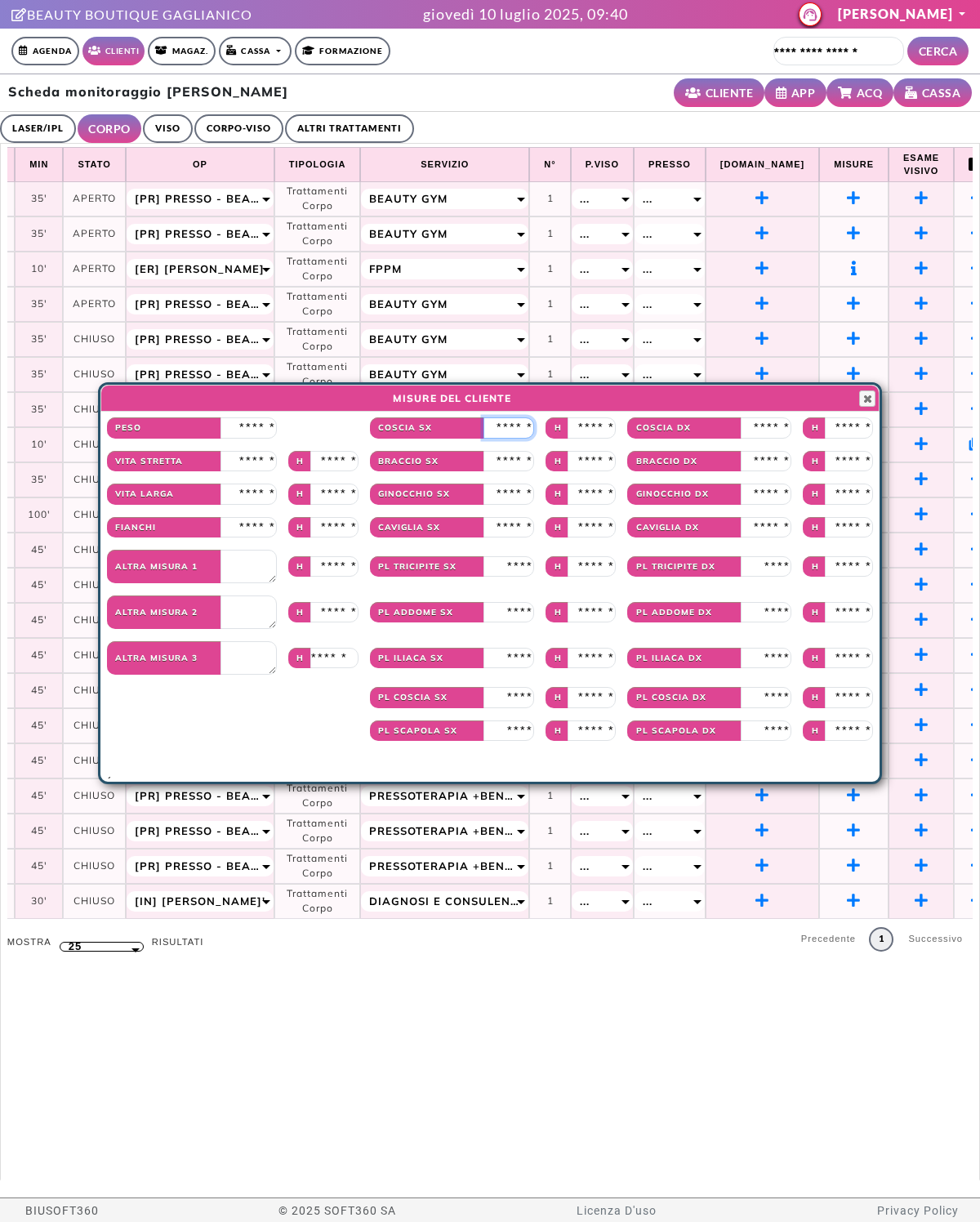 type on "**" 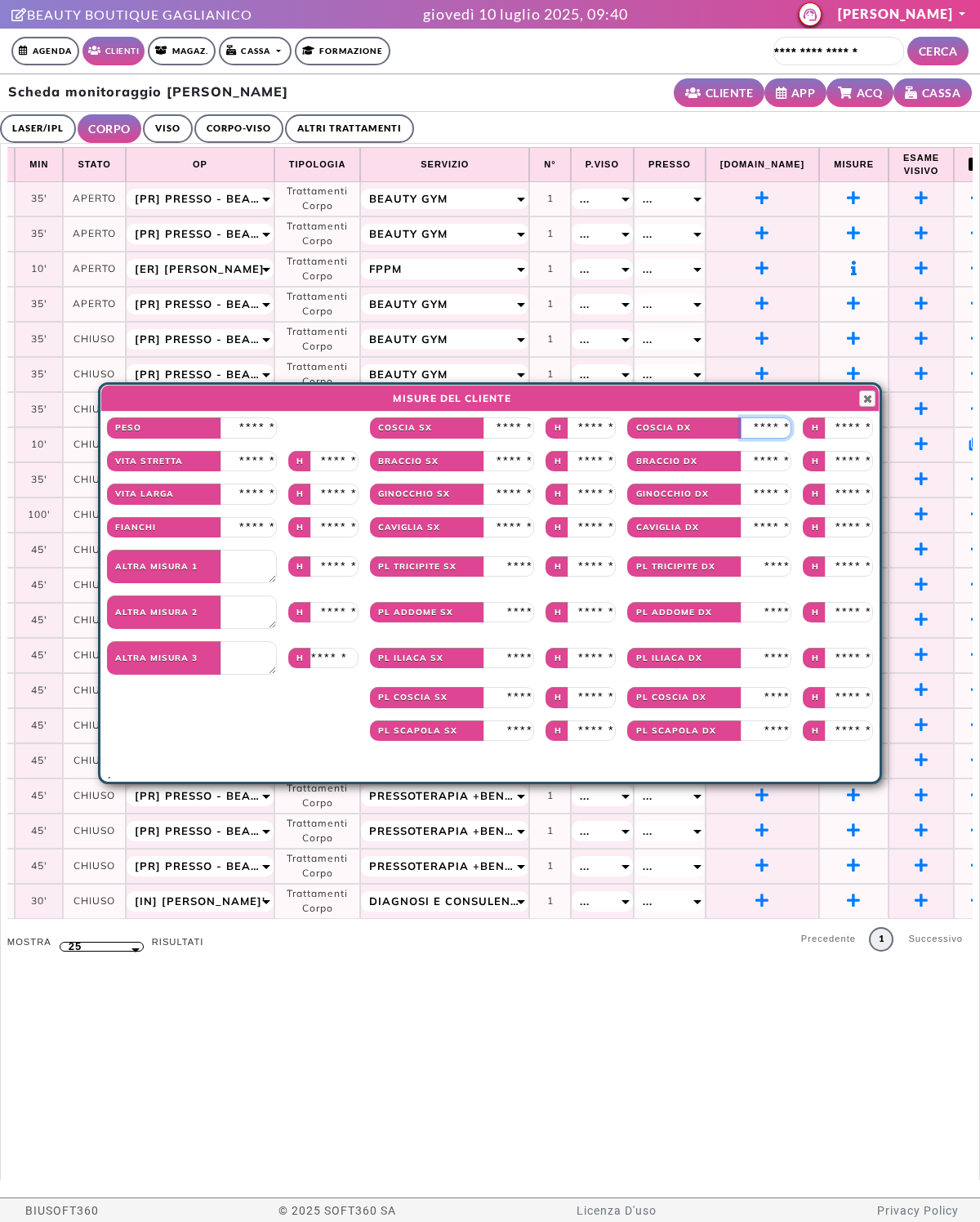 click at bounding box center [766, 428] 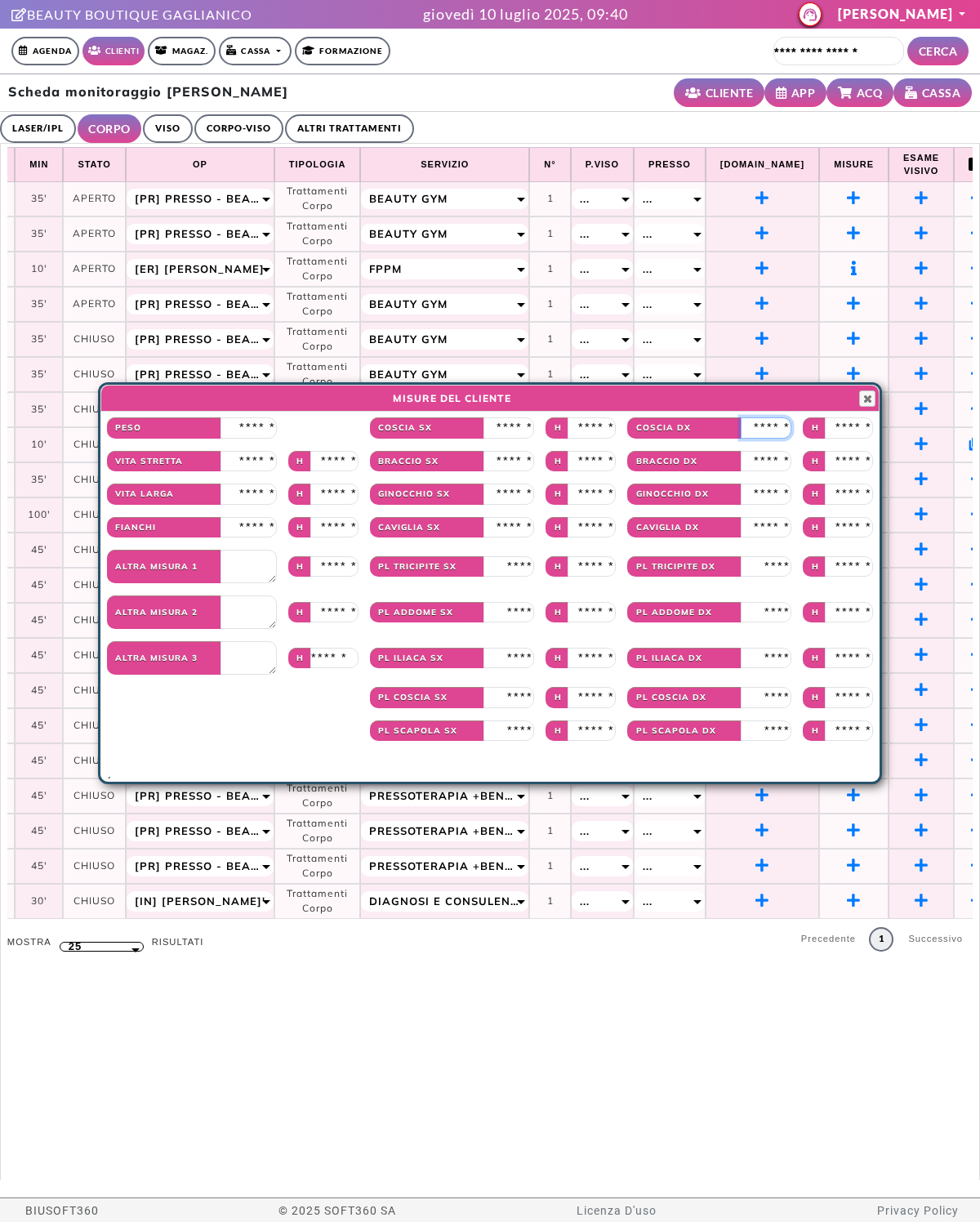 type on "**" 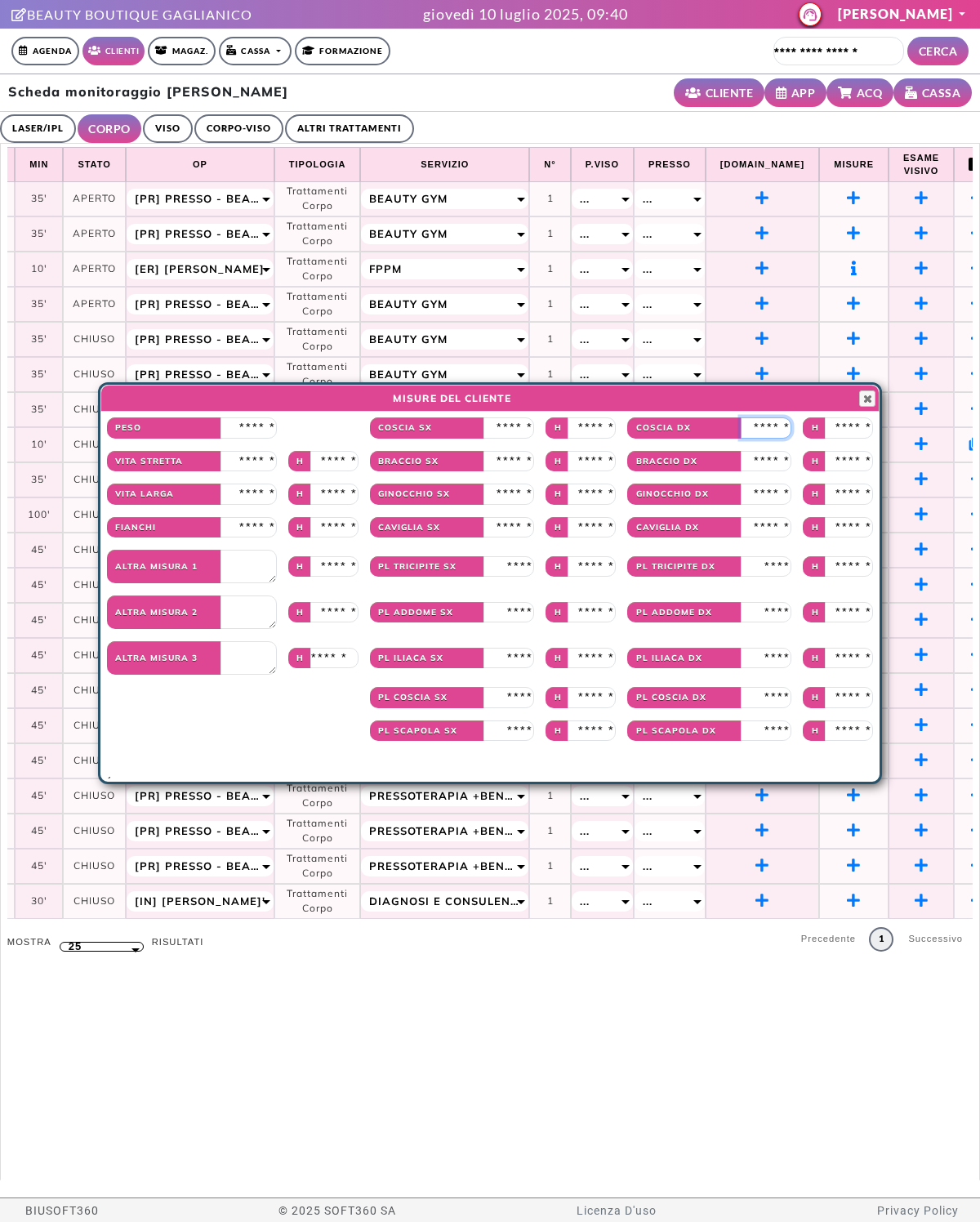 type on "****" 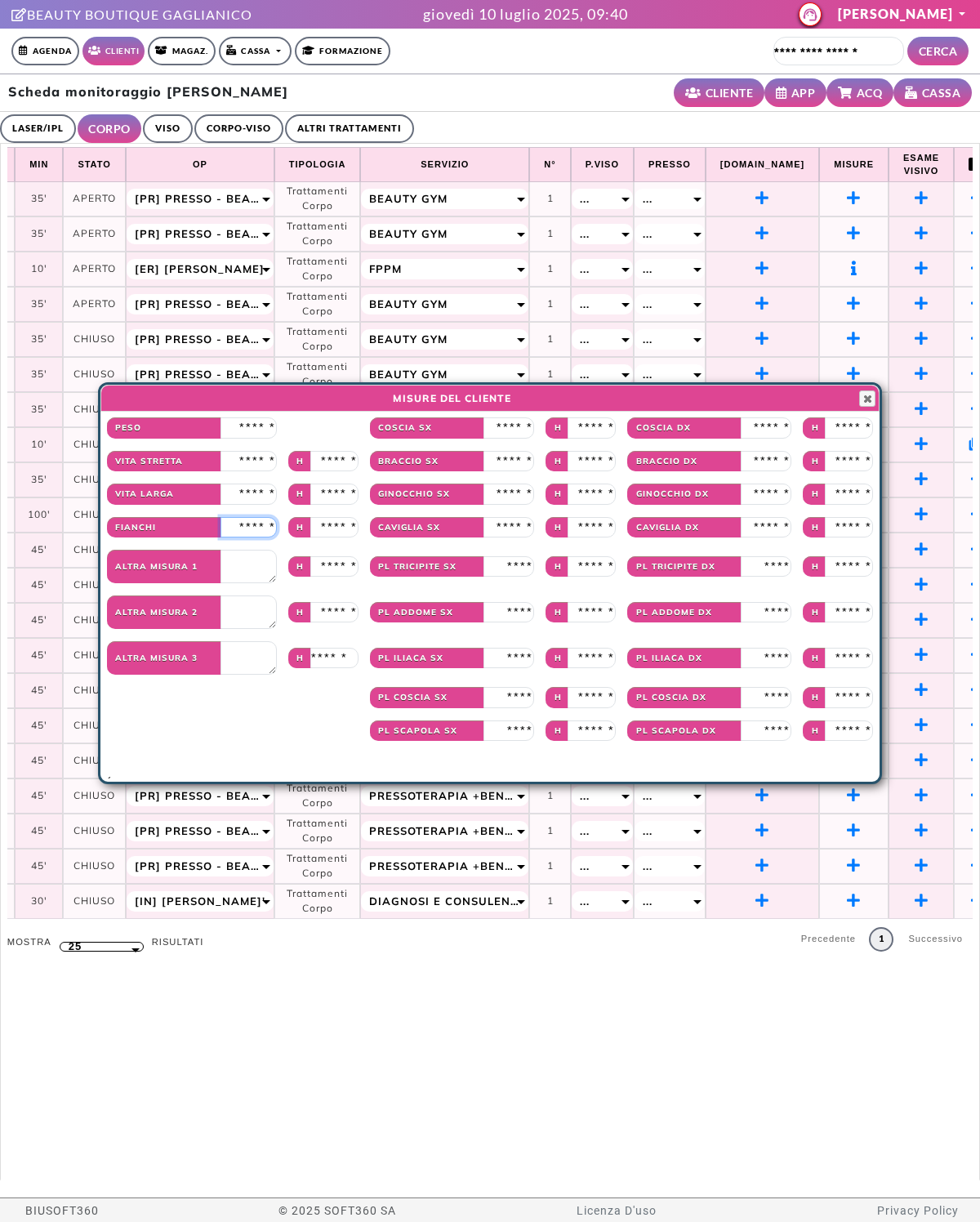 click at bounding box center (248, 528) 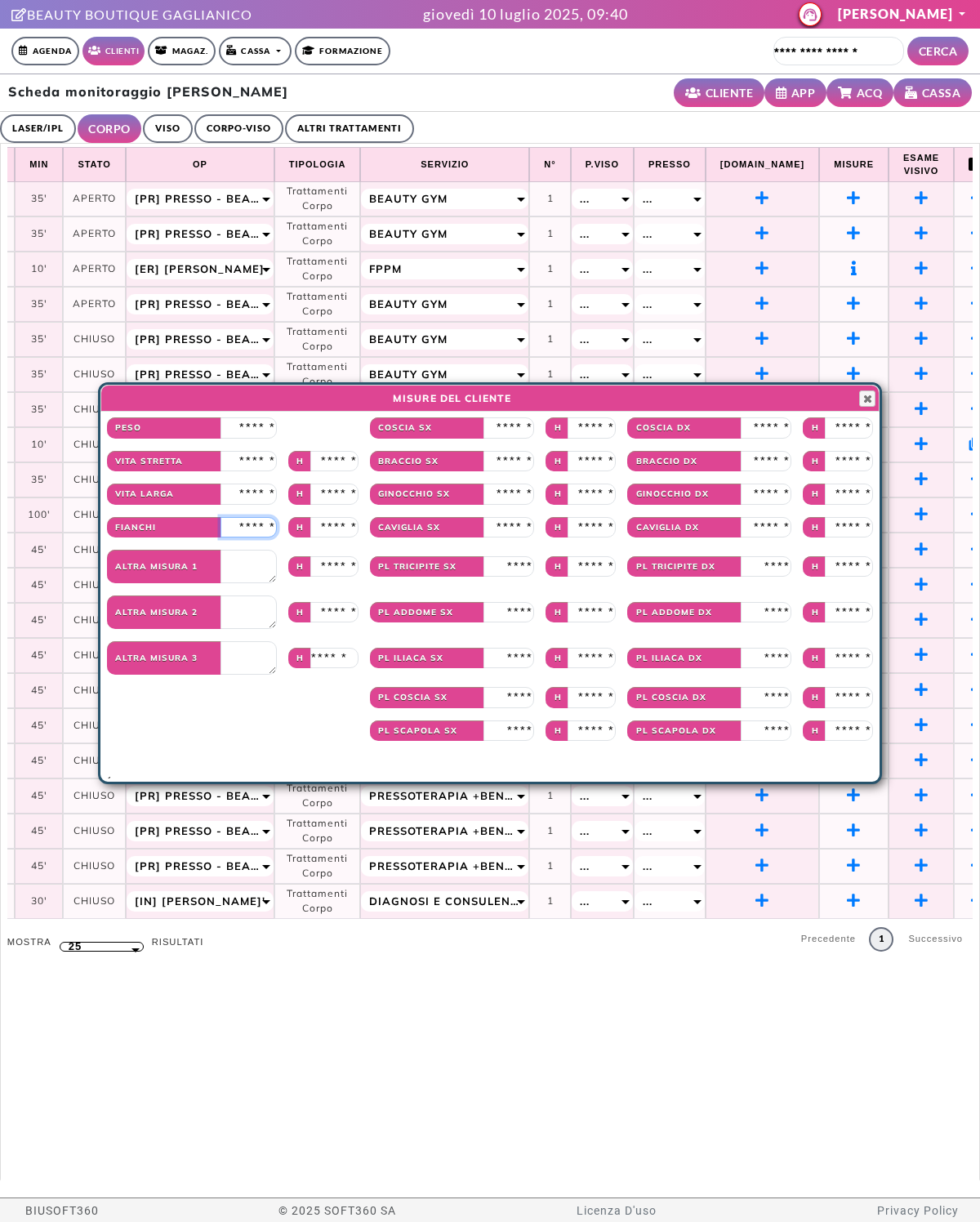 type on "***" 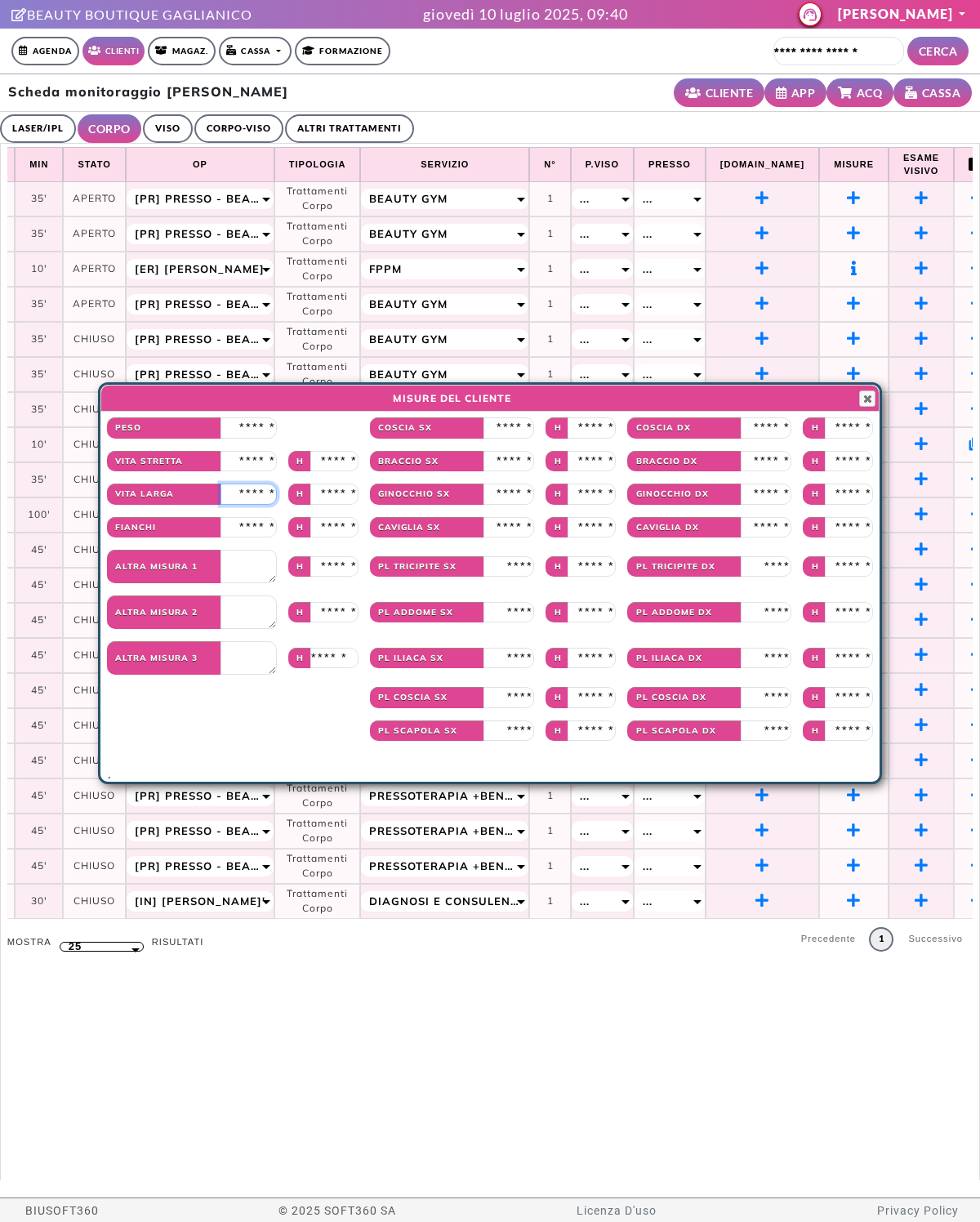 click at bounding box center (248, 494) 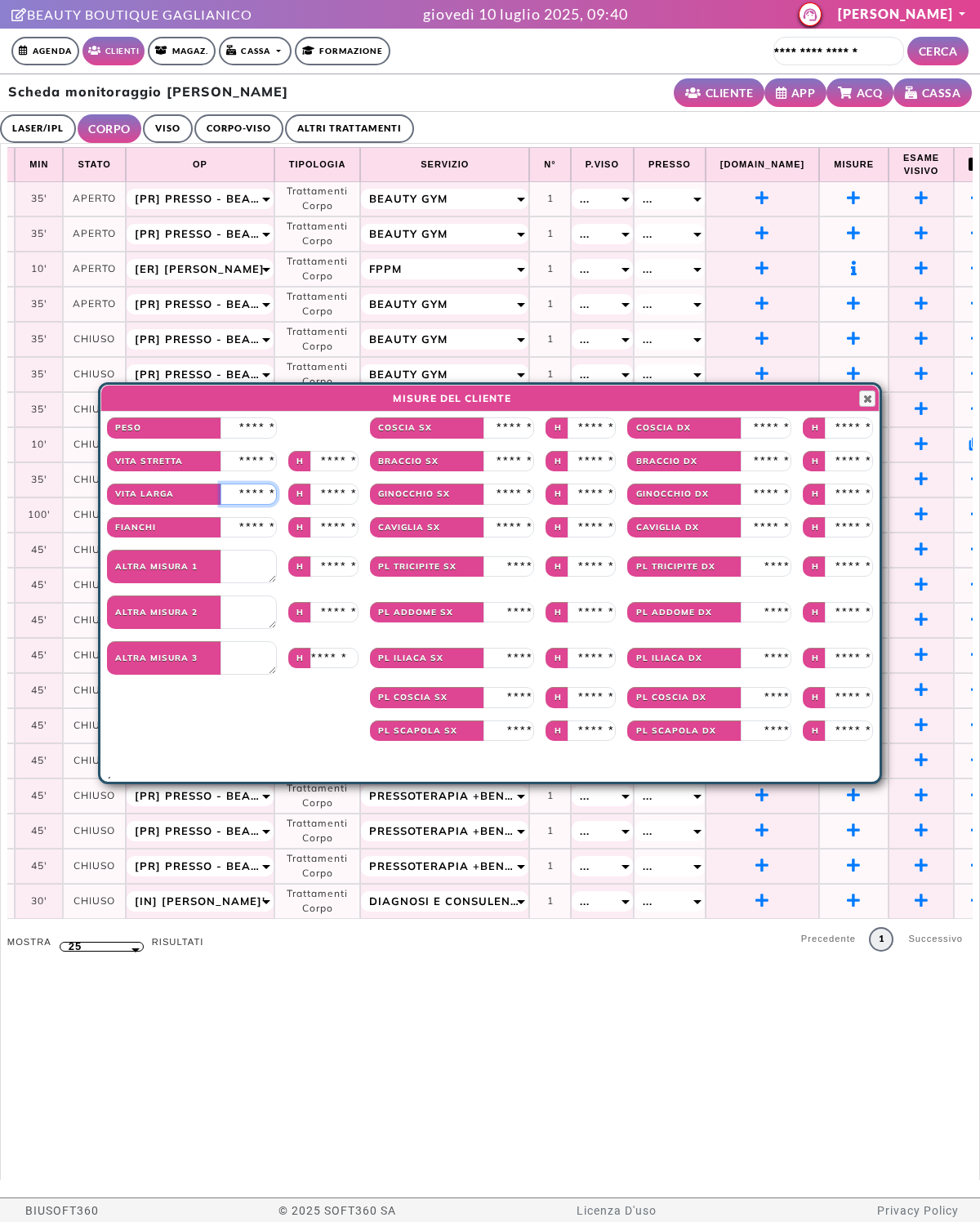 type on "***" 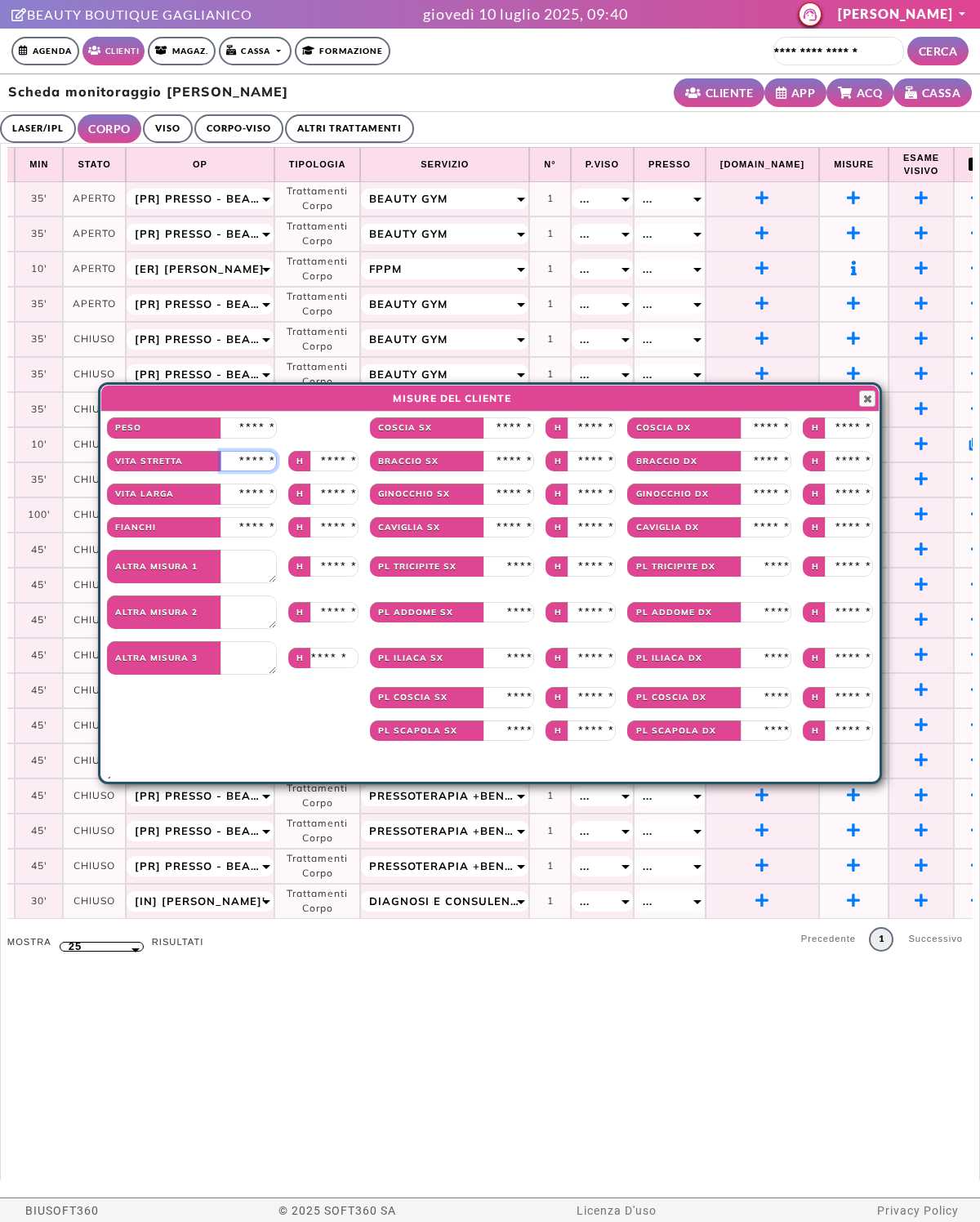 click at bounding box center (248, 462) 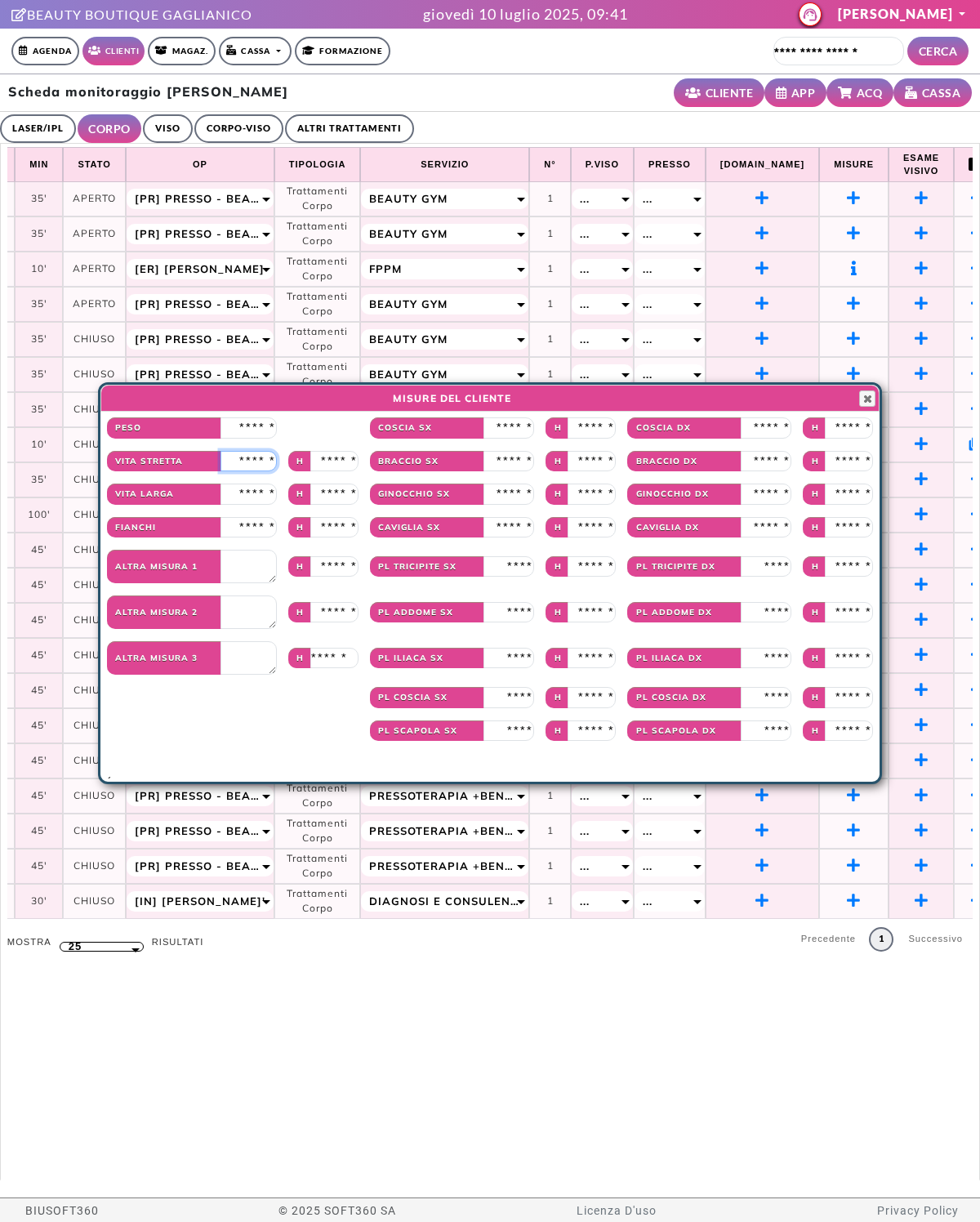 type on "**" 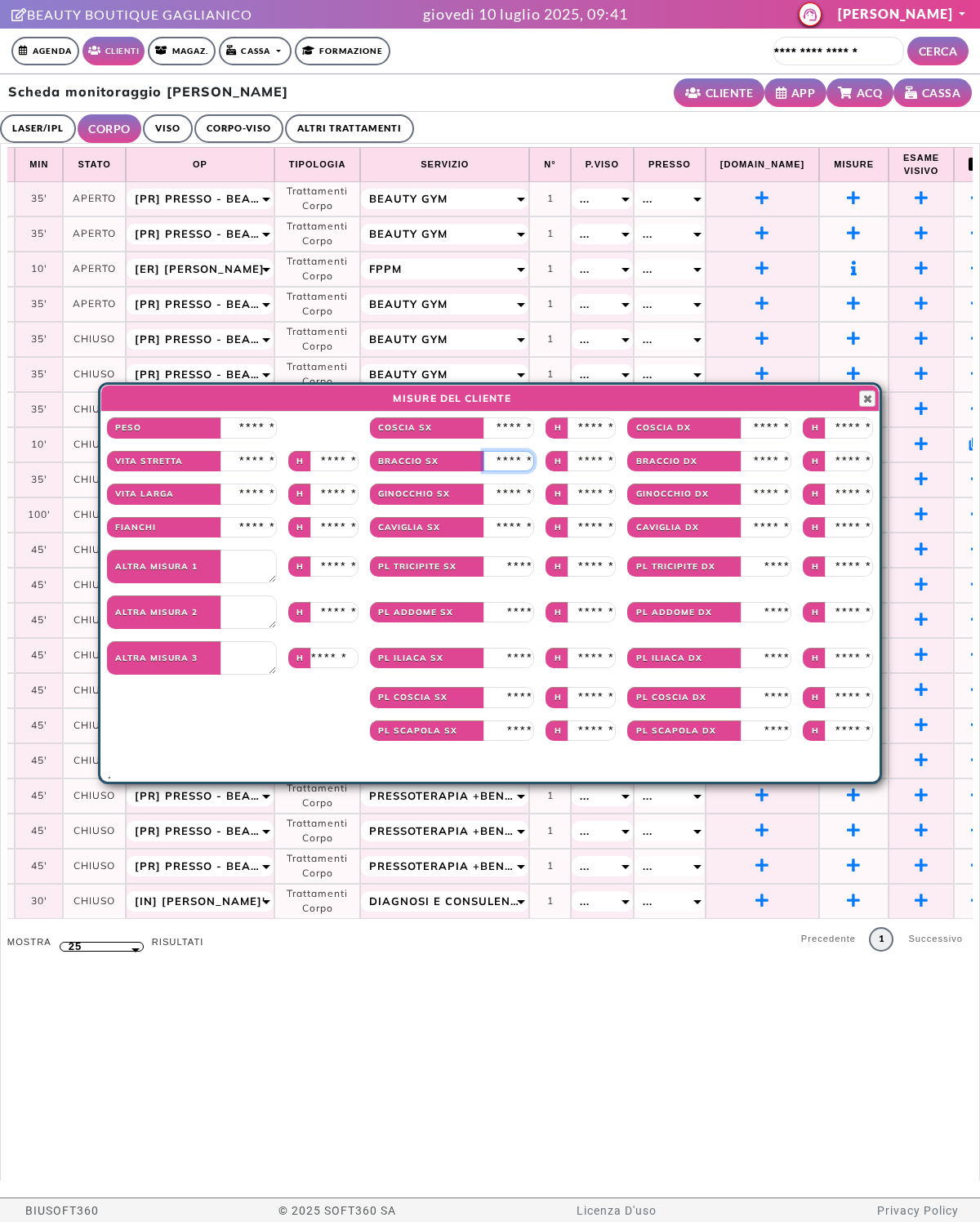 click at bounding box center (509, 462) 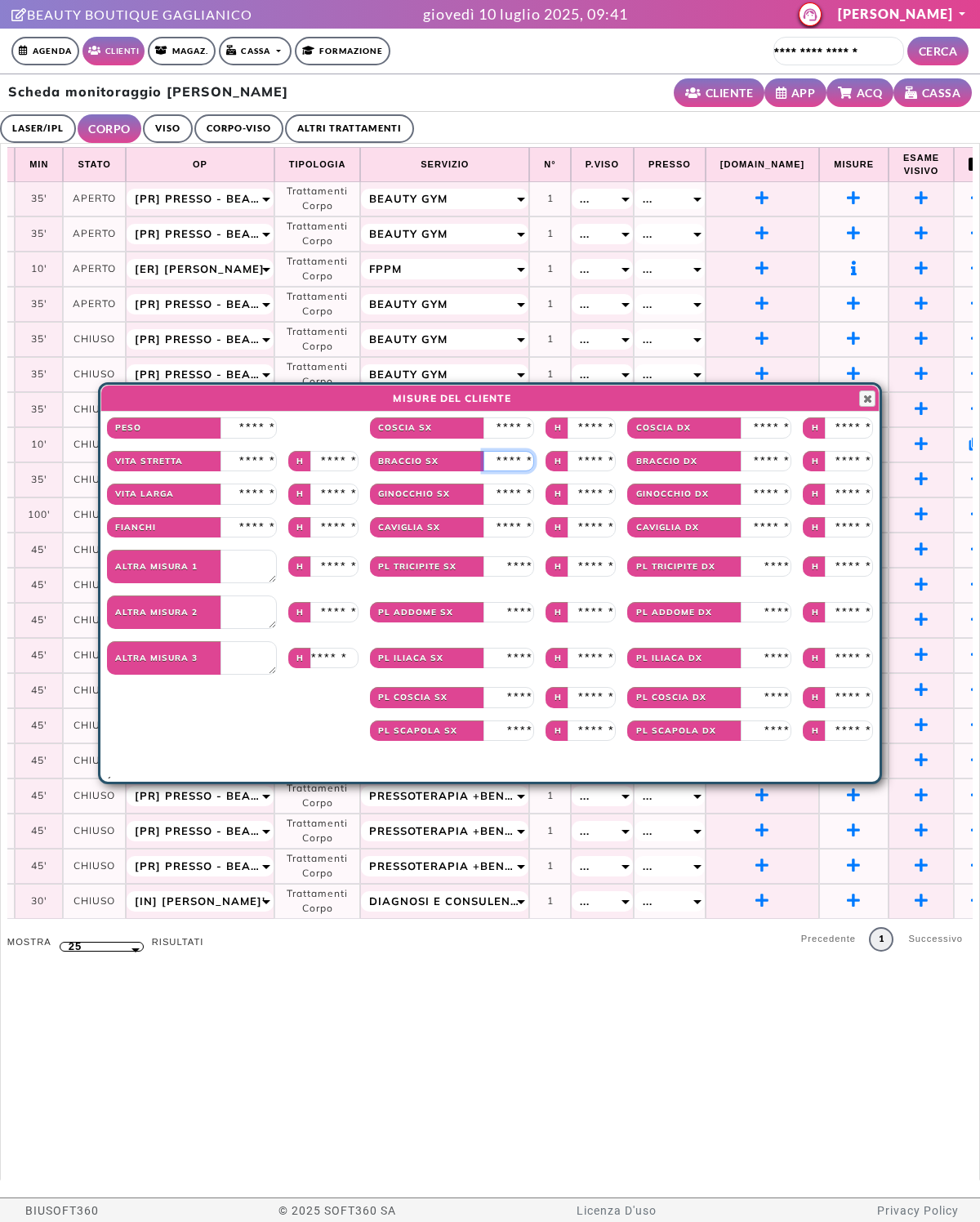 type on "**" 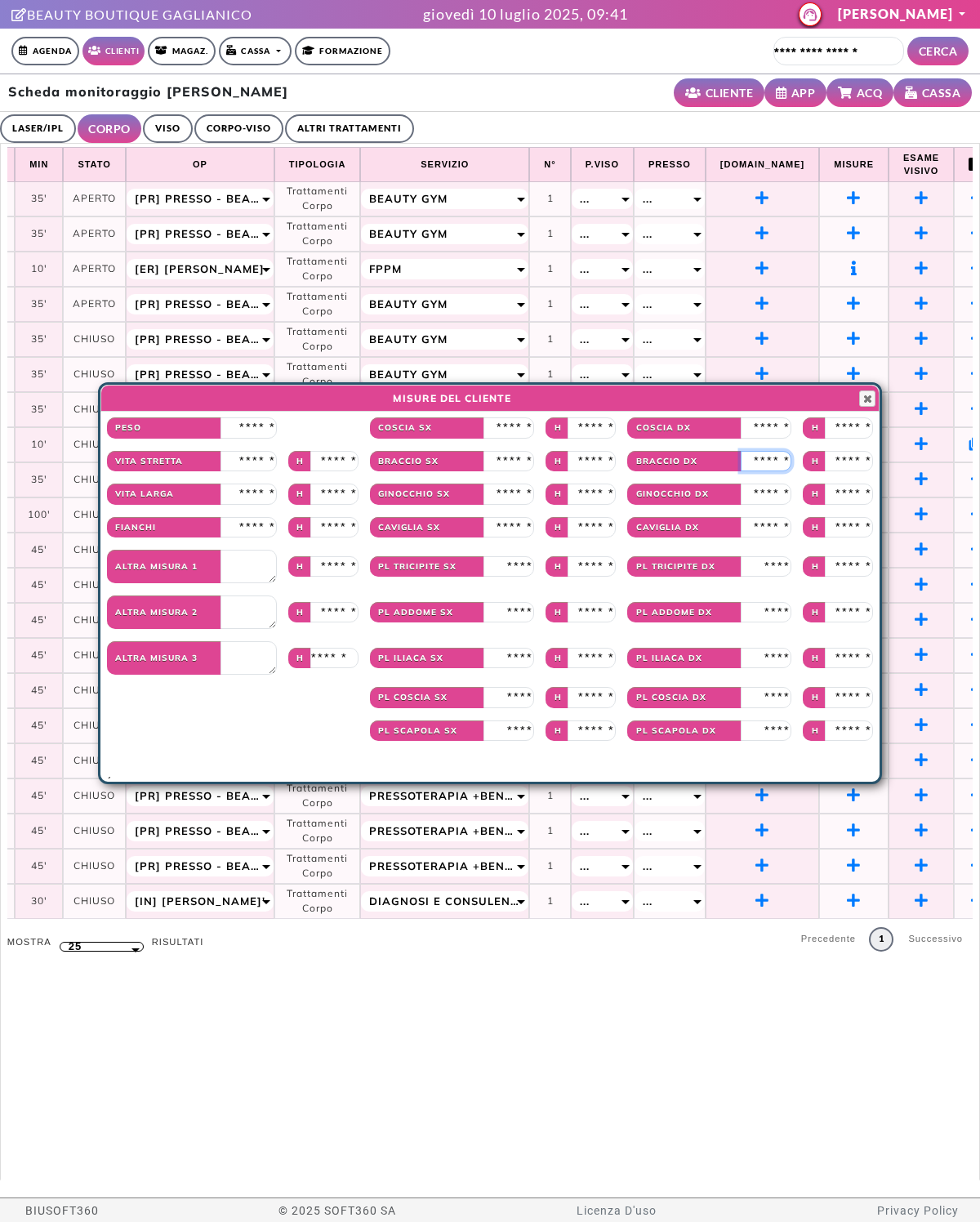 click at bounding box center [766, 462] 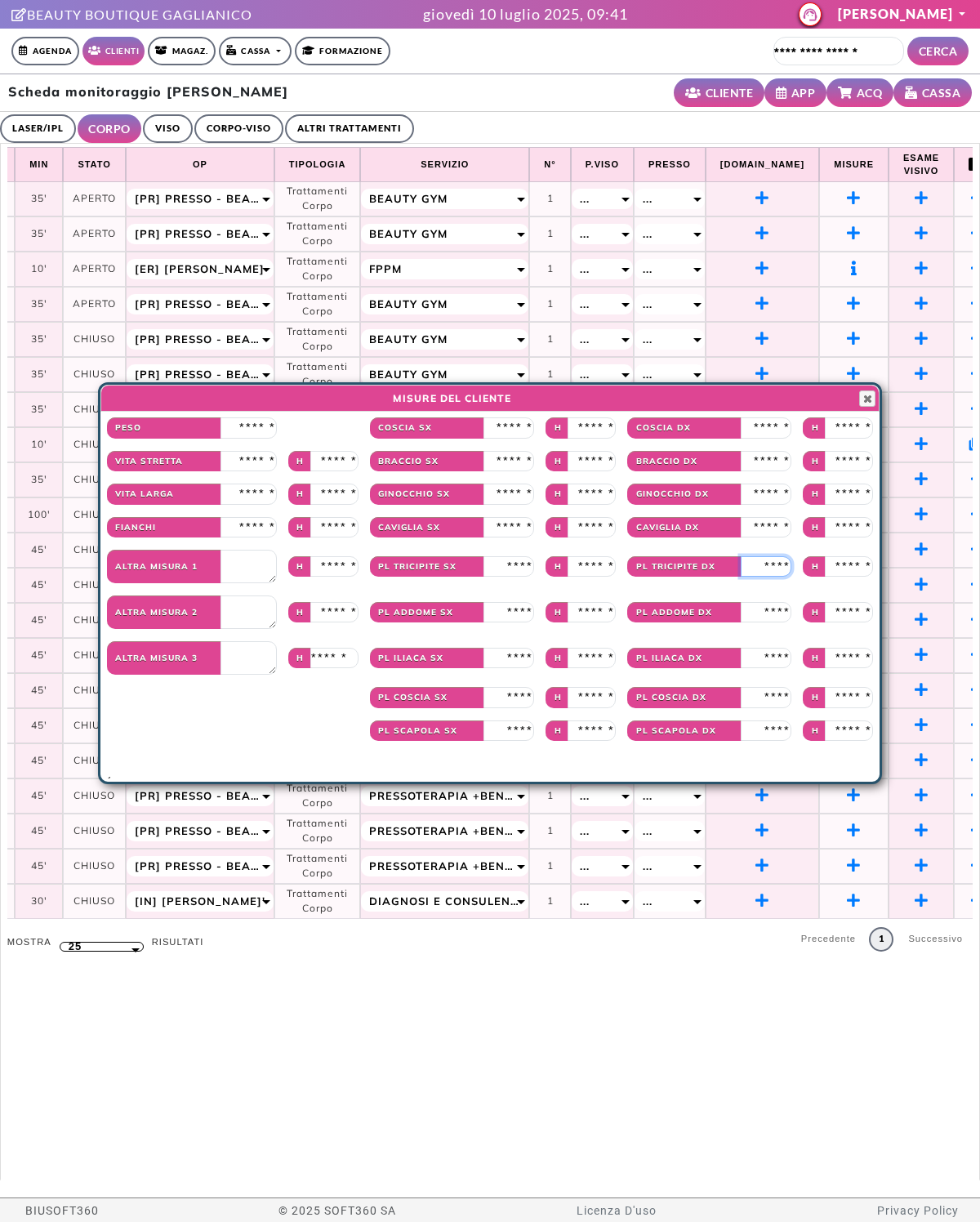 click at bounding box center (766, 567) 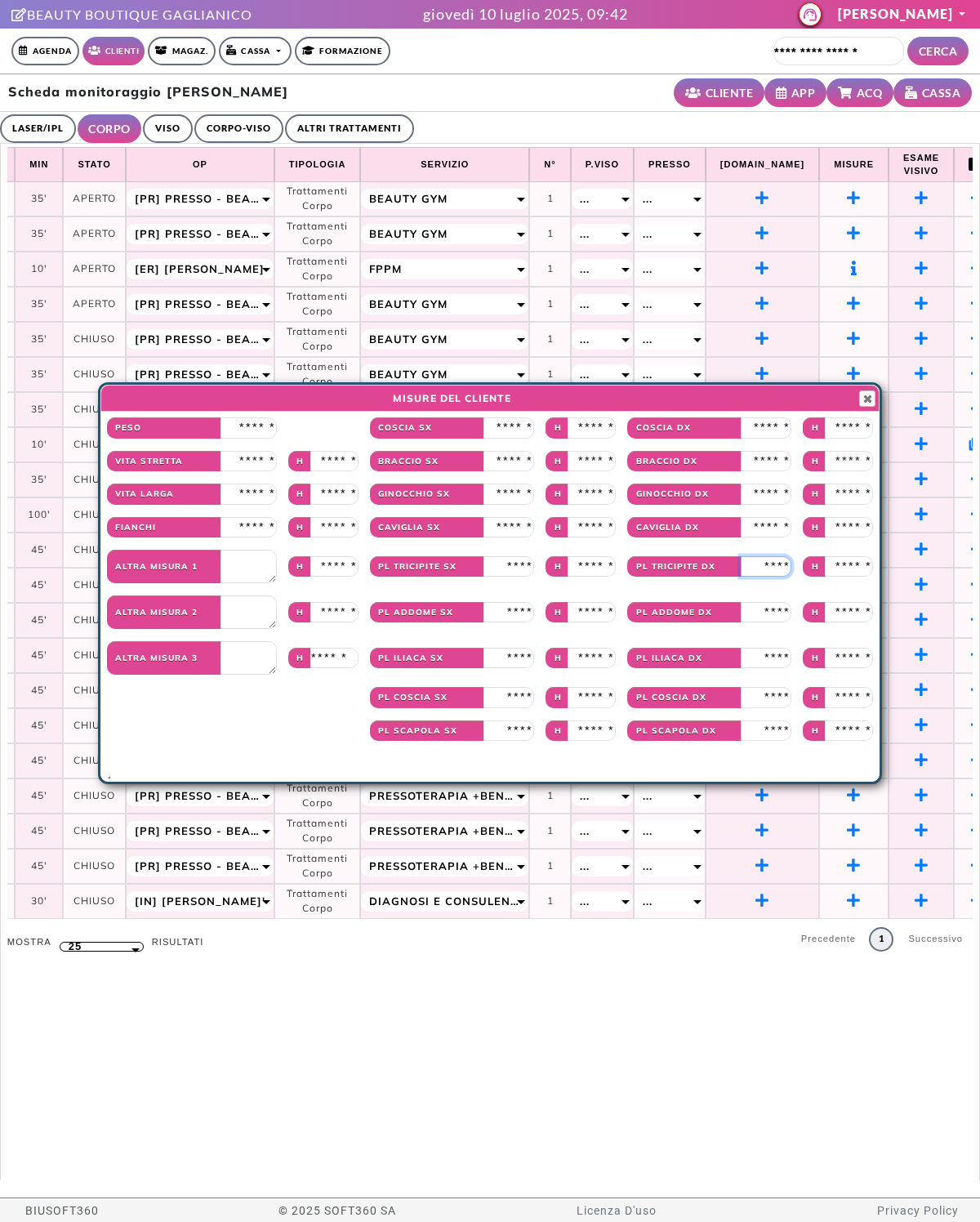 type on "**" 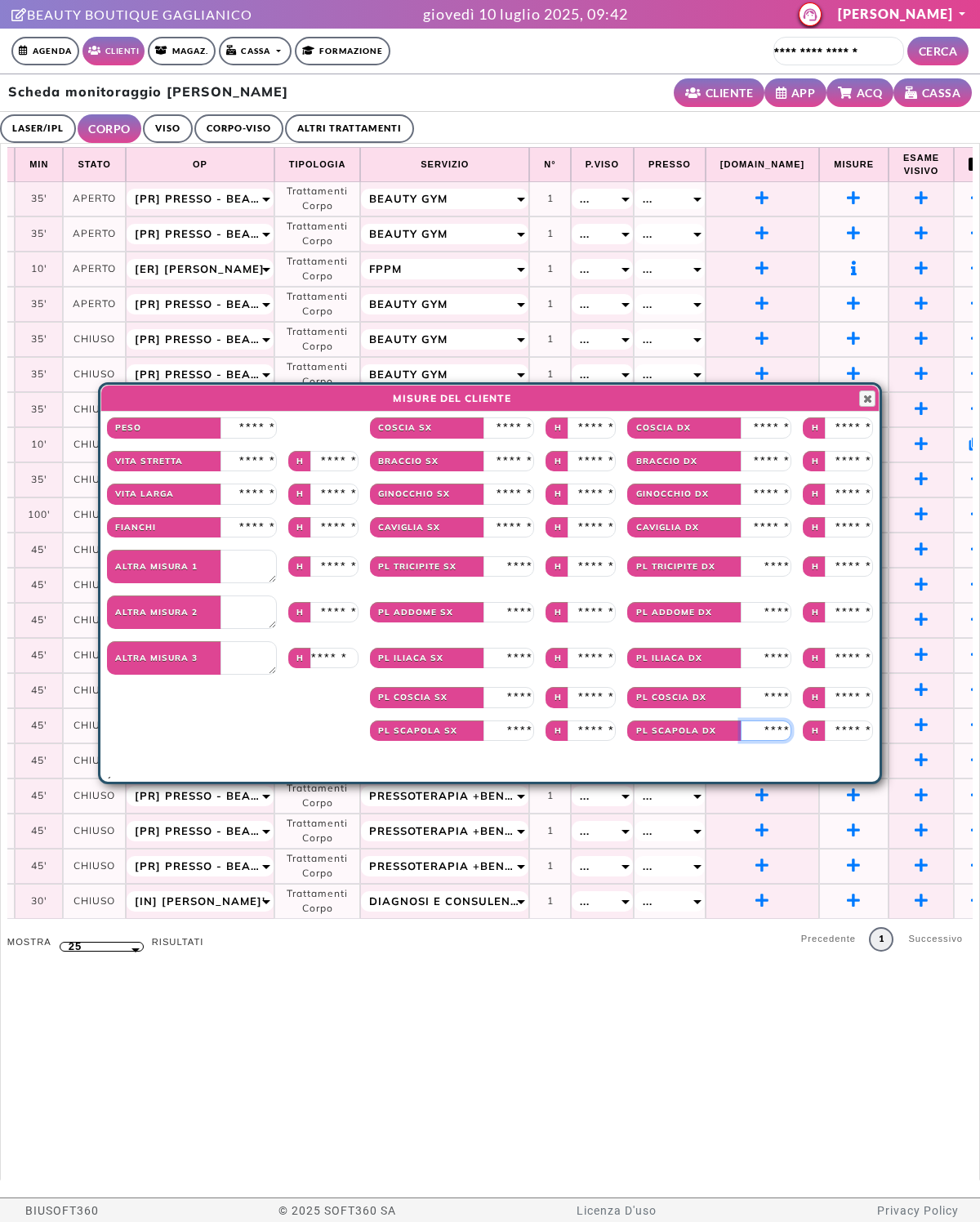 click at bounding box center [766, 731] 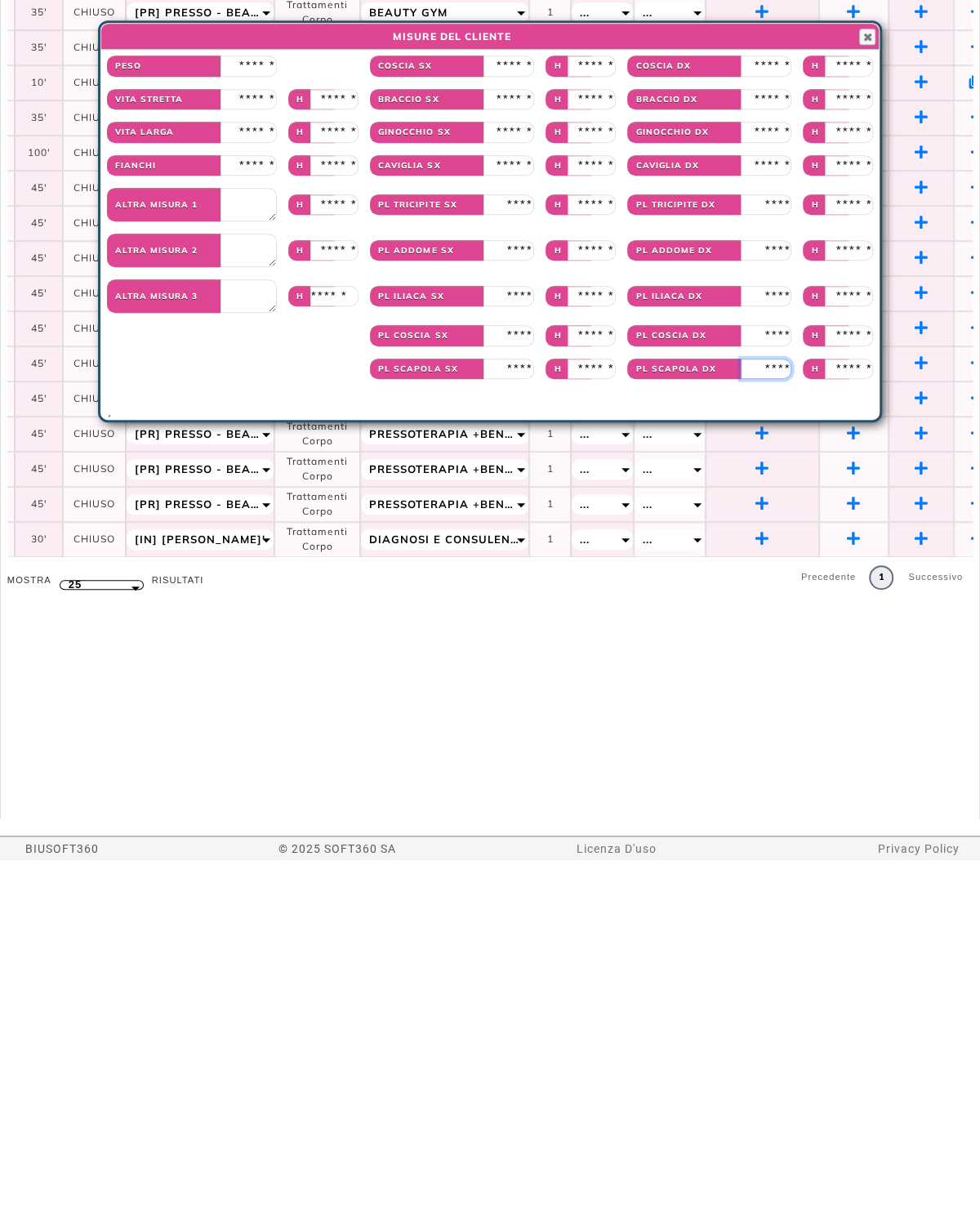 type on "**" 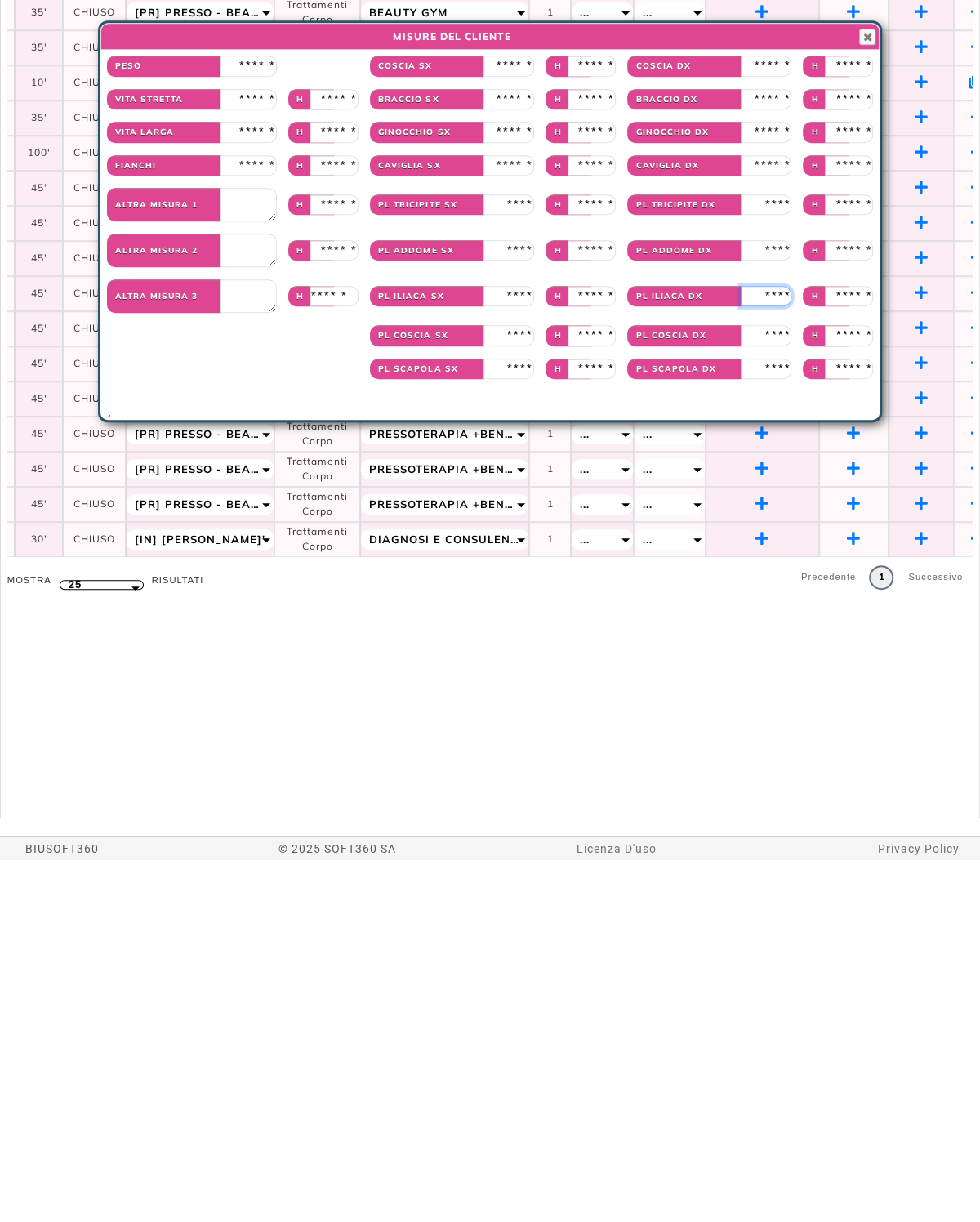 click at bounding box center (766, 658) 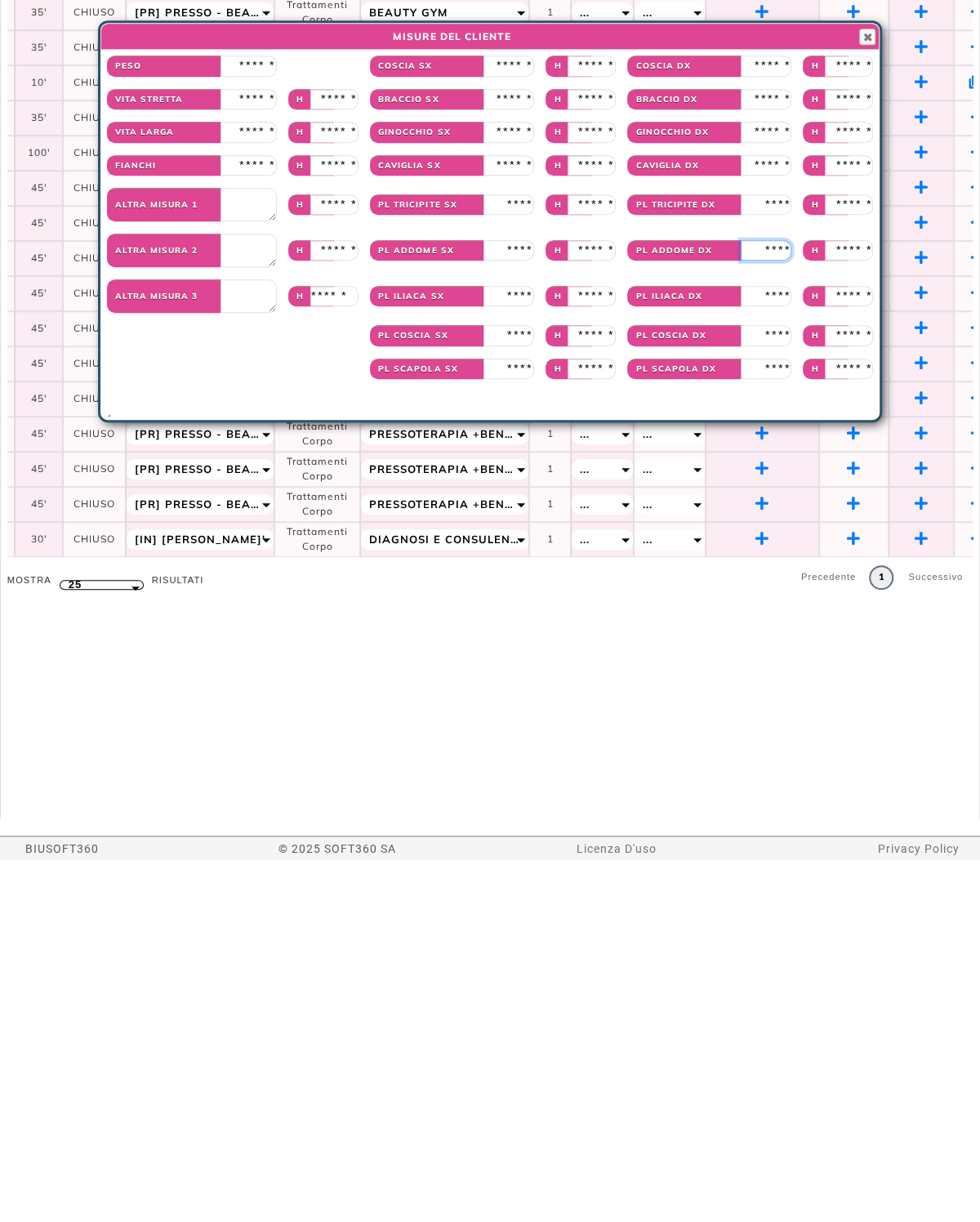 click at bounding box center [766, 613] 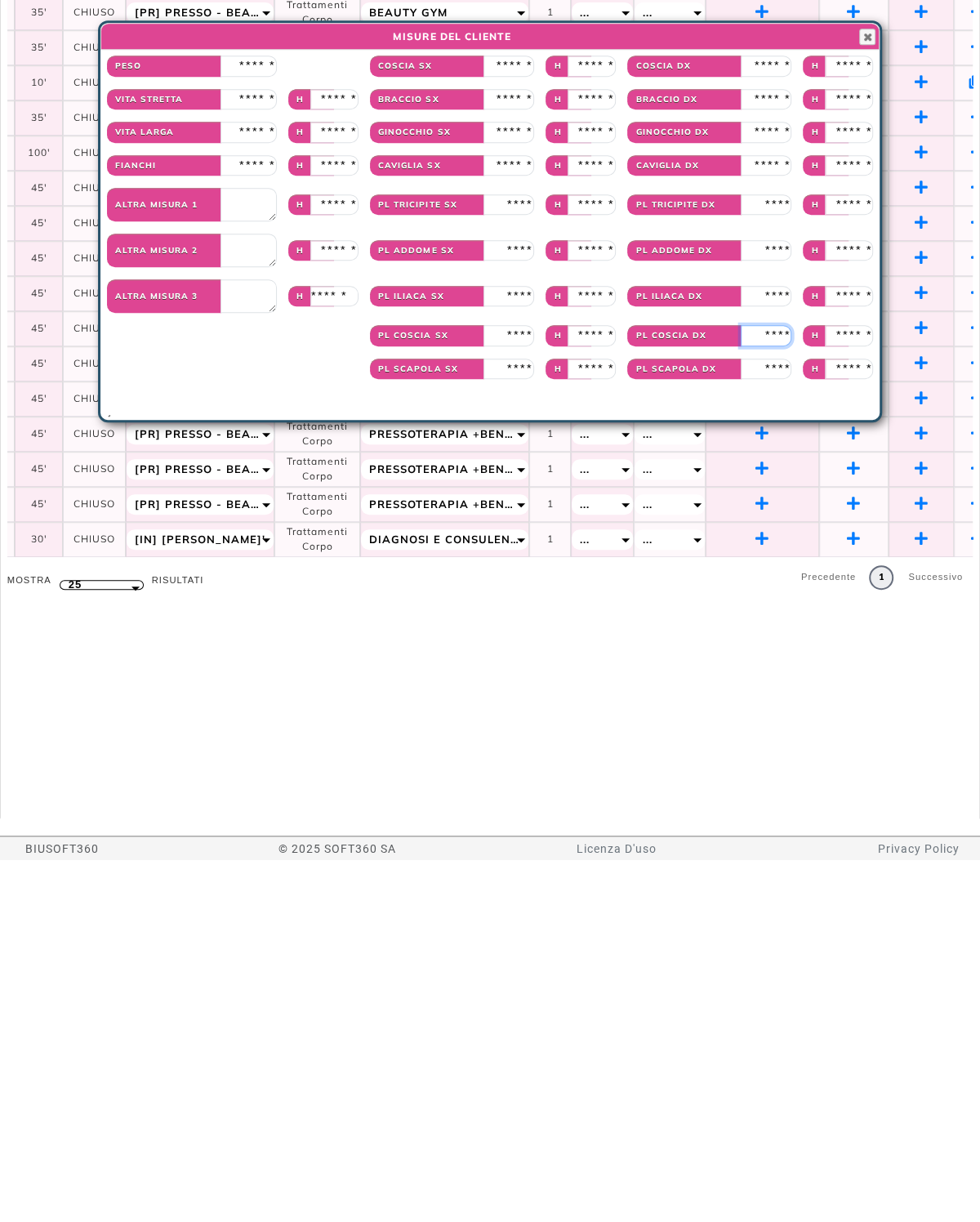 click at bounding box center (766, 698) 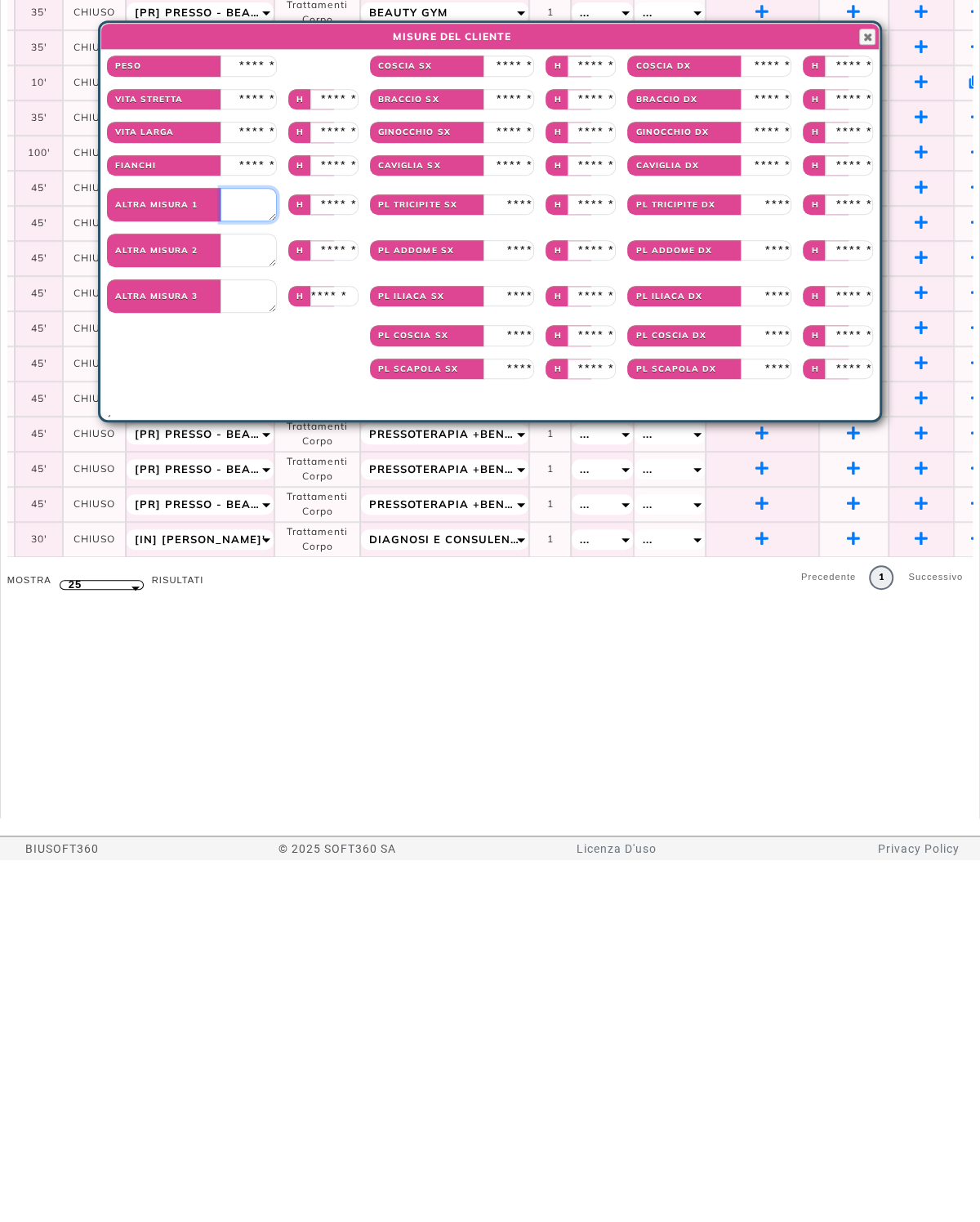 click at bounding box center [248, 566] 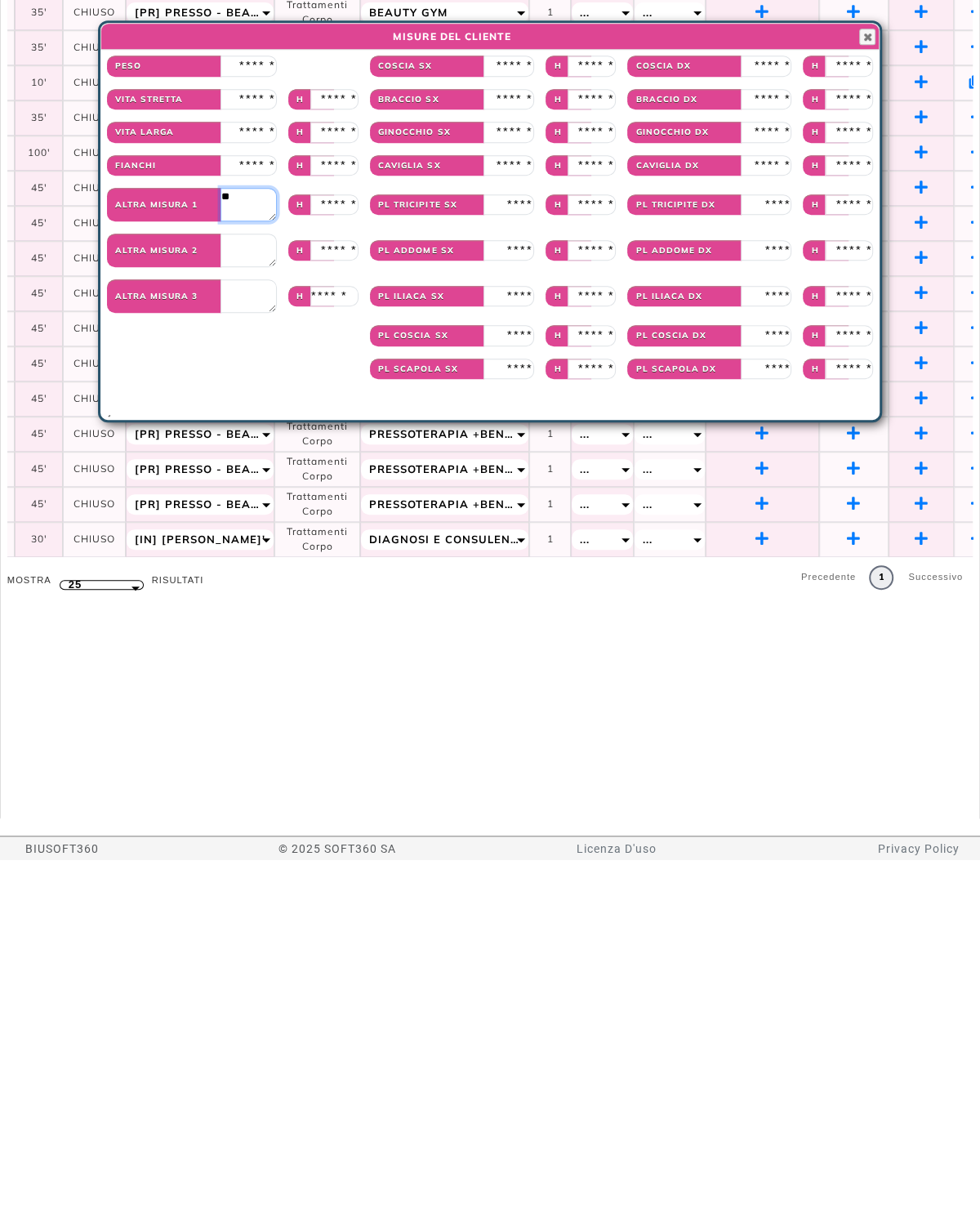 type on "***" 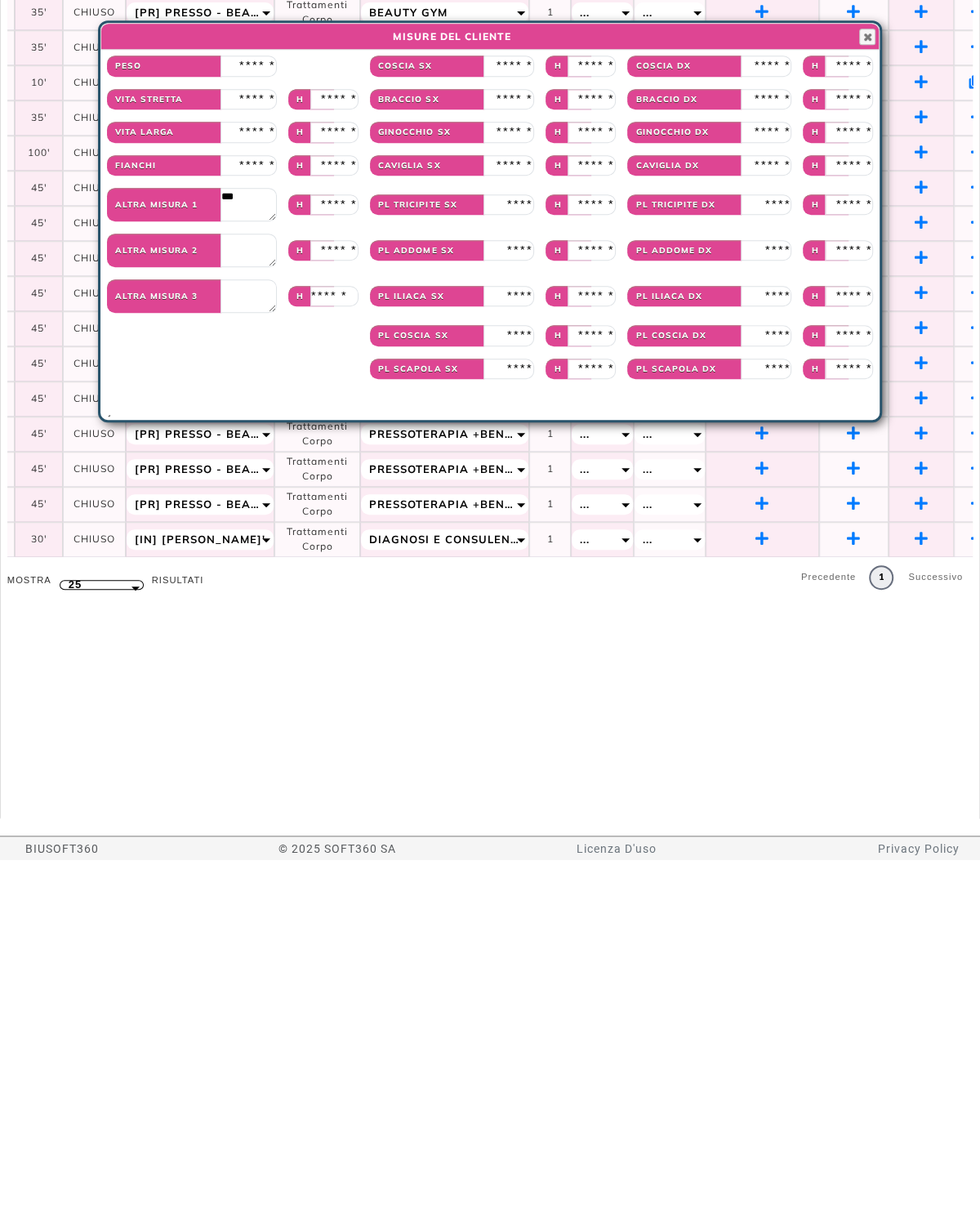 click on "Close" at bounding box center [867, 399] 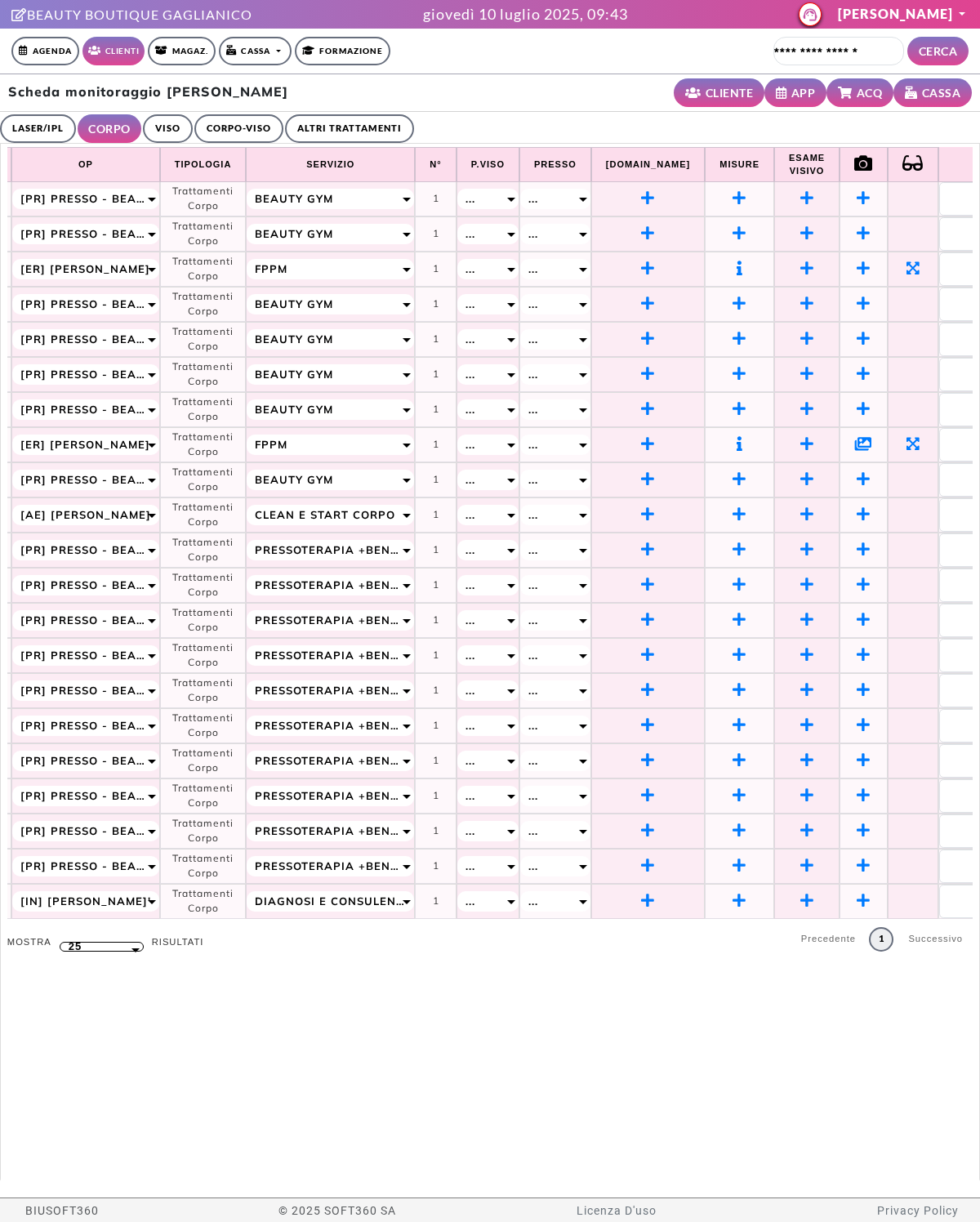 scroll, scrollTop: 1, scrollLeft: 230, axis: both 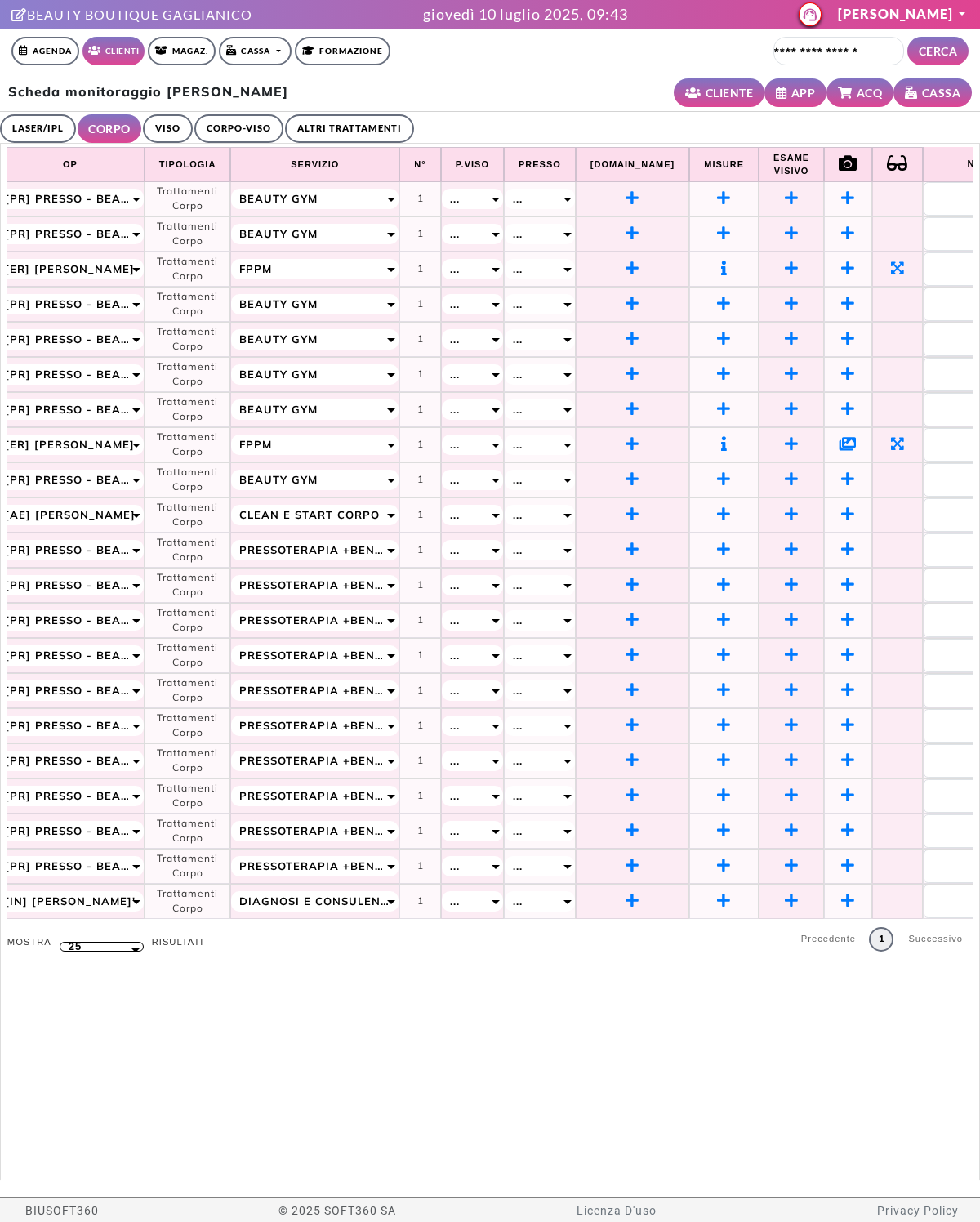 click at bounding box center (848, 268) 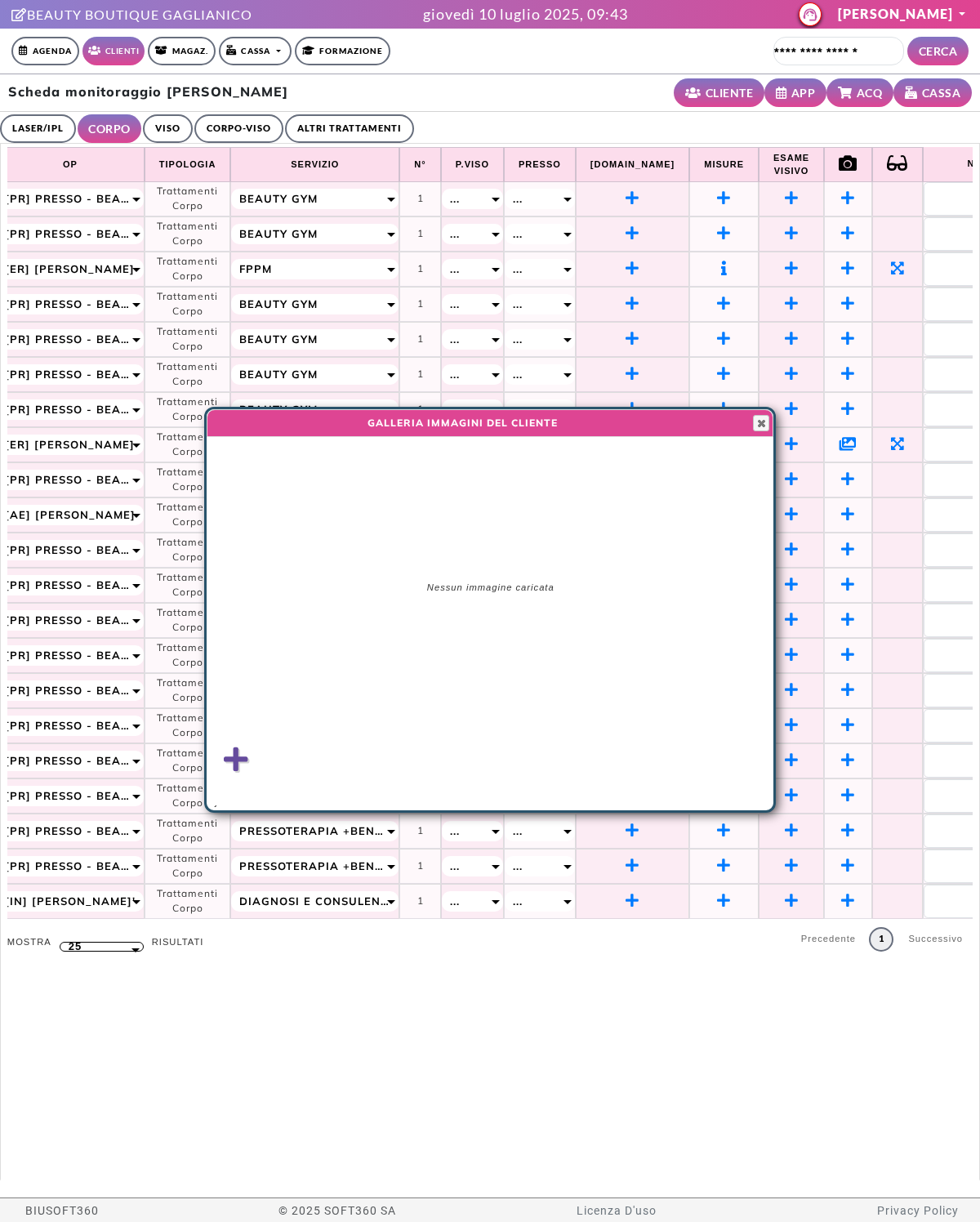 scroll, scrollTop: 0, scrollLeft: 230, axis: horizontal 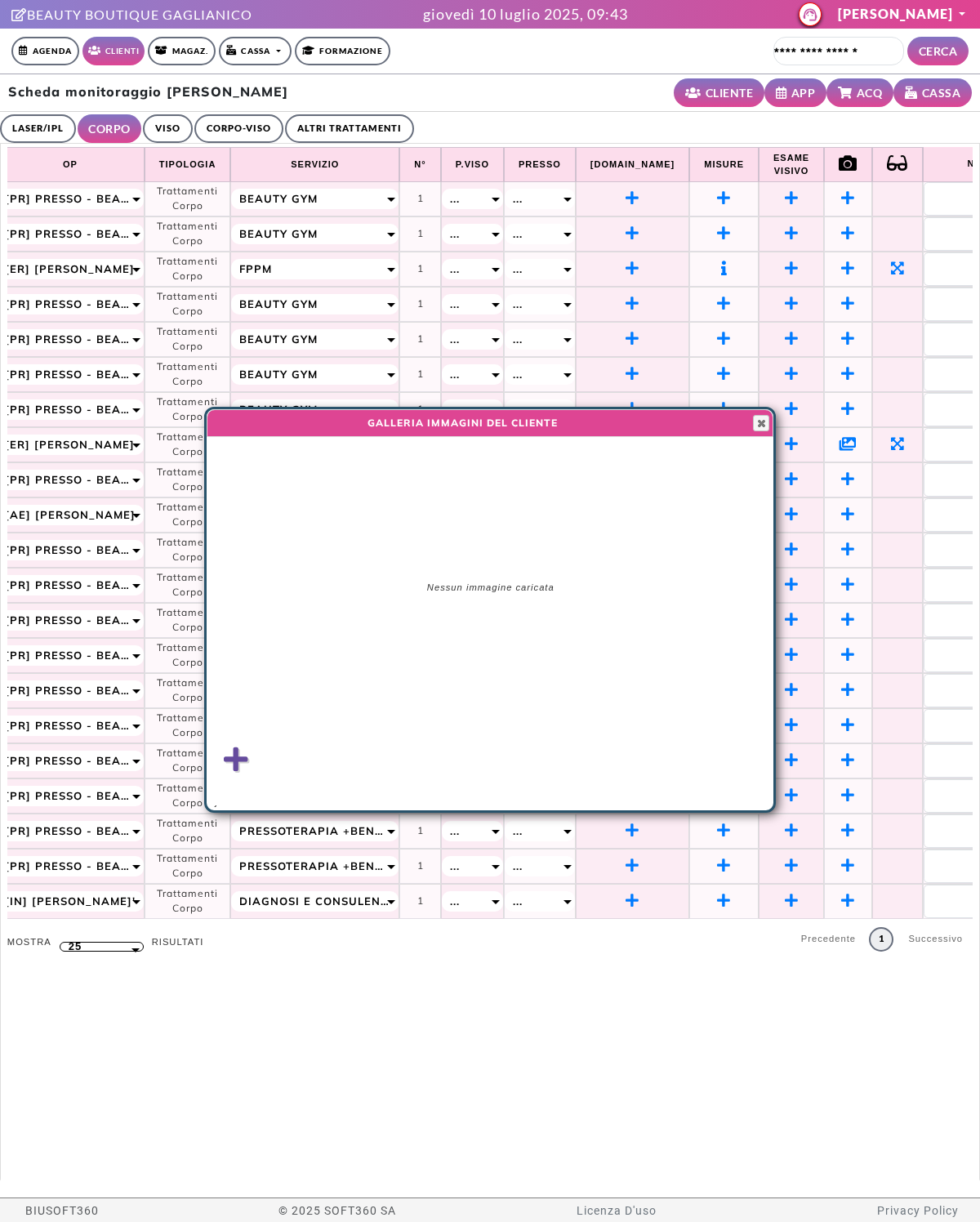 click at bounding box center [236, 760] 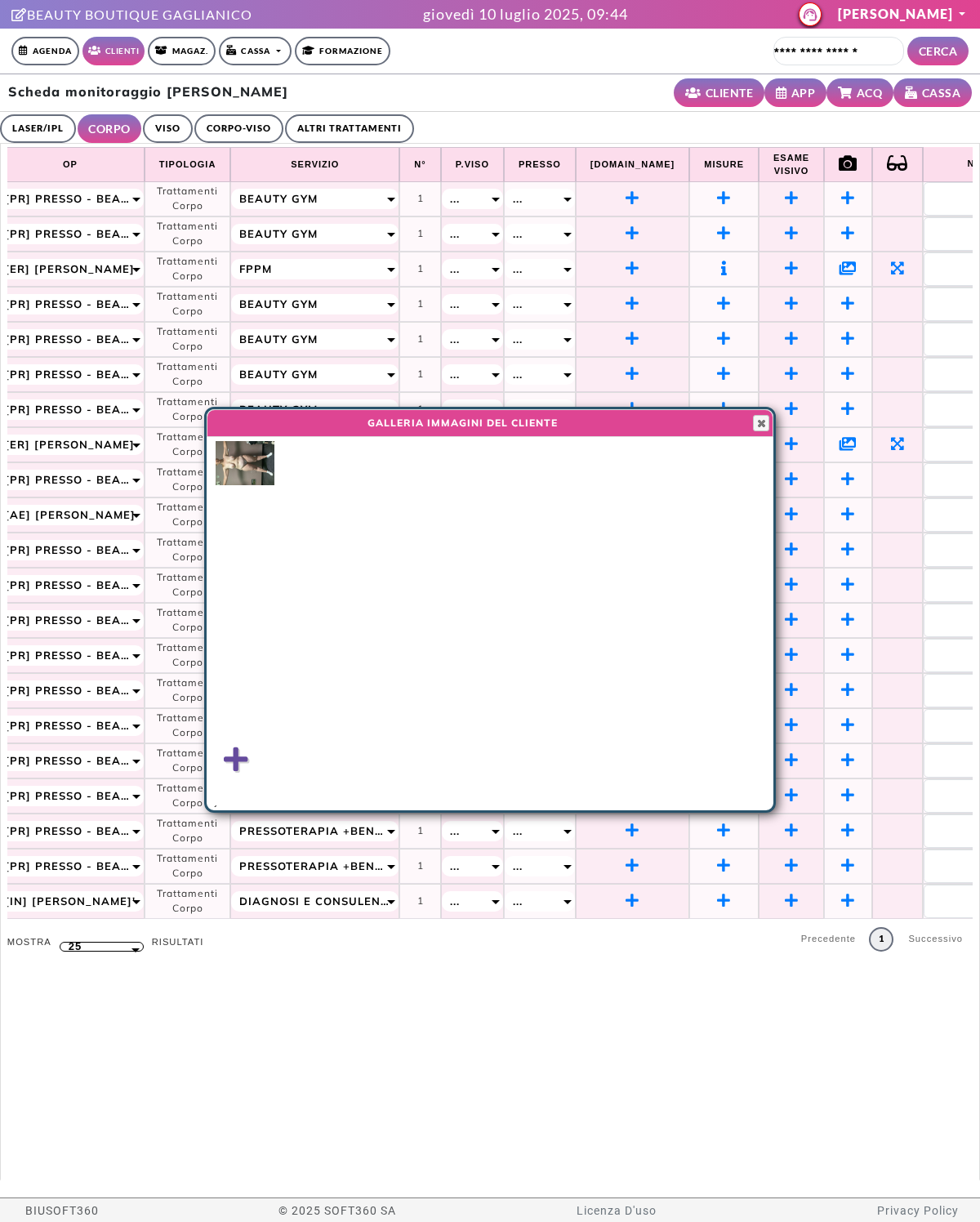 click at bounding box center (236, 760) 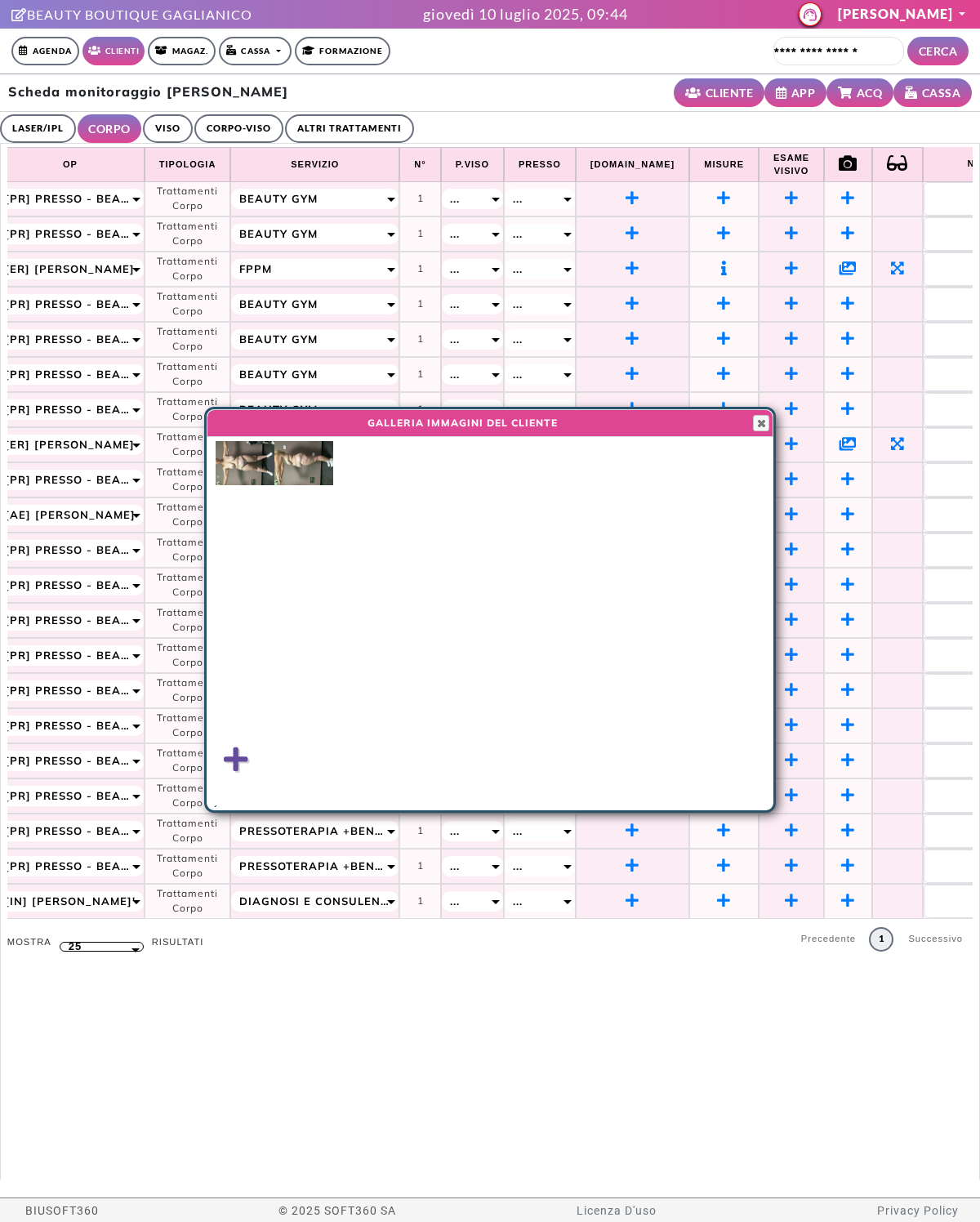 click at bounding box center [236, 760] 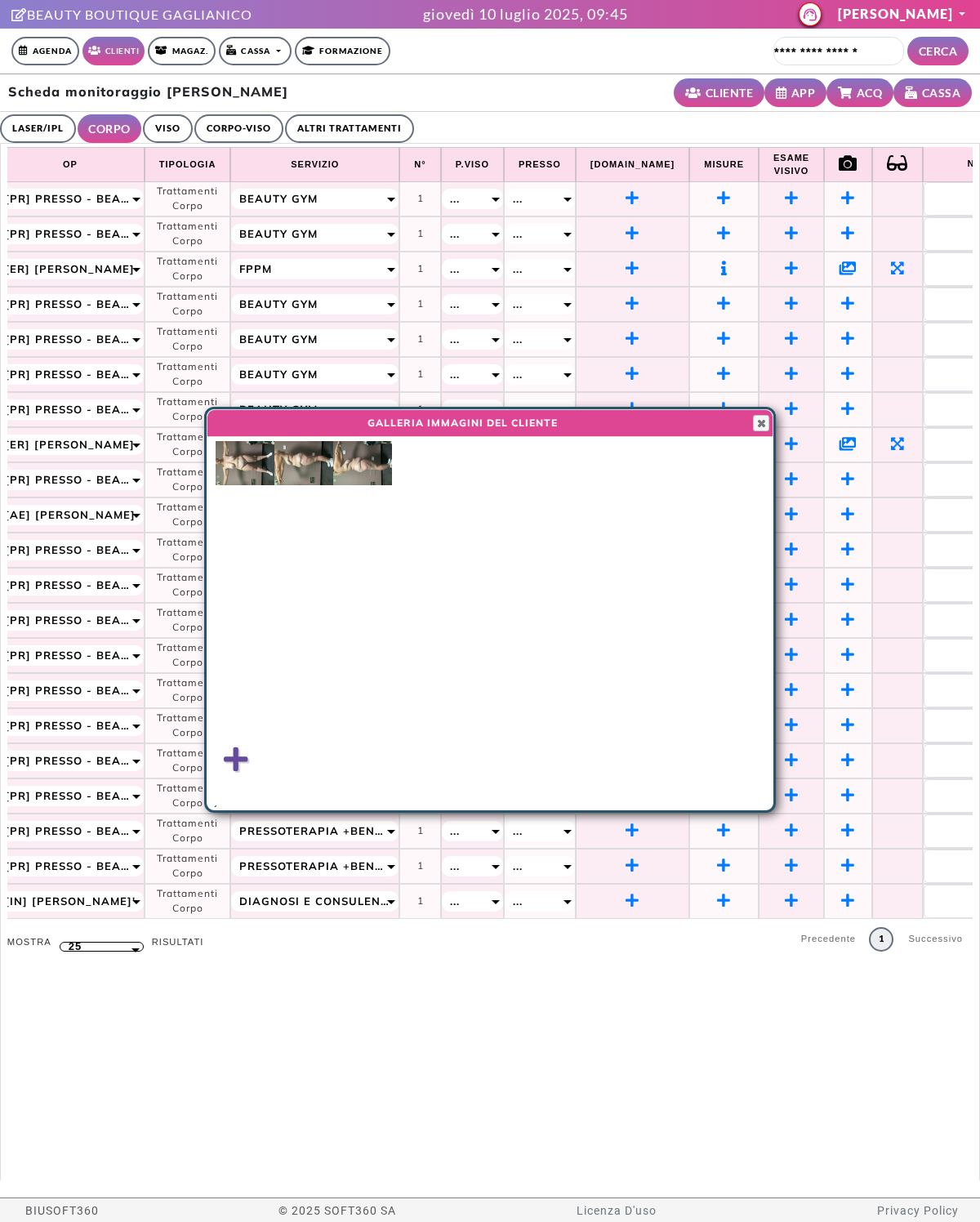 click at bounding box center [236, 760] 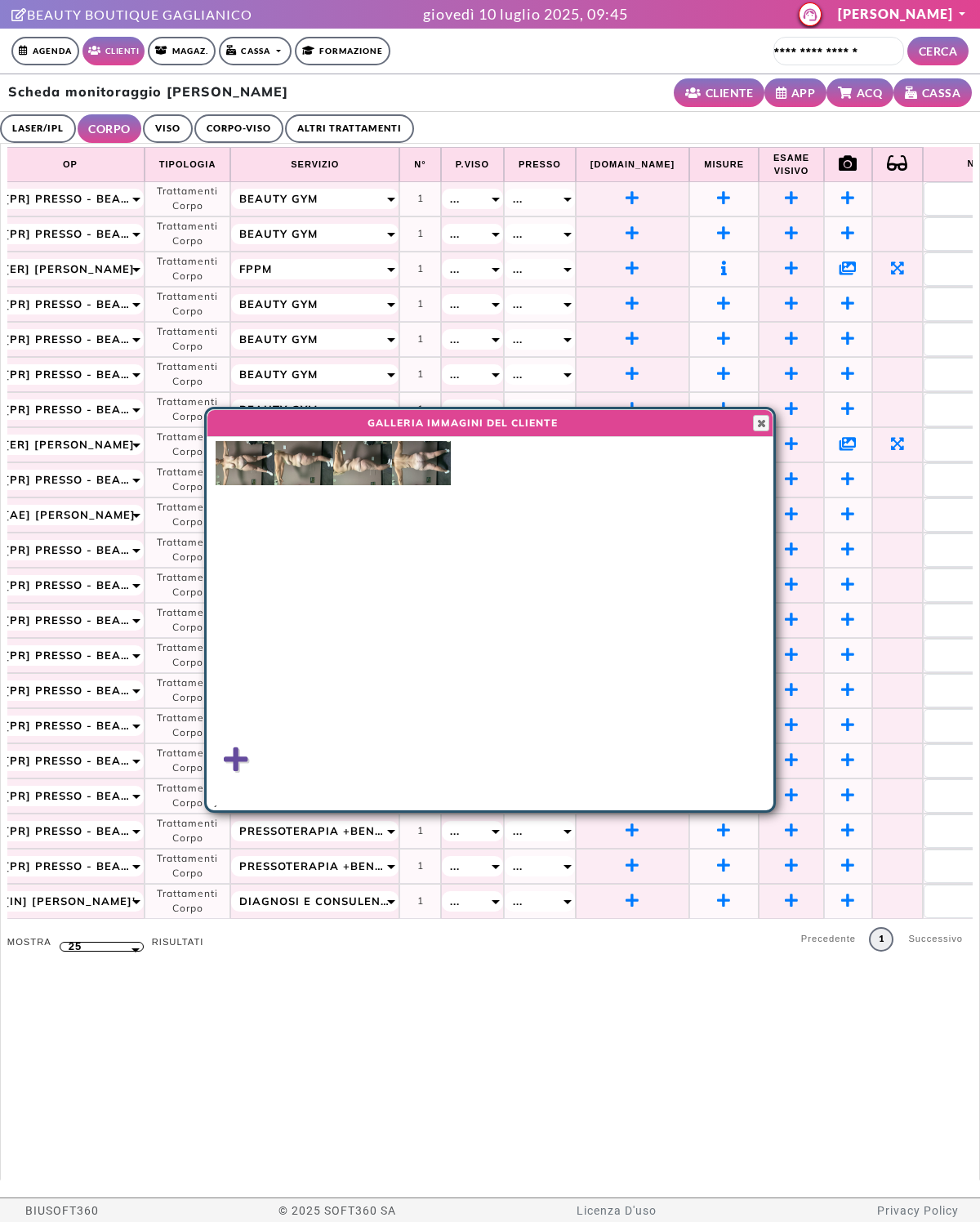 click at bounding box center (761, 423) 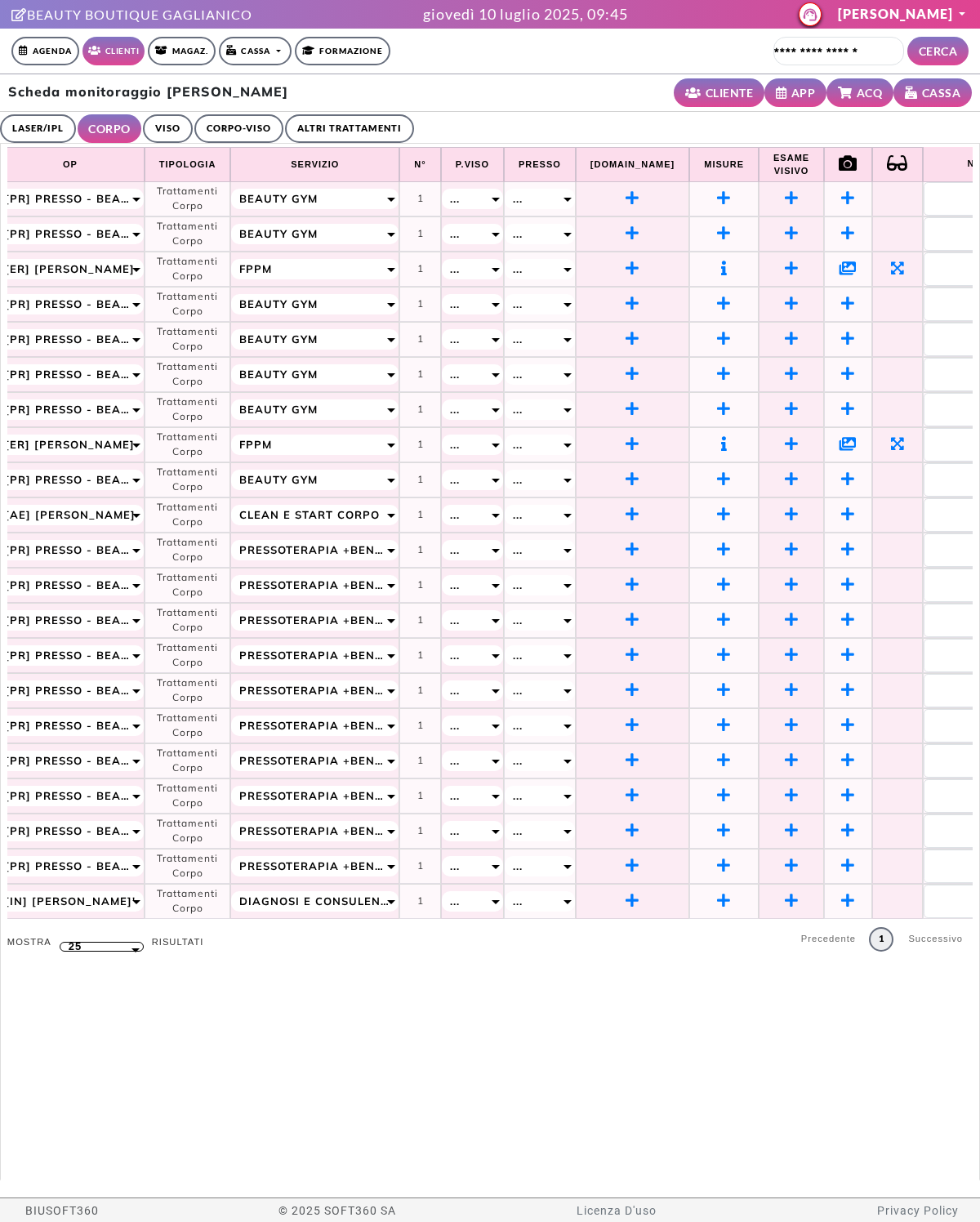 click at bounding box center (898, 444) 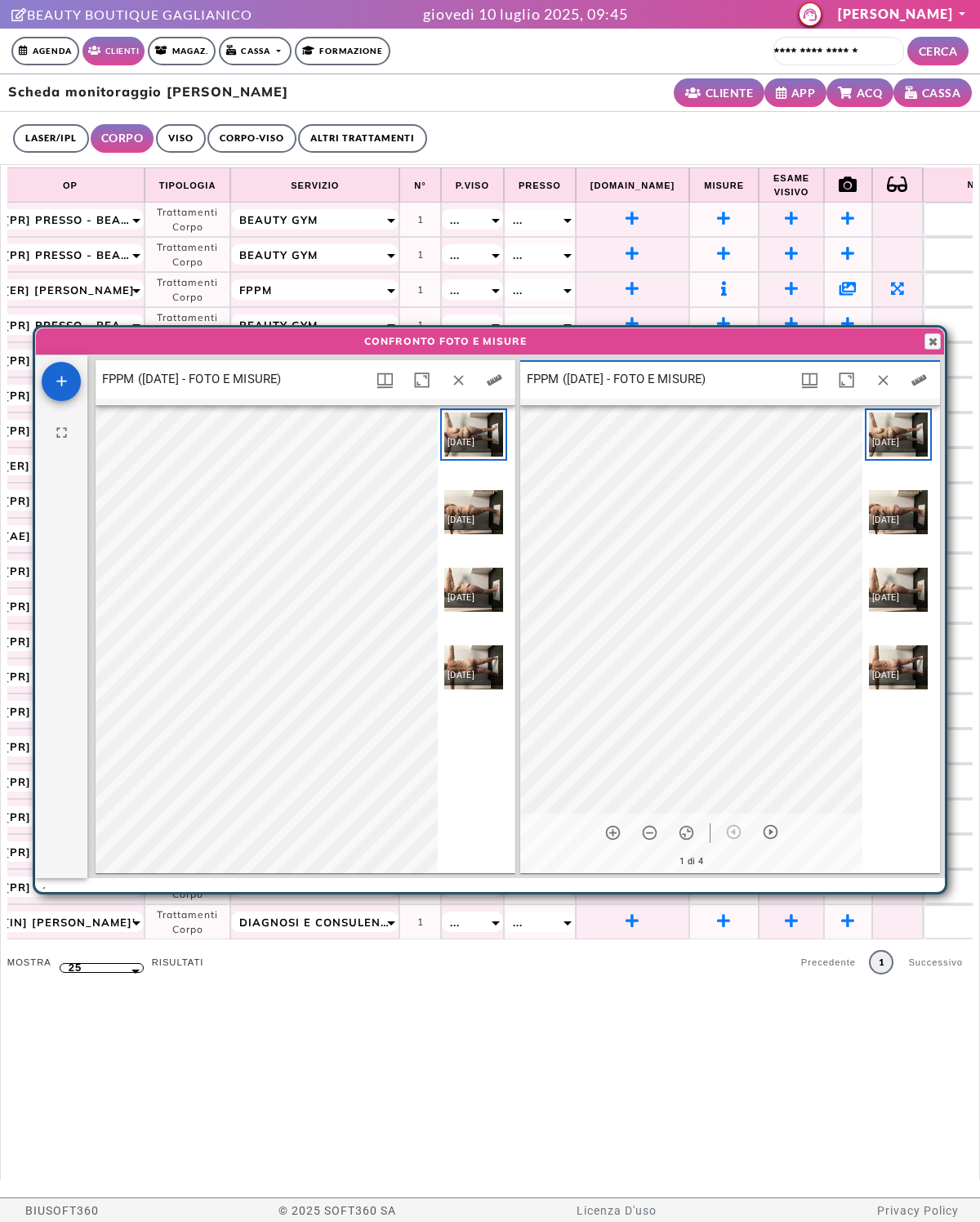 scroll, scrollTop: 13, scrollLeft: 13, axis: both 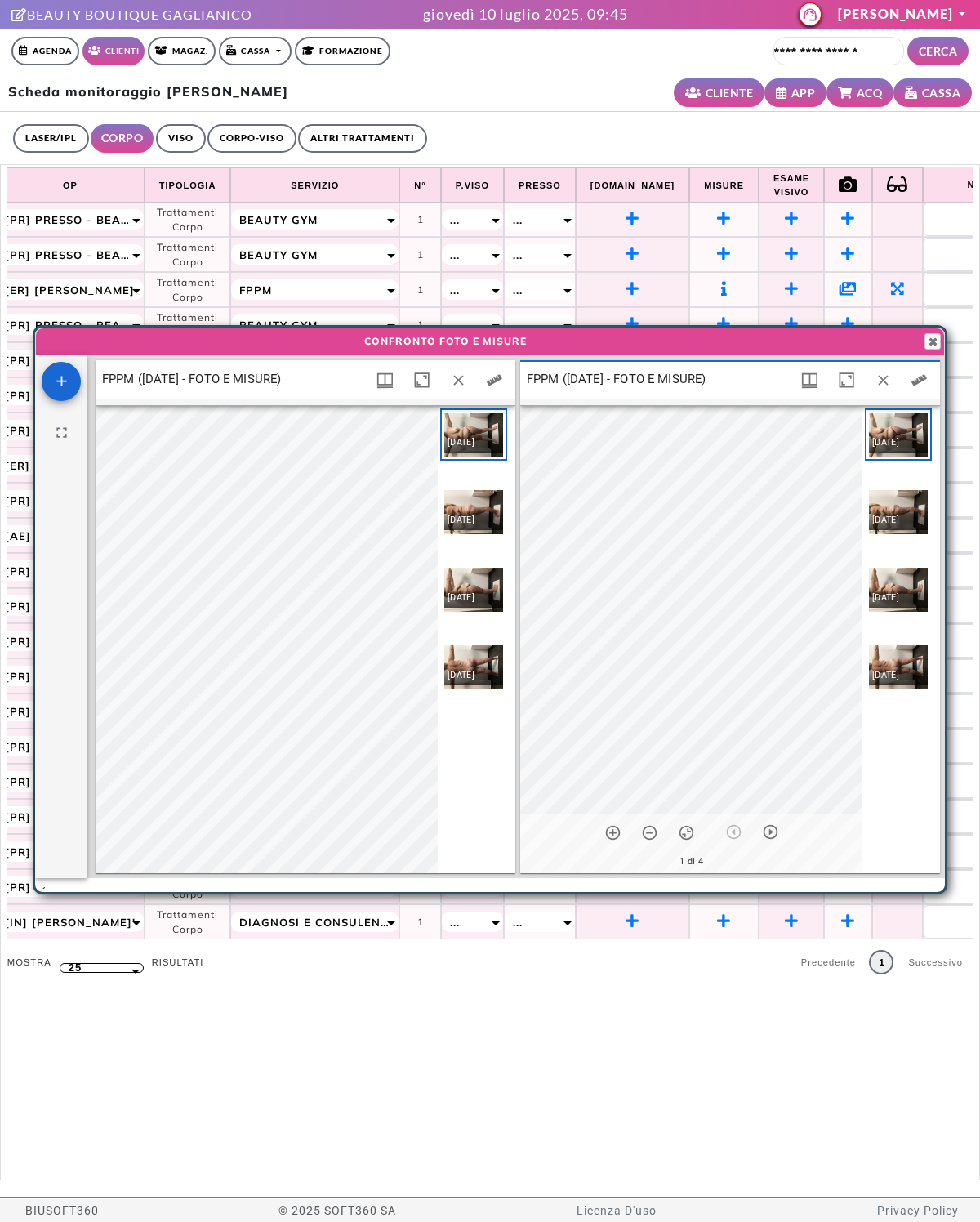 click 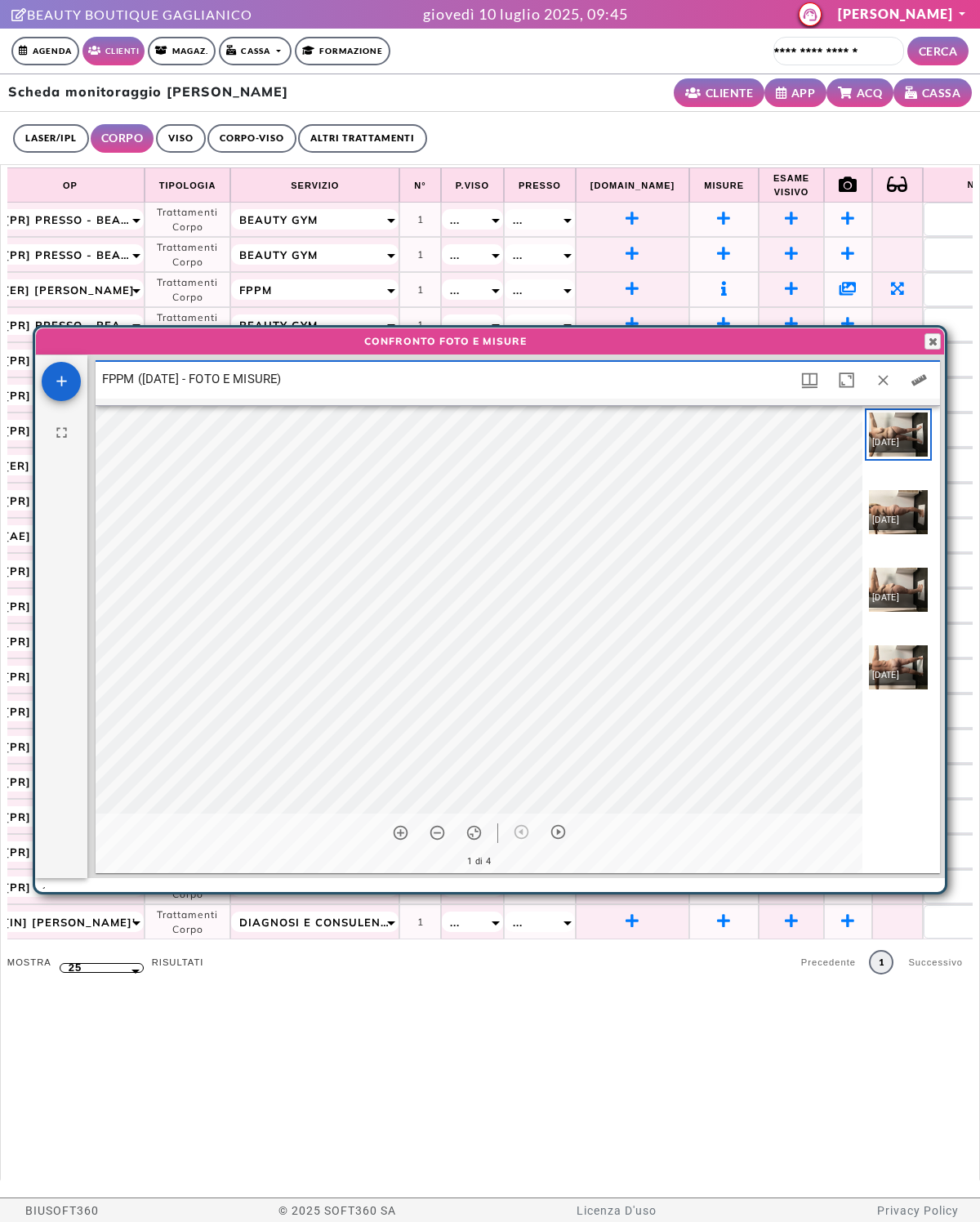 scroll, scrollTop: 8, scrollLeft: 8, axis: both 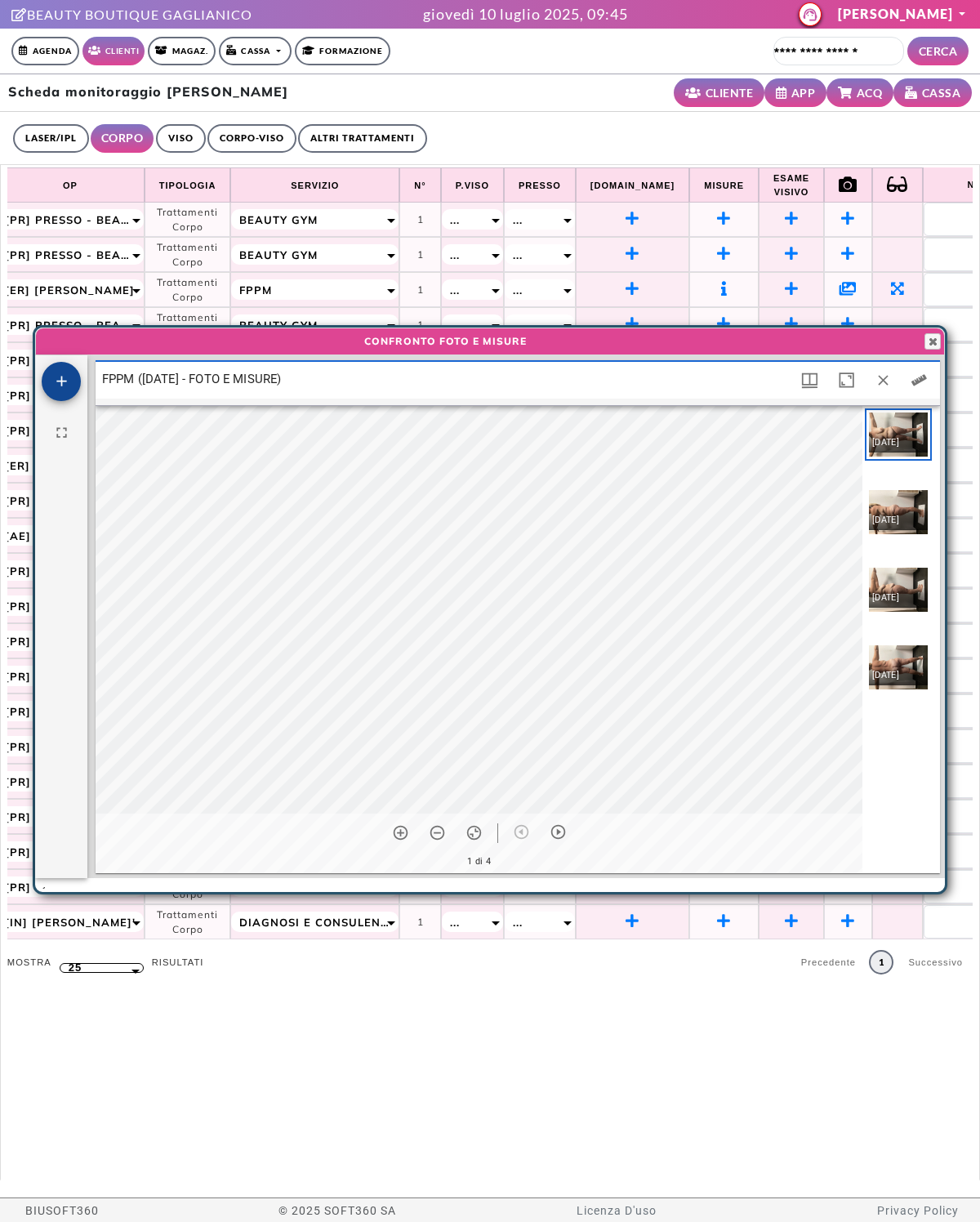 click at bounding box center (61, 381) 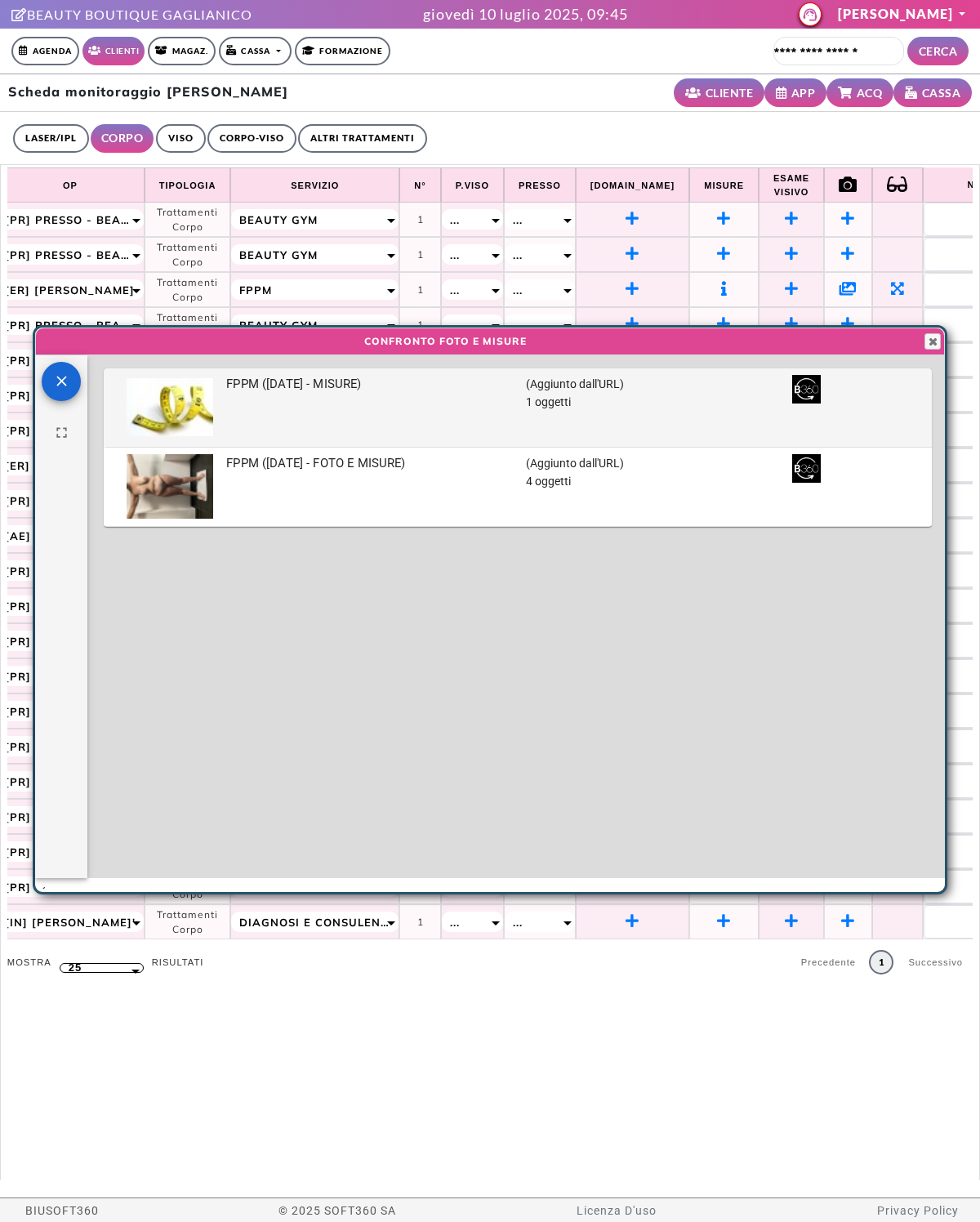 click on "FPPM (10-07-2025 - MISURE)" at bounding box center [293, 384] 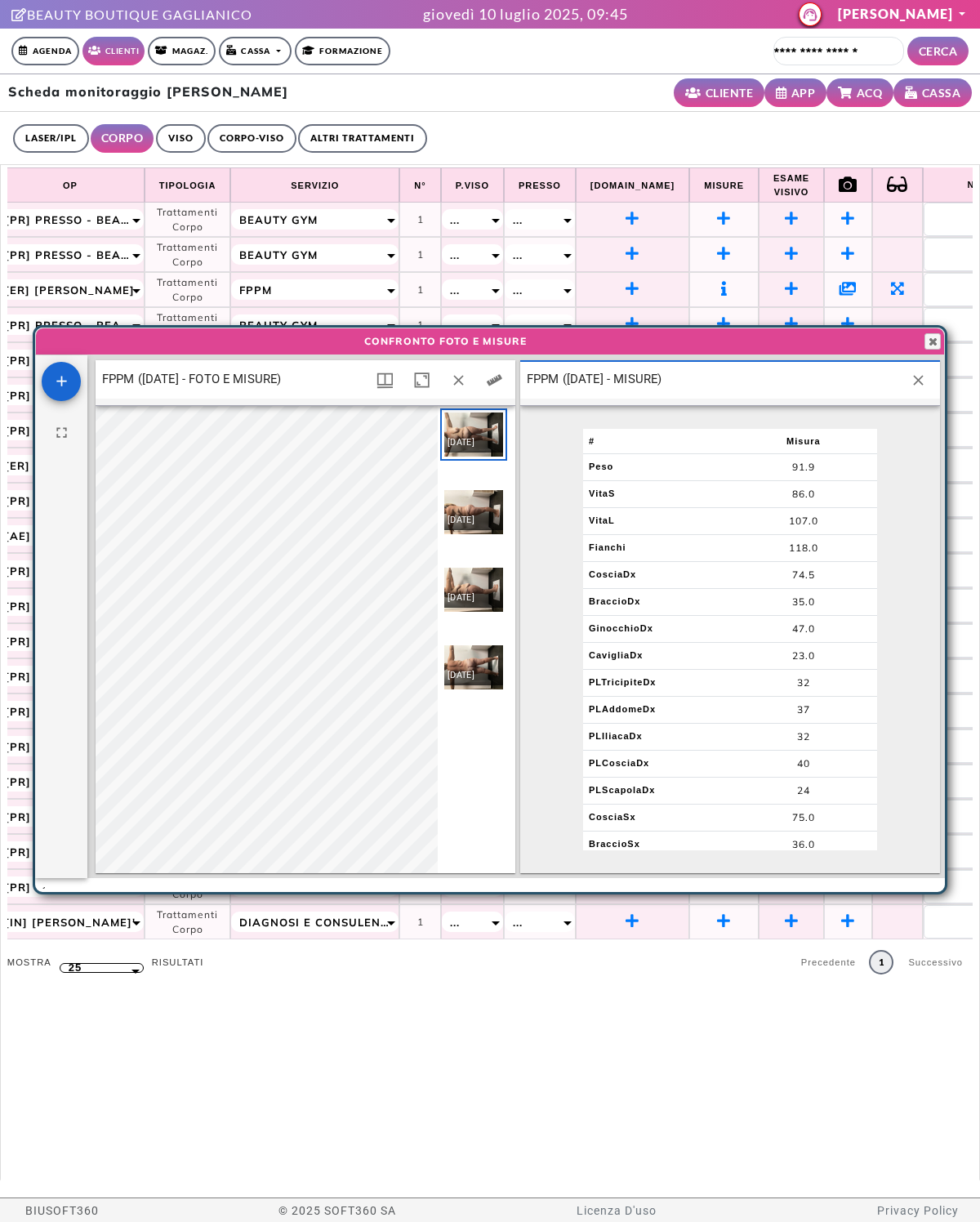 scroll, scrollTop: 13, scrollLeft: 13, axis: both 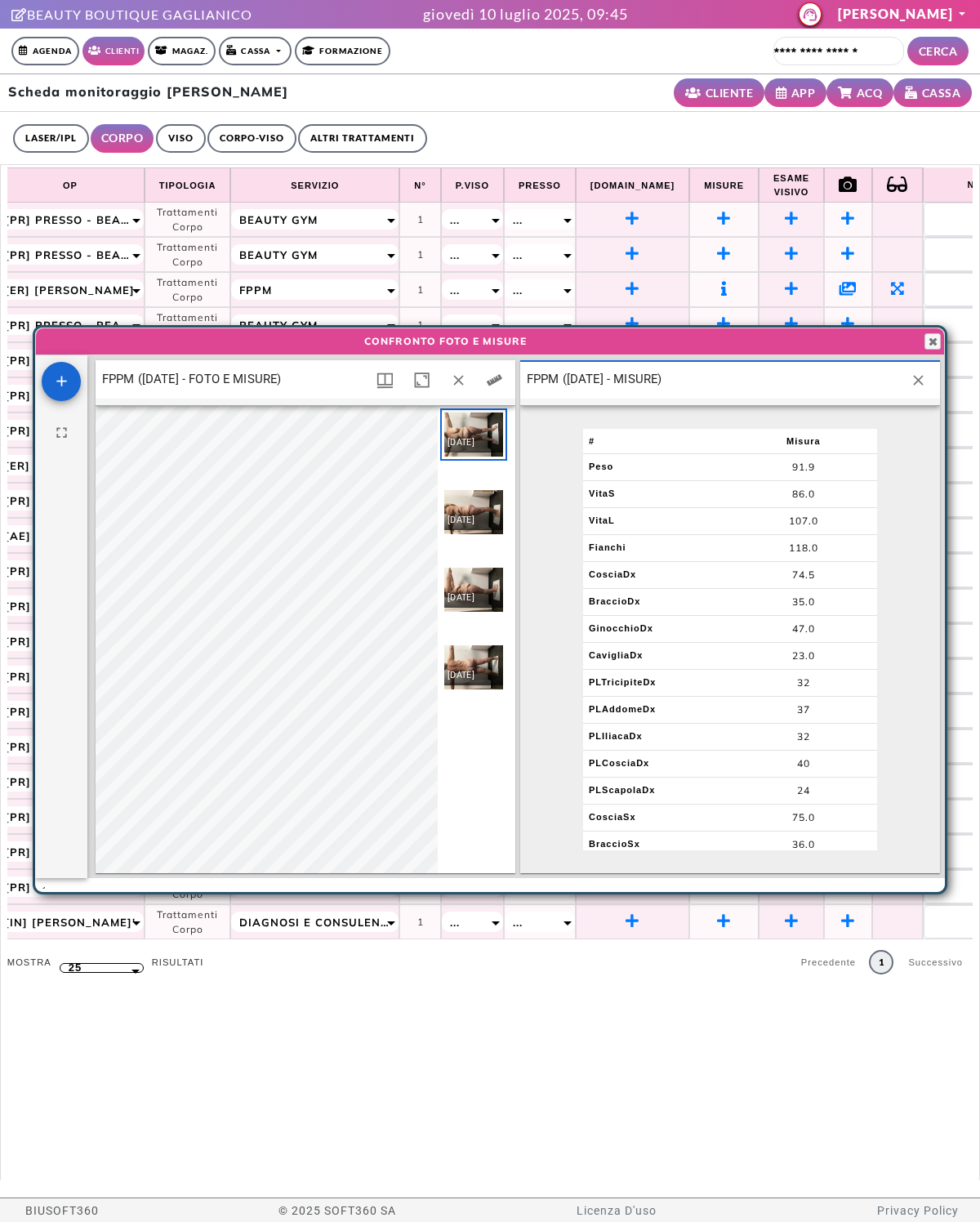 click at bounding box center [494, 380] 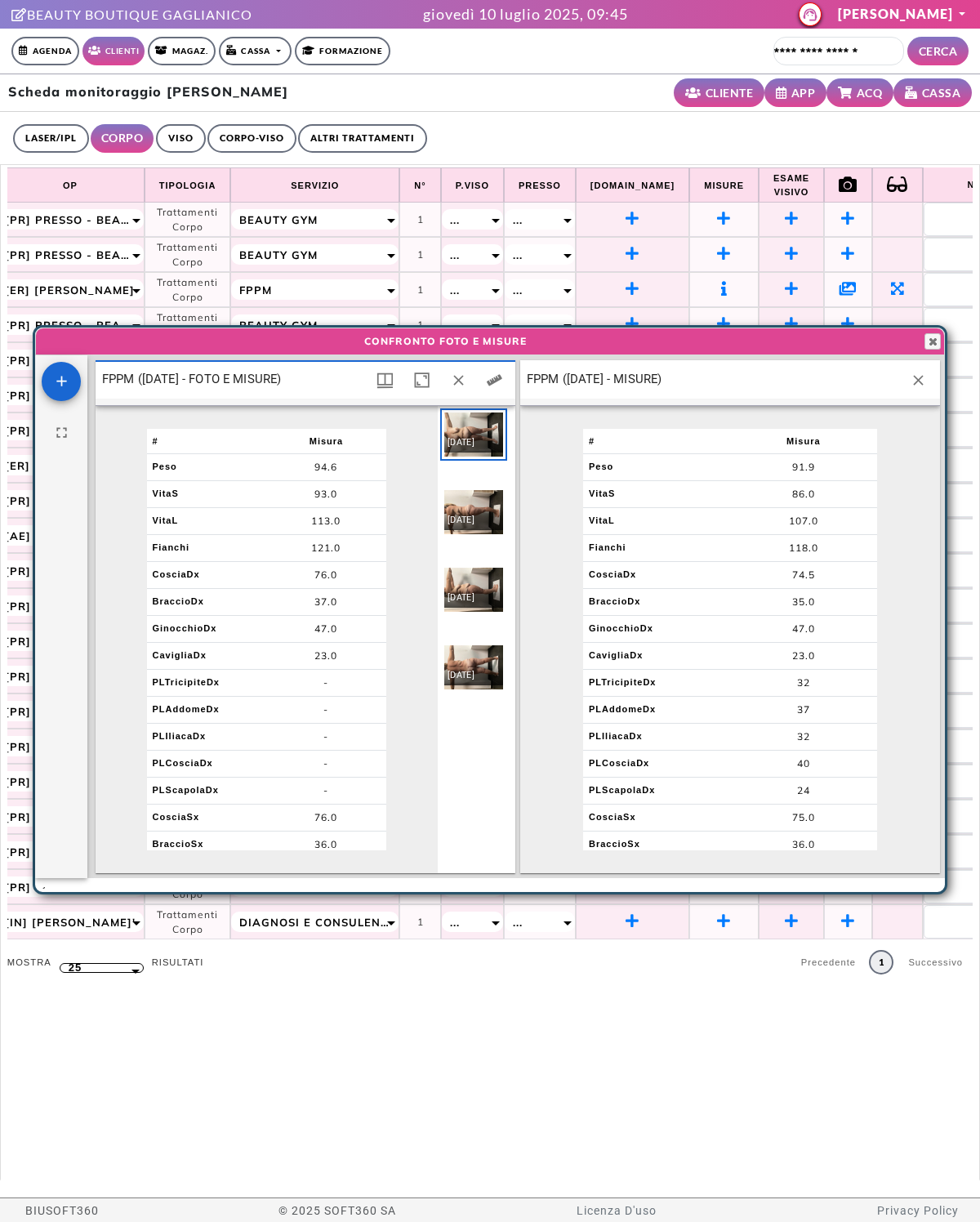 scroll, scrollTop: 8, scrollLeft: 8, axis: both 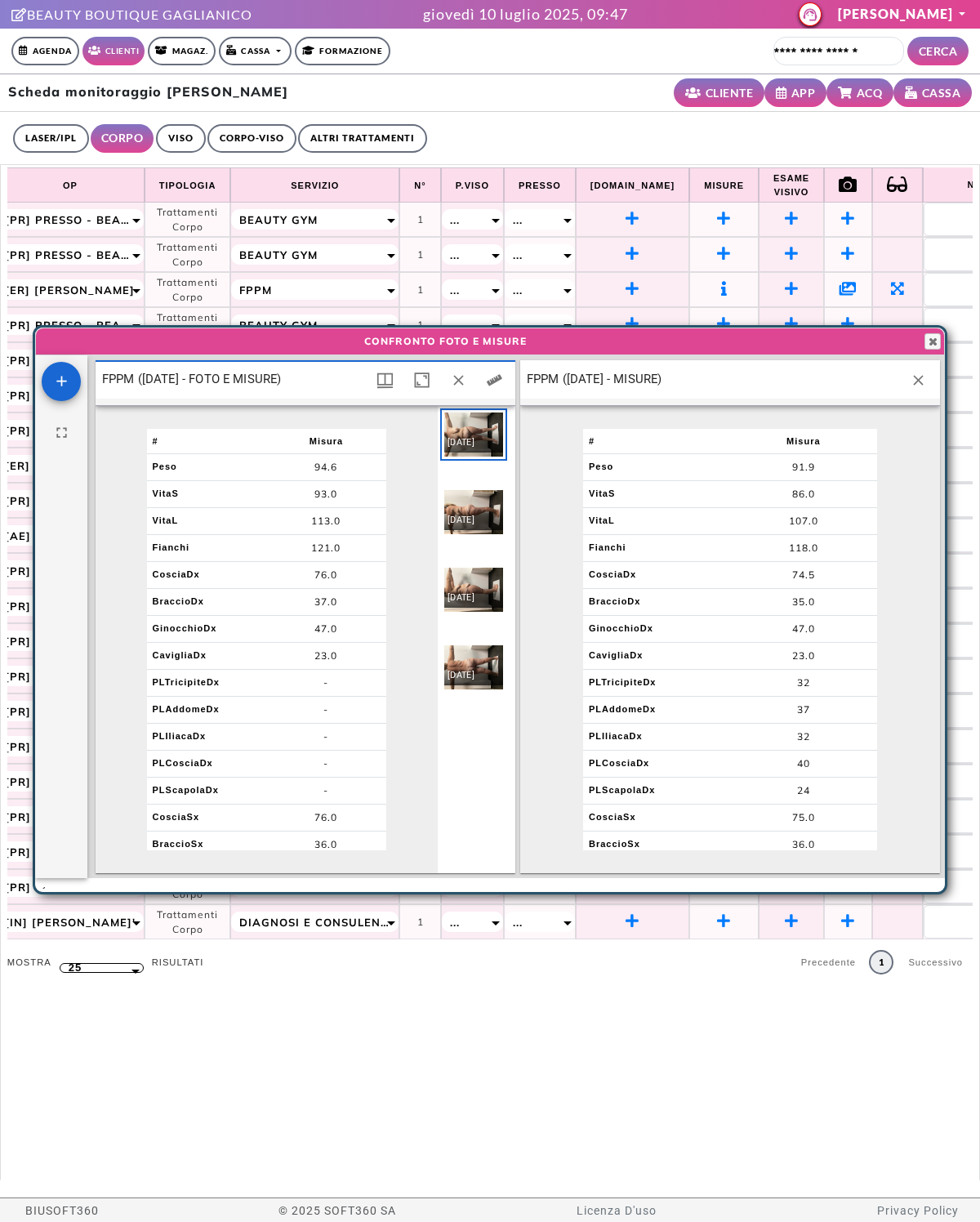 click at bounding box center [933, 341] 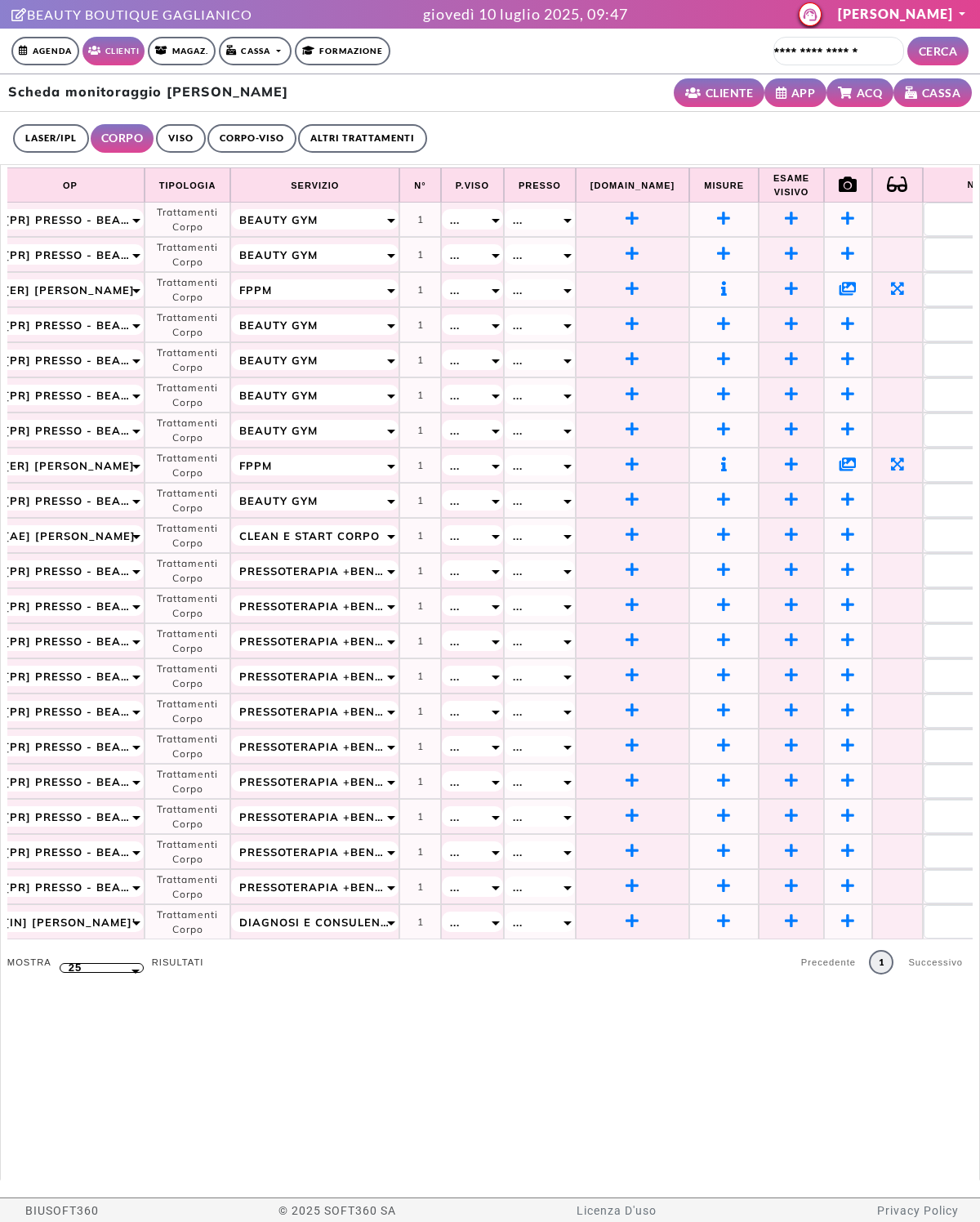 click at bounding box center [848, 288] 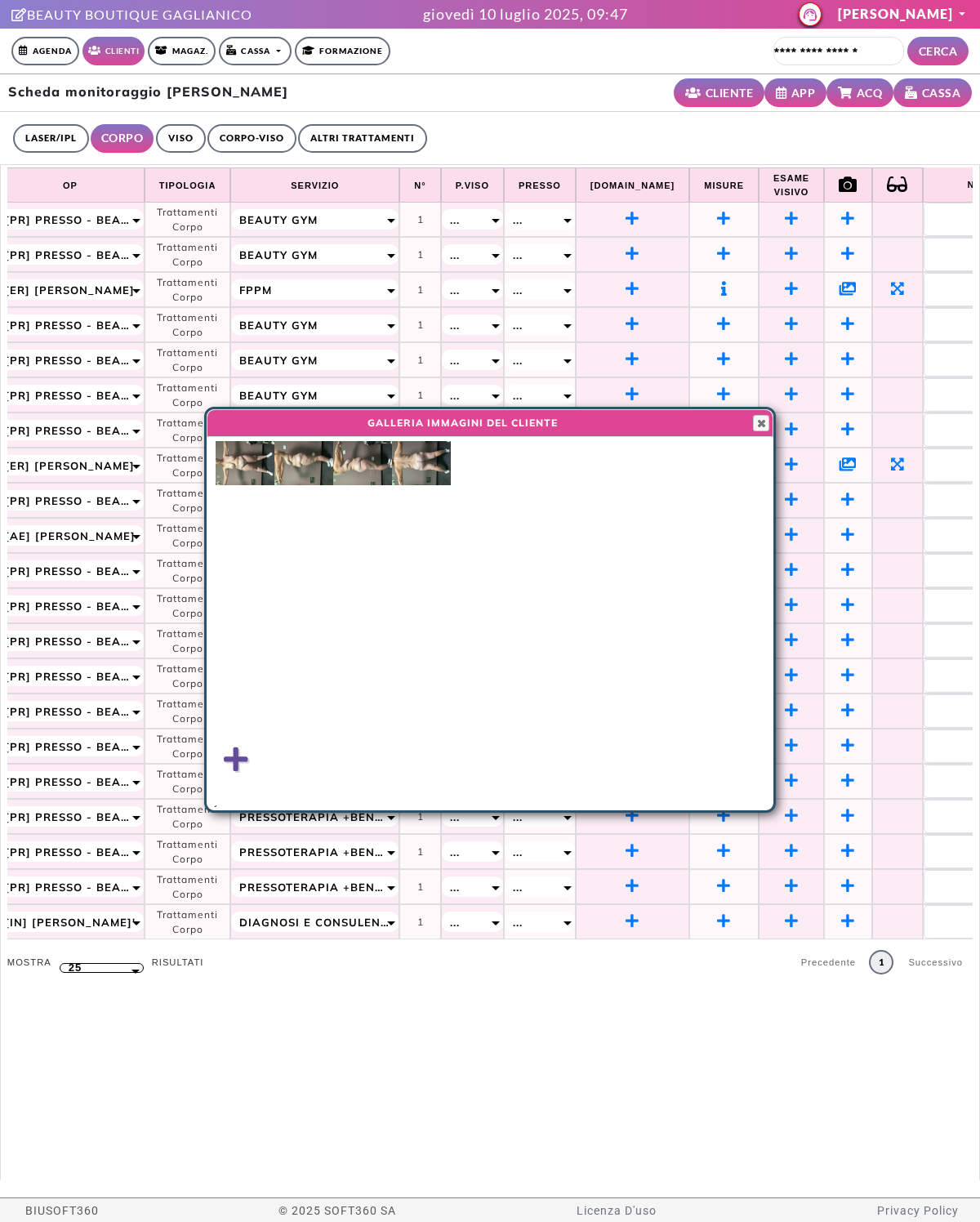 click at bounding box center [761, 423] 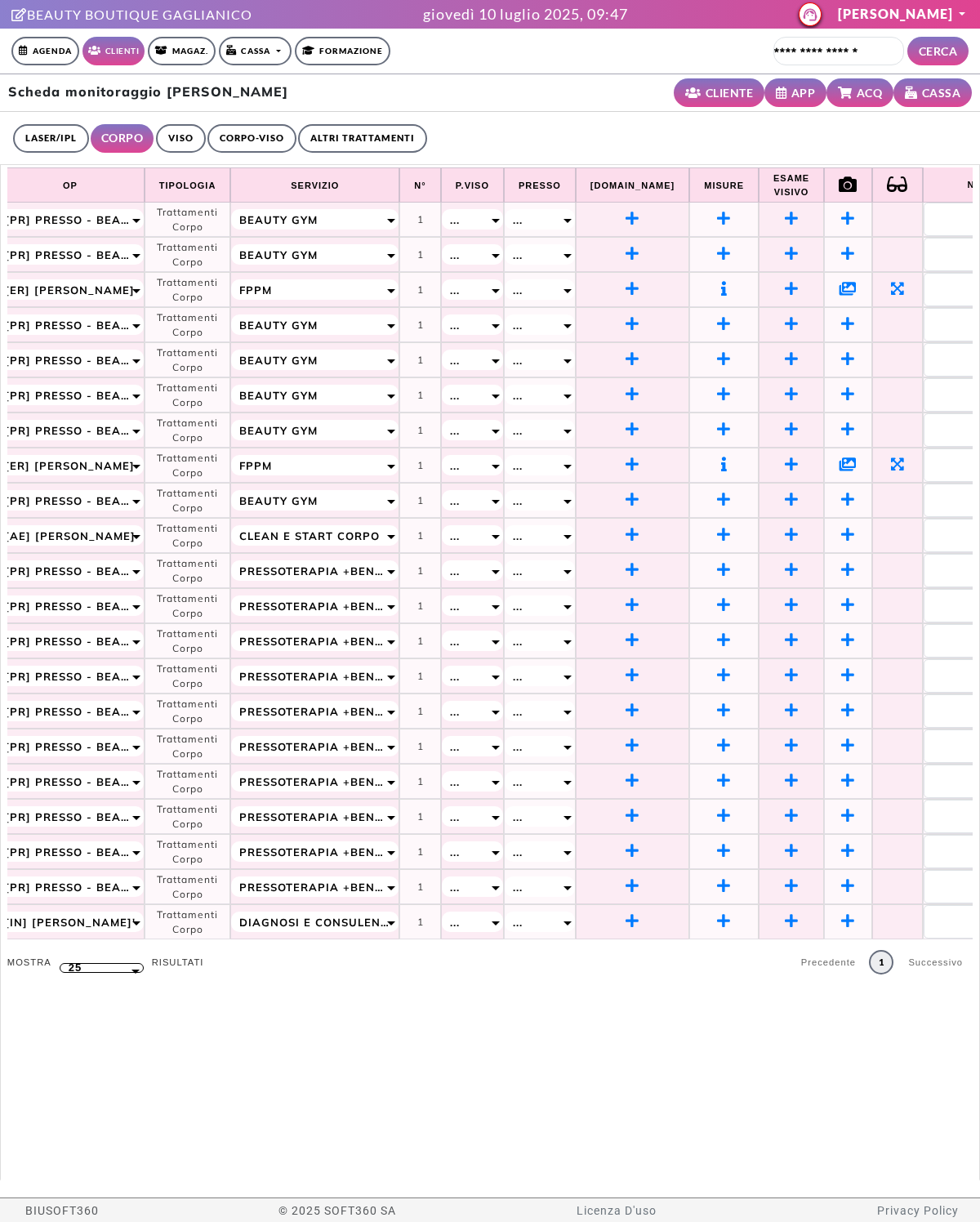 click on "Agenda" at bounding box center [45, 51] 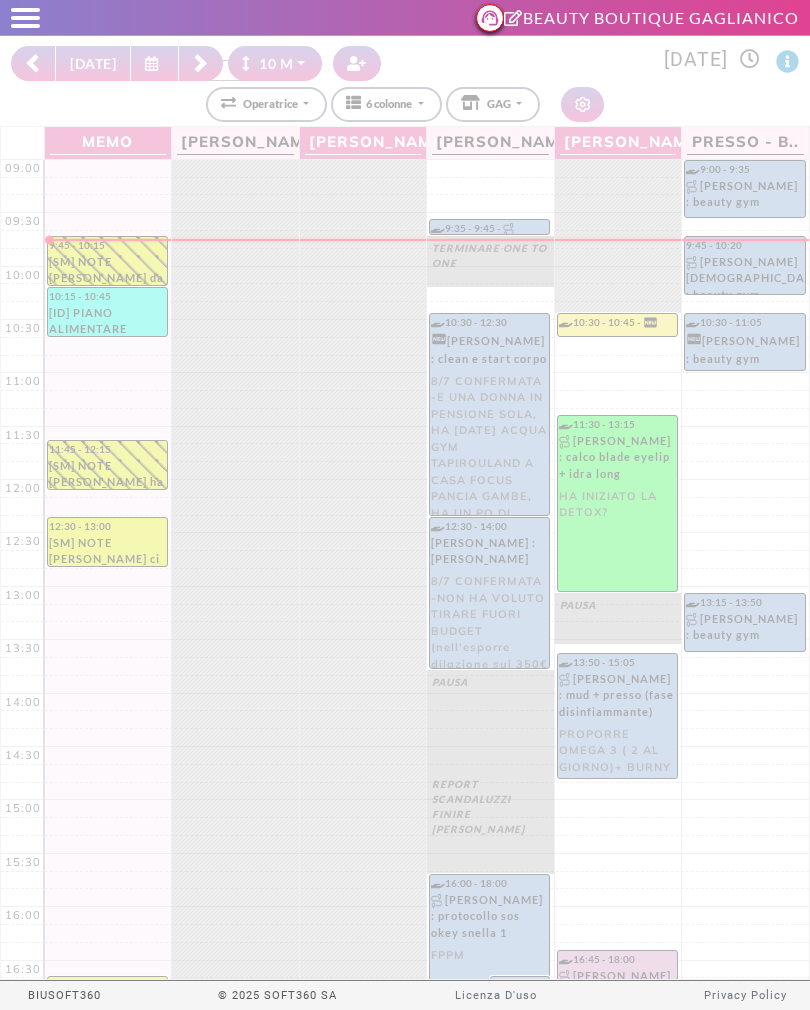 select on "********" 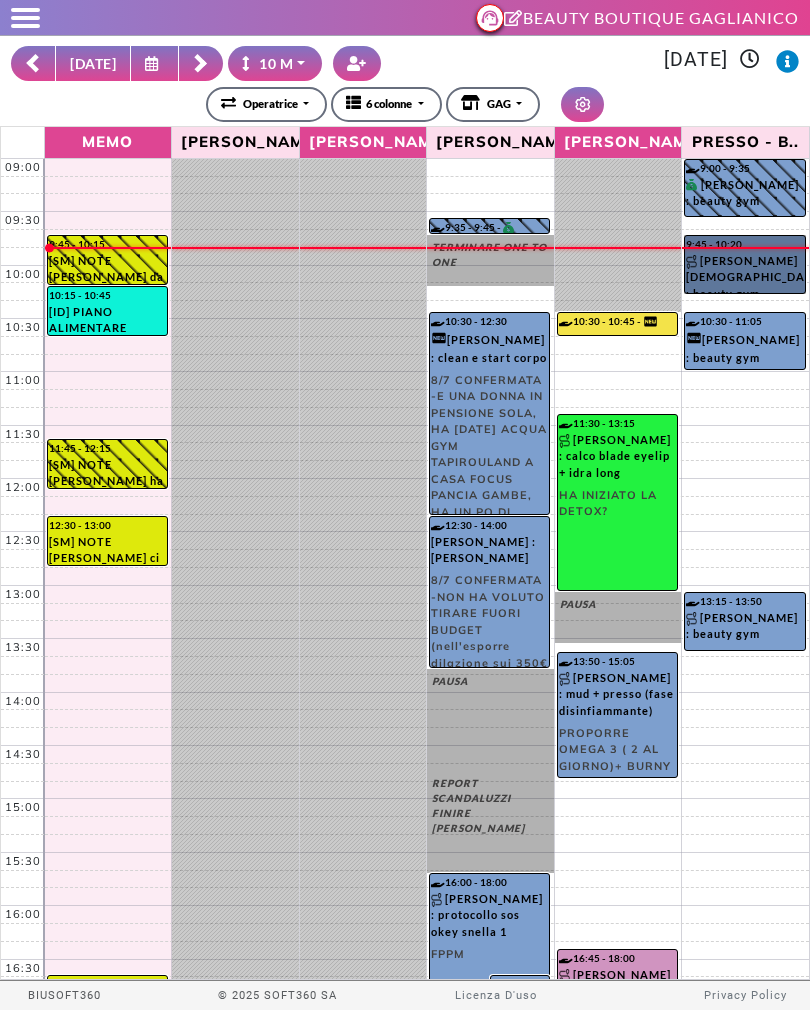 click on "9:45 - 10:20 SILVANA CARDINALE : beauty gym" at bounding box center (745, 264) 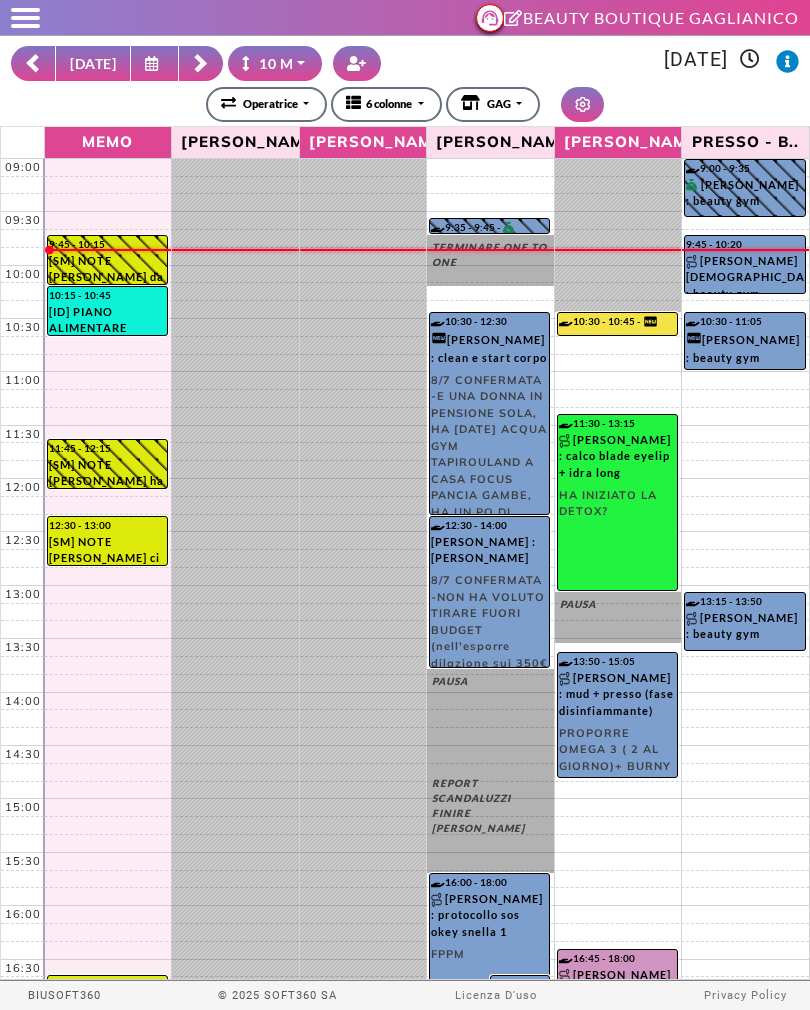 click on "**********" at bounding box center [405, 104] 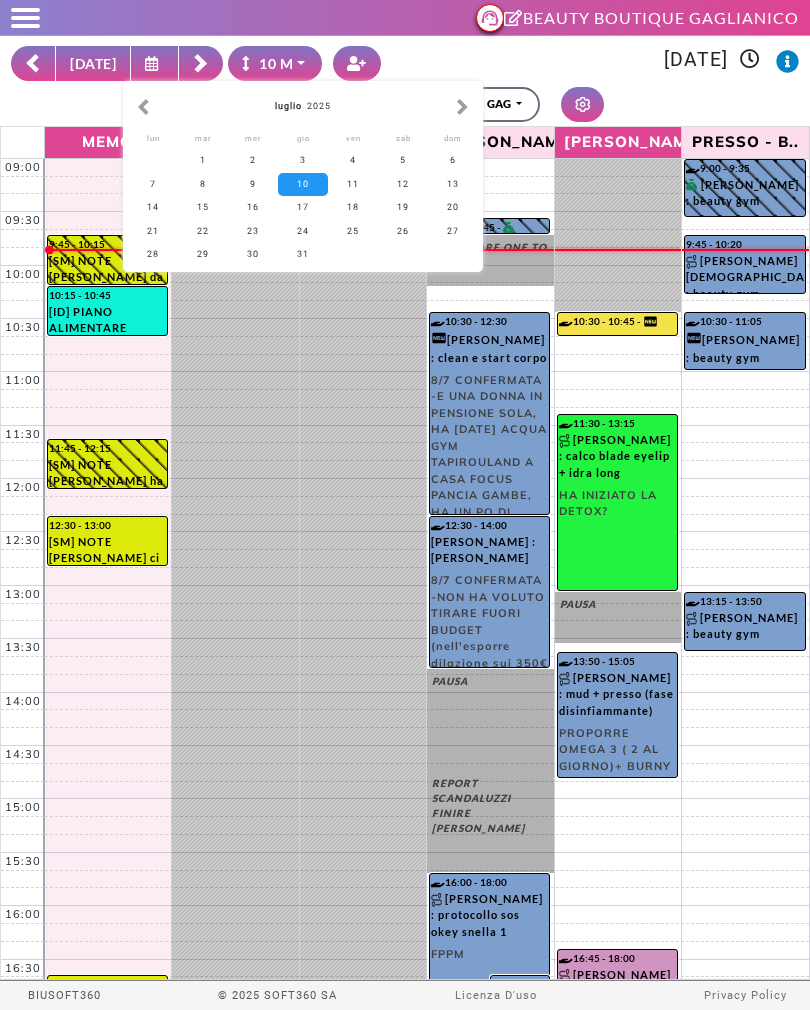 click at bounding box center [462, 107] 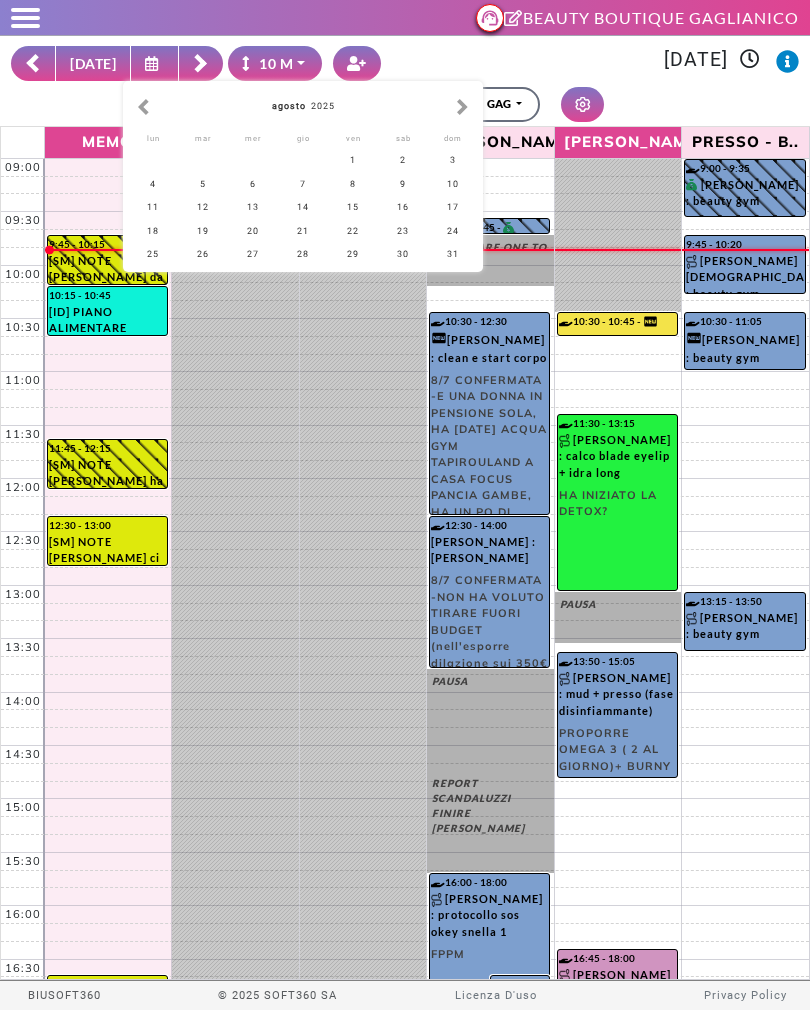 click on "4" at bounding box center [153, 184] 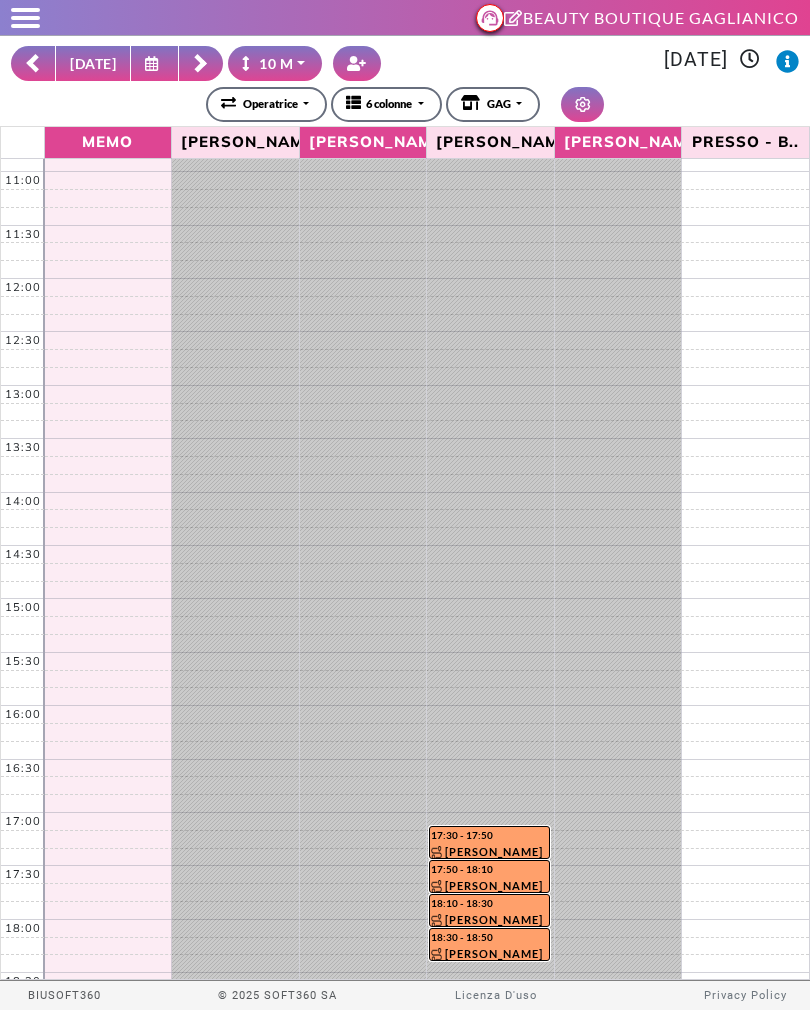 scroll, scrollTop: 199, scrollLeft: 0, axis: vertical 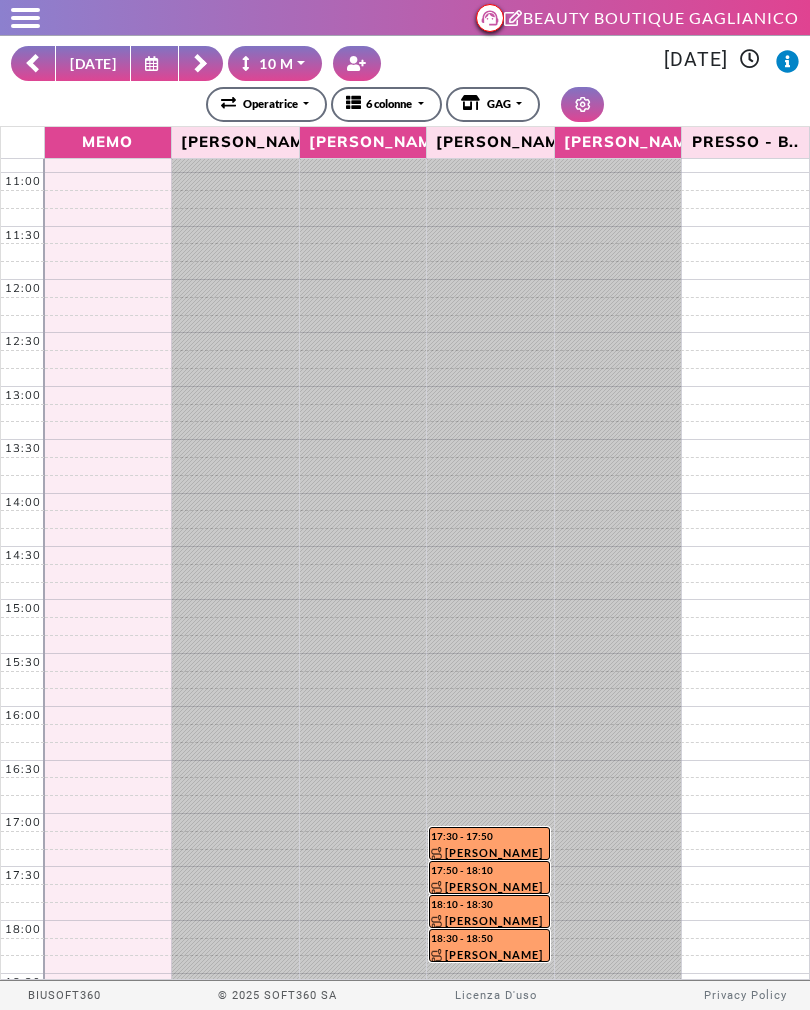 click 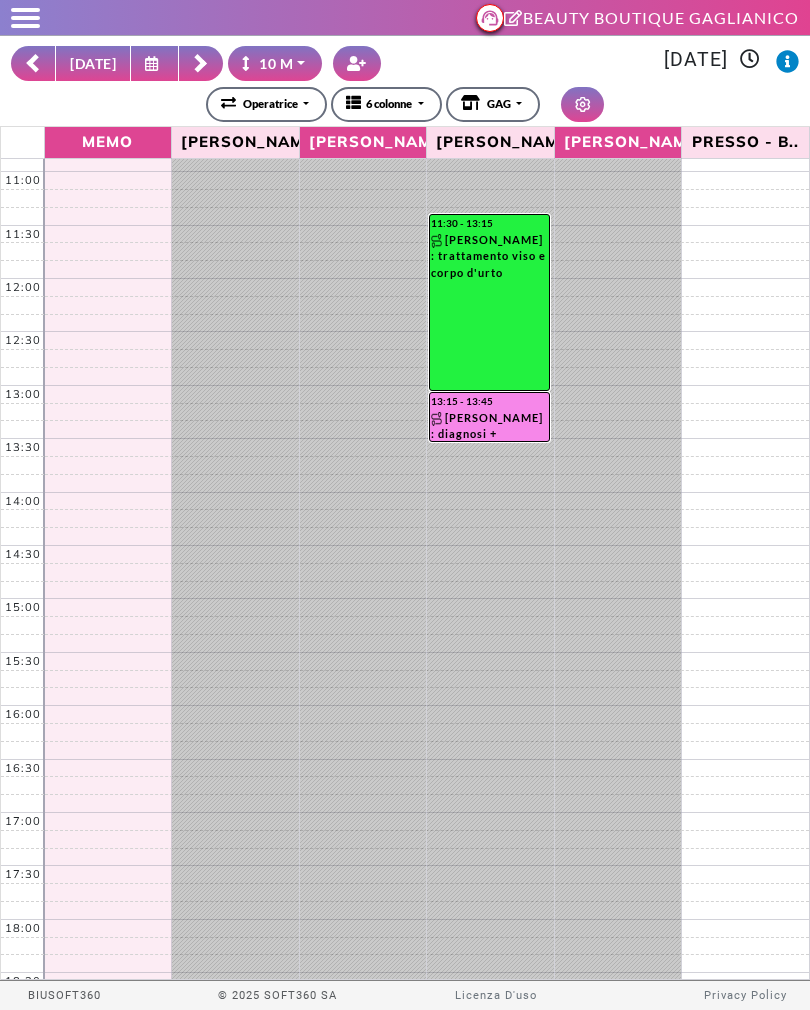 scroll, scrollTop: 199, scrollLeft: 0, axis: vertical 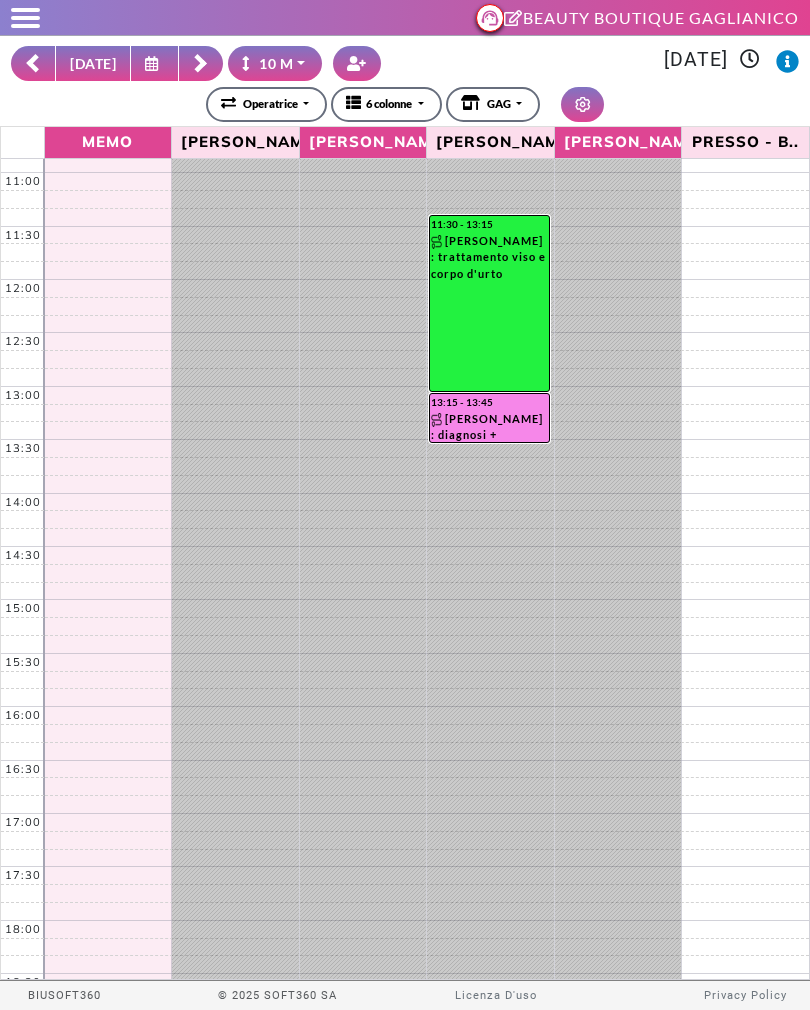click 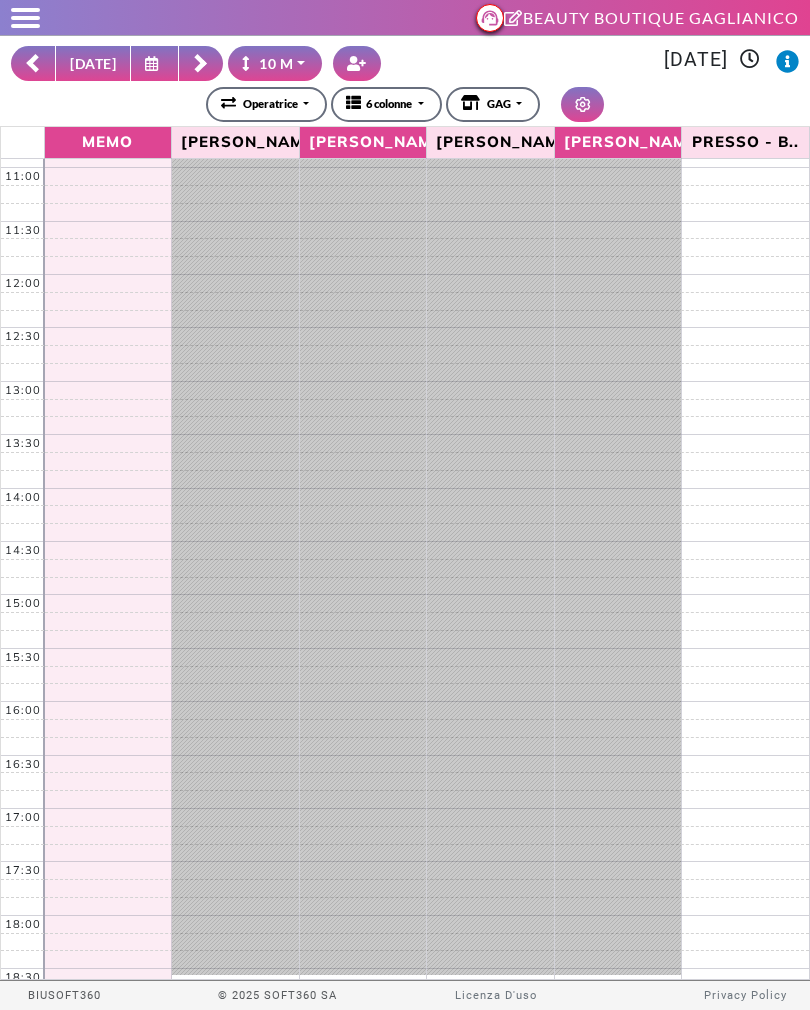 scroll, scrollTop: 199, scrollLeft: 0, axis: vertical 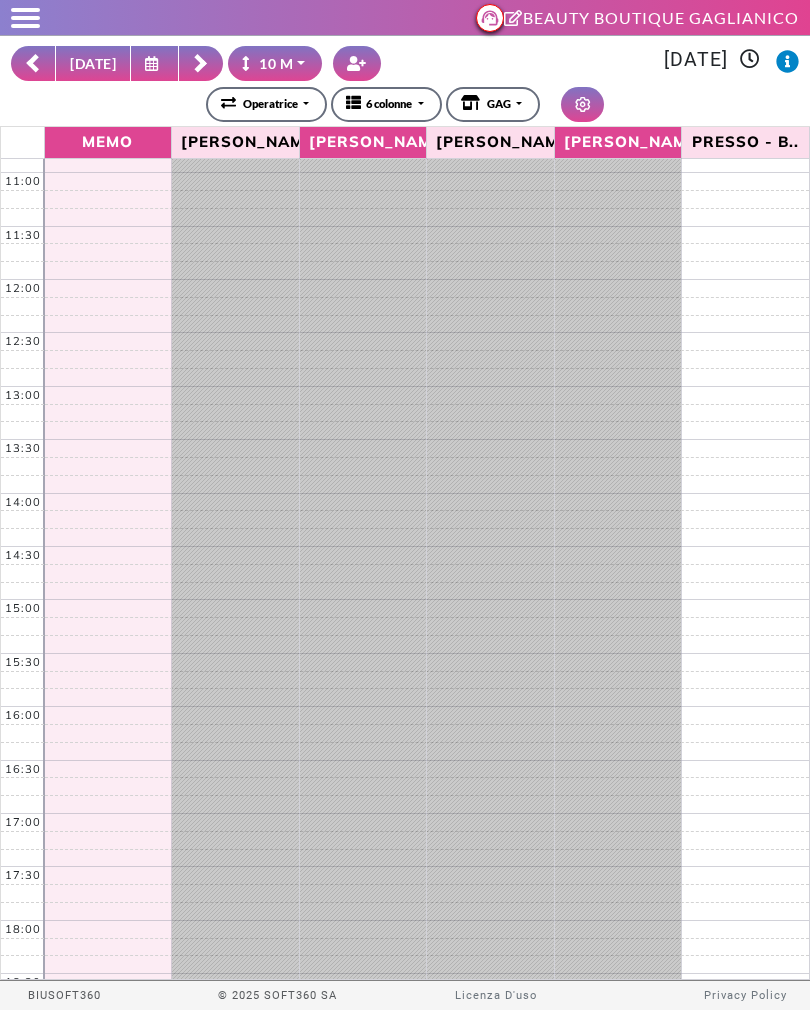 click at bounding box center (201, 63) 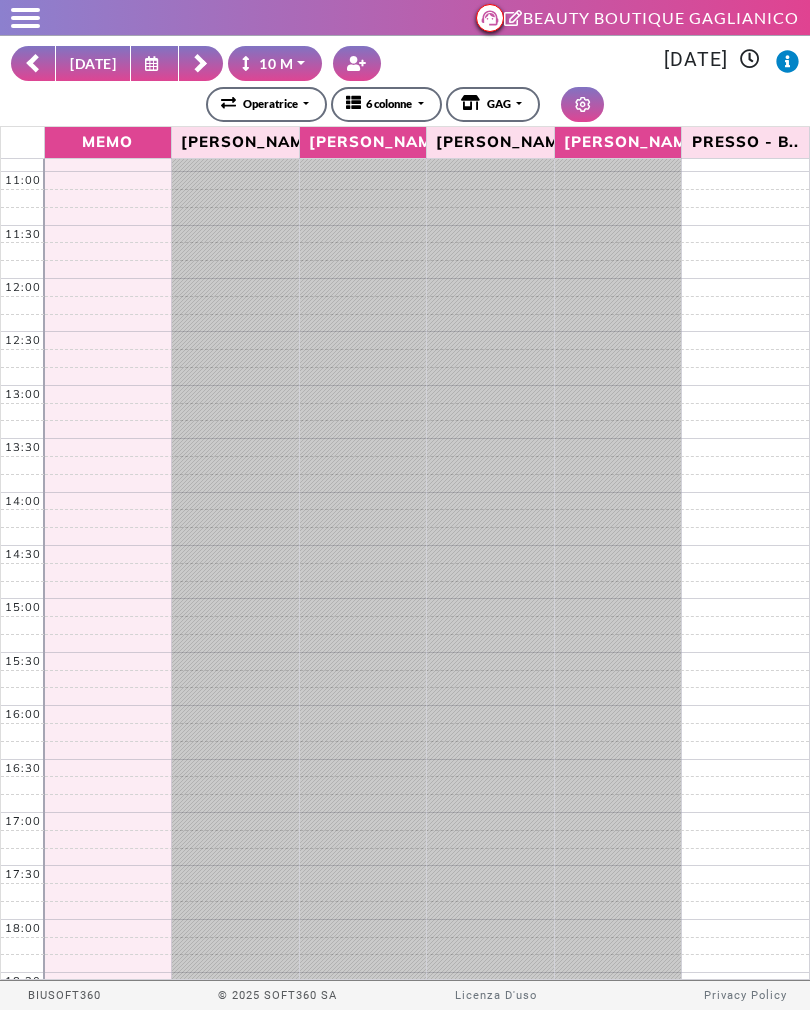 scroll, scrollTop: 199, scrollLeft: 0, axis: vertical 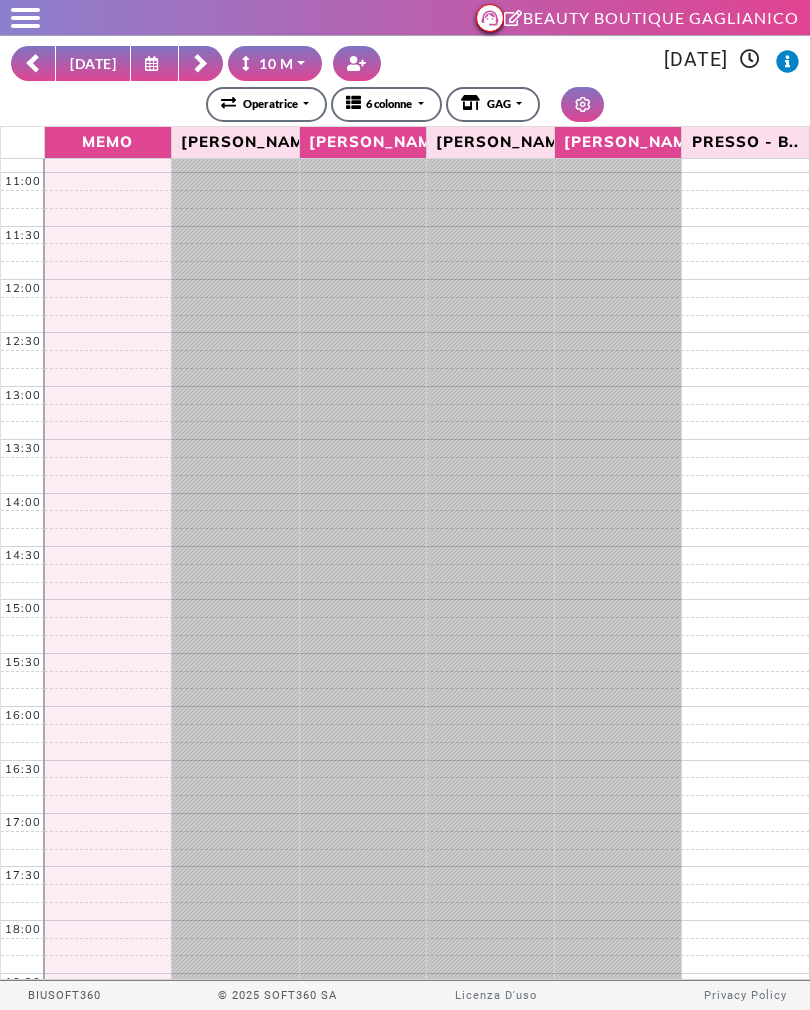 click 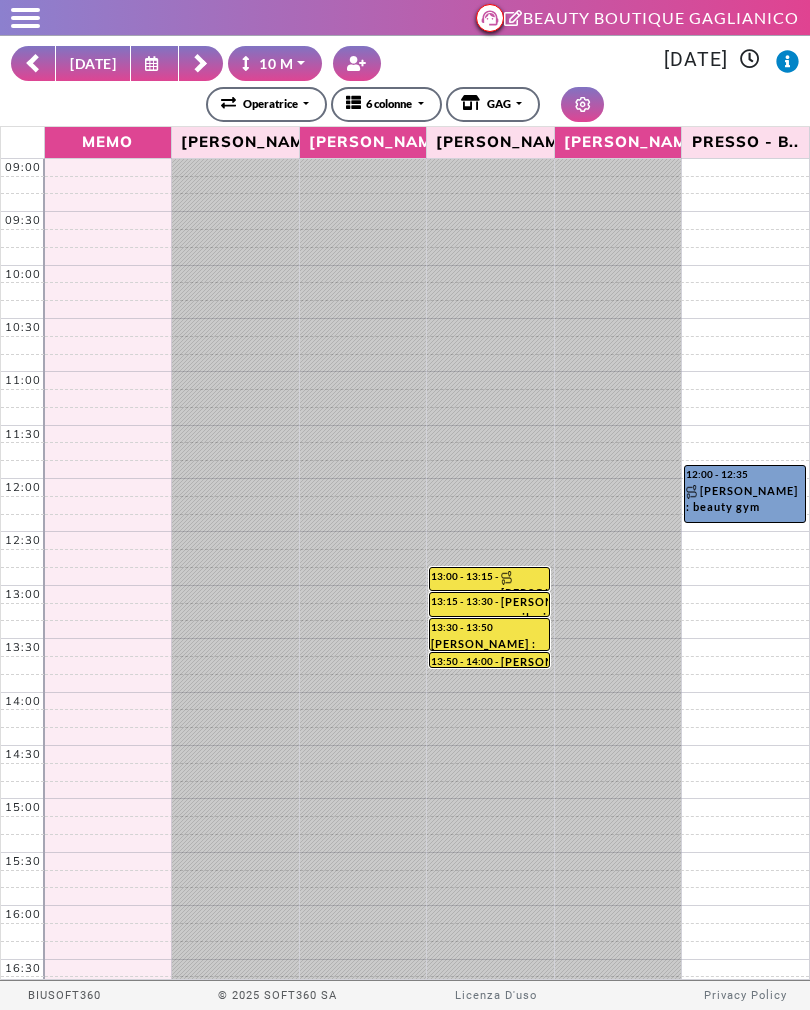 click 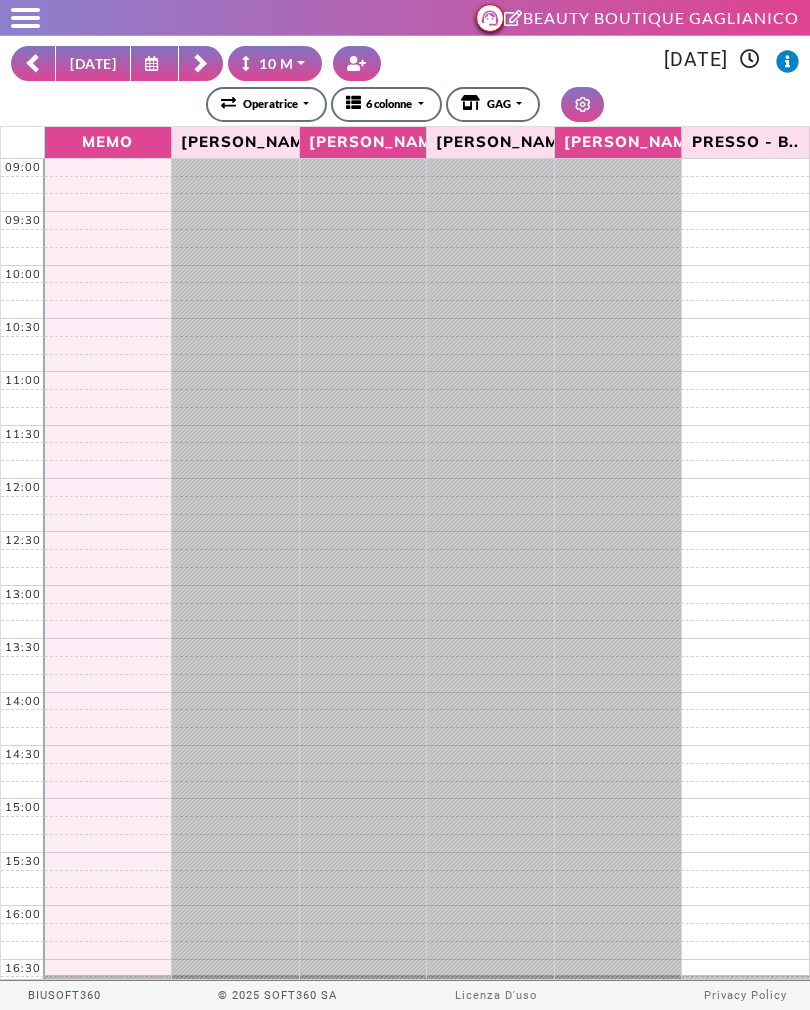 scroll, scrollTop: 0, scrollLeft: 0, axis: both 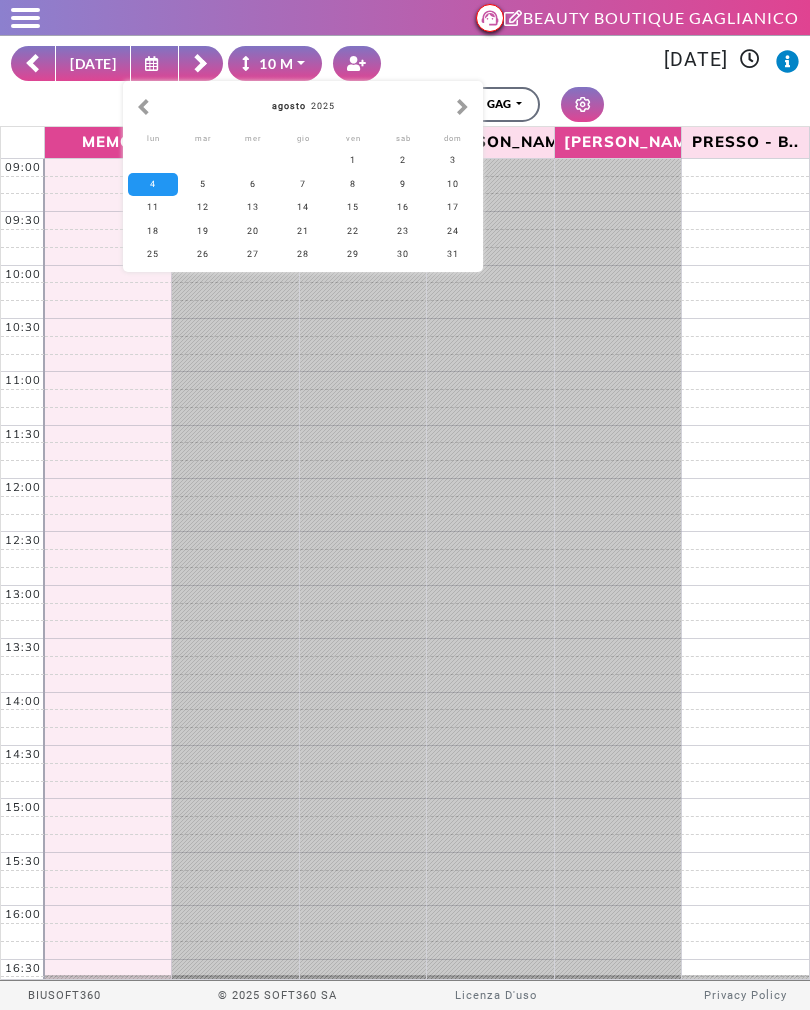 click on "1" at bounding box center [353, 160] 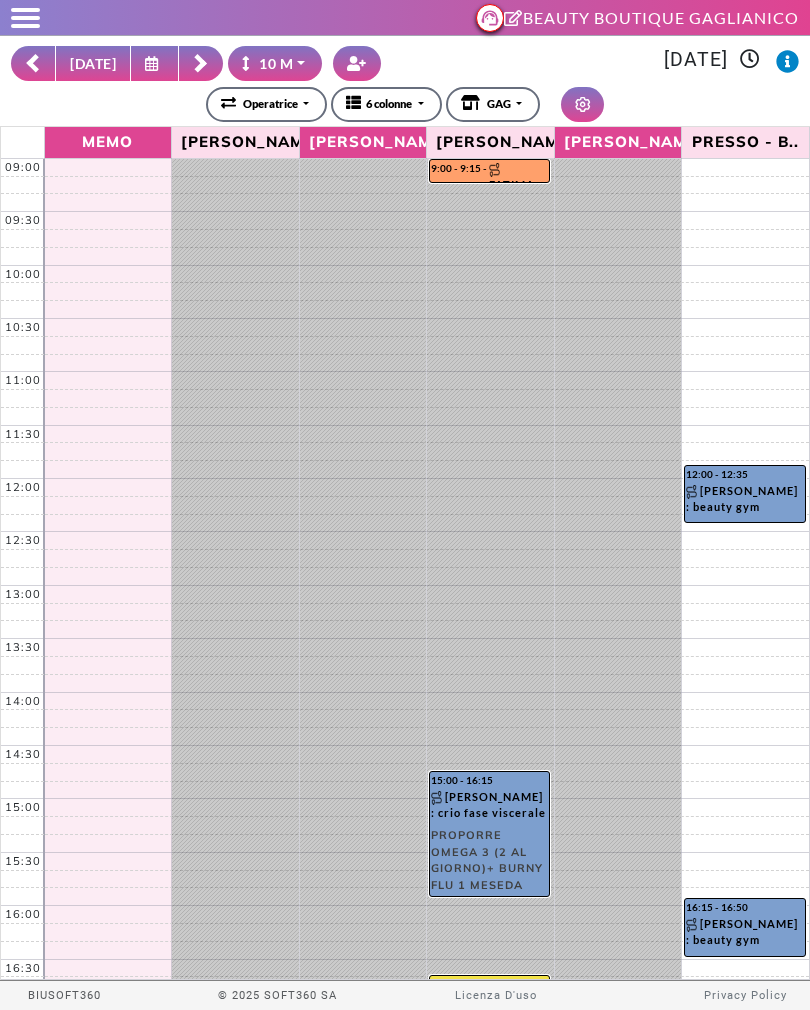 scroll, scrollTop: 0, scrollLeft: 0, axis: both 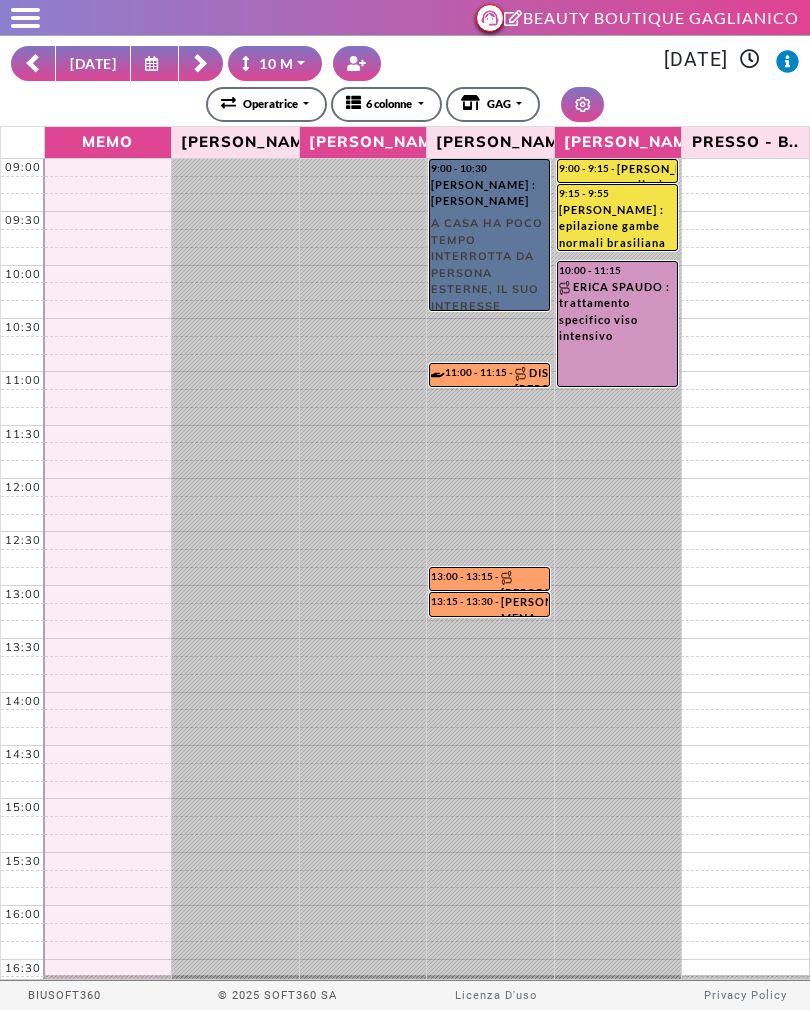 click on "9:00 - 10:30 BARBARA SMERALDO : bella  snella A CASA HA POCO TEMPO INTERROTTA DA PERSONA ESTERNE, IL SUO INTERESSE PRINCIPALE è TONIFICARE SOPRATTUTO GLUTEI E ADDOME .
BUDGET CRICA 250€ AL MESE, PROPOSTO TRIMESTRALE PRO.  CON DILAZIONE 250€ DI ACC. : 8 RATE
HA PRESO SCUSA DEL MARITO, RIPETUTO + VOLTE COME SE DAVVERO DOVESSE CHIEDERE A LUI
PRESO TRATT SINGOLO E CAPIRE COME MUOVERCI" at bounding box center [489, 235] 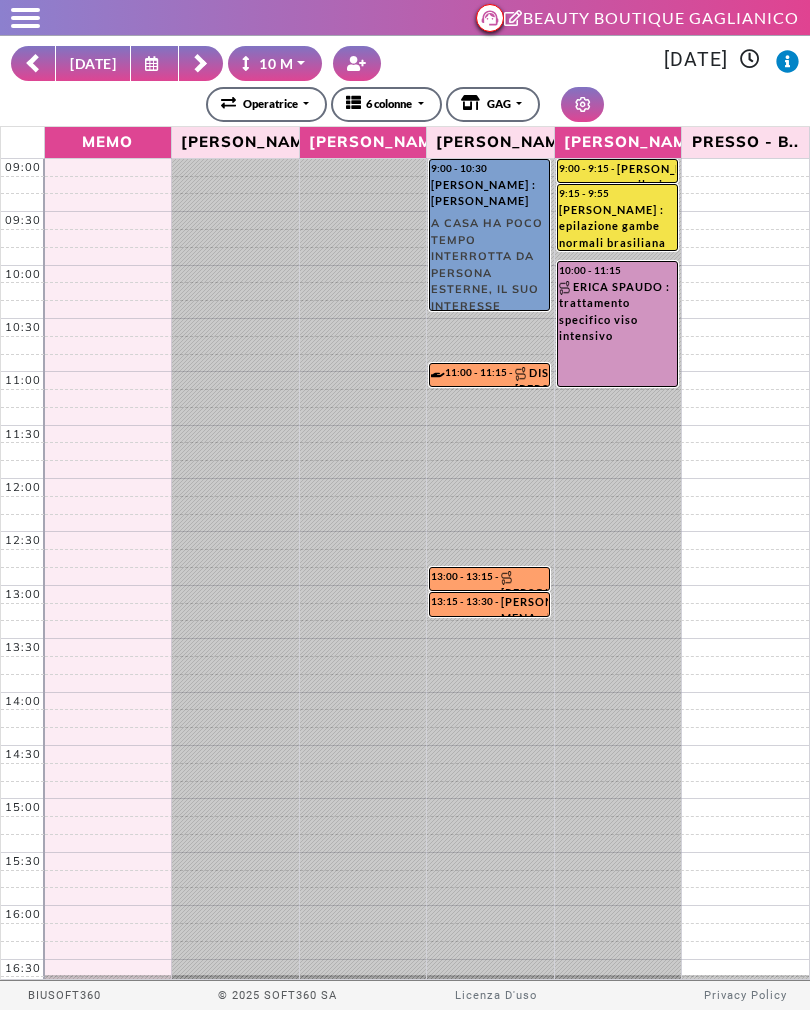 click on "**********" at bounding box center (405, 104) 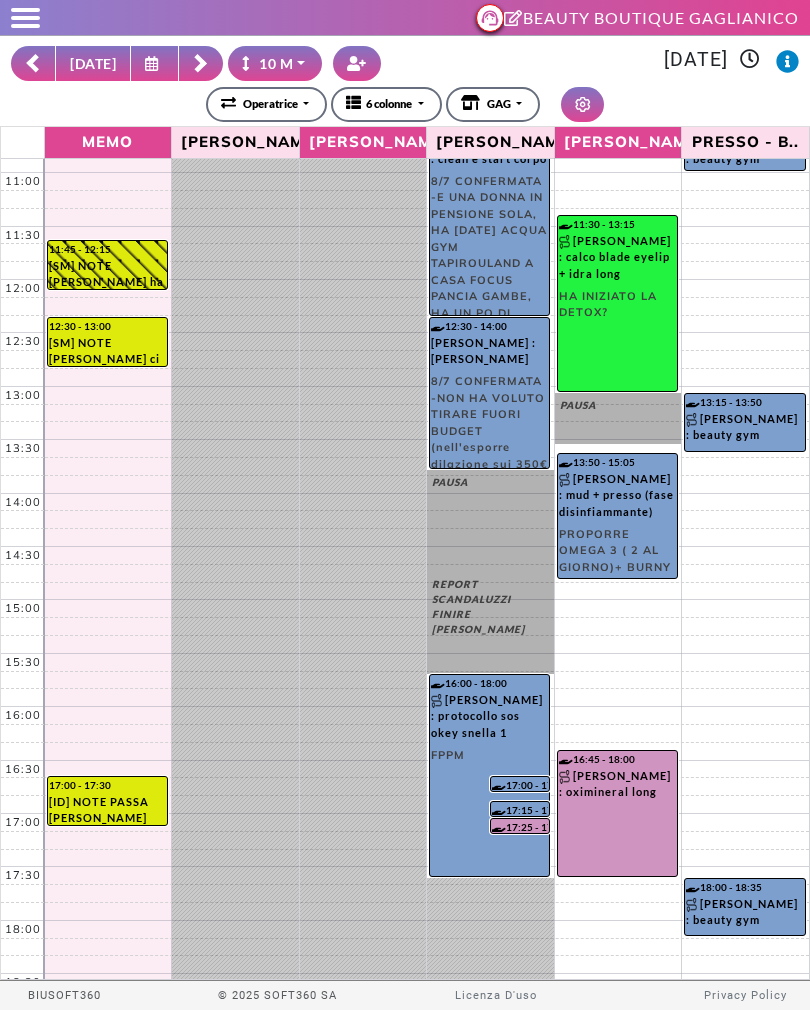 scroll, scrollTop: 199, scrollLeft: 0, axis: vertical 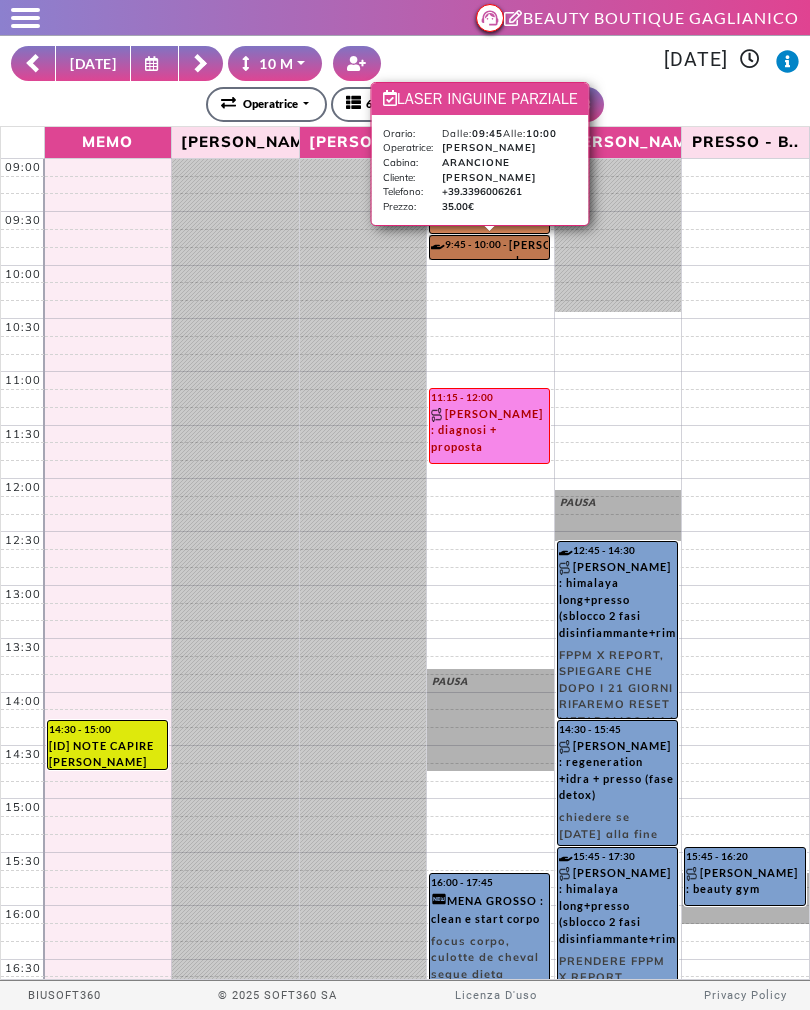 click on "9:45 - 10:00 FEDERICA GIORDANO : laser inguine parziale" at bounding box center [489, 247] 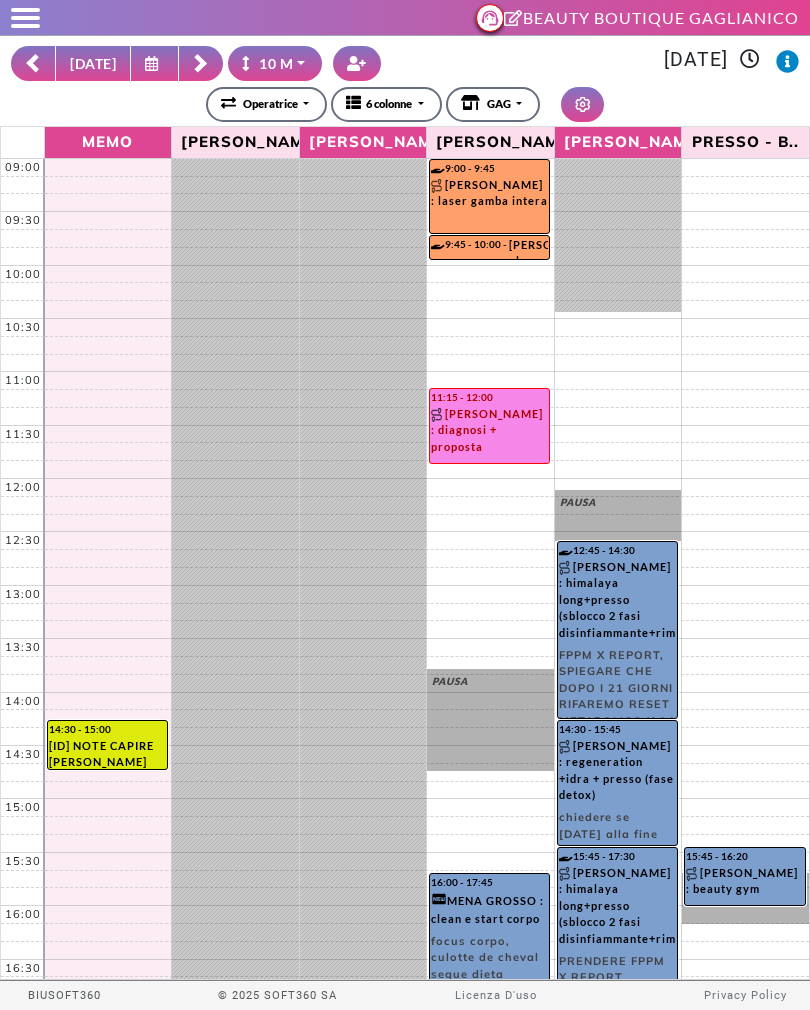 click on "venerdì 11 lug 2025" at bounding box center (595, 60) 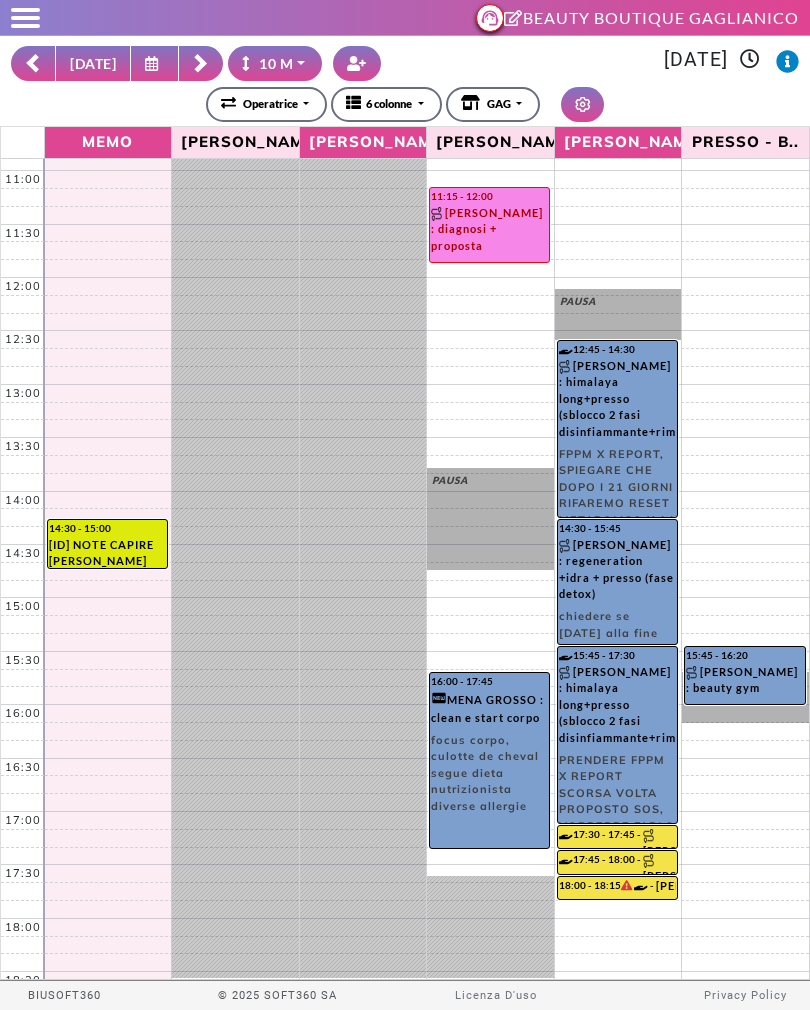 scroll, scrollTop: 199, scrollLeft: 0, axis: vertical 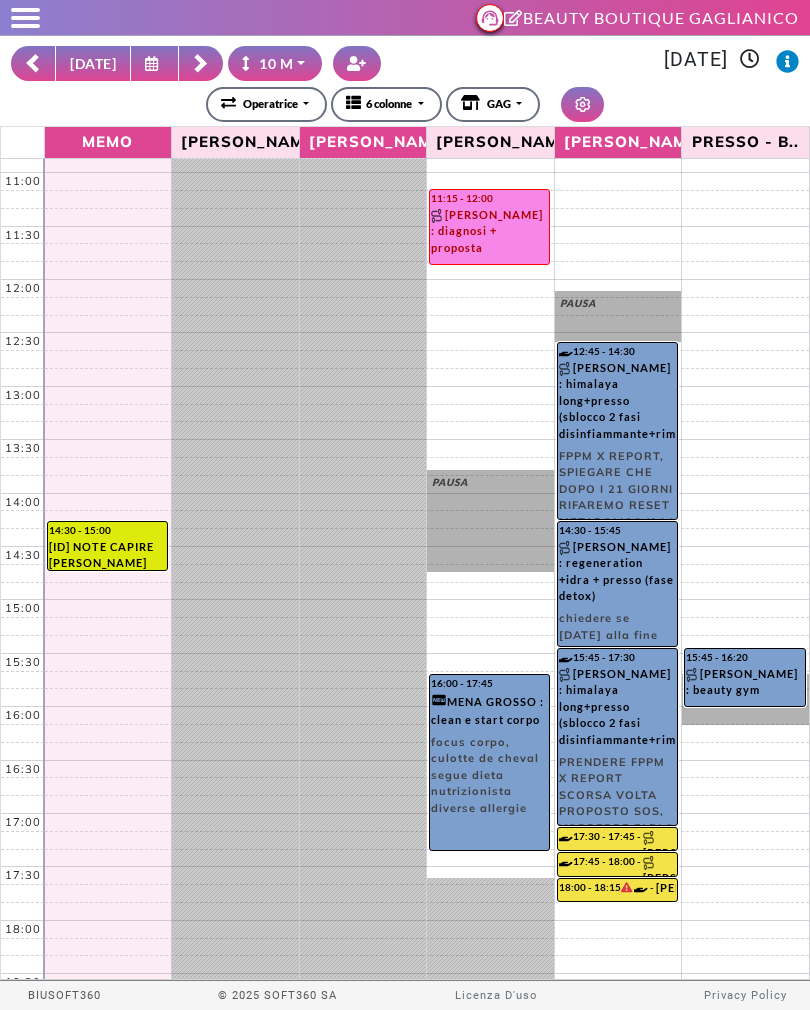 click 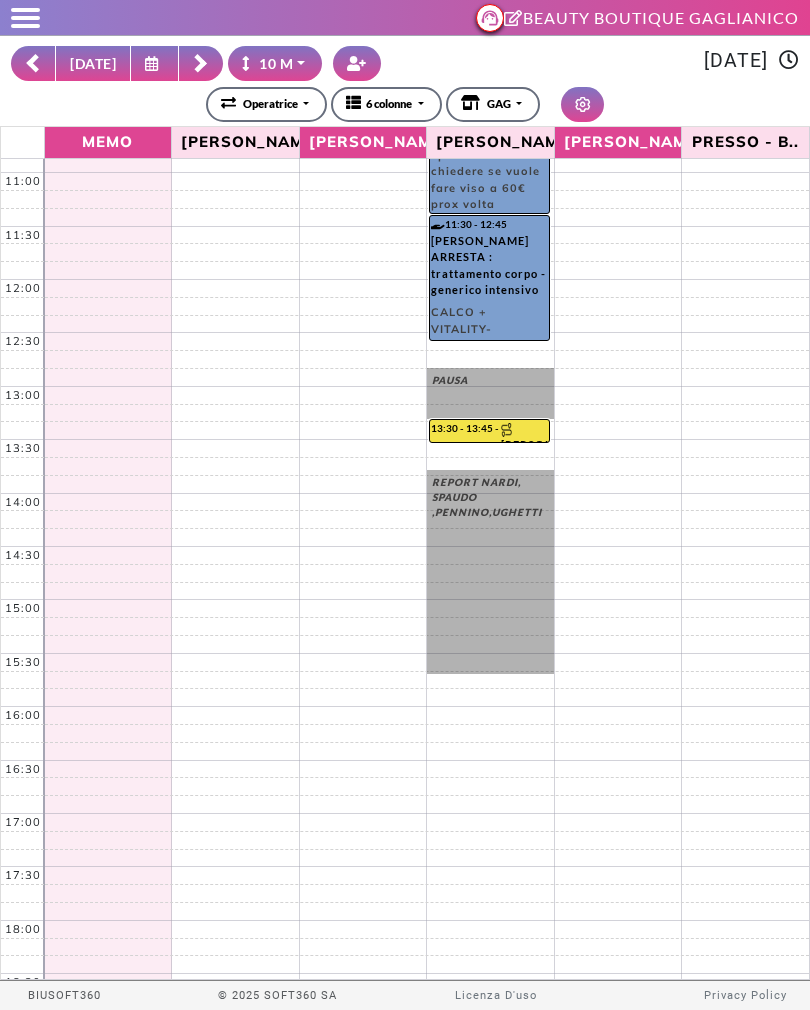 scroll, scrollTop: 0, scrollLeft: 0, axis: both 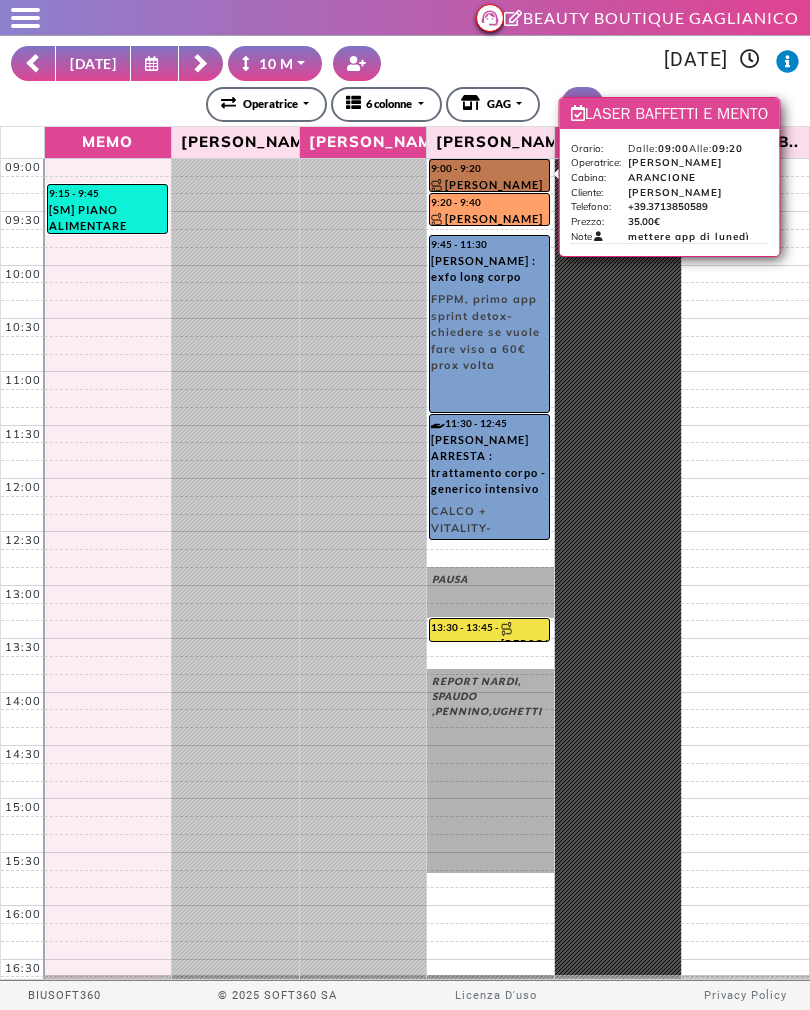 click on "9:00 - 9:20 ERIKA RAULE : laser baffetti e mento" at bounding box center (489, 175) 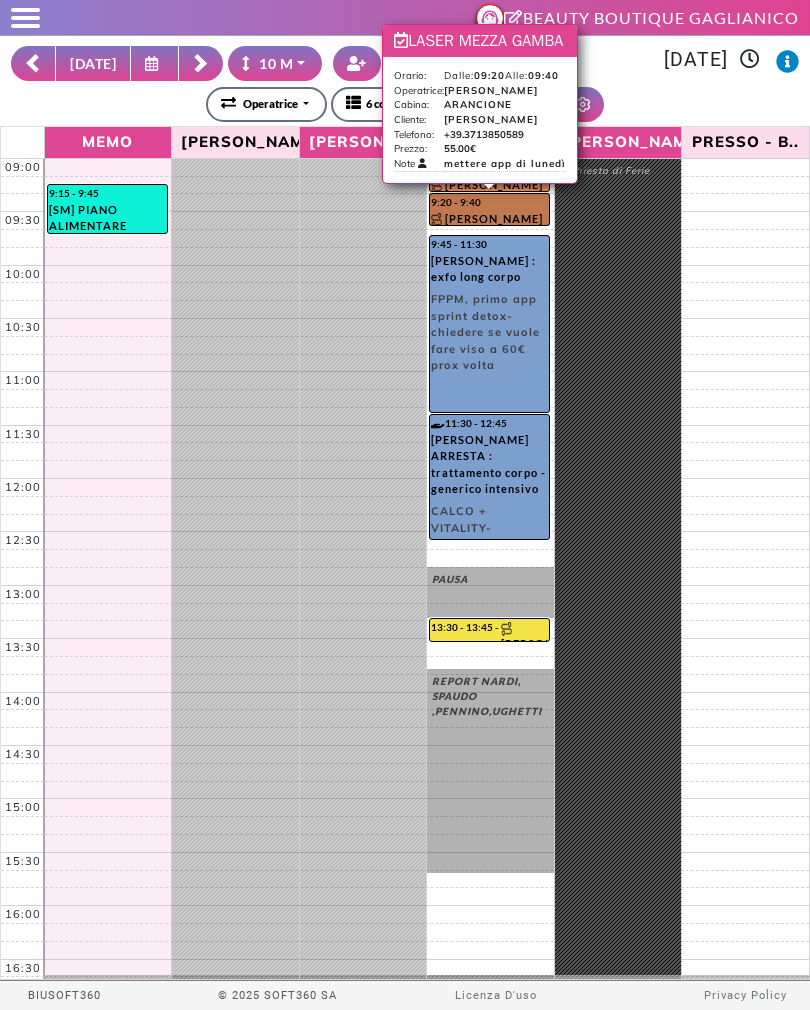 click on "9:20 - 9:40 ERIKA RAULE : laser mezza gamba" at bounding box center [489, 209] 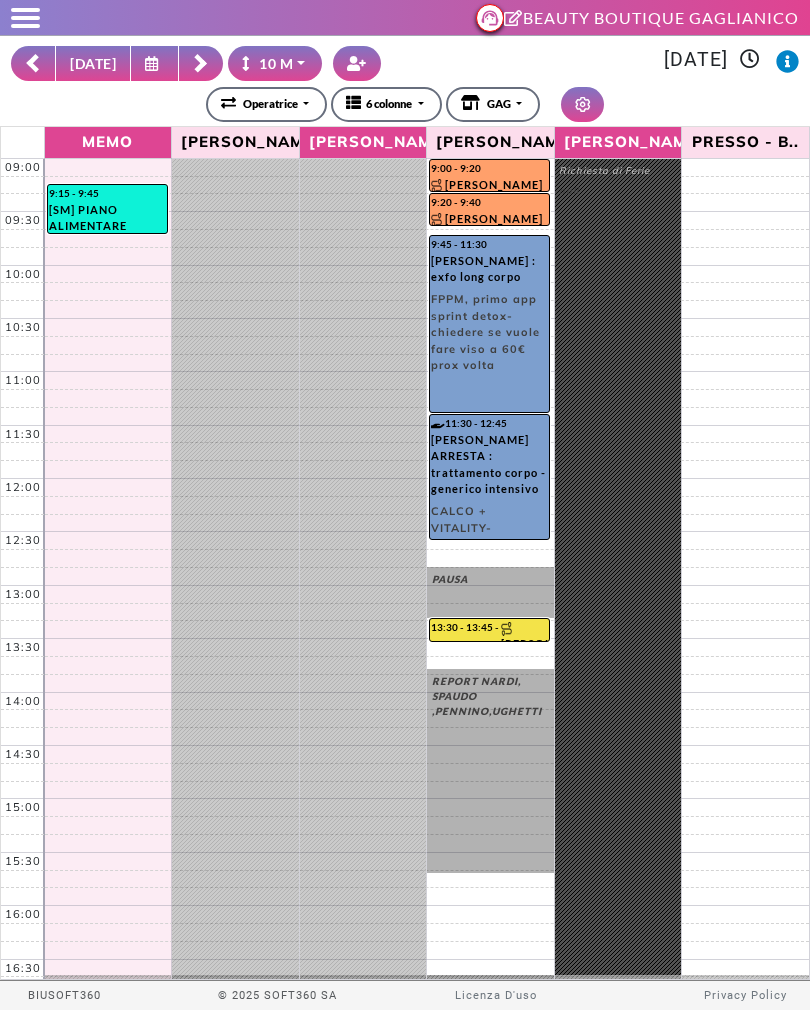 click on "**********" at bounding box center (405, 104) 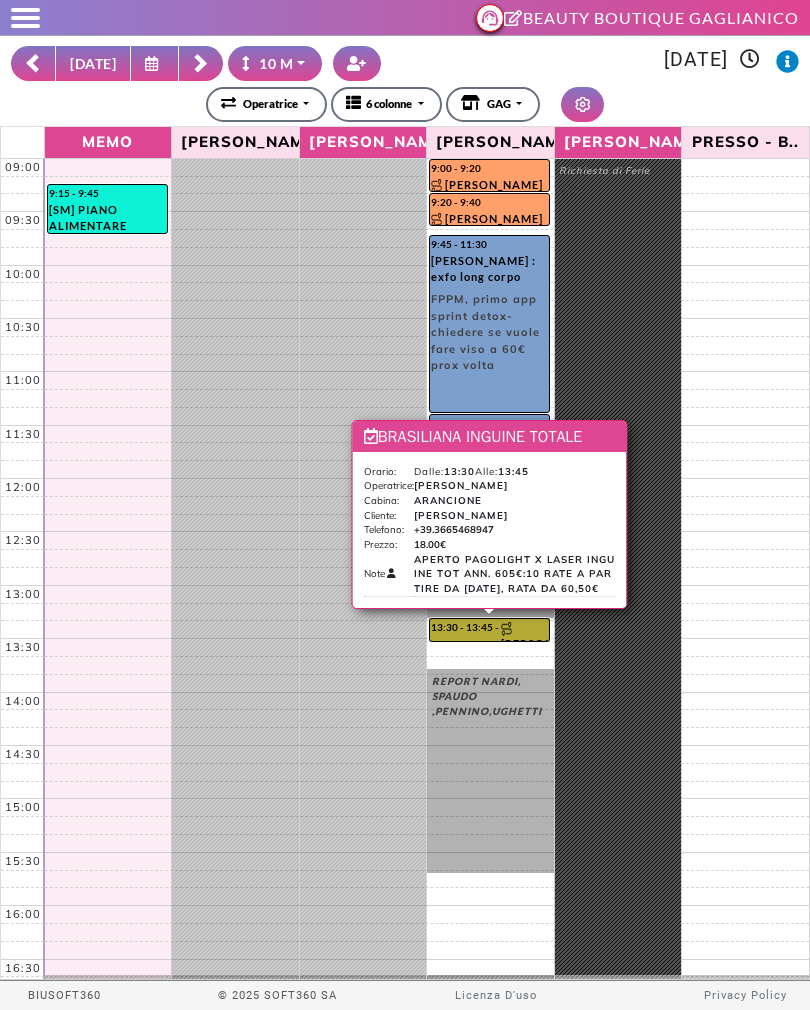 click on "13:30 - 13:45 NOEMI GALLINA : brasiliana inguine totale" at bounding box center [489, 630] 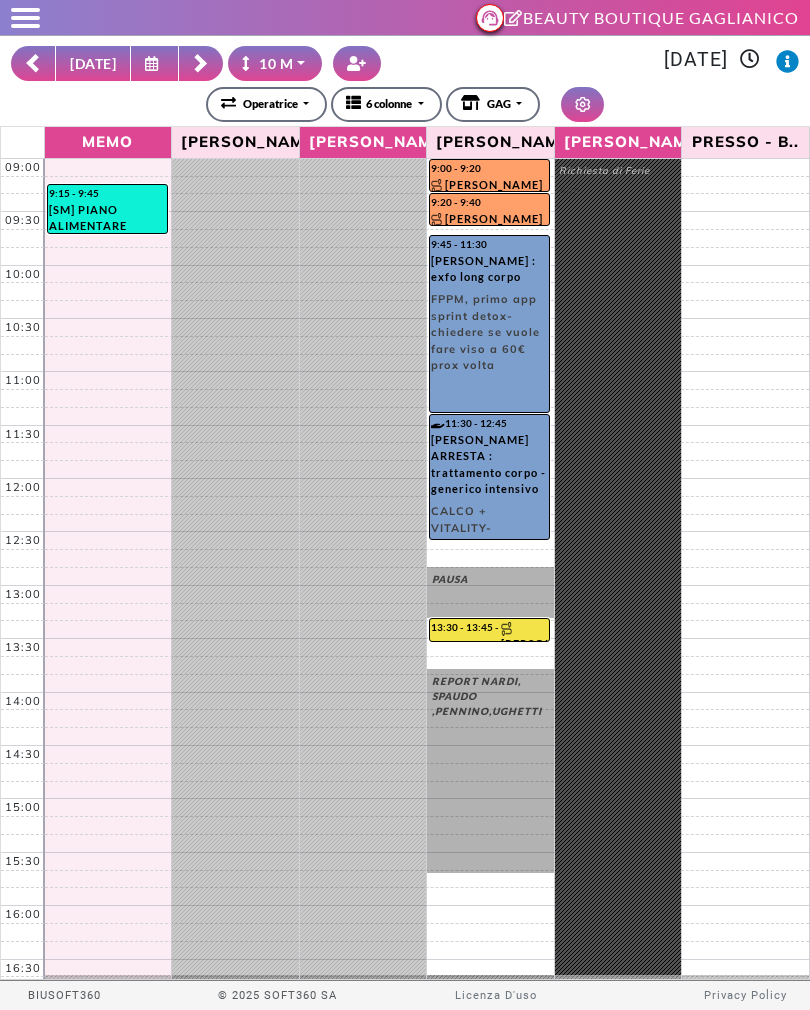 click on "**********" at bounding box center (405, 104) 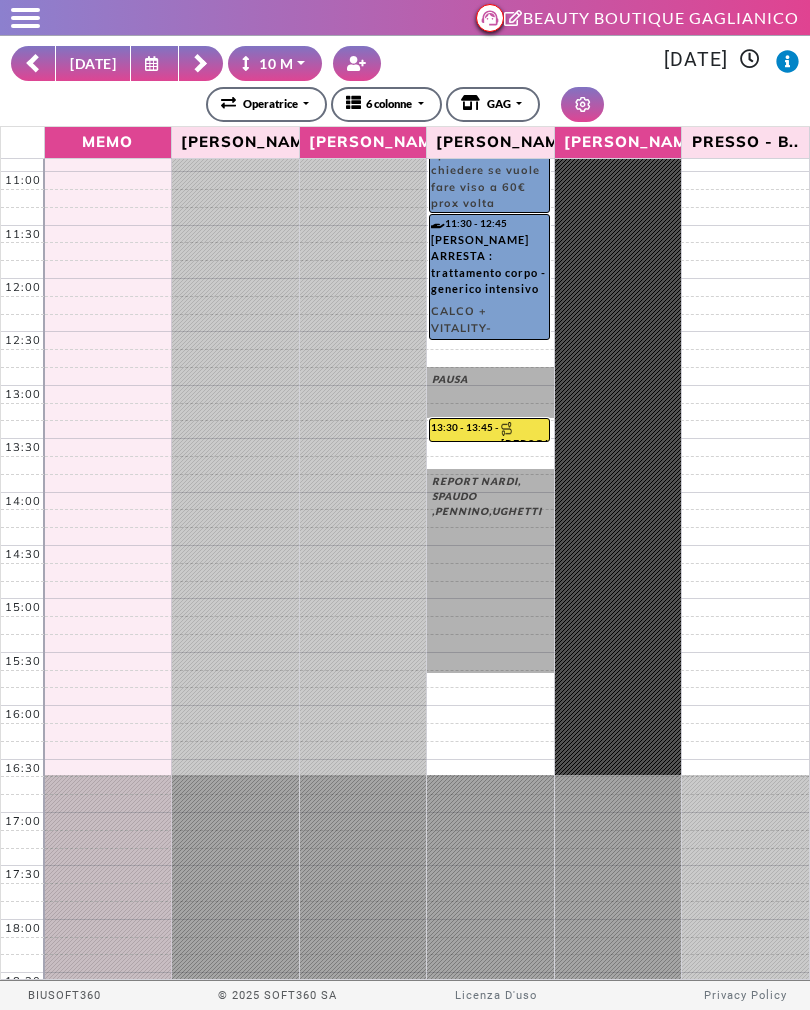 scroll, scrollTop: 199, scrollLeft: 0, axis: vertical 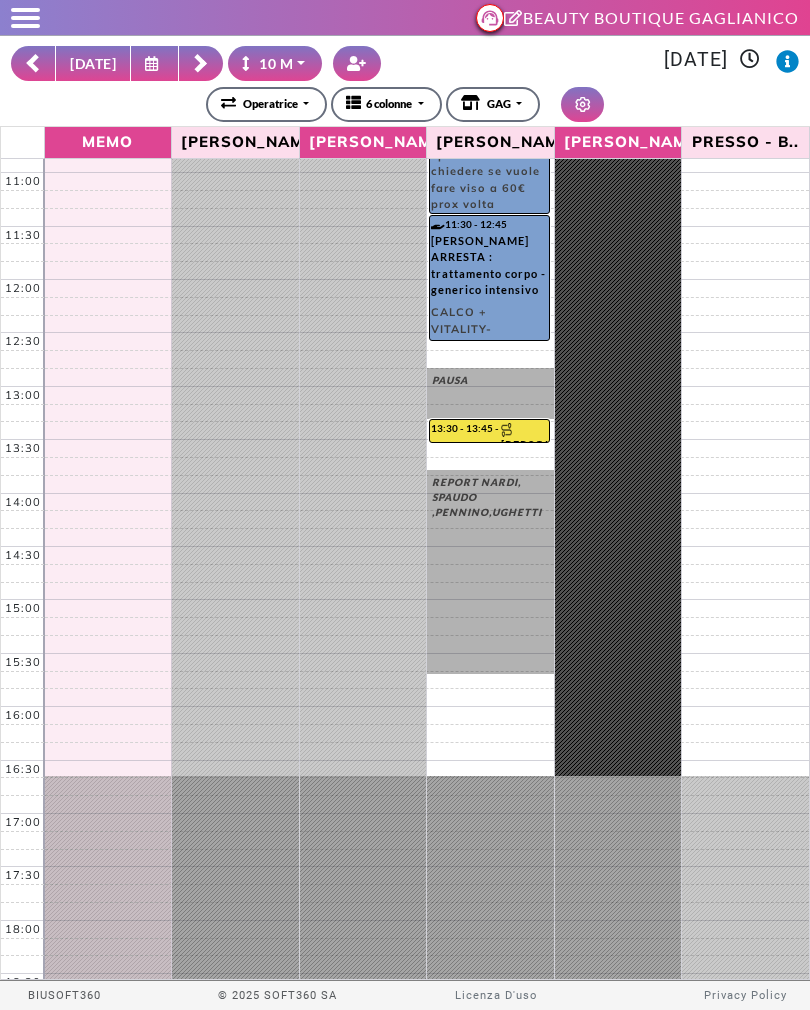 click 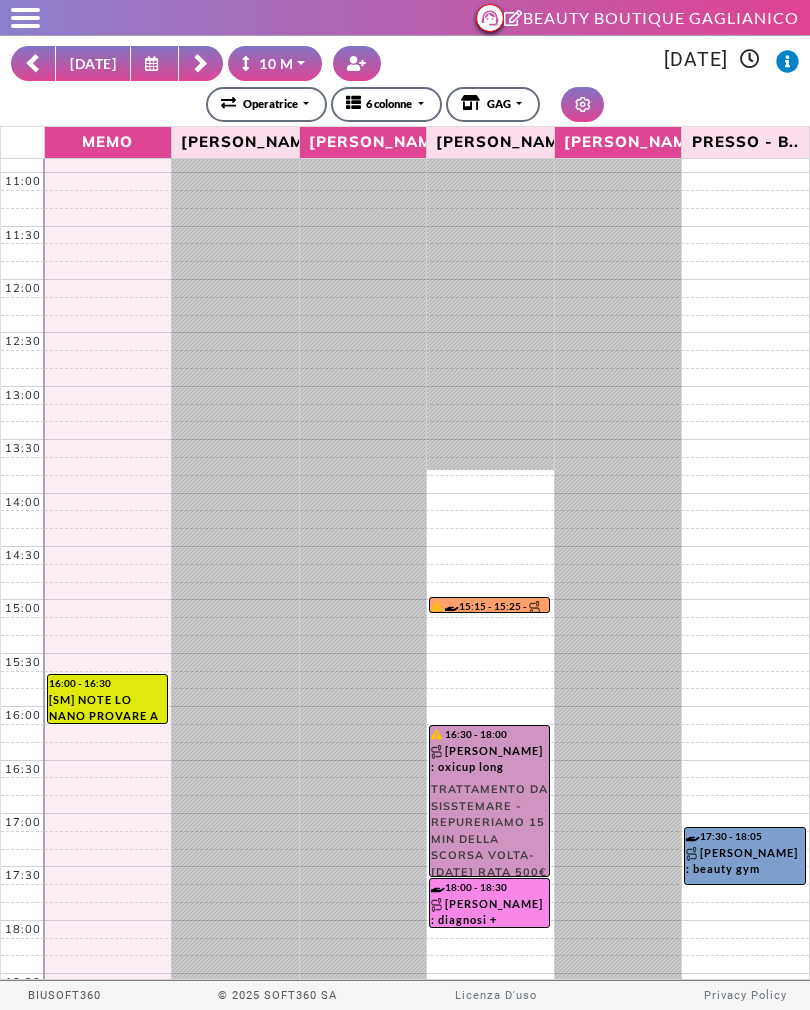 scroll, scrollTop: 199, scrollLeft: 0, axis: vertical 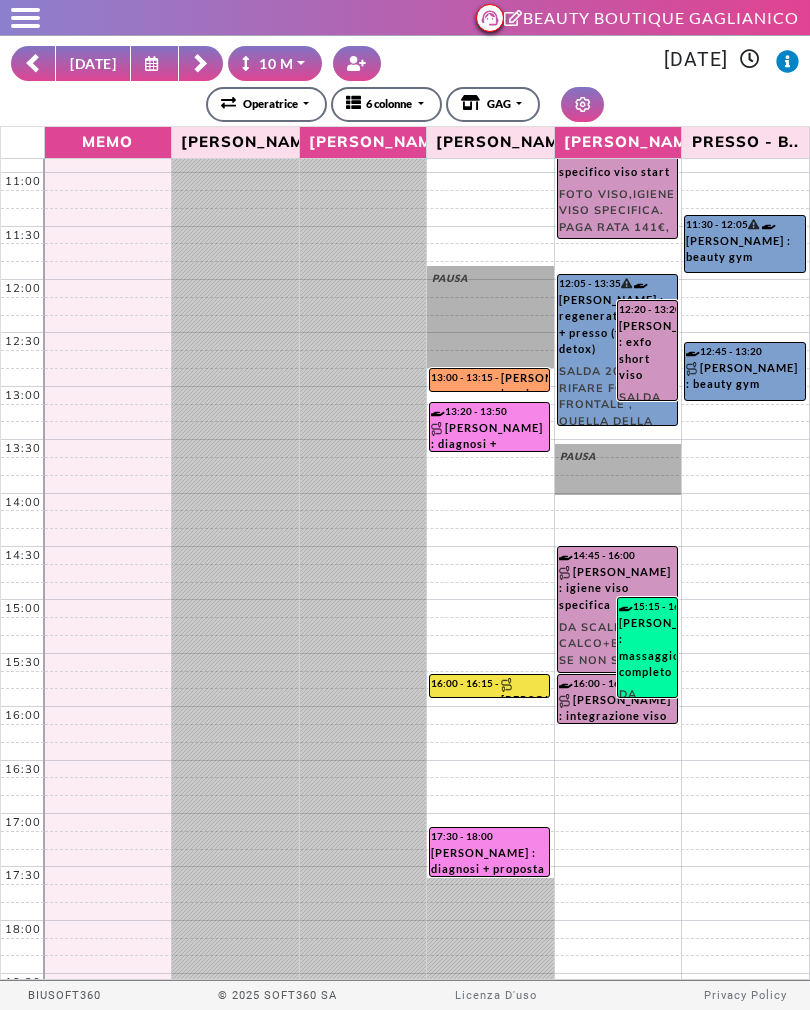 click 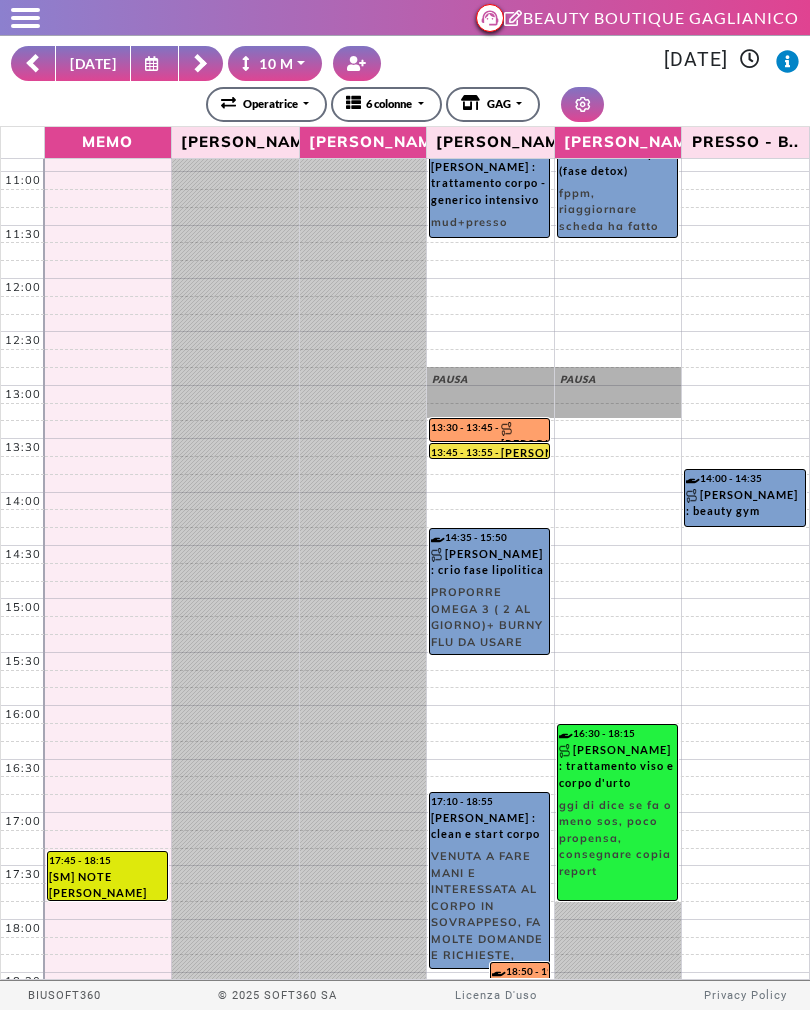 scroll, scrollTop: 199, scrollLeft: 0, axis: vertical 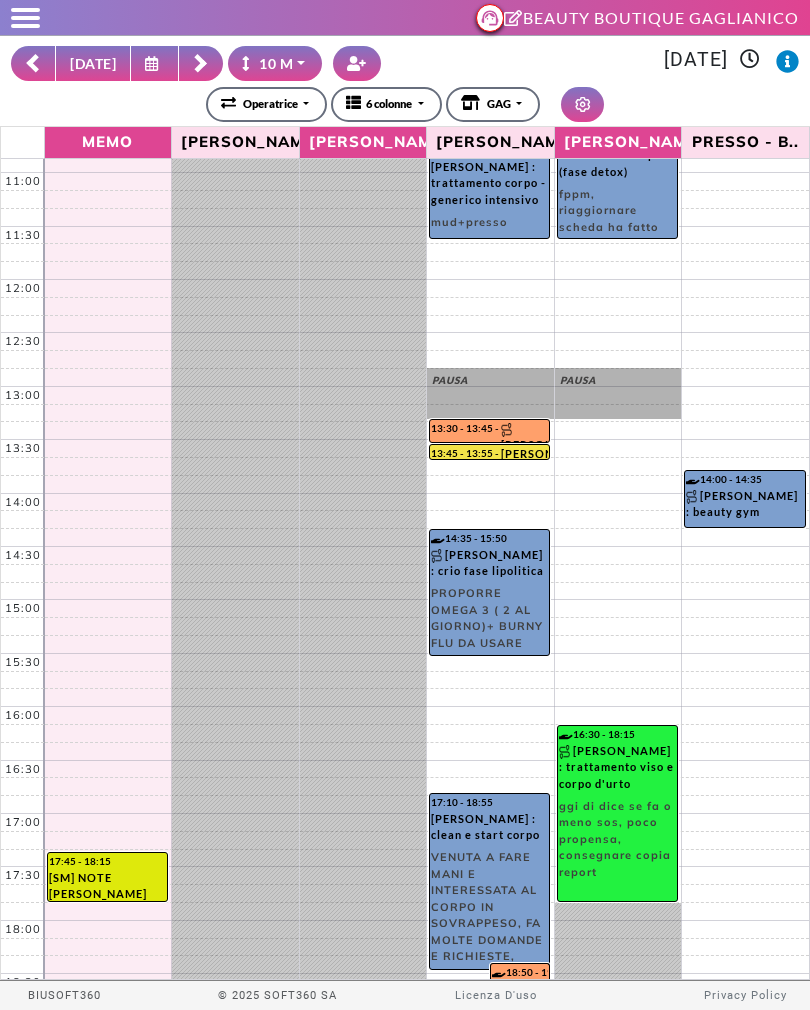 click 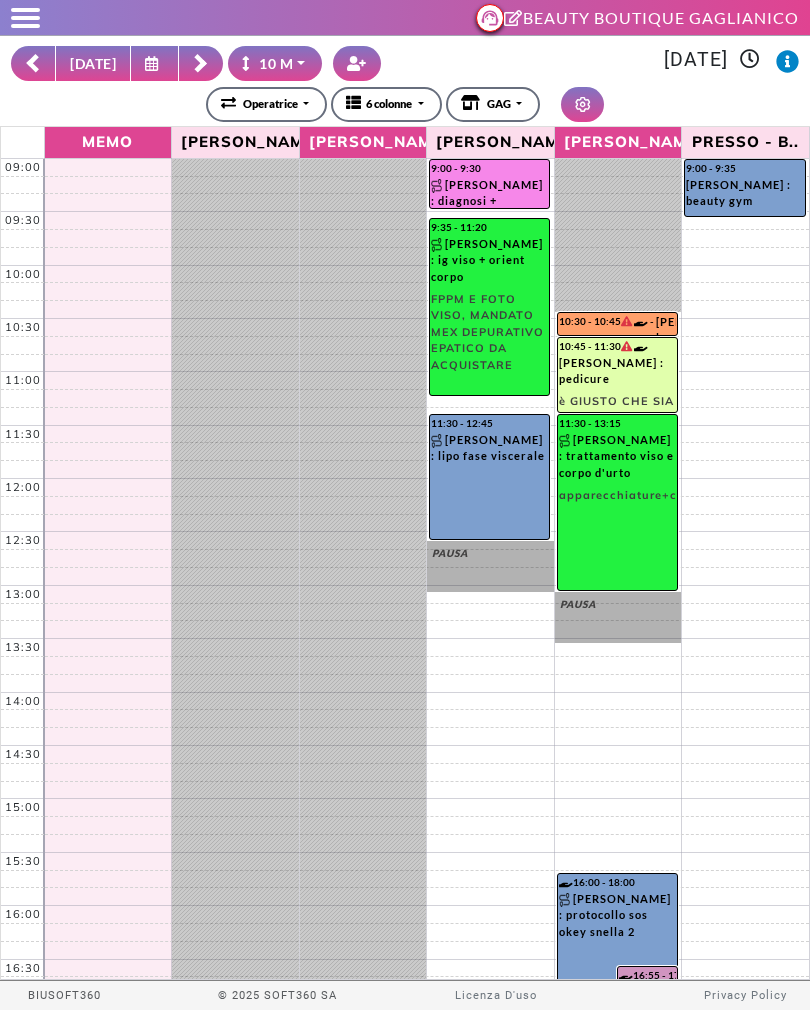 scroll, scrollTop: 0, scrollLeft: 0, axis: both 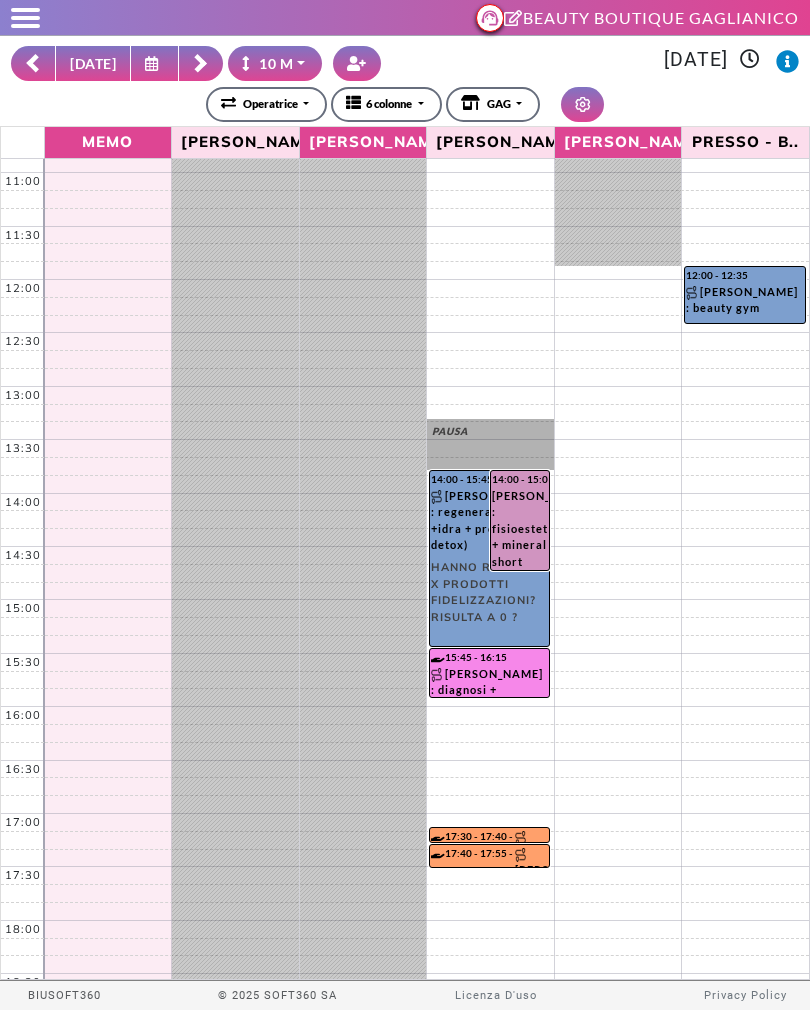 click 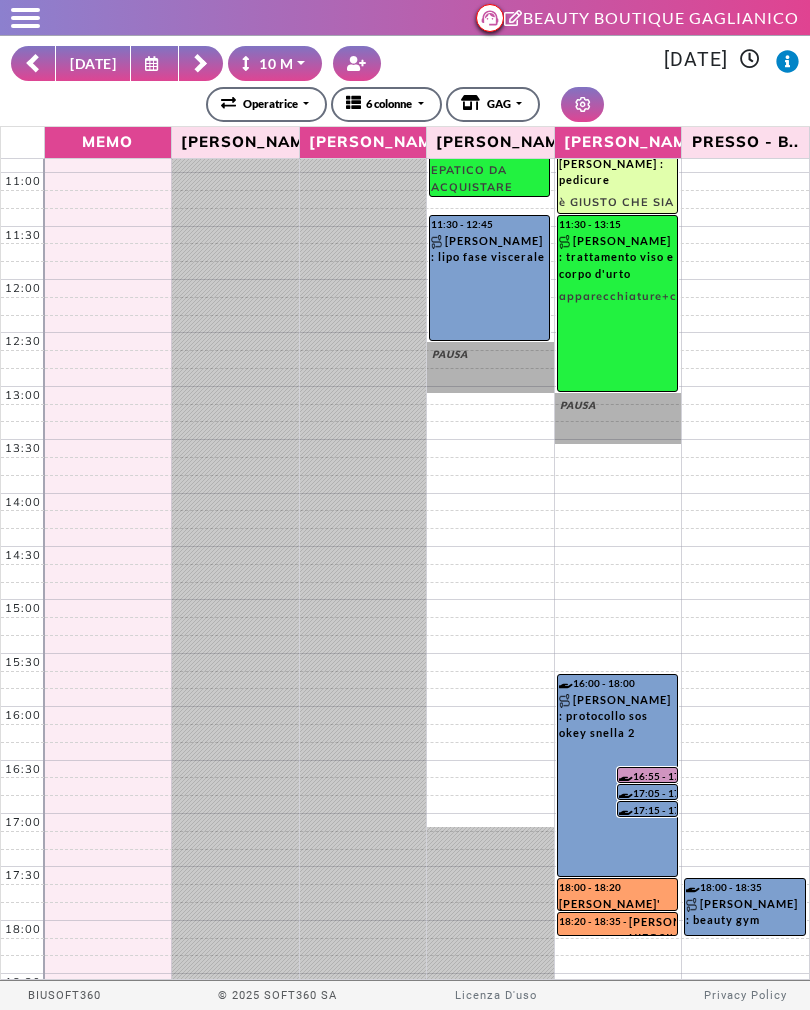 scroll, scrollTop: 199, scrollLeft: 0, axis: vertical 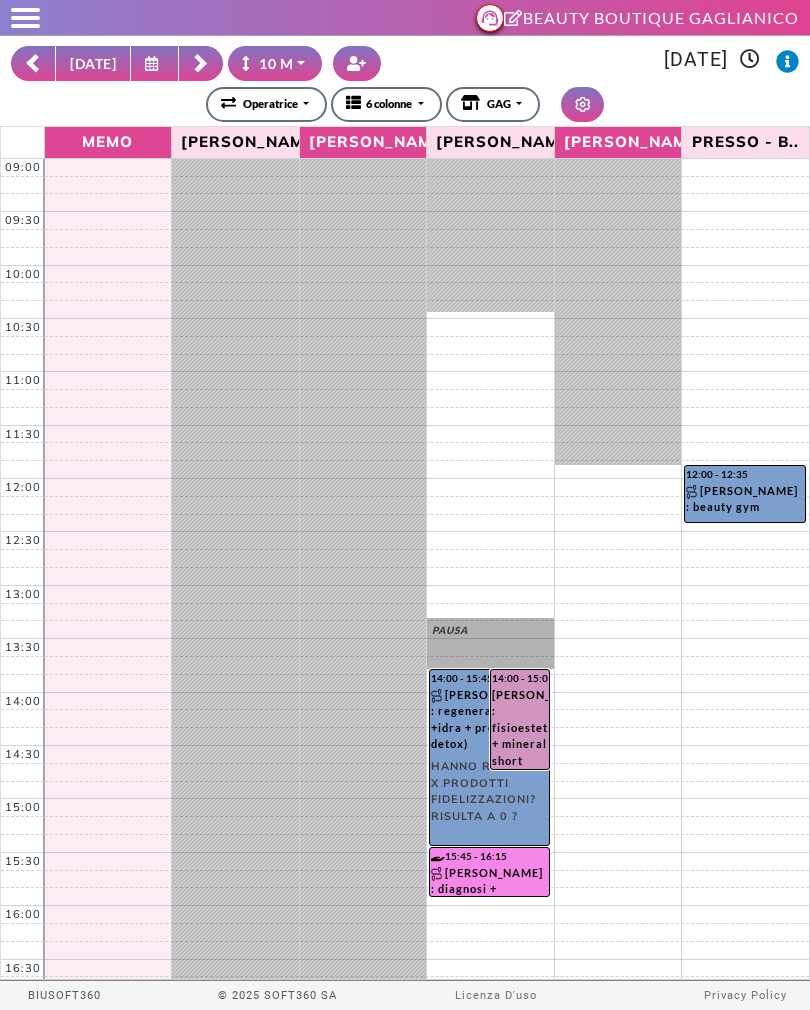 click 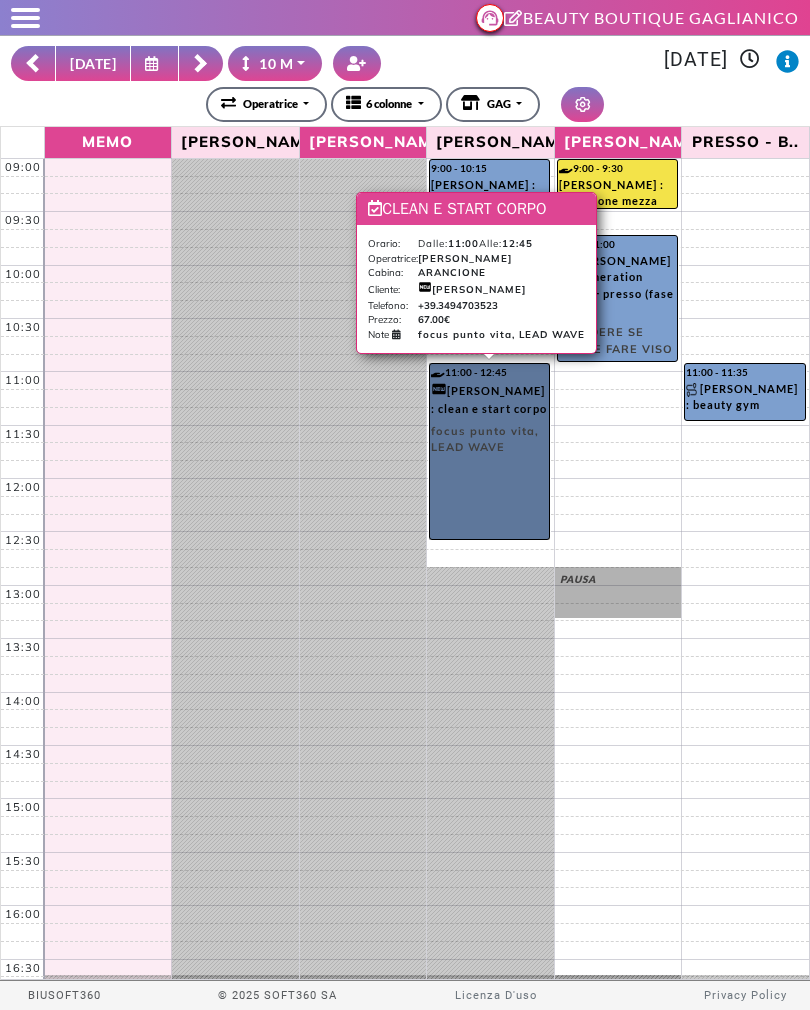 click on "11:00 - 12:45
MASSIMO GROTTI : clean e start corpo  focus punto vita, LEAD WAVE" at bounding box center [489, 451] 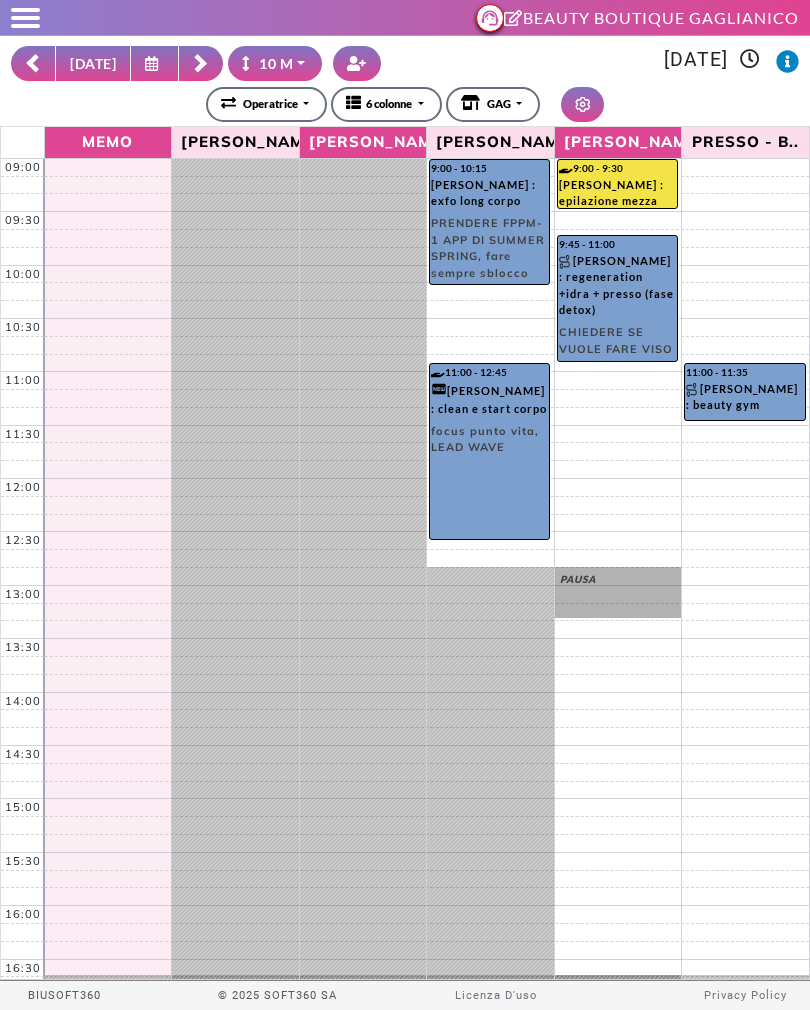click on "**********" at bounding box center (405, 104) 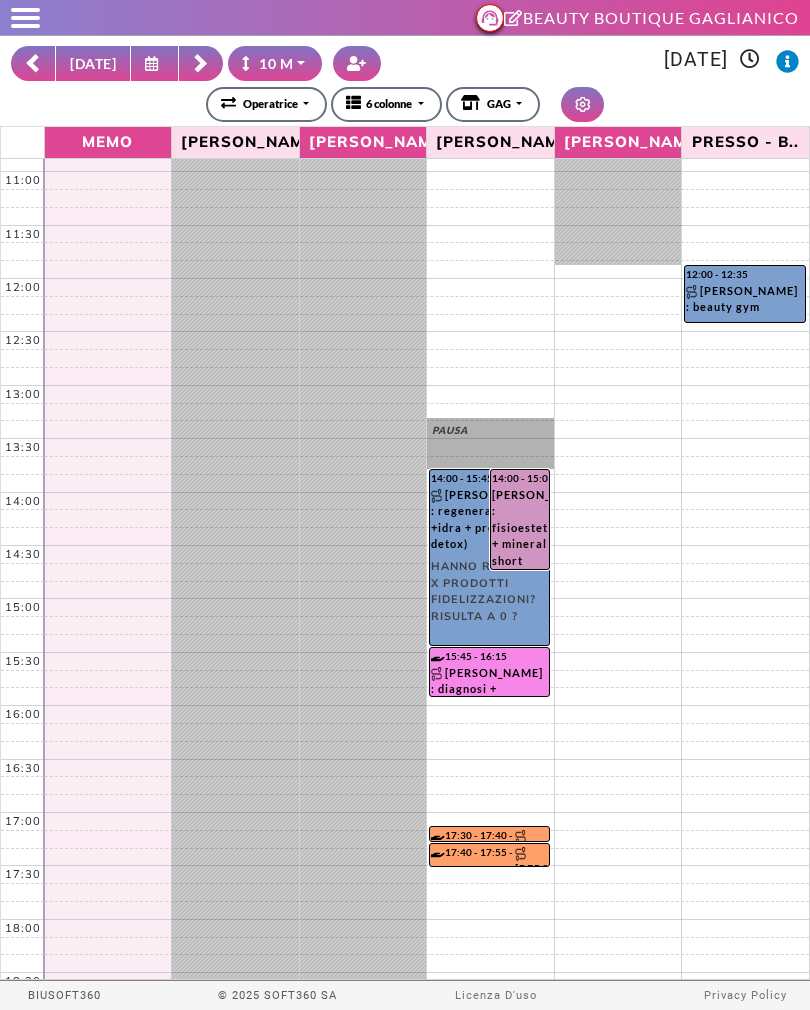 scroll, scrollTop: 199, scrollLeft: 0, axis: vertical 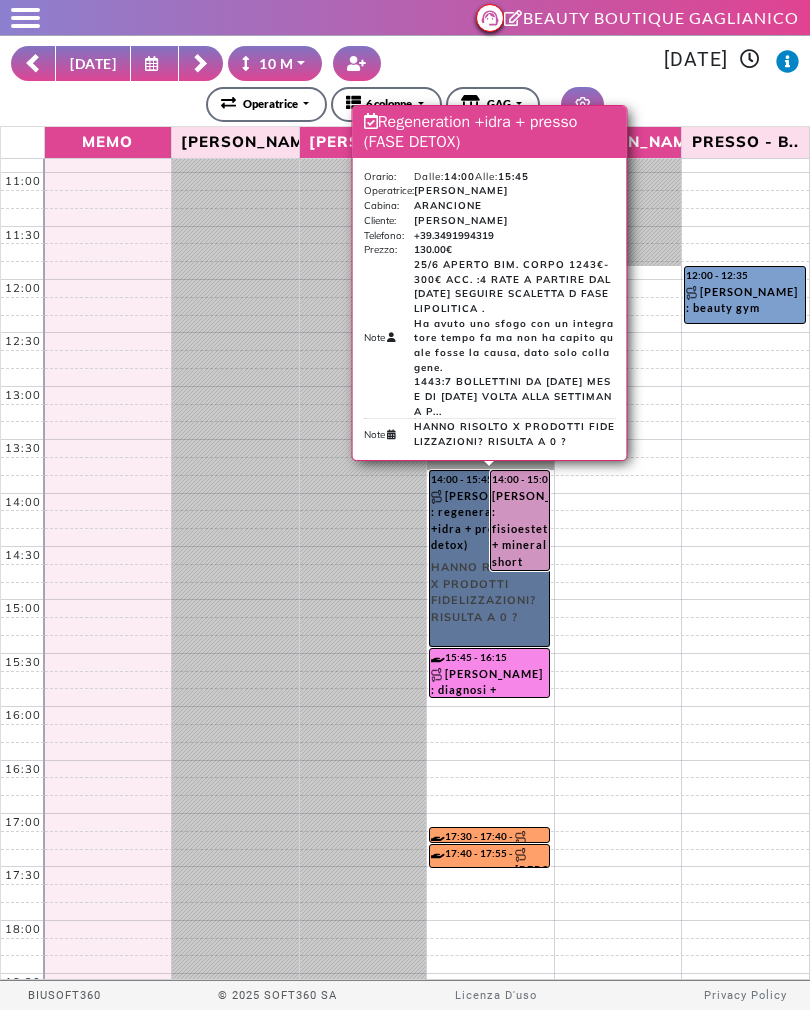 click on "14:00 - 15:45 MARA MUNERATTI : regeneration +idra + presso (fase detox) HANNO RISOLTO X PRODOTTI FIDELIZZAZIONI? RISULTA A 0 ?" at bounding box center [489, 558] 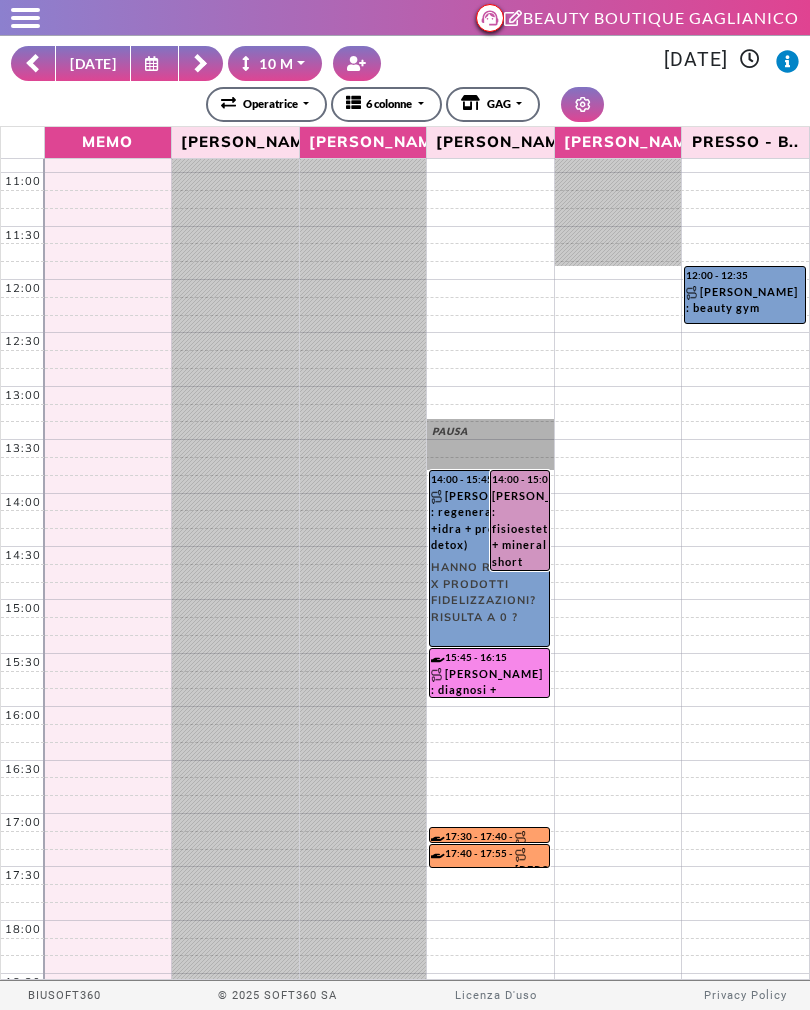 click on "**********" at bounding box center (405, 104) 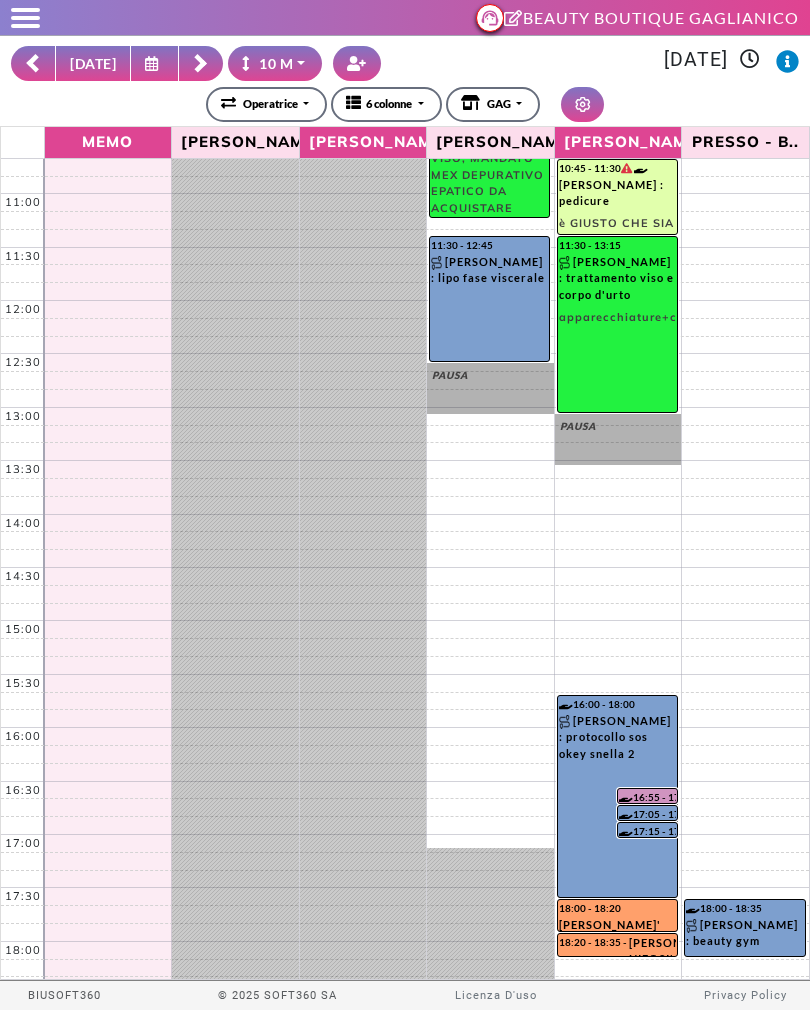 scroll, scrollTop: 178, scrollLeft: 0, axis: vertical 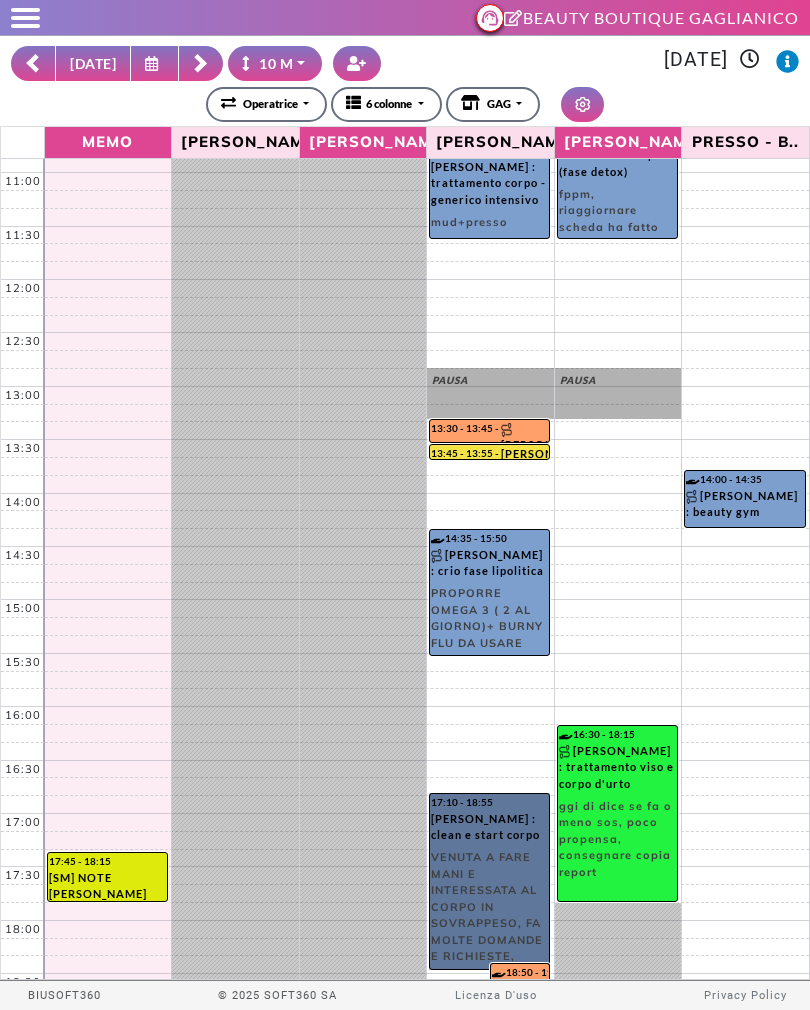 click on "17:10 - 18:55 CARLOTTA PRANDI : clean e start corpo  VENUTA A FARE MANI E INTERESSATA AL CORPO IN SOVRAPPESO, FA MOLTE DOMANDE E RICHIESTE, METODO DI PARAGONE ISTITUTO DI BELLEZZA IN LUGURIA DI FIDUCIA SPECIALIZZATO NEL RIMODELLAMENTO CORPO" at bounding box center (489, 881) 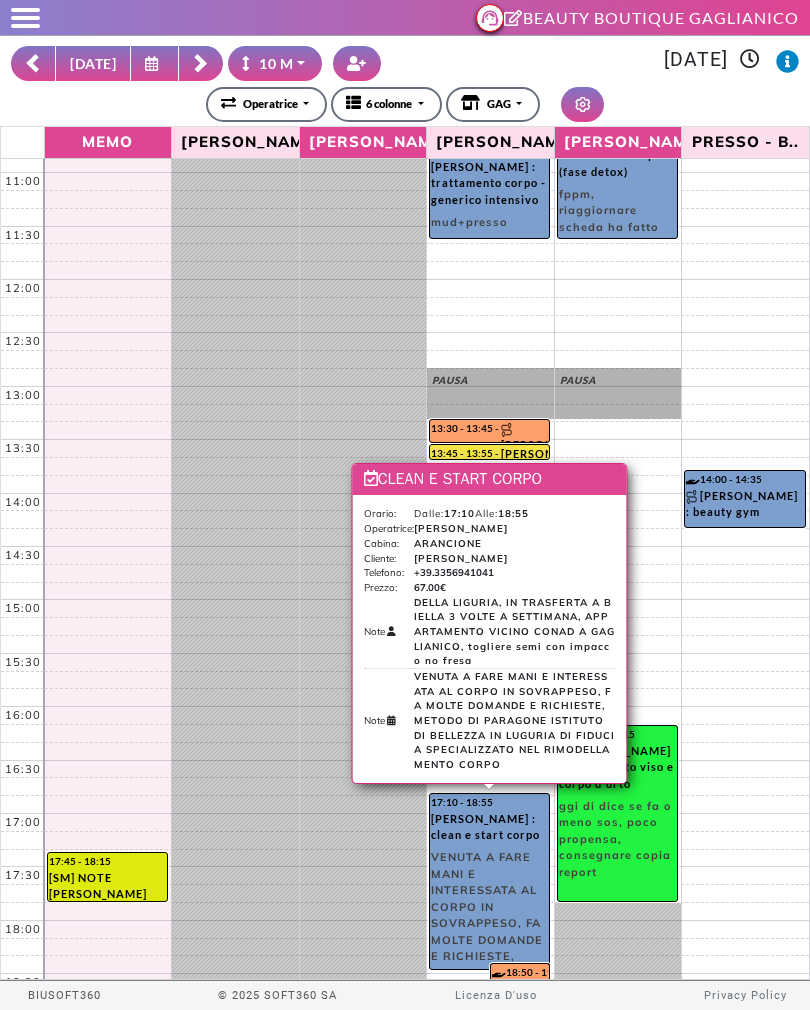click on "**********" at bounding box center [405, 104] 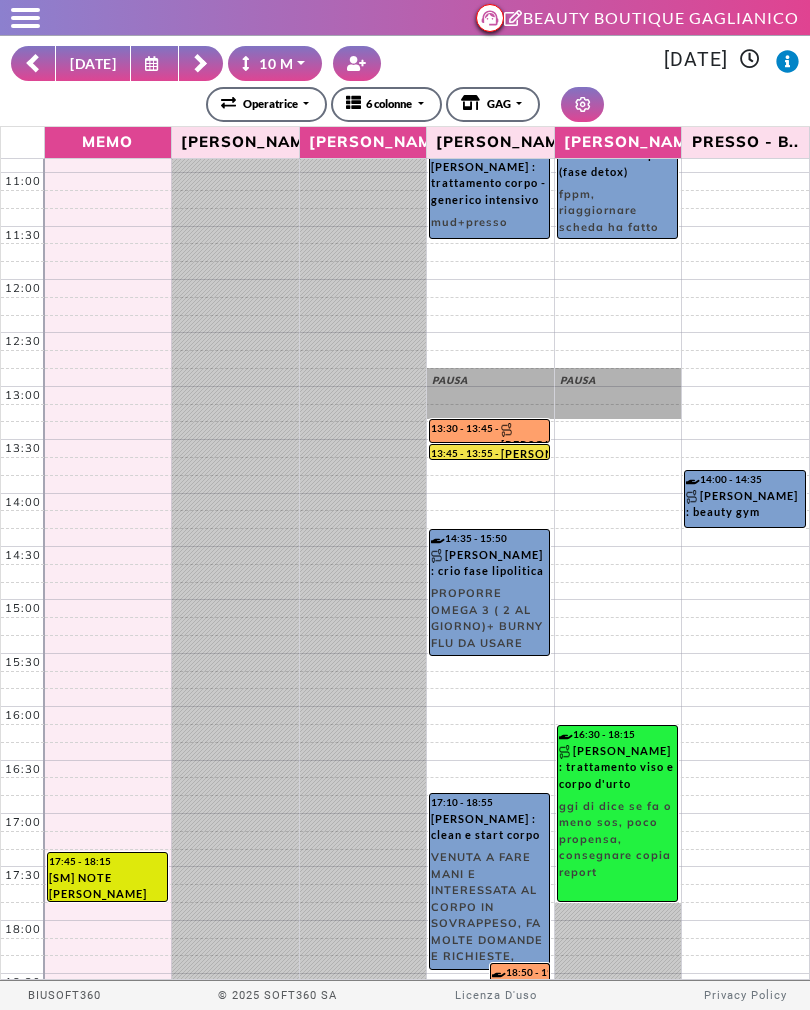 click at bounding box center [33, 63] 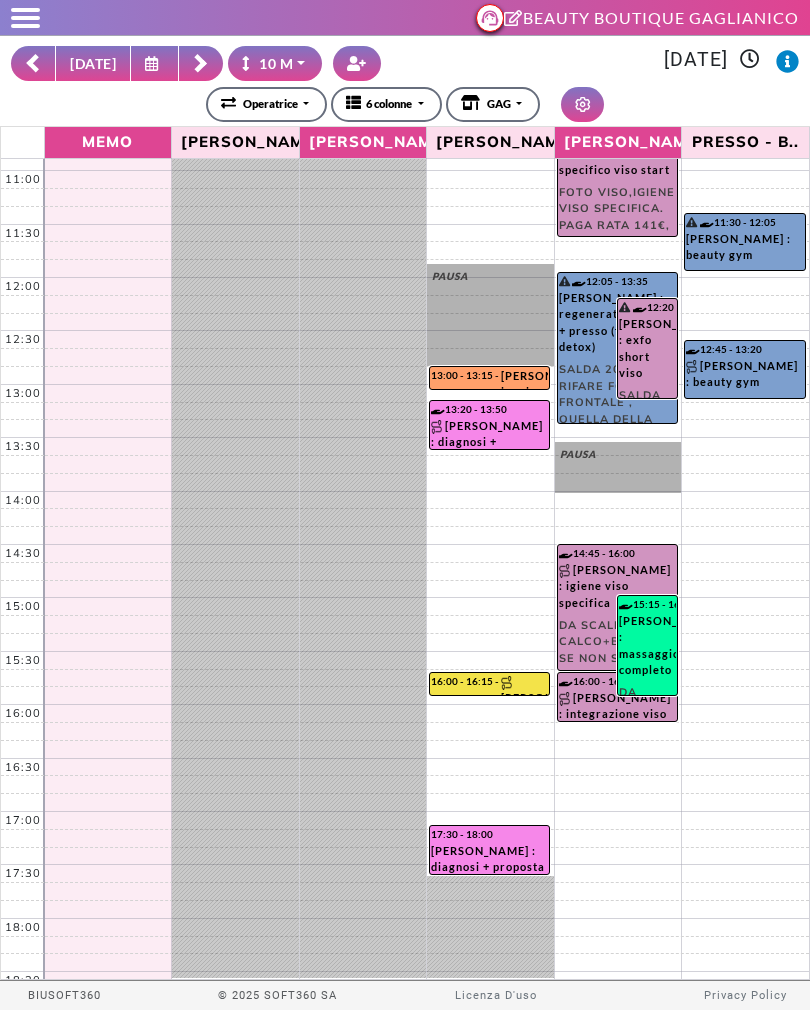 scroll, scrollTop: 199, scrollLeft: 0, axis: vertical 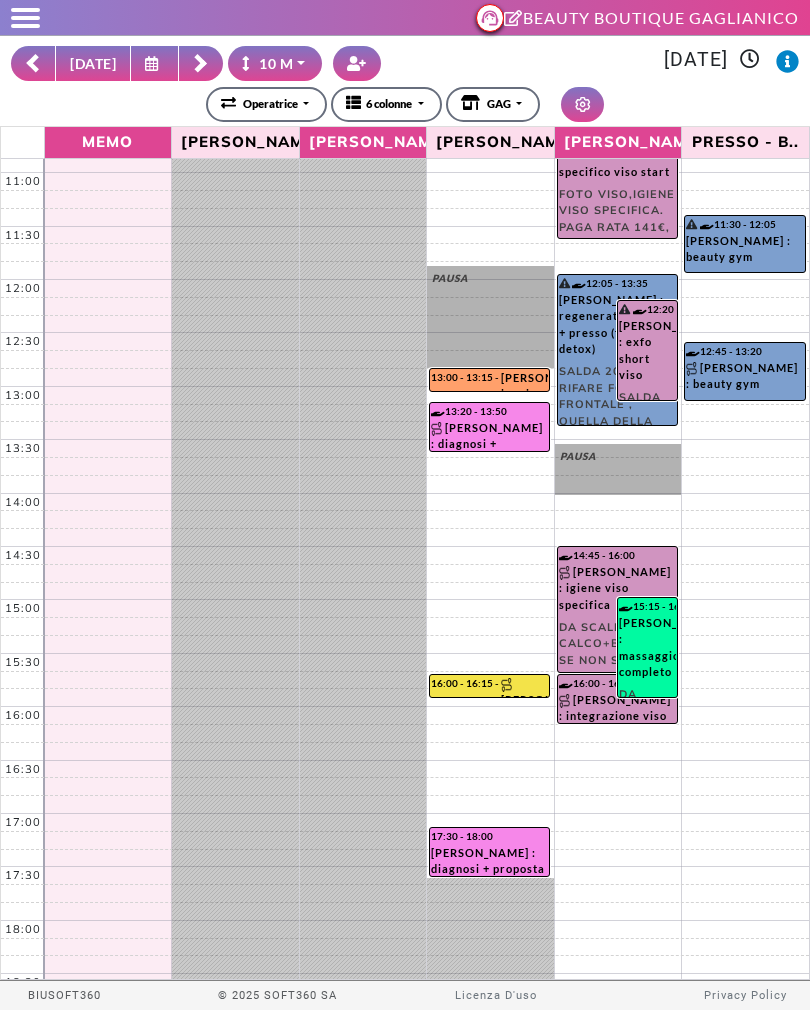 click 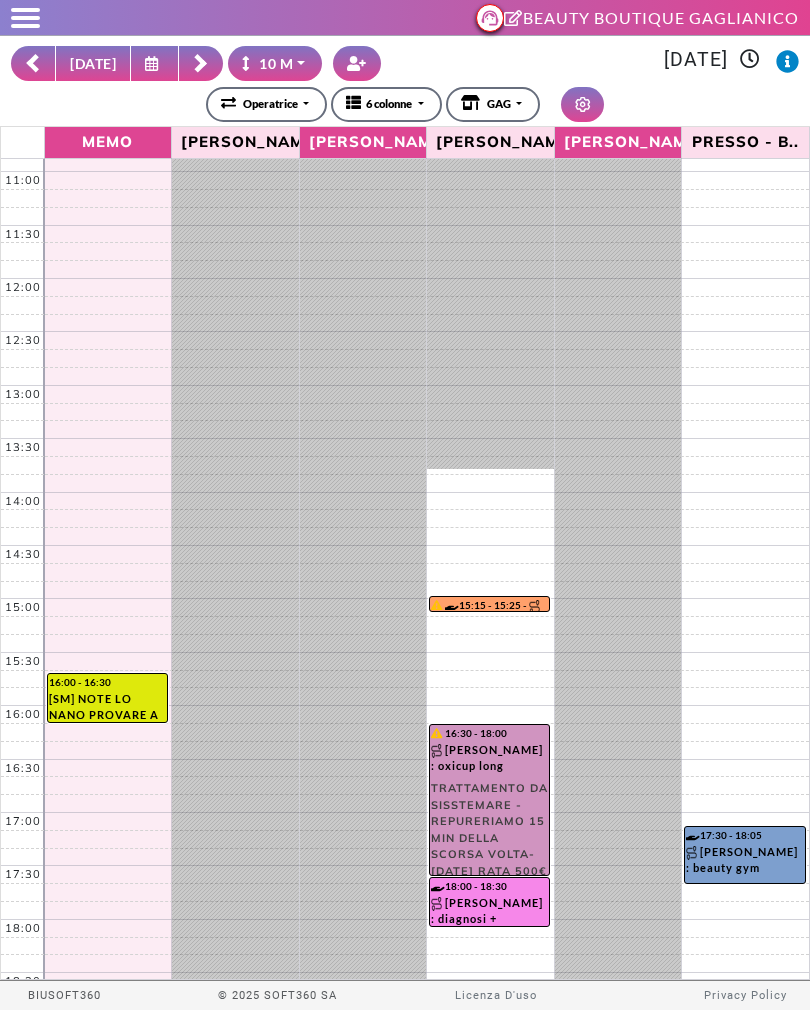 scroll, scrollTop: 199, scrollLeft: 0, axis: vertical 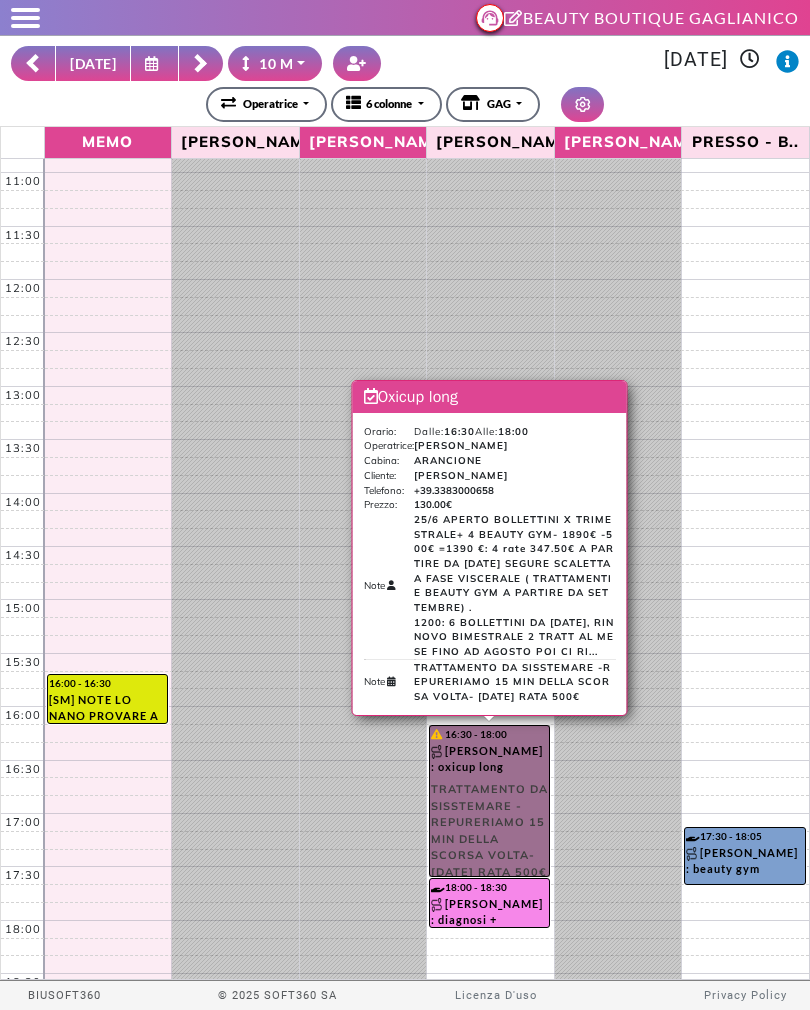 click on "16:30 - 18:00 STEFANIA PICINELLI : oxicup long TRATTAMENTO DA SISSTEMARE -REPURERIAMO 15 MIN DELLA SCORSA VOLTA- OGGI RATA 500€" at bounding box center [489, 801] 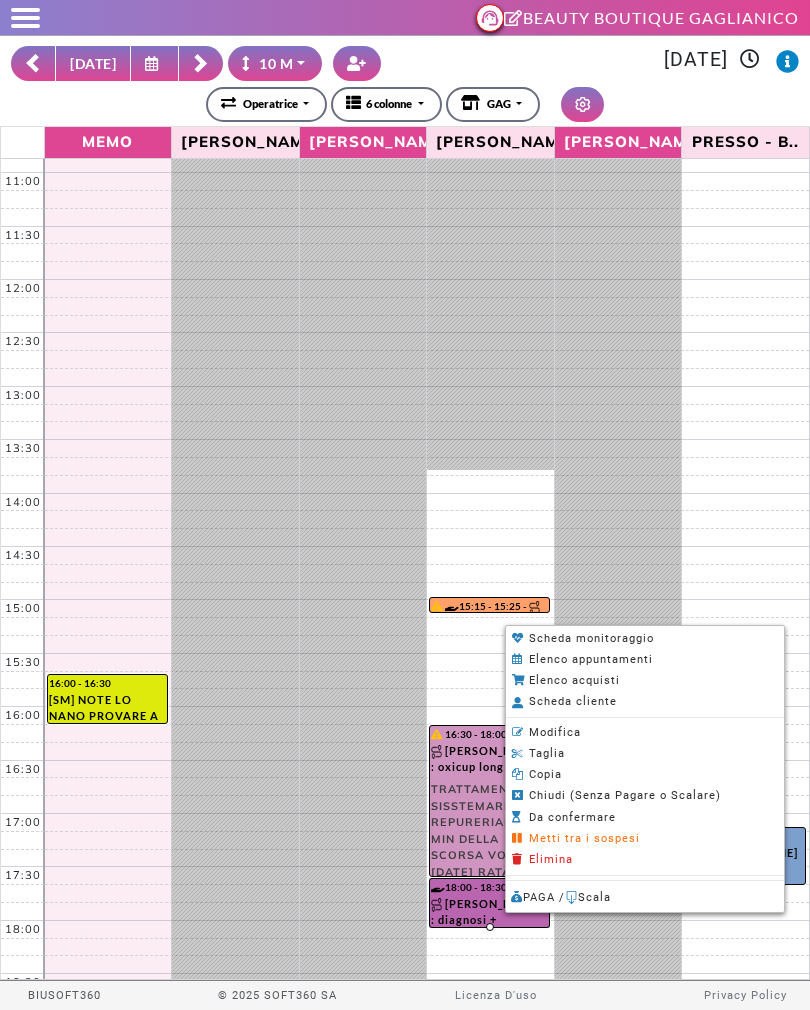 click on "Scheda monitoraggio" at bounding box center (591, 638) 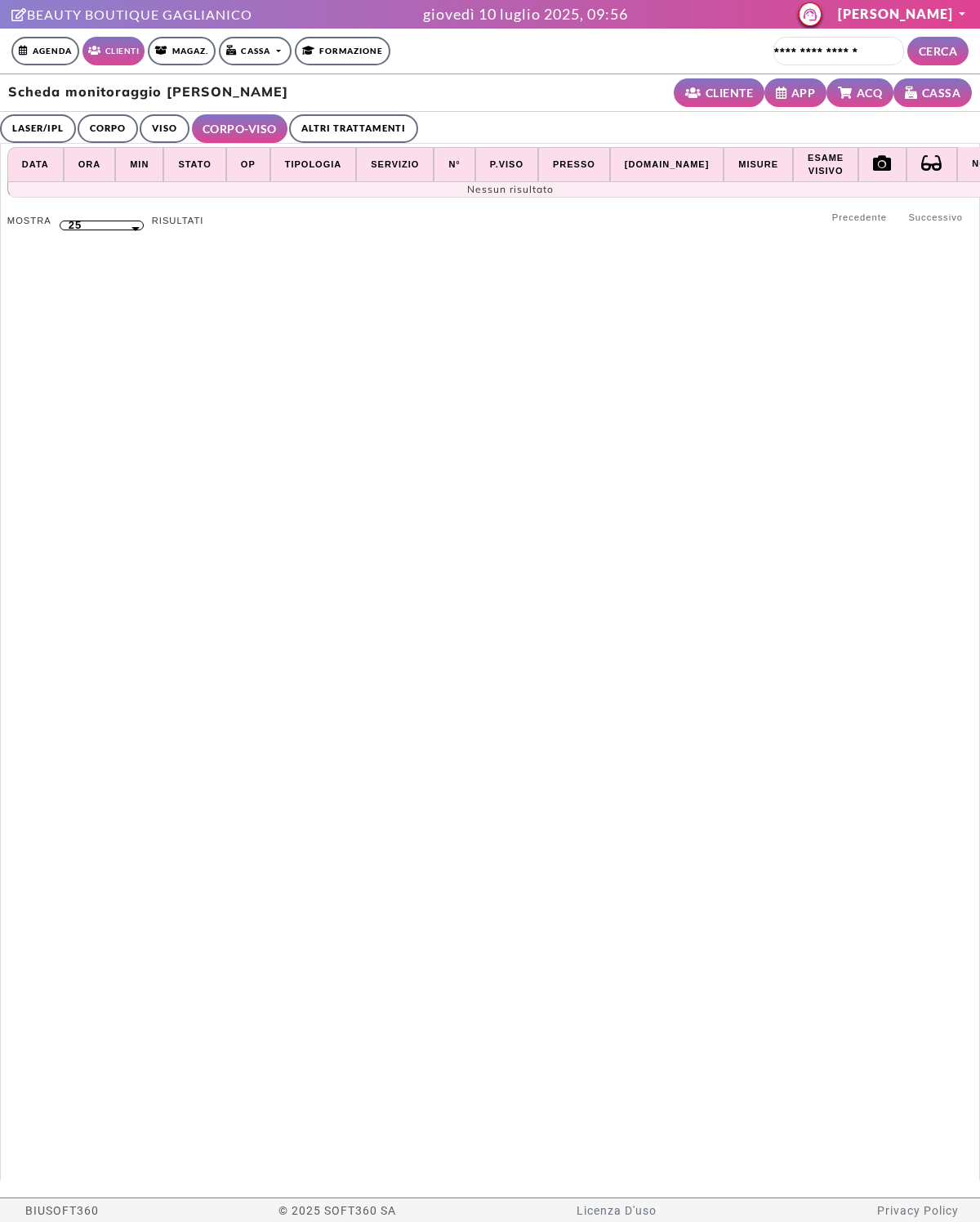 select on "**" 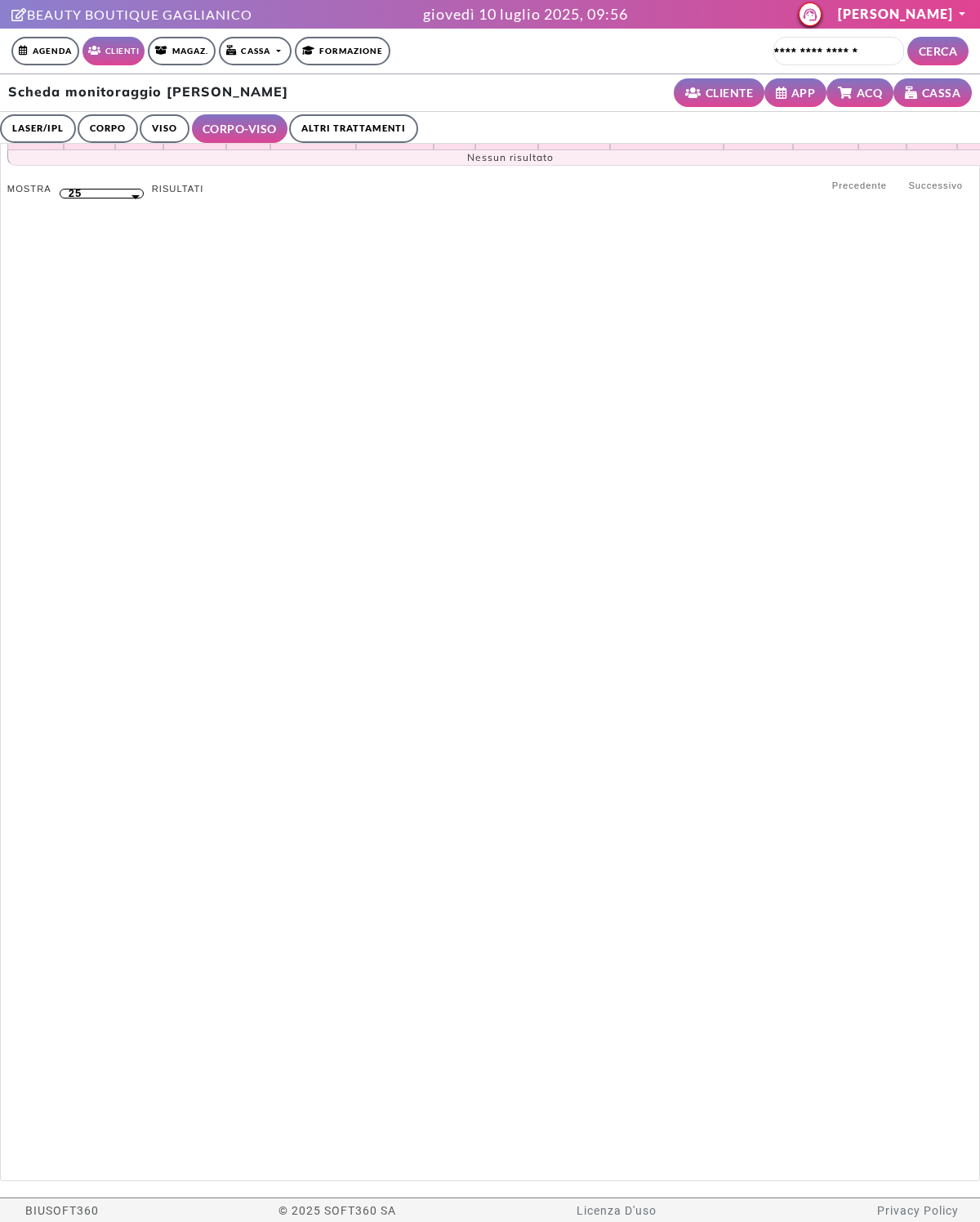 click on "CORPO" at bounding box center (108, 128) 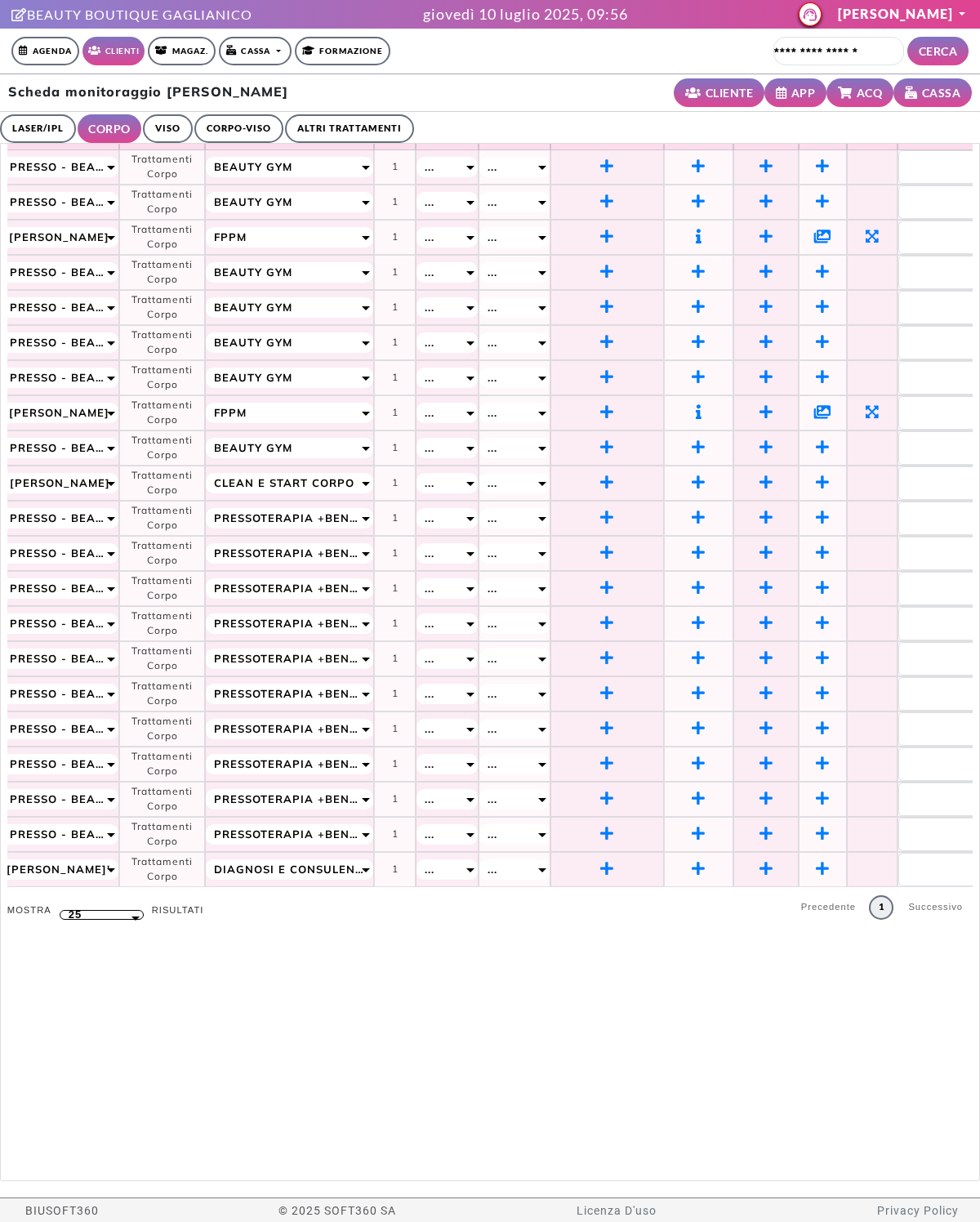 scroll, scrollTop: 0, scrollLeft: 255, axis: horizontal 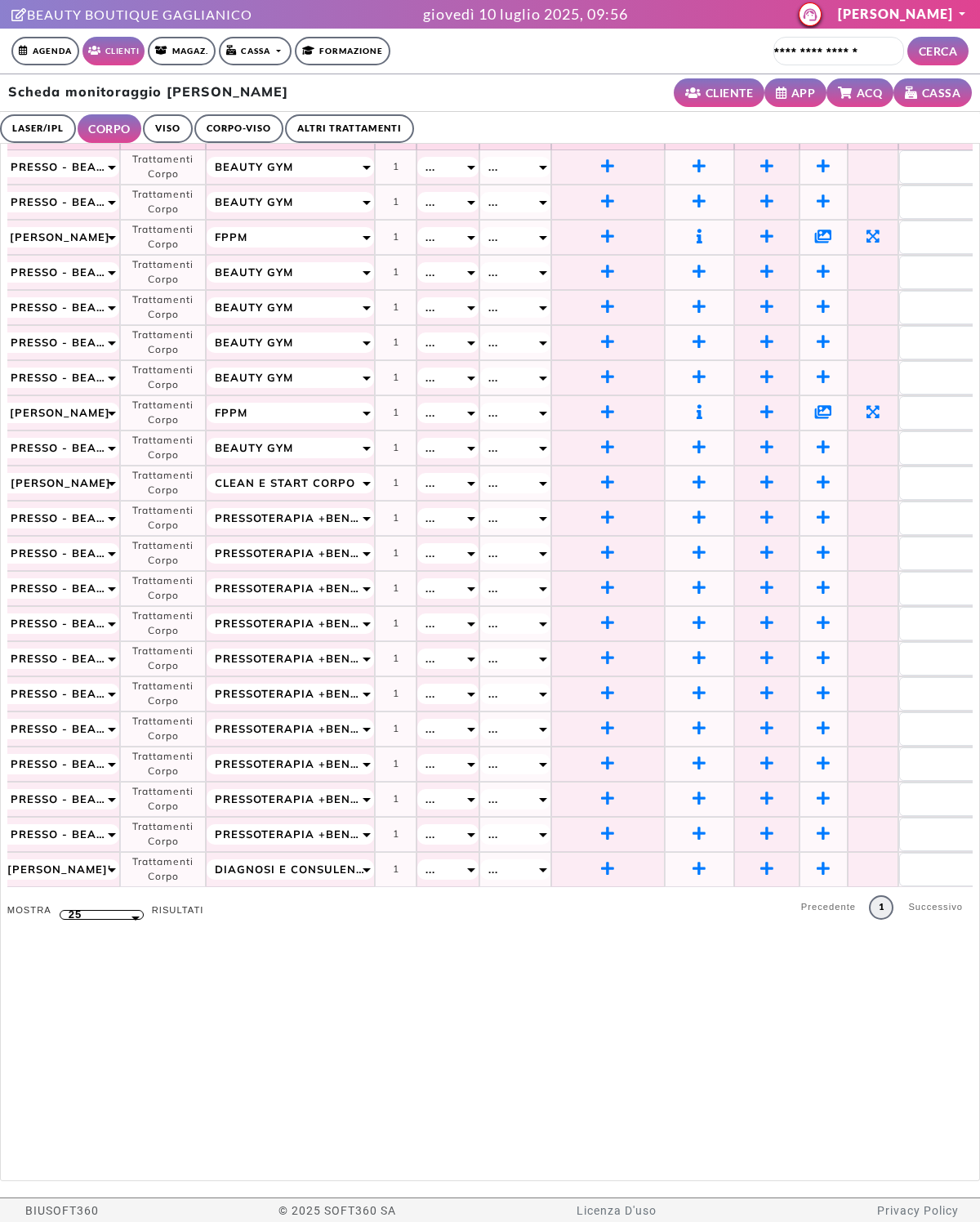 click at bounding box center (873, 412) 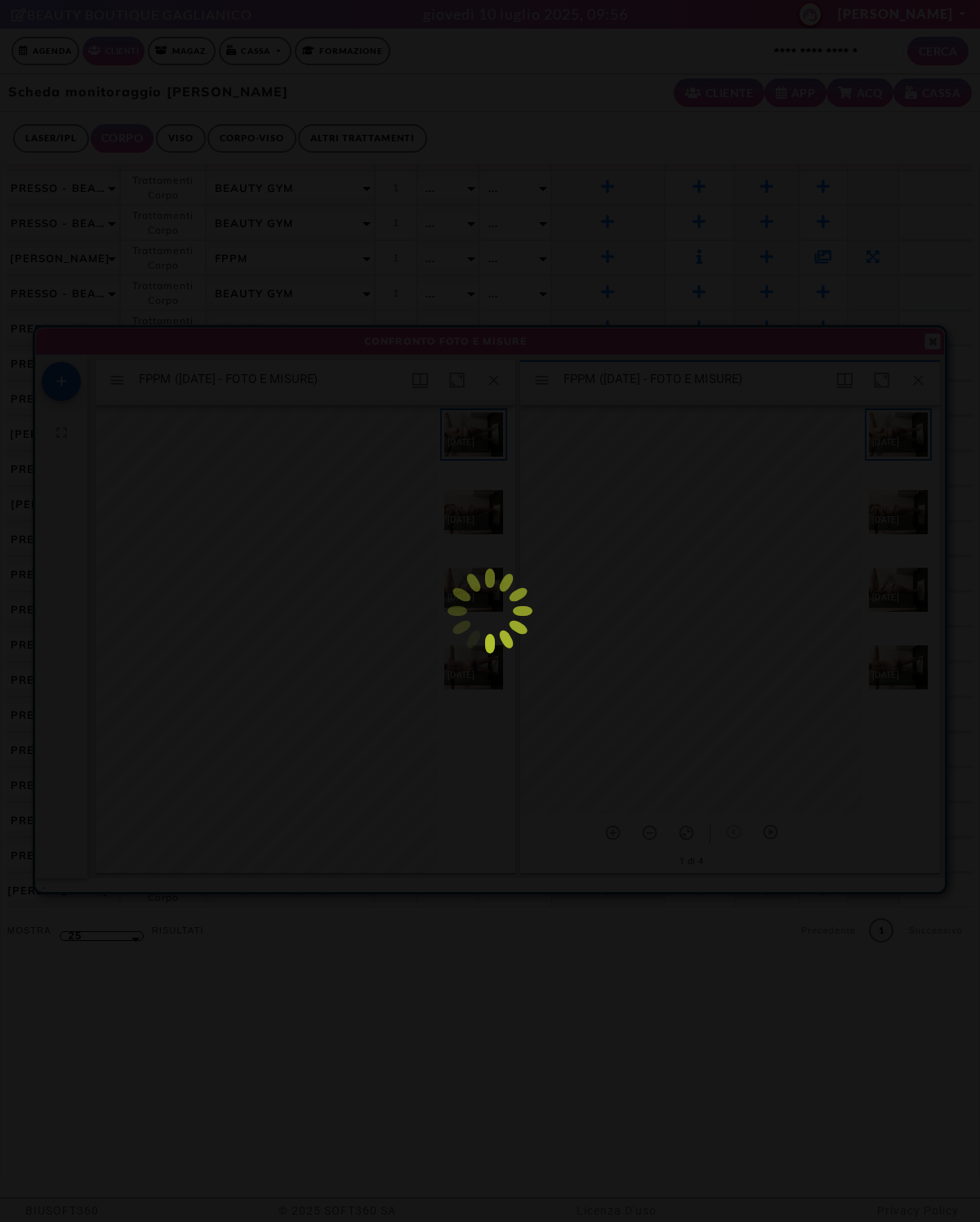 scroll, scrollTop: 13, scrollLeft: 13, axis: both 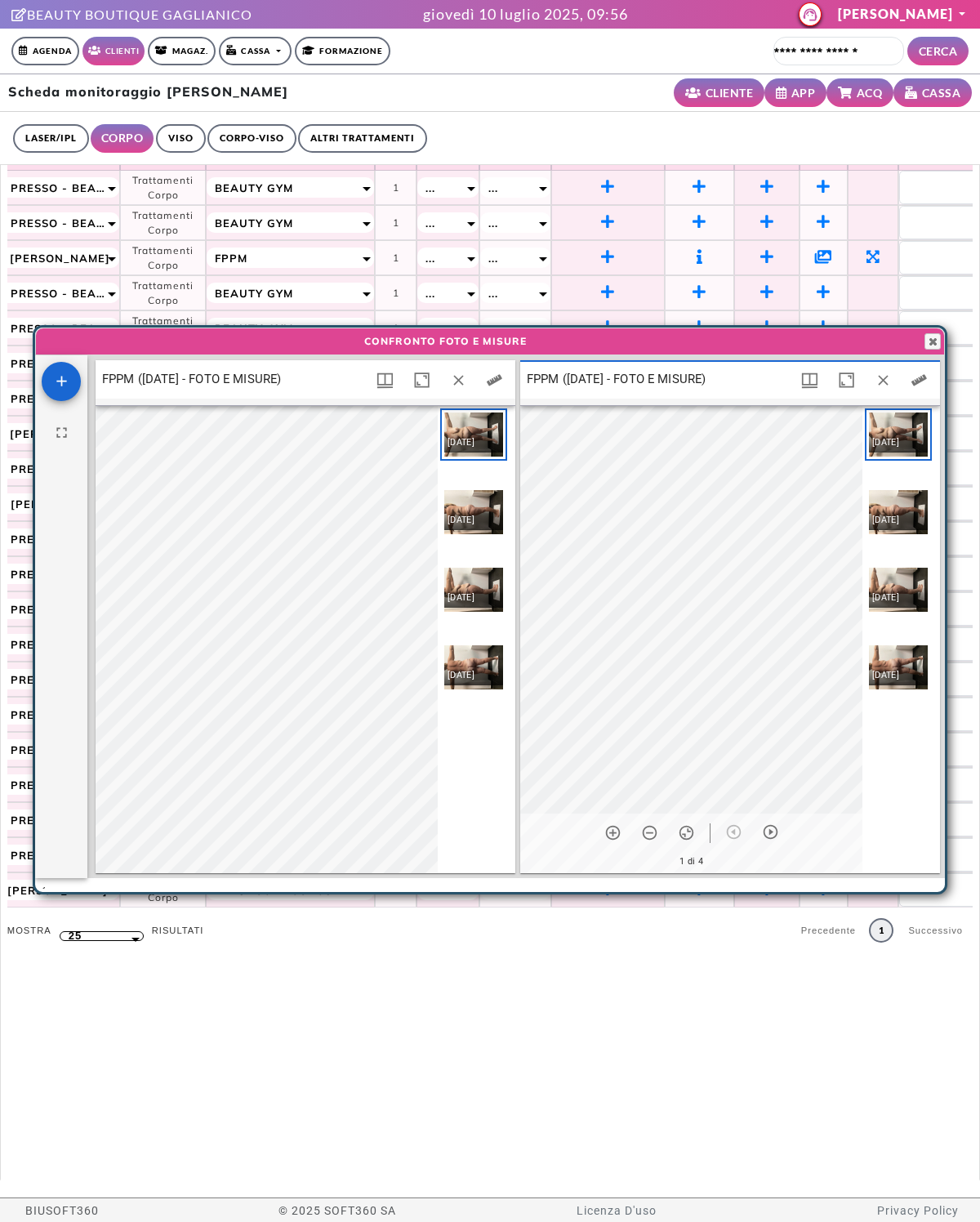 click 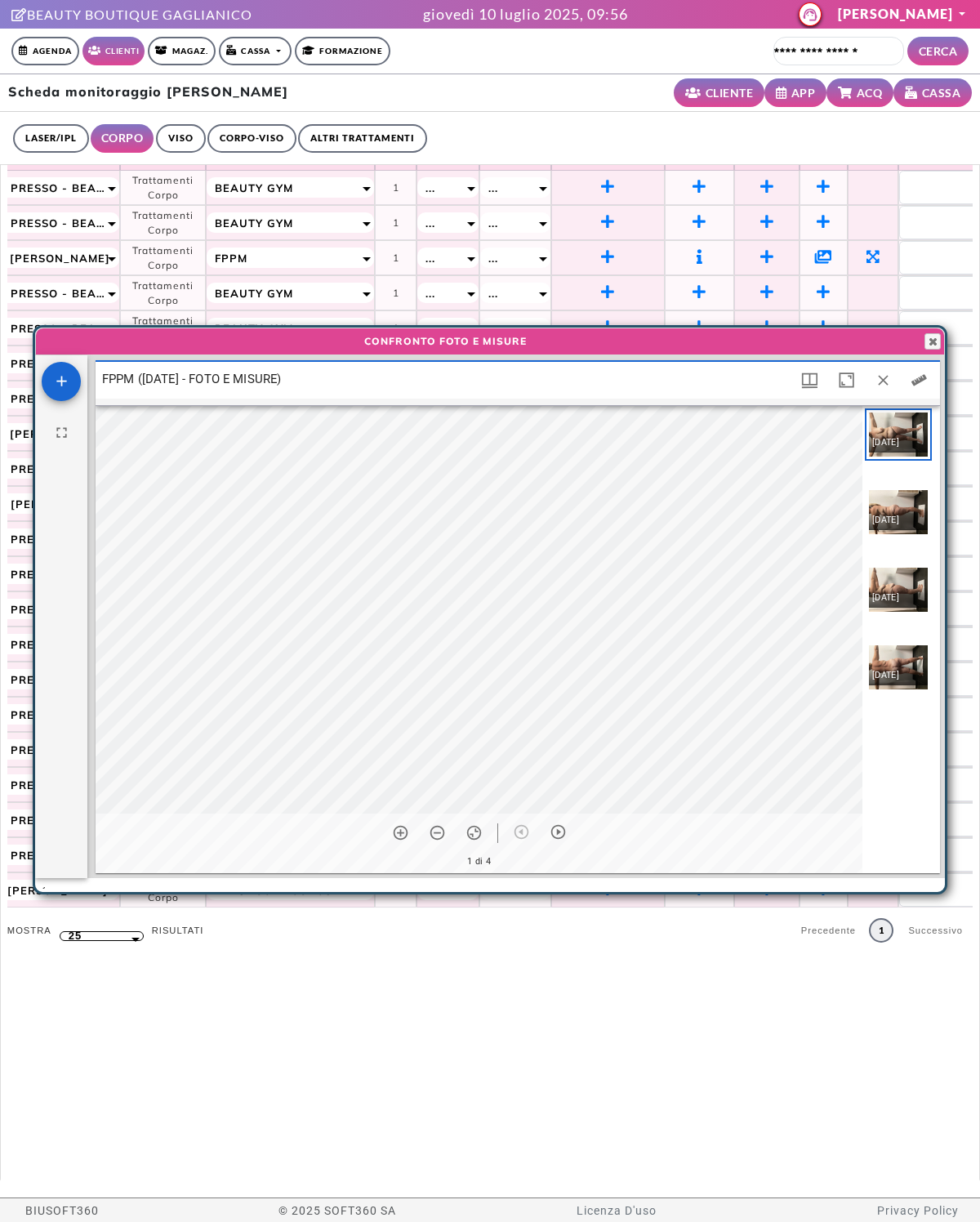scroll, scrollTop: 8, scrollLeft: 8, axis: both 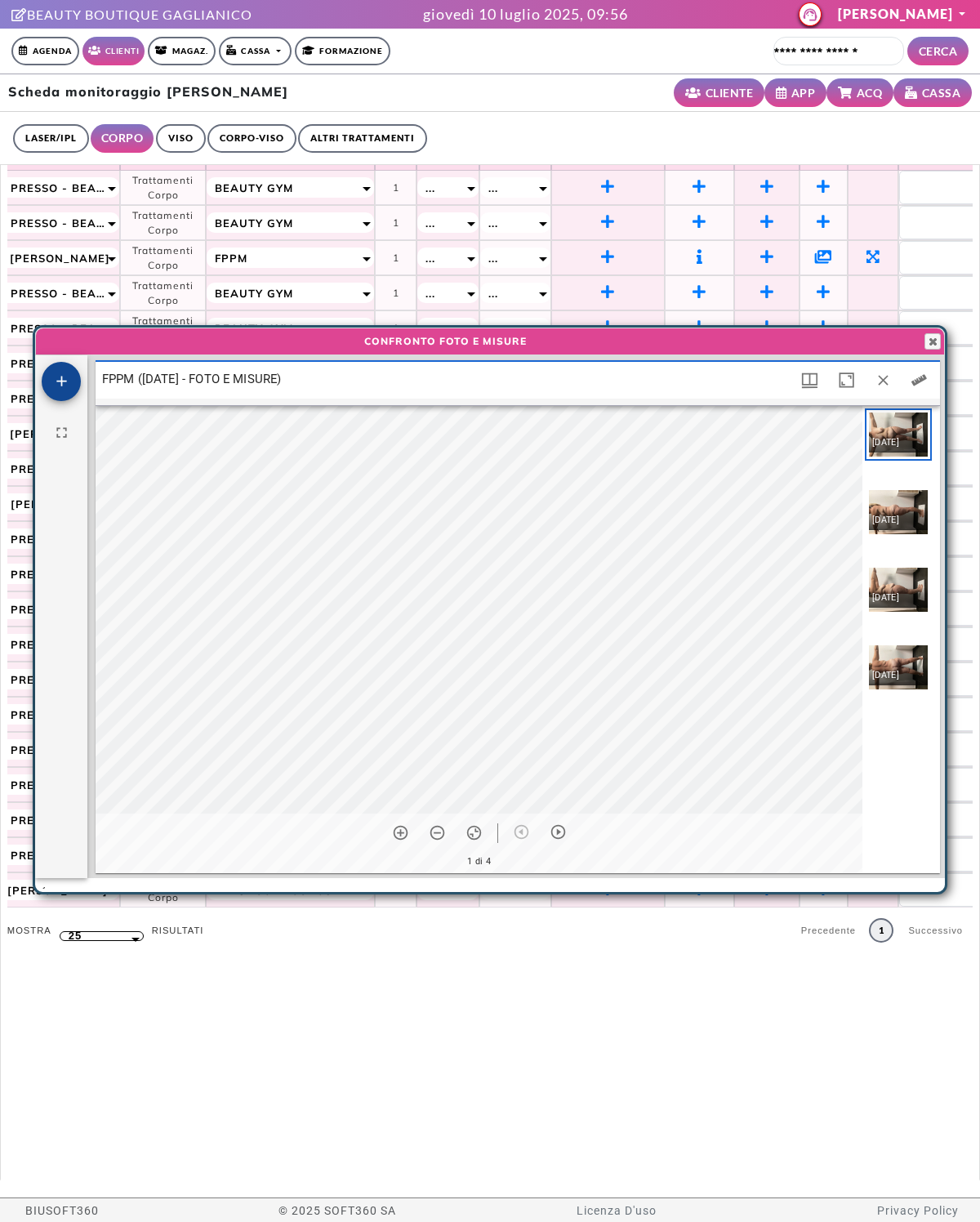 click 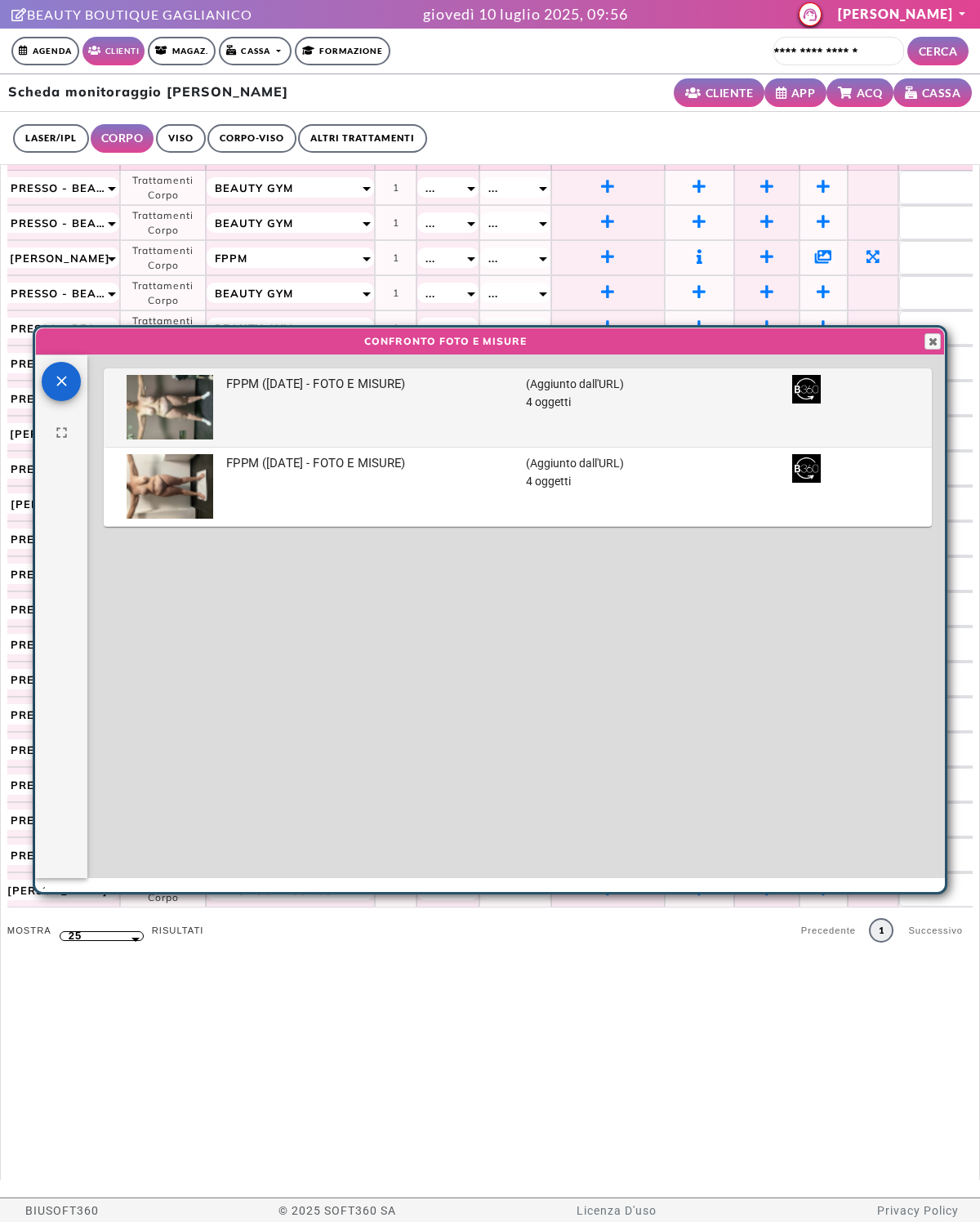 click on "FPPM (10-07-2025 - FOTO E MISURE)" at bounding box center [369, 408] 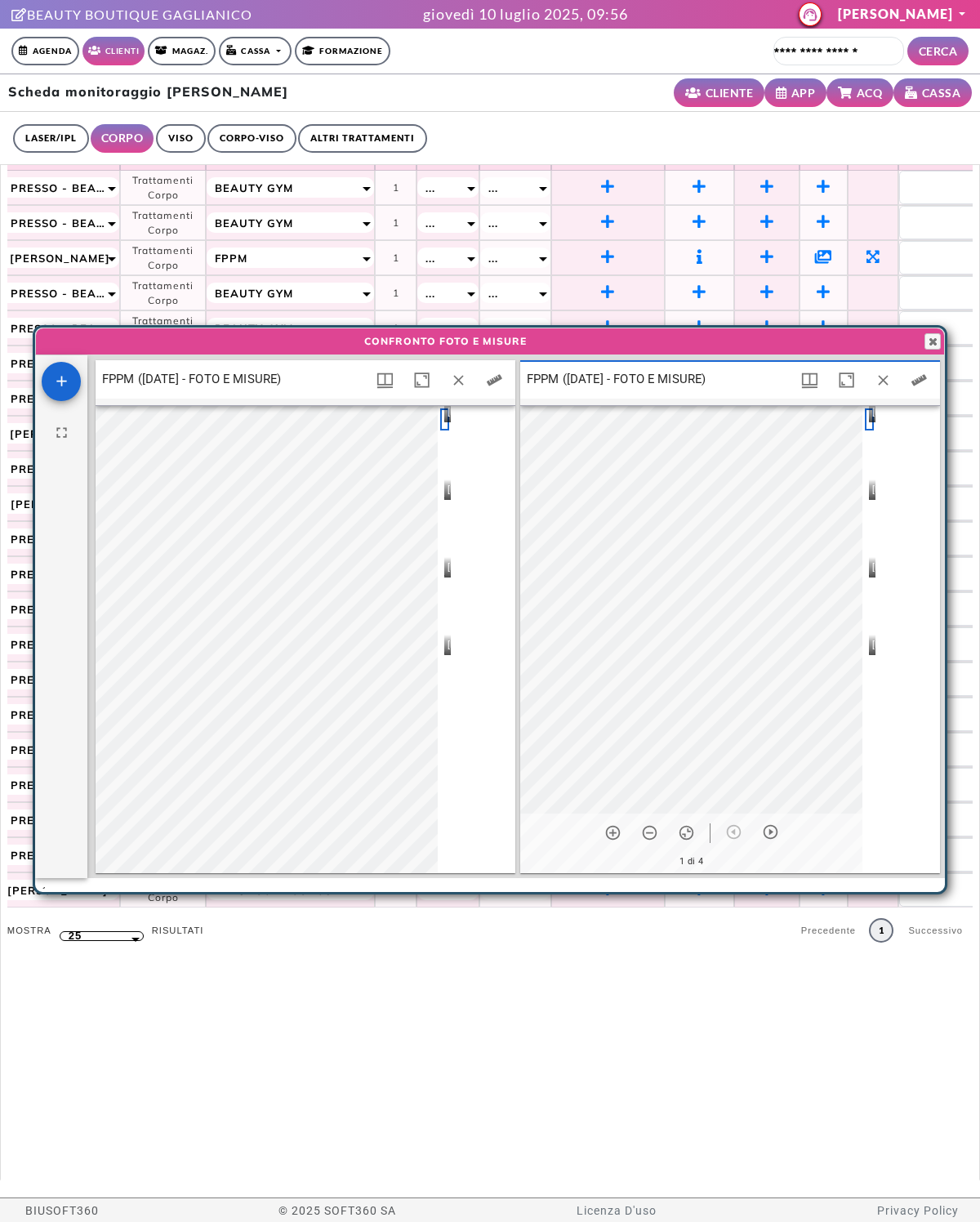 scroll, scrollTop: 8, scrollLeft: 8, axis: both 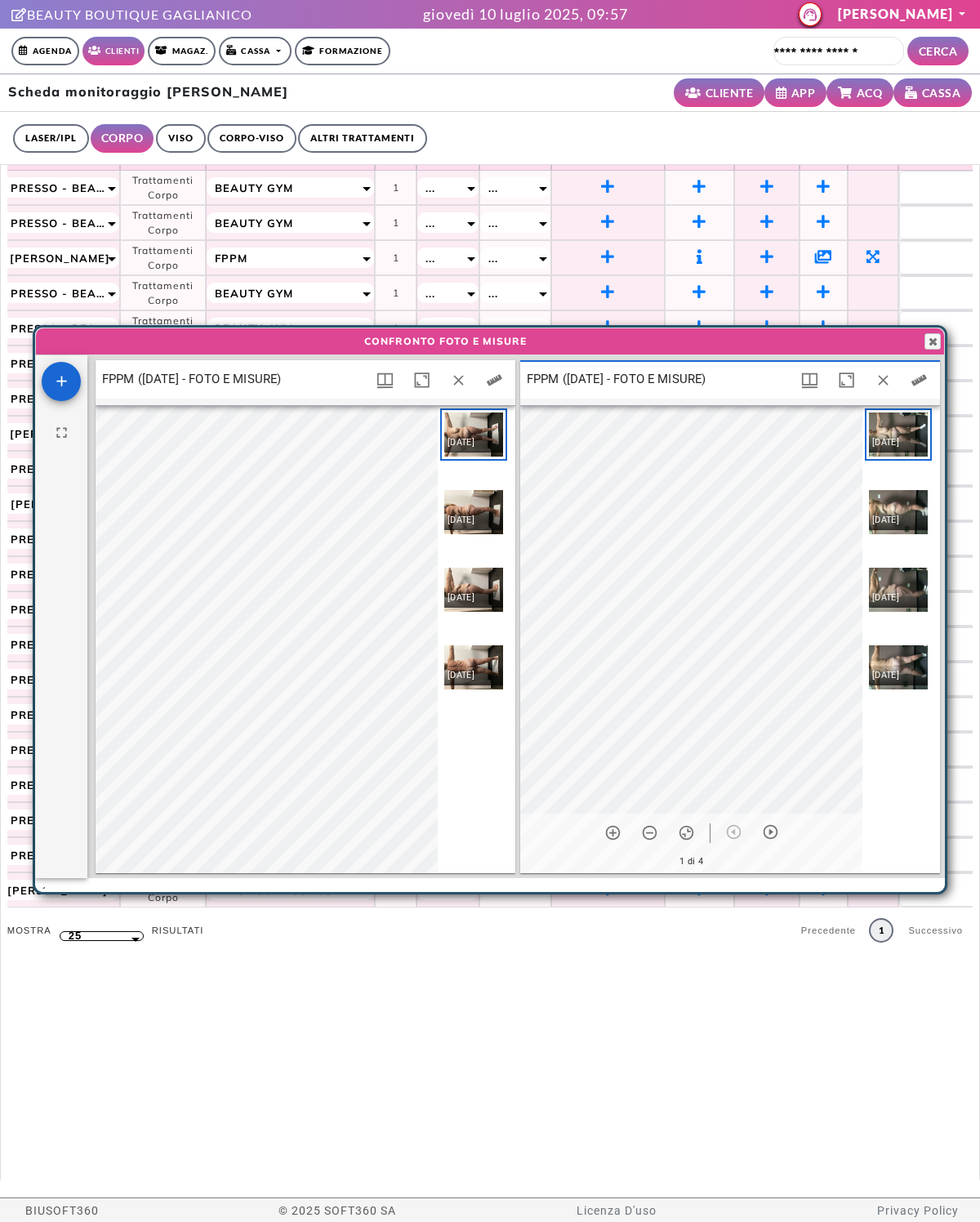 click at bounding box center [474, 667] 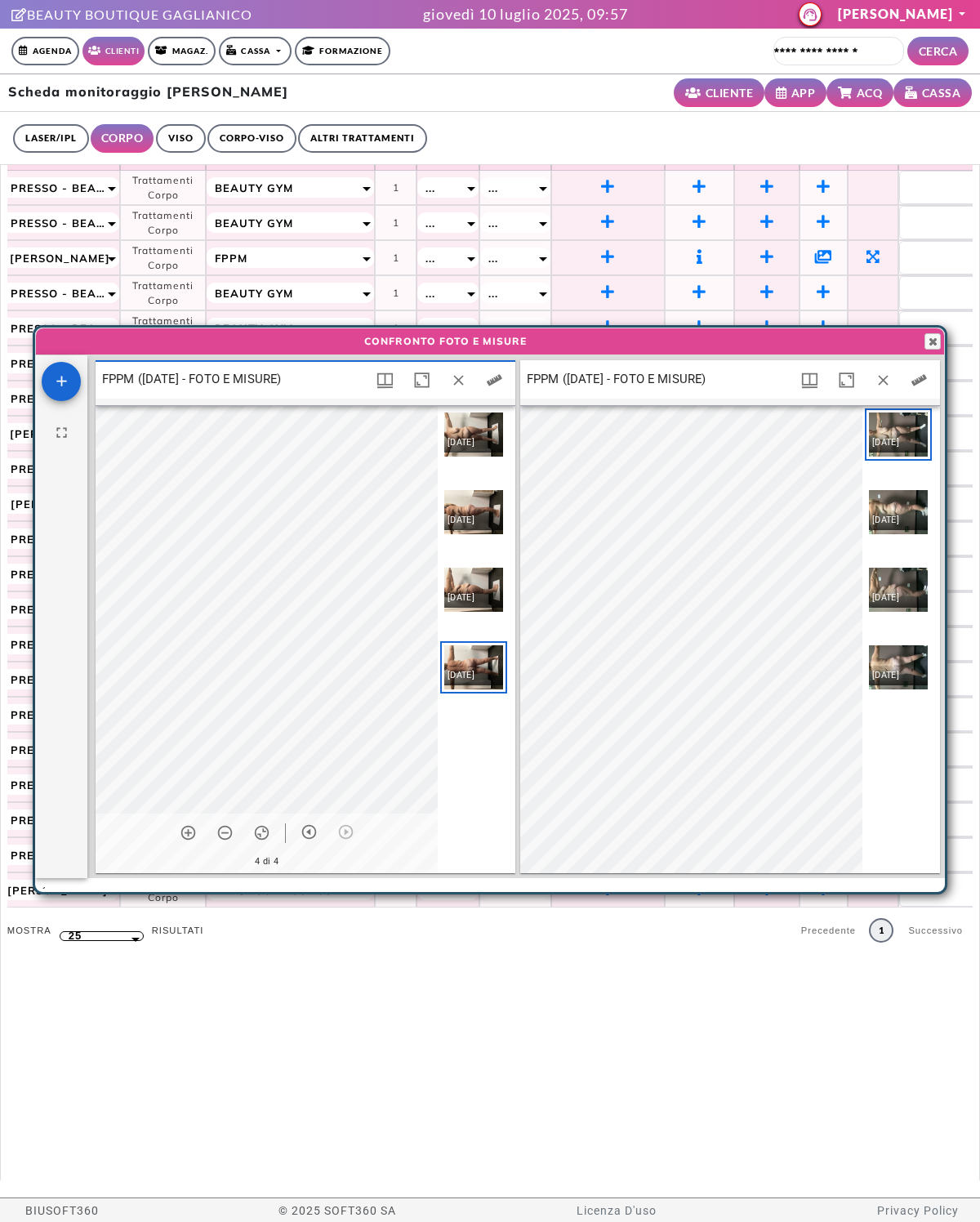 scroll, scrollTop: 8, scrollLeft: 8, axis: both 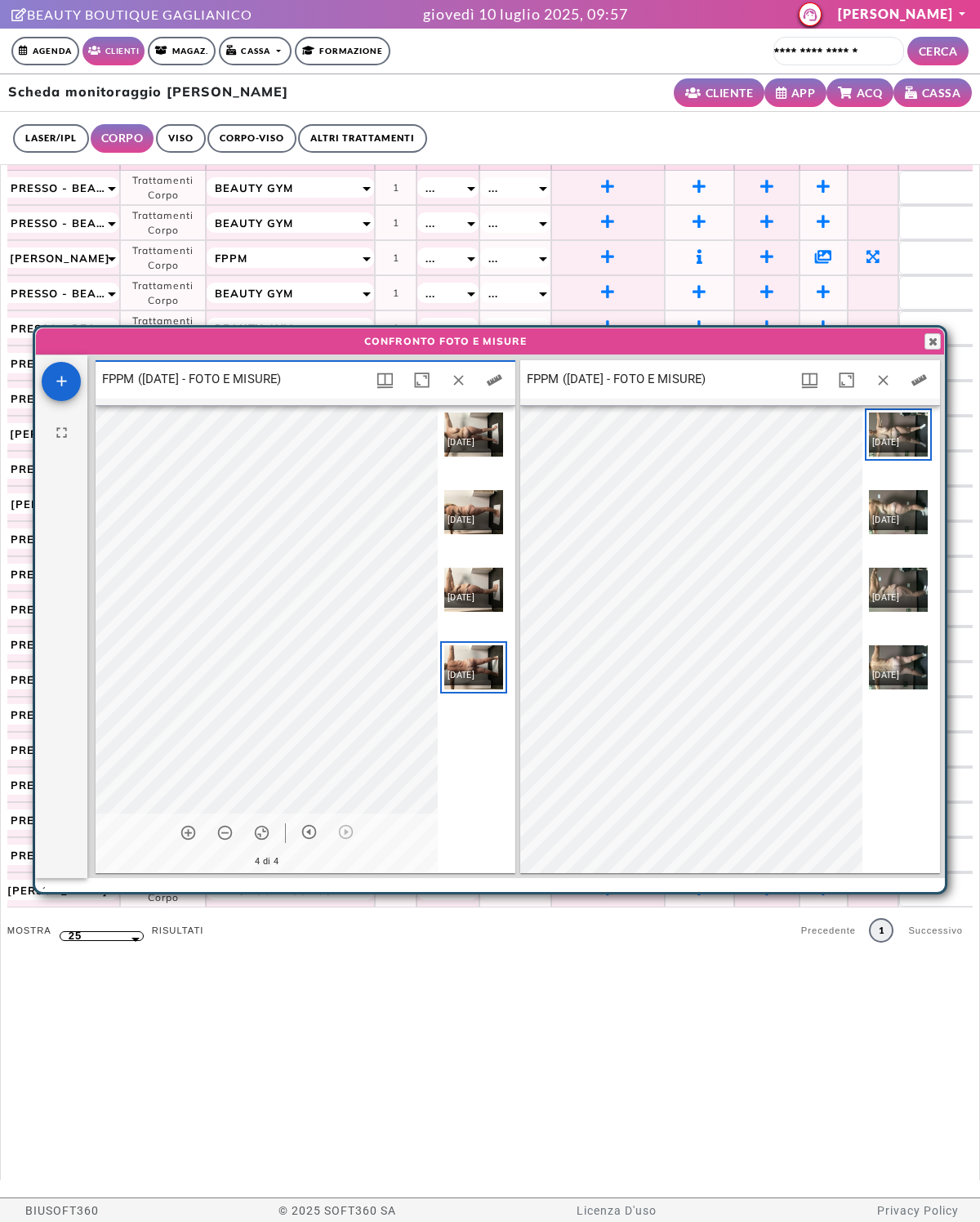 click at bounding box center (898, 667) 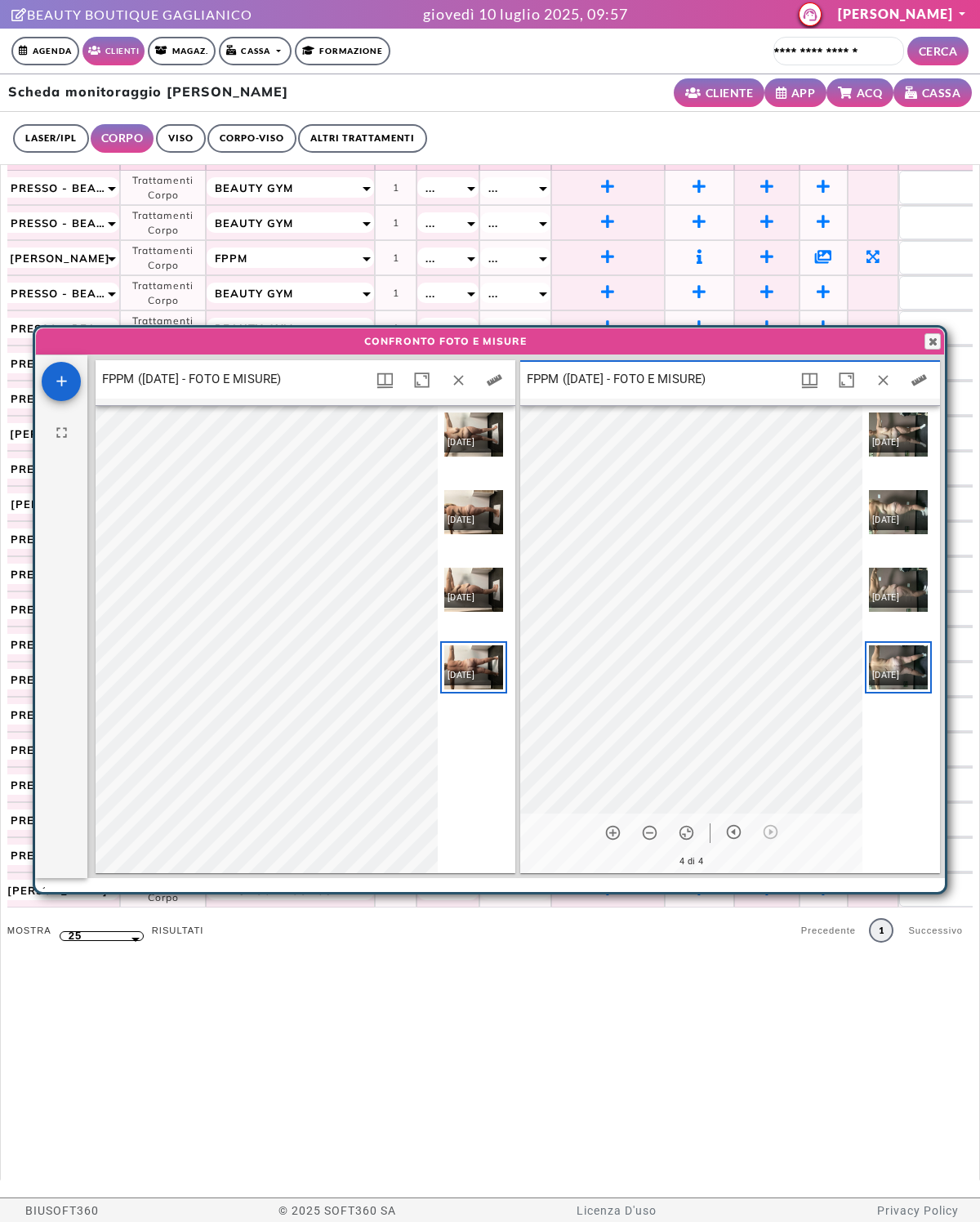 click at bounding box center [474, 590] 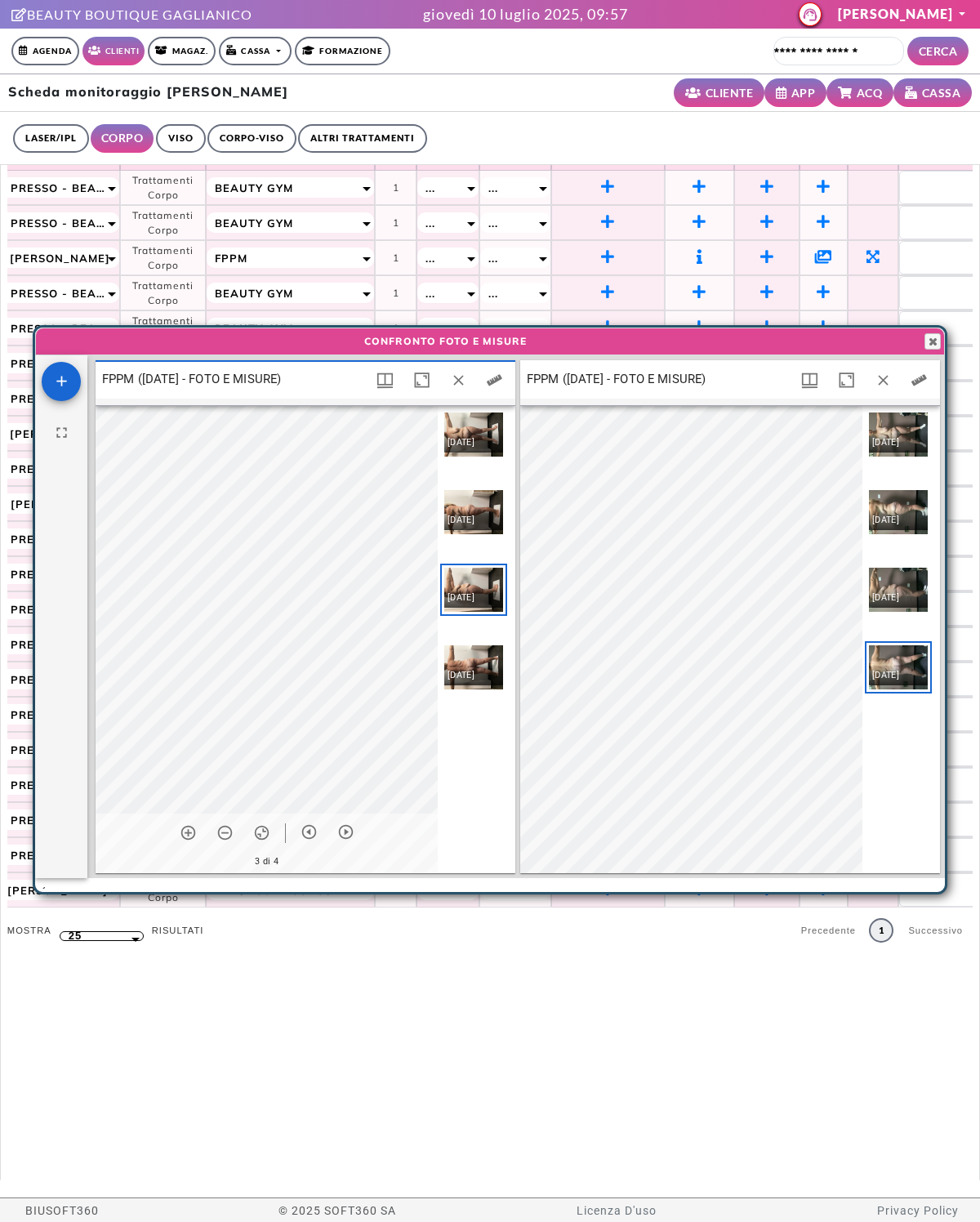 click at bounding box center [898, 590] 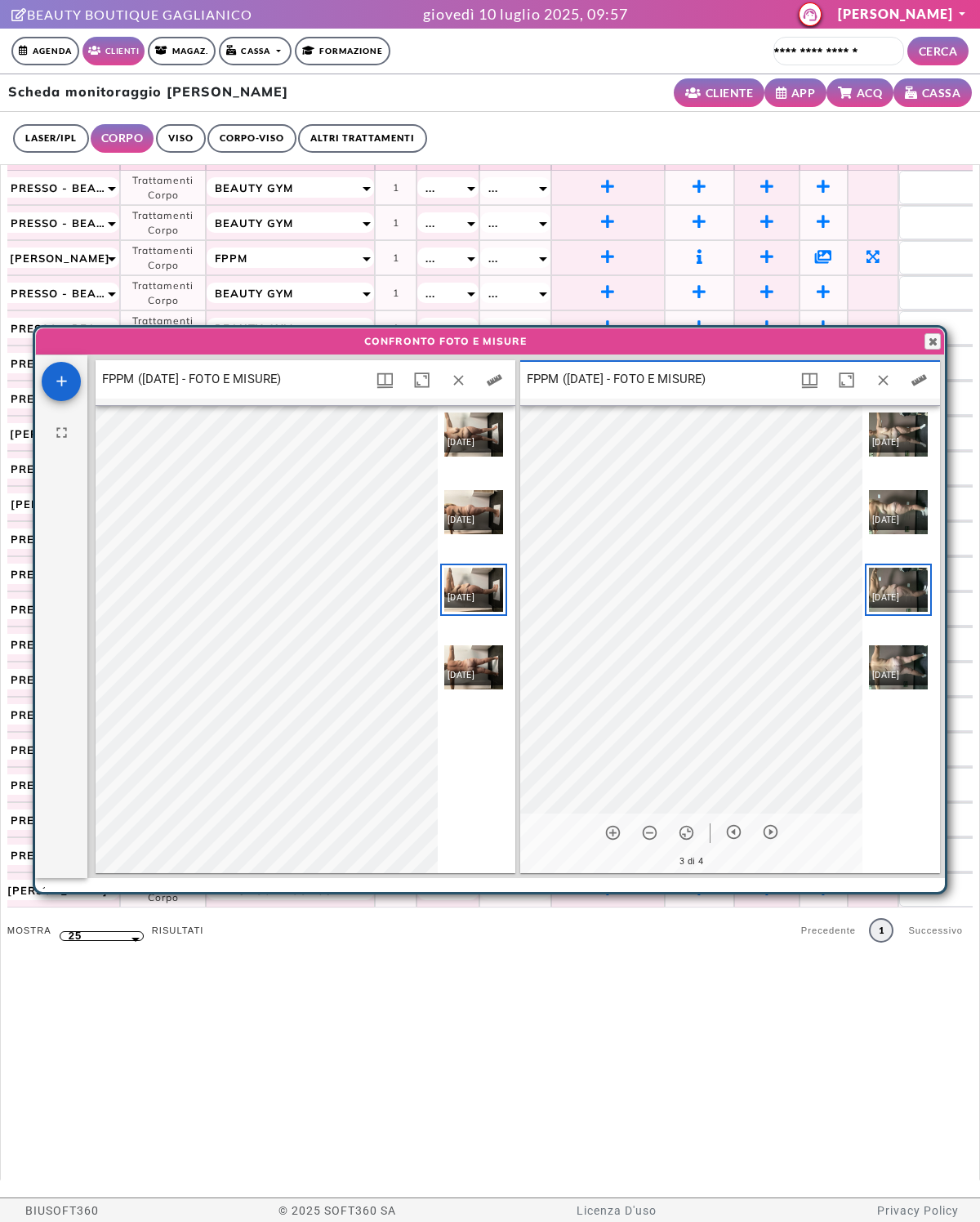 click at bounding box center (474, 512) 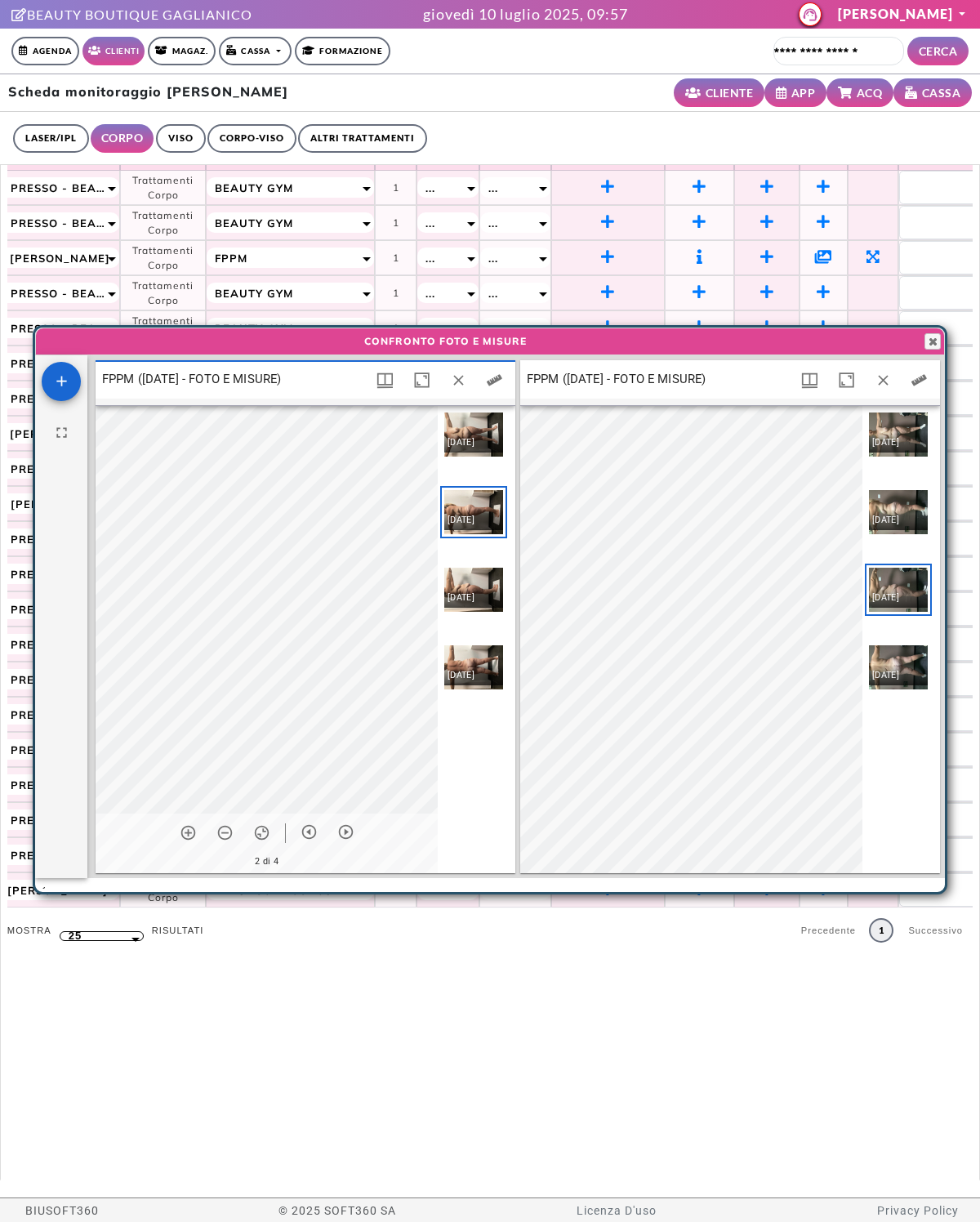 click at bounding box center (898, 512) 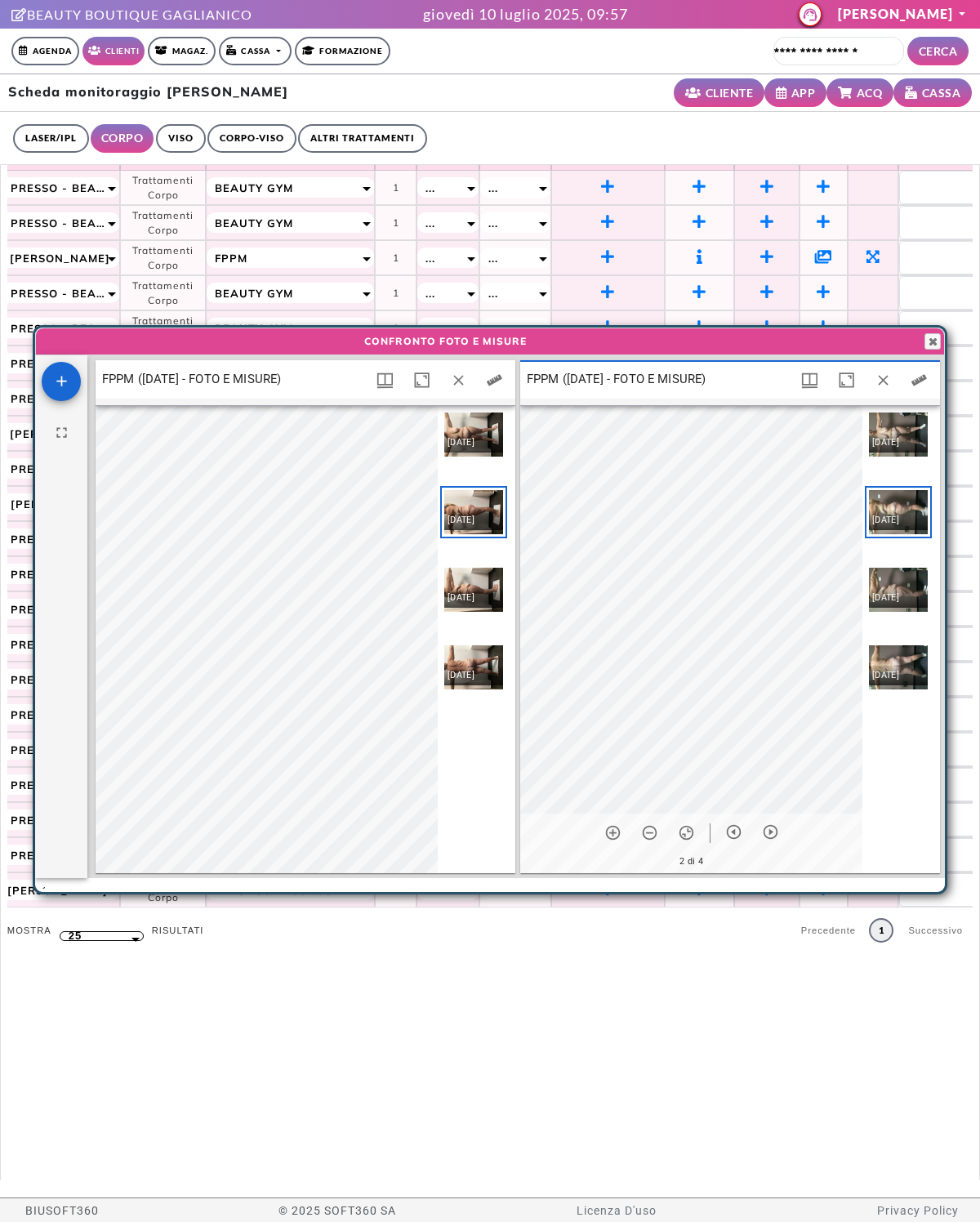 click at bounding box center (494, 380) 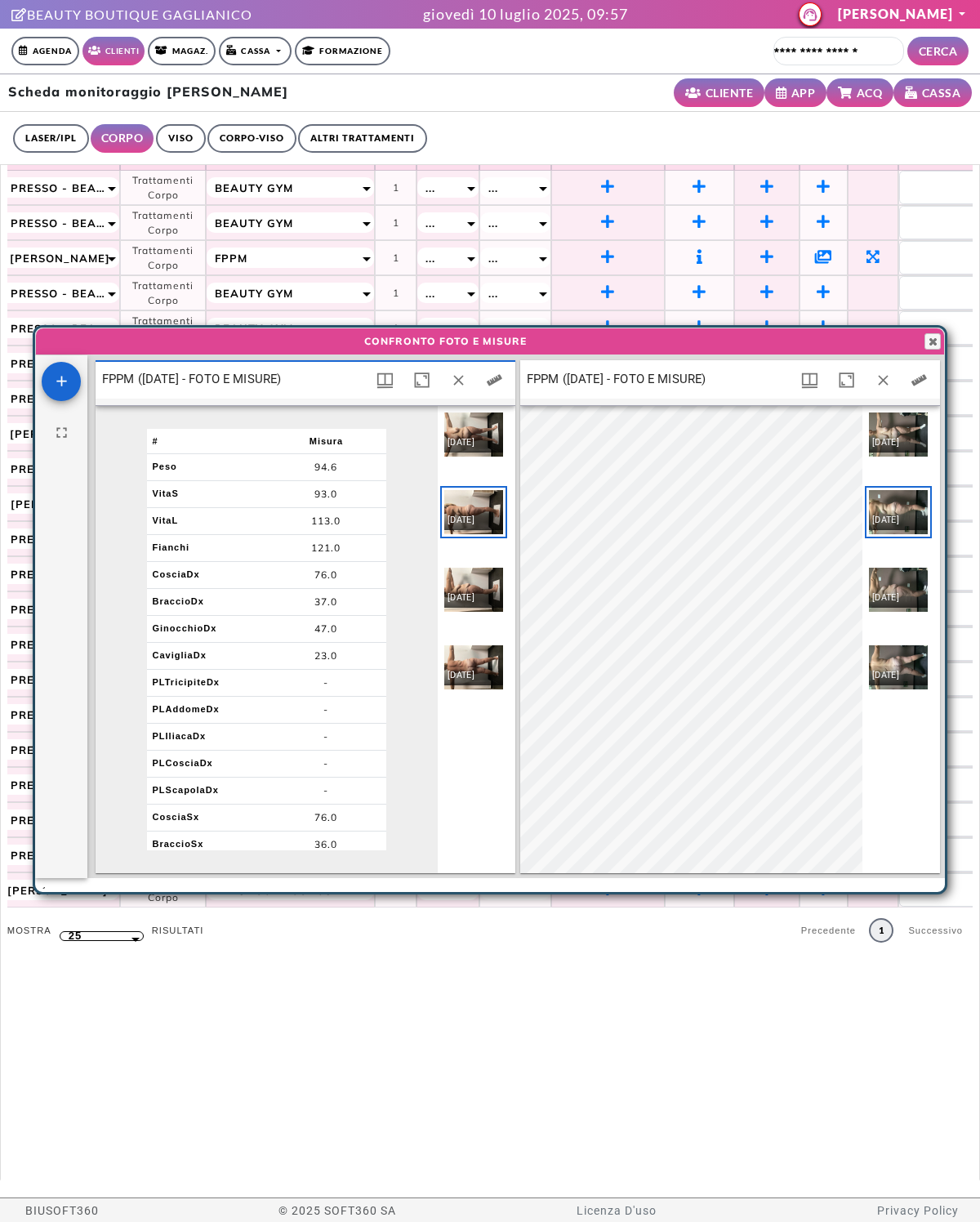 click at bounding box center [919, 380] 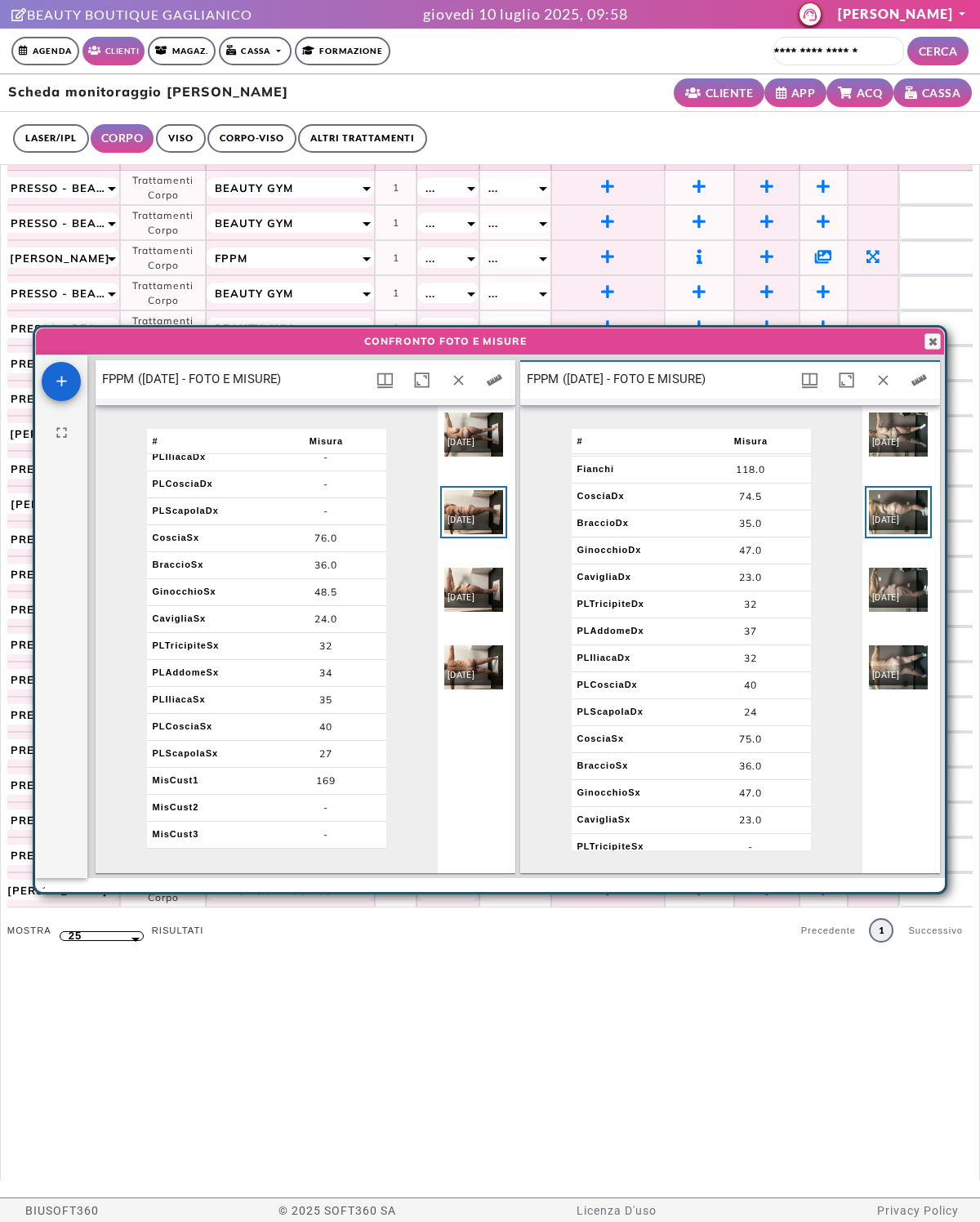 scroll, scrollTop: 81, scrollLeft: 0, axis: vertical 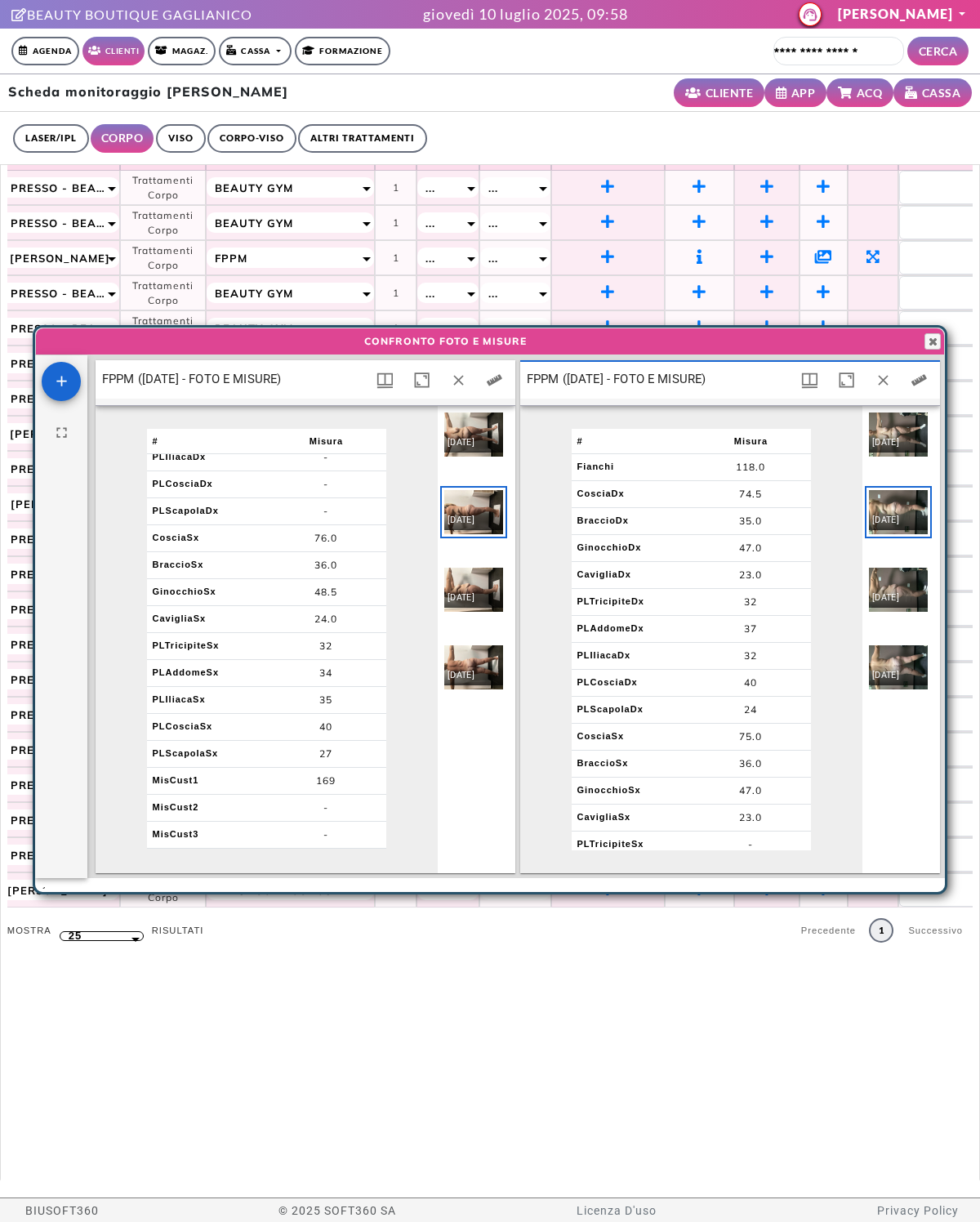 click at bounding box center (933, 341) 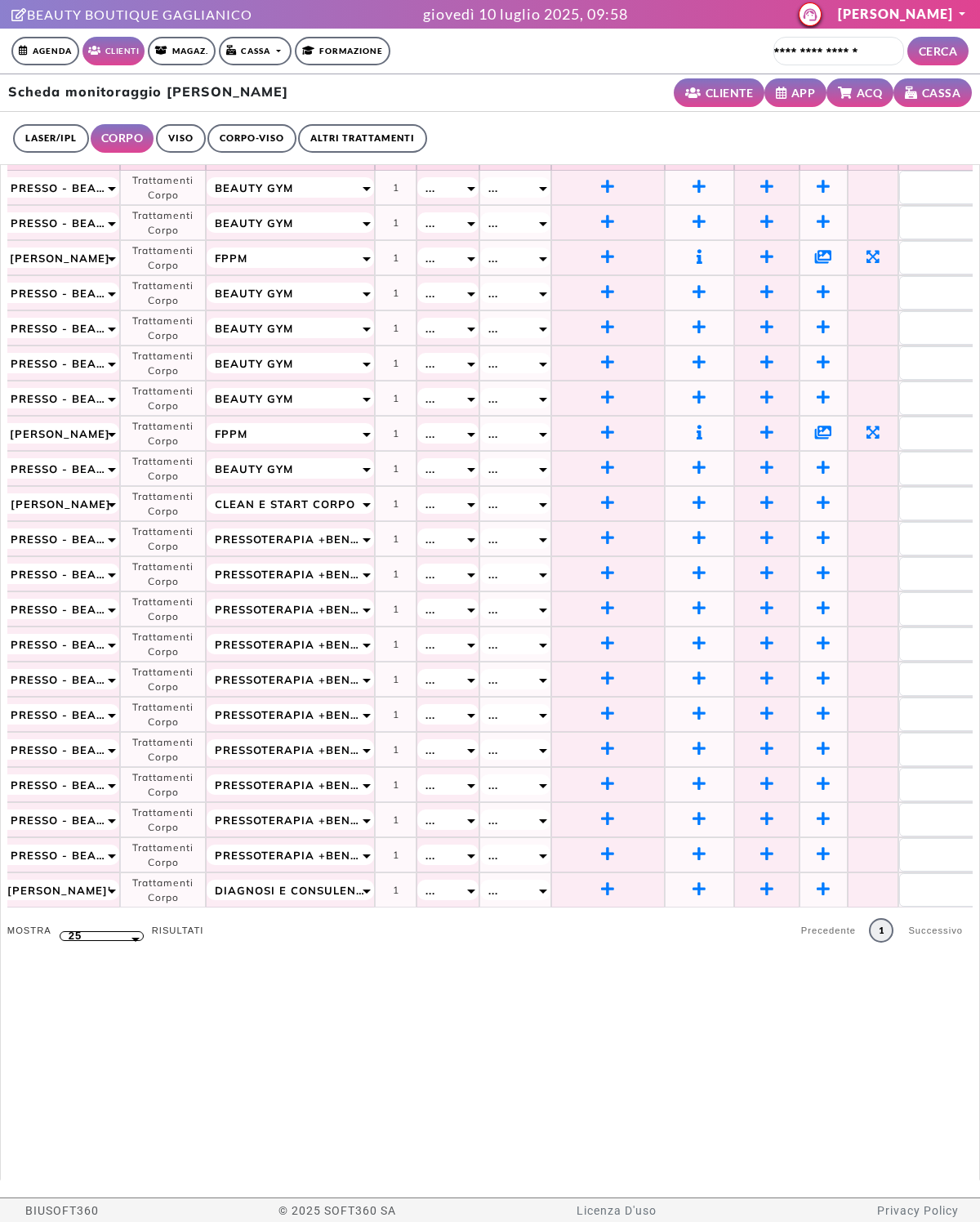 click on "Agenda" at bounding box center (45, 51) 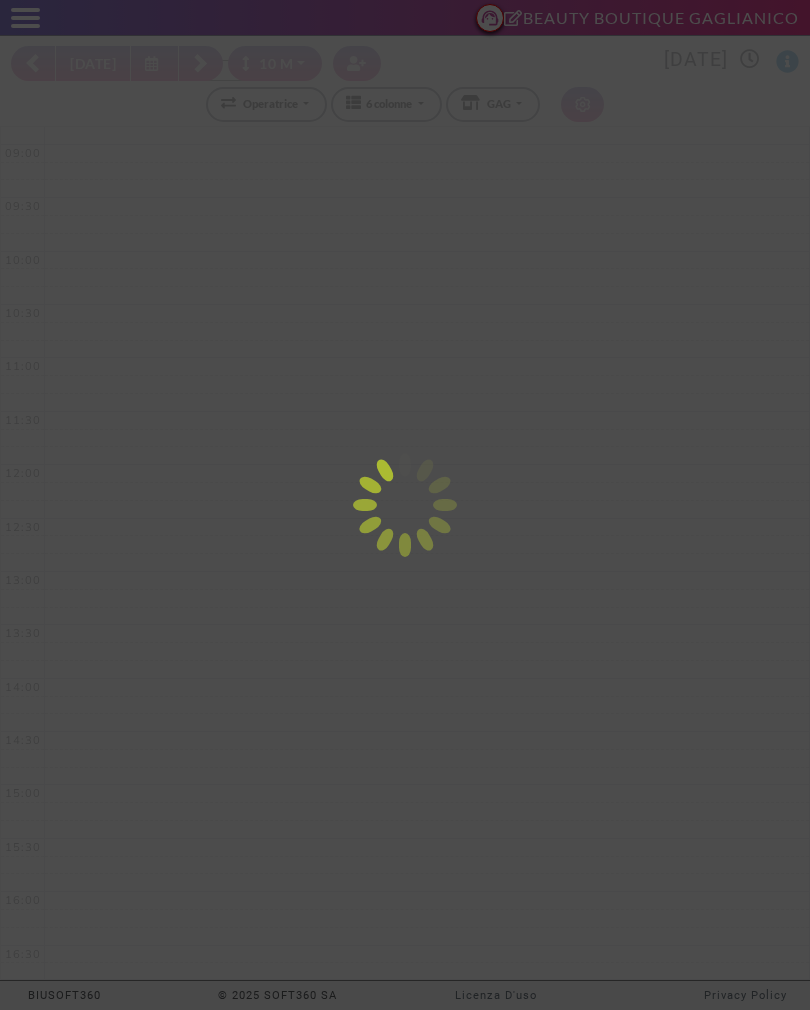 select on "********" 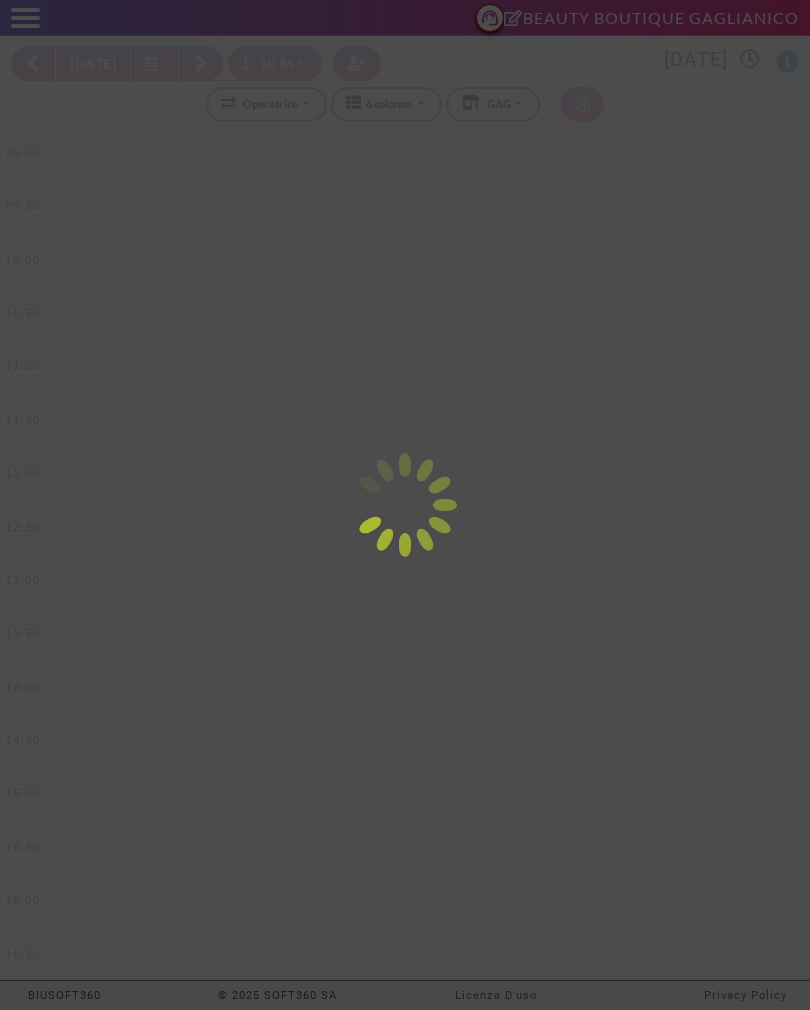 select on "*" 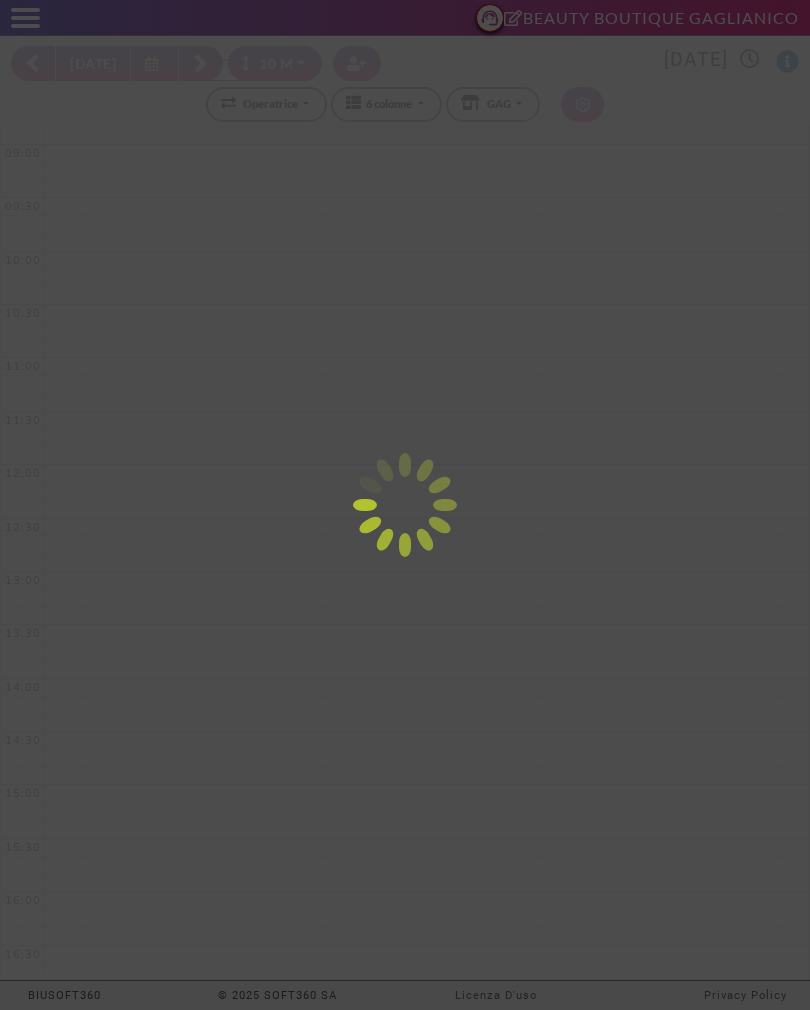 select on "*" 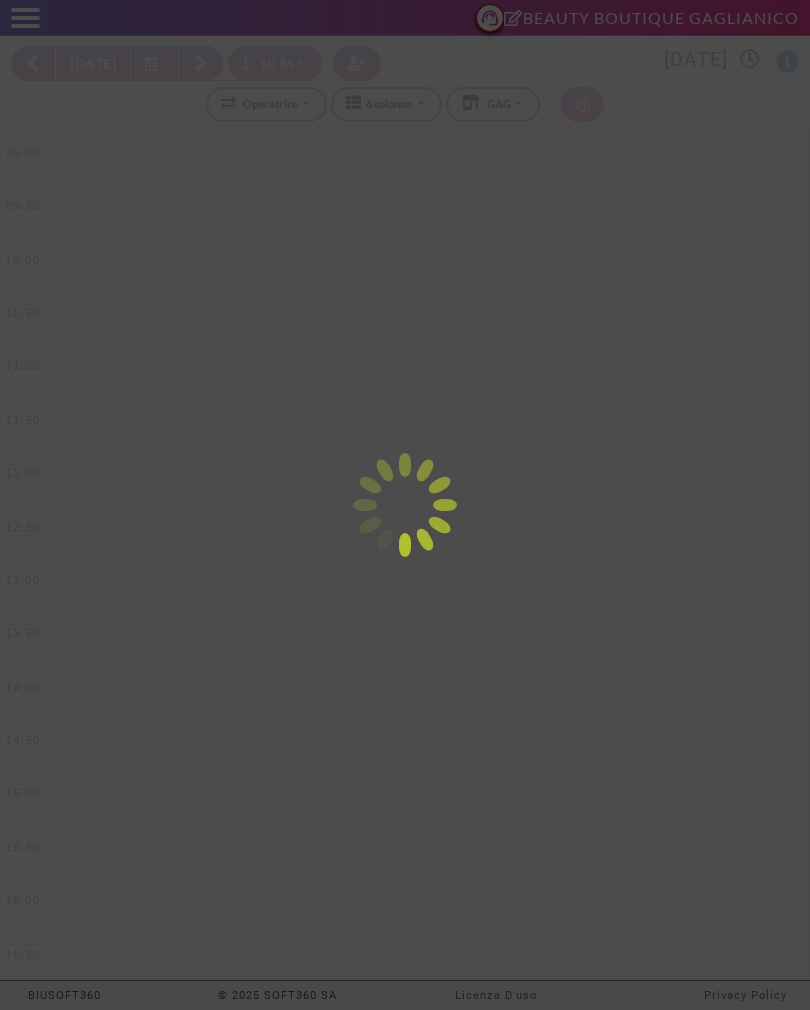 scroll, scrollTop: 0, scrollLeft: 0, axis: both 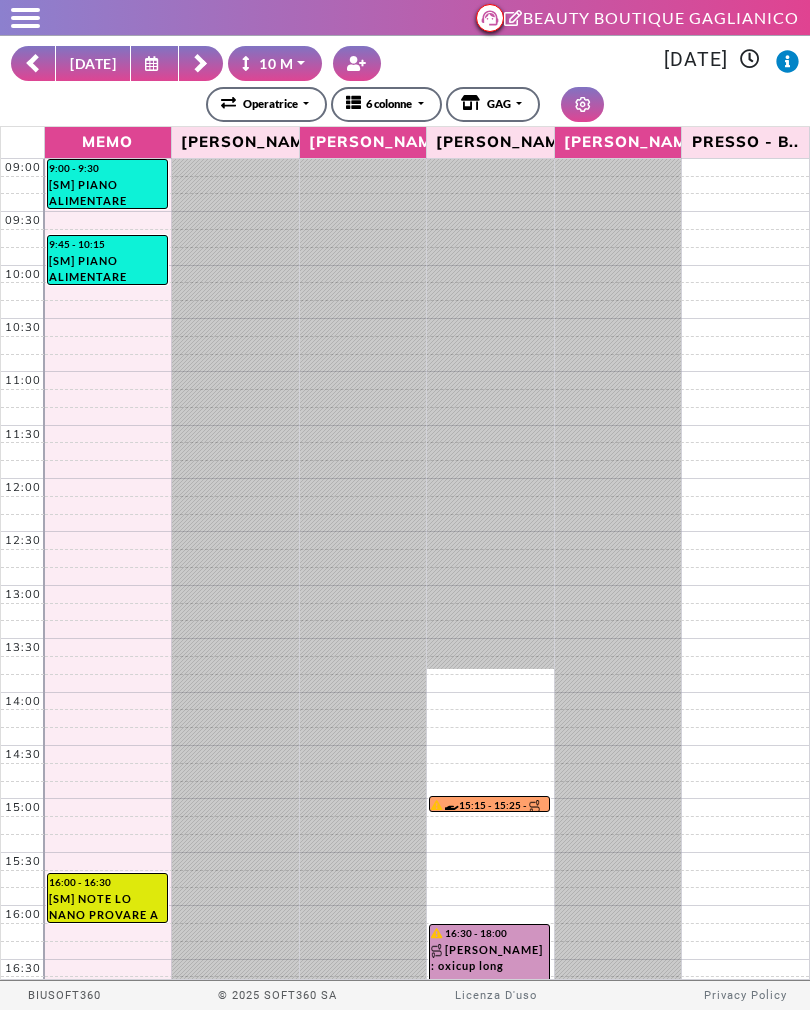 click on "[DATE]" at bounding box center [93, 63] 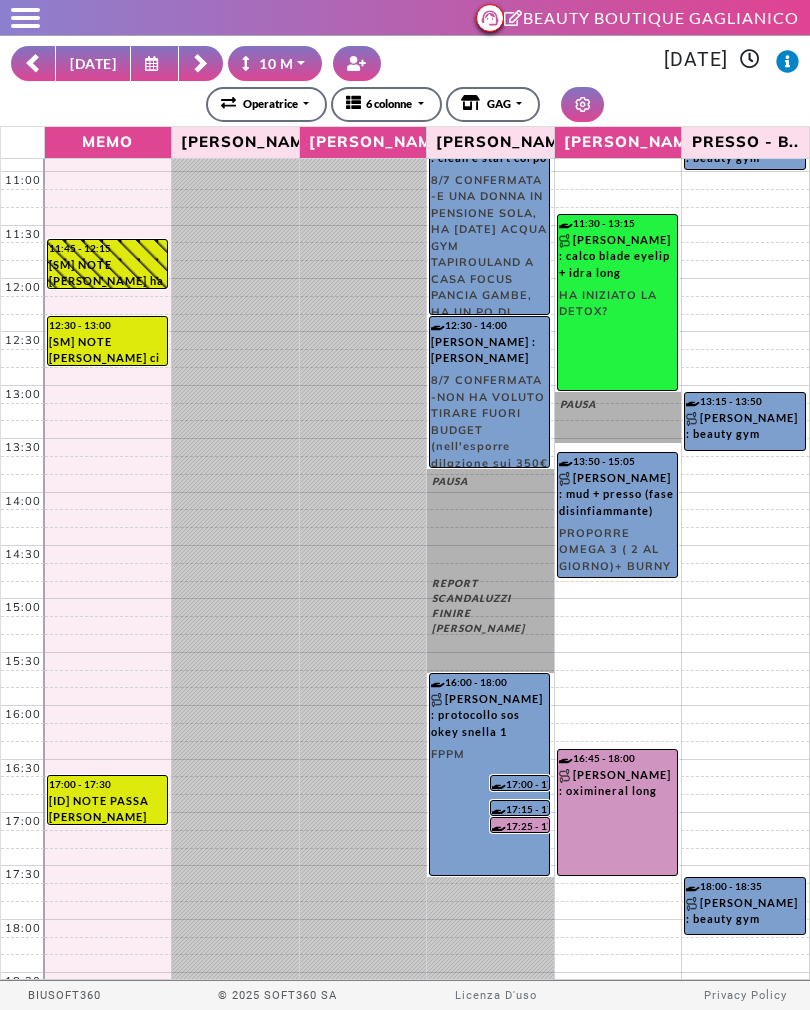 scroll, scrollTop: 199, scrollLeft: 0, axis: vertical 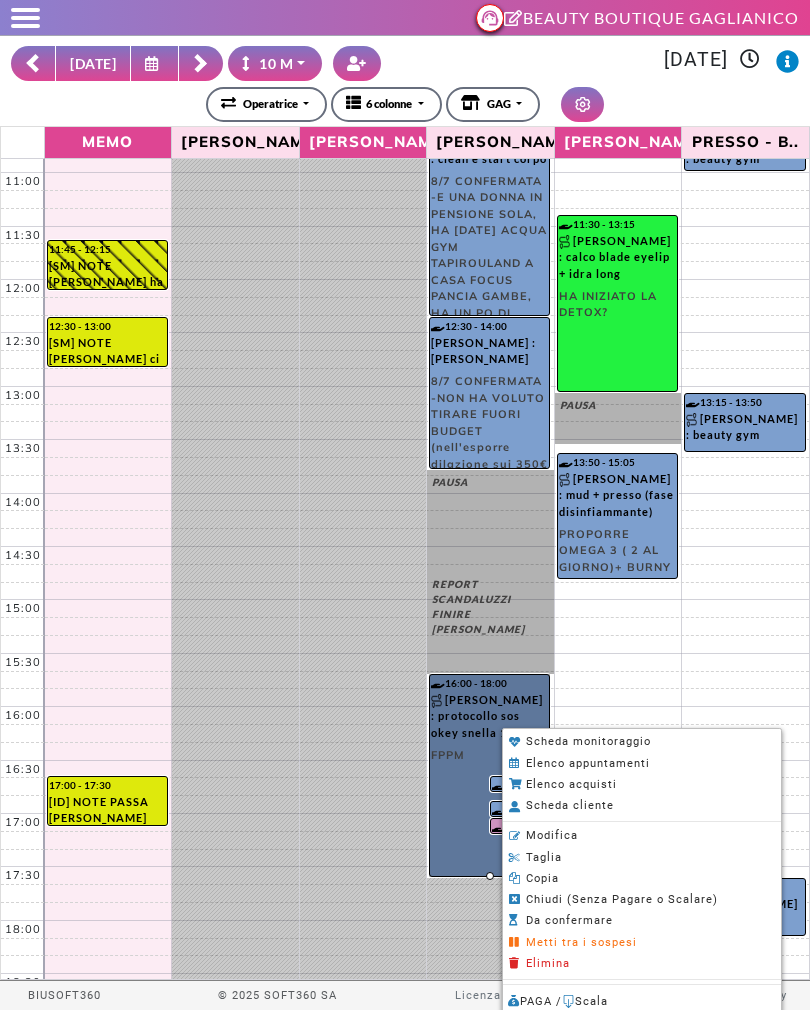 click on "Scheda monitoraggio" at bounding box center (588, 741) 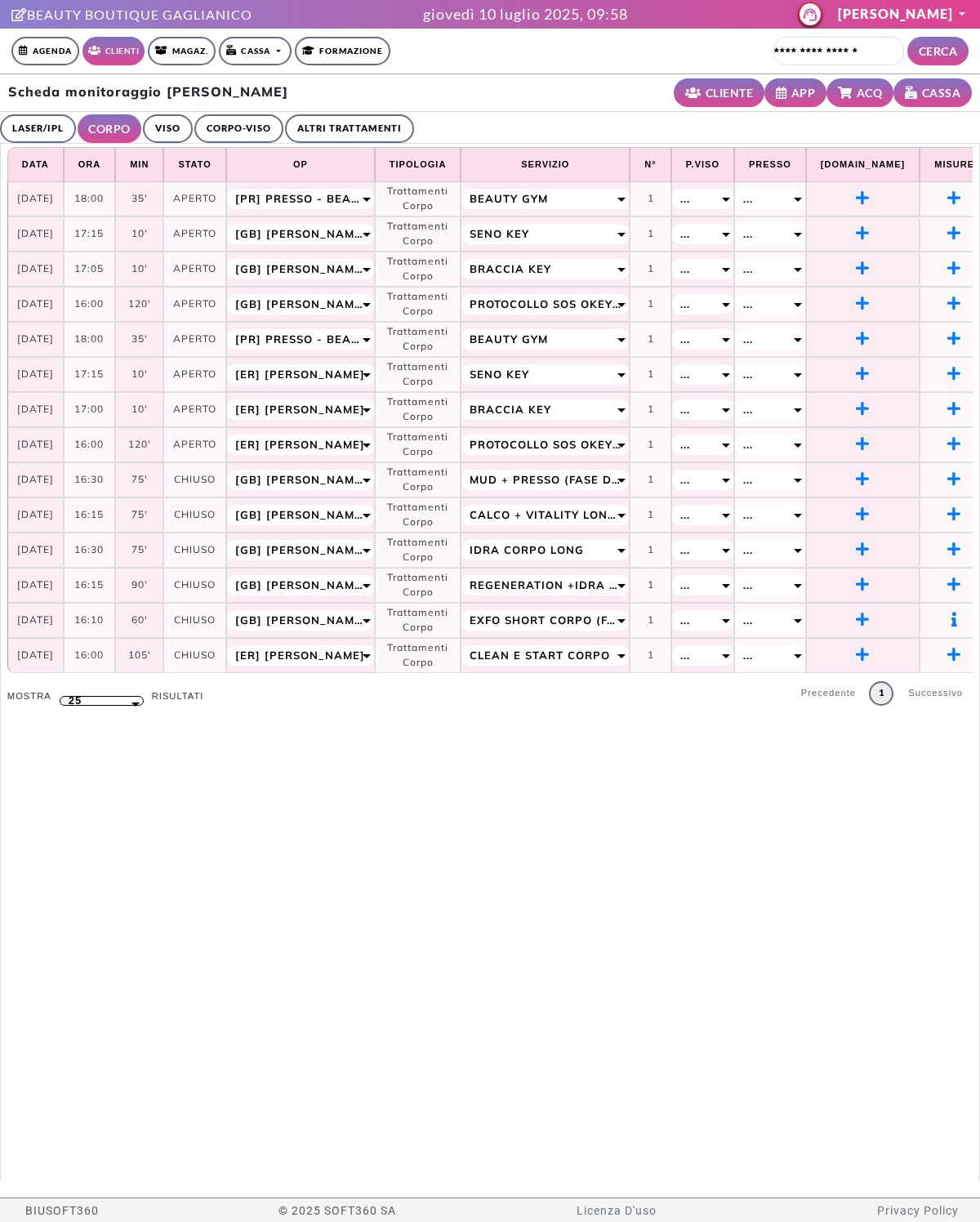 select on "**" 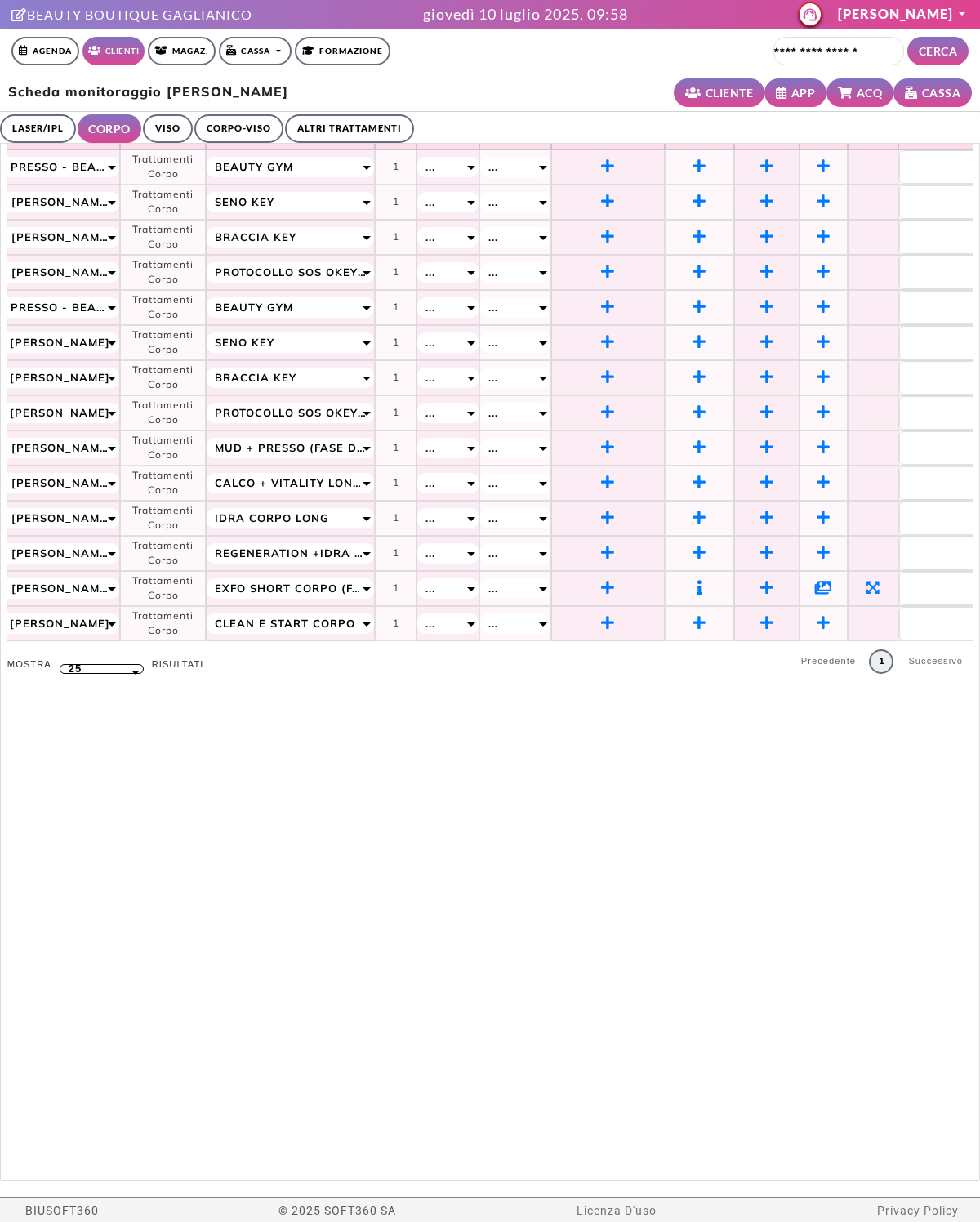 scroll, scrollTop: 4, scrollLeft: 255, axis: both 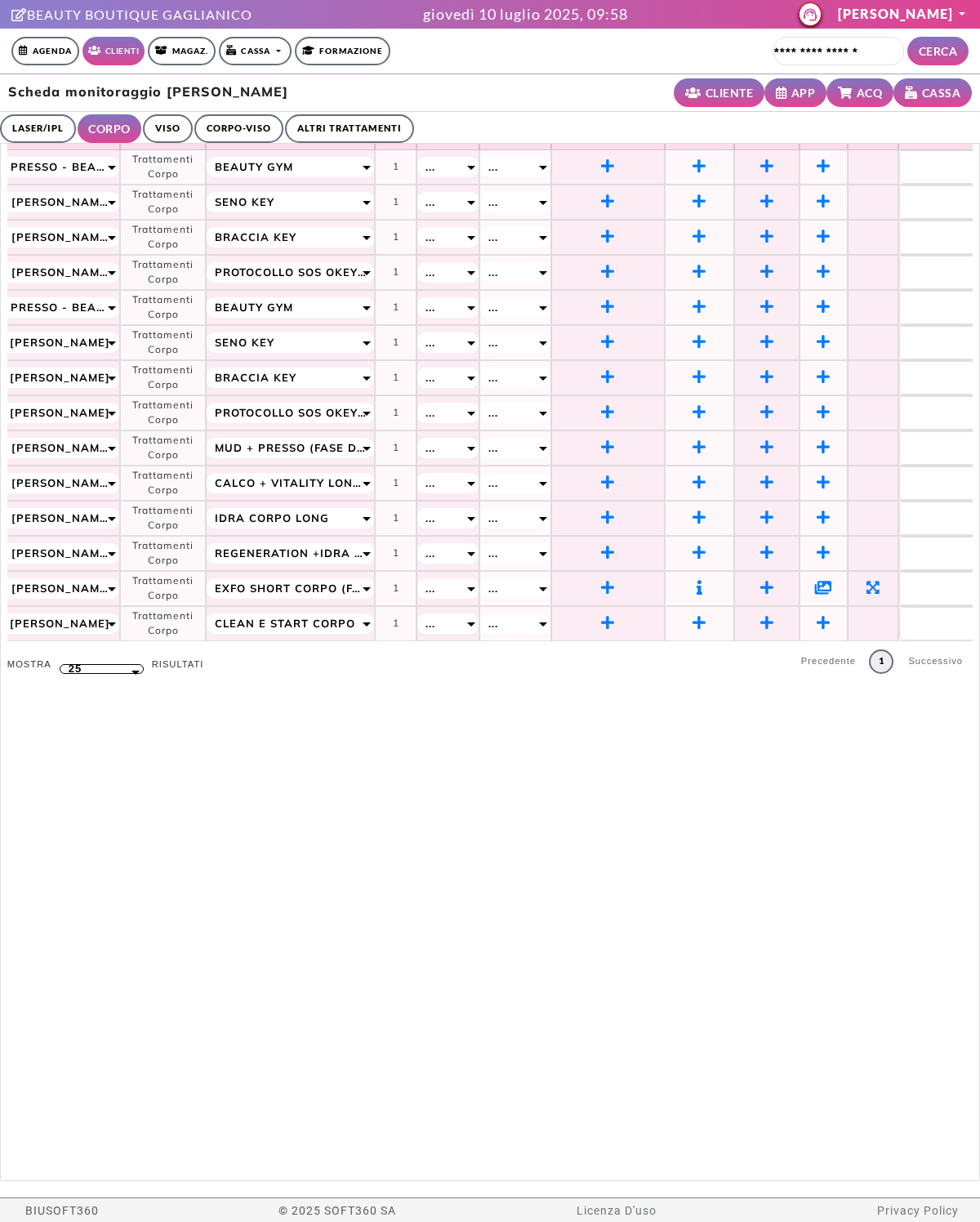 click at bounding box center (873, 587) 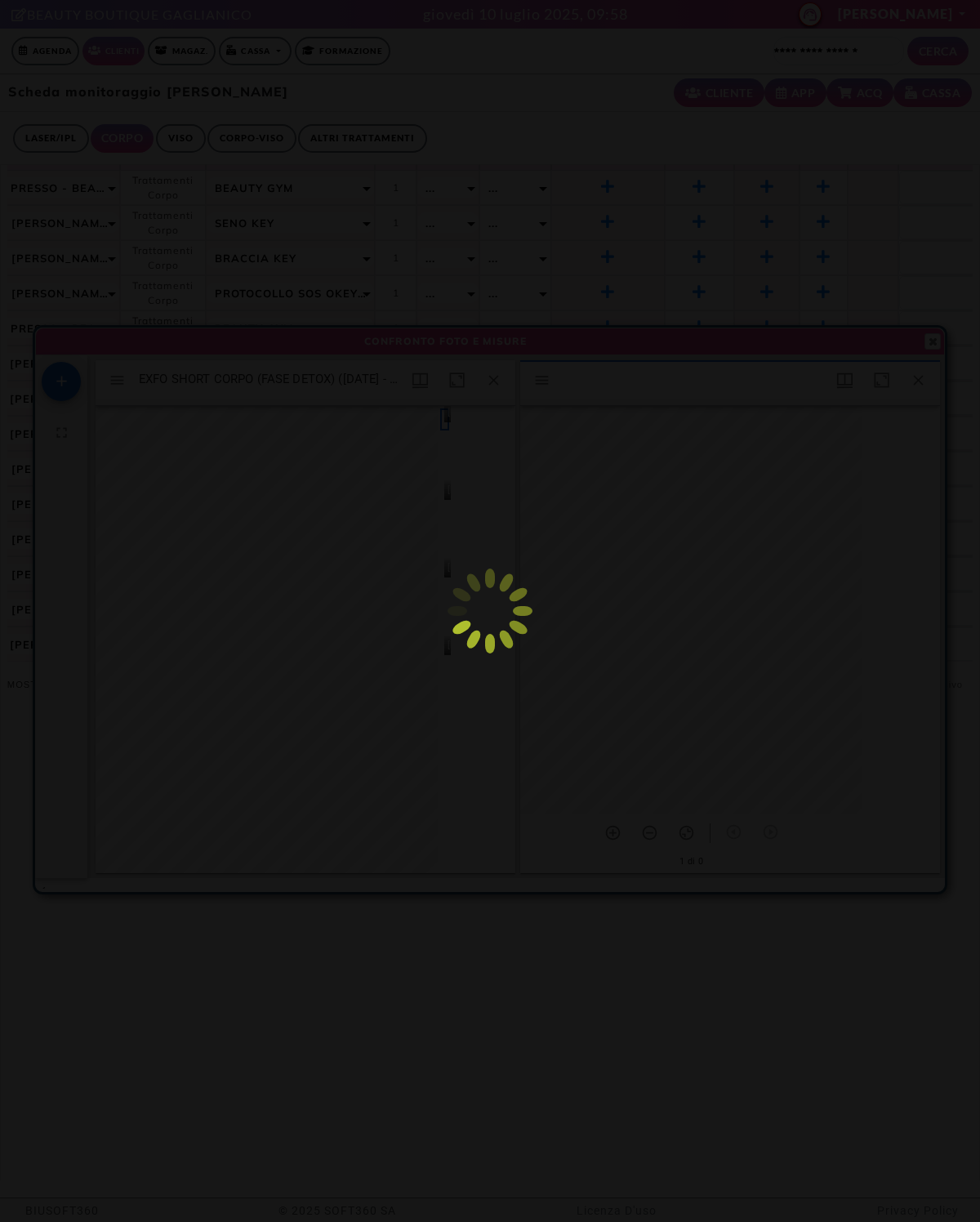 scroll, scrollTop: 8, scrollLeft: 8, axis: both 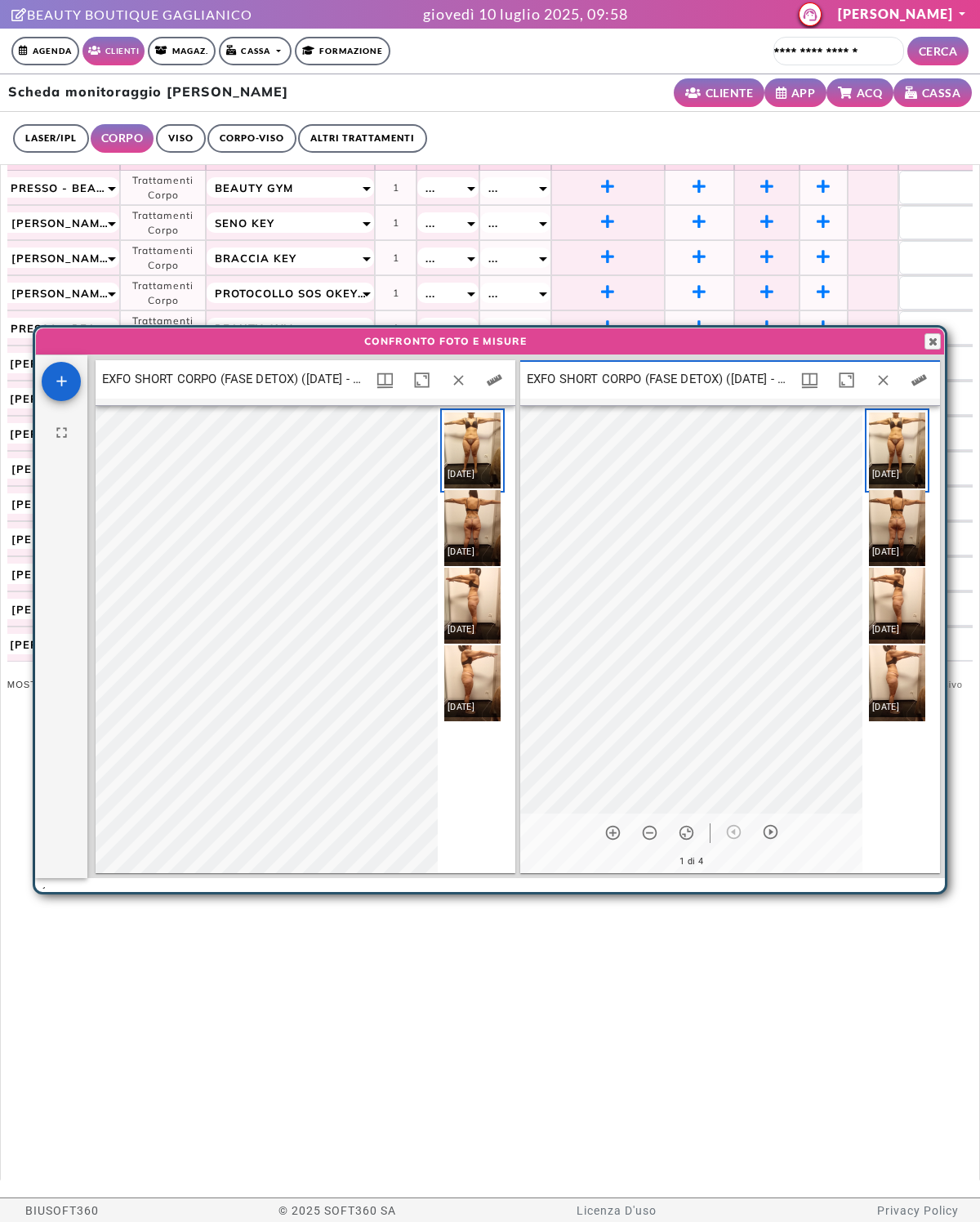 click on "Close" at bounding box center (933, 341) 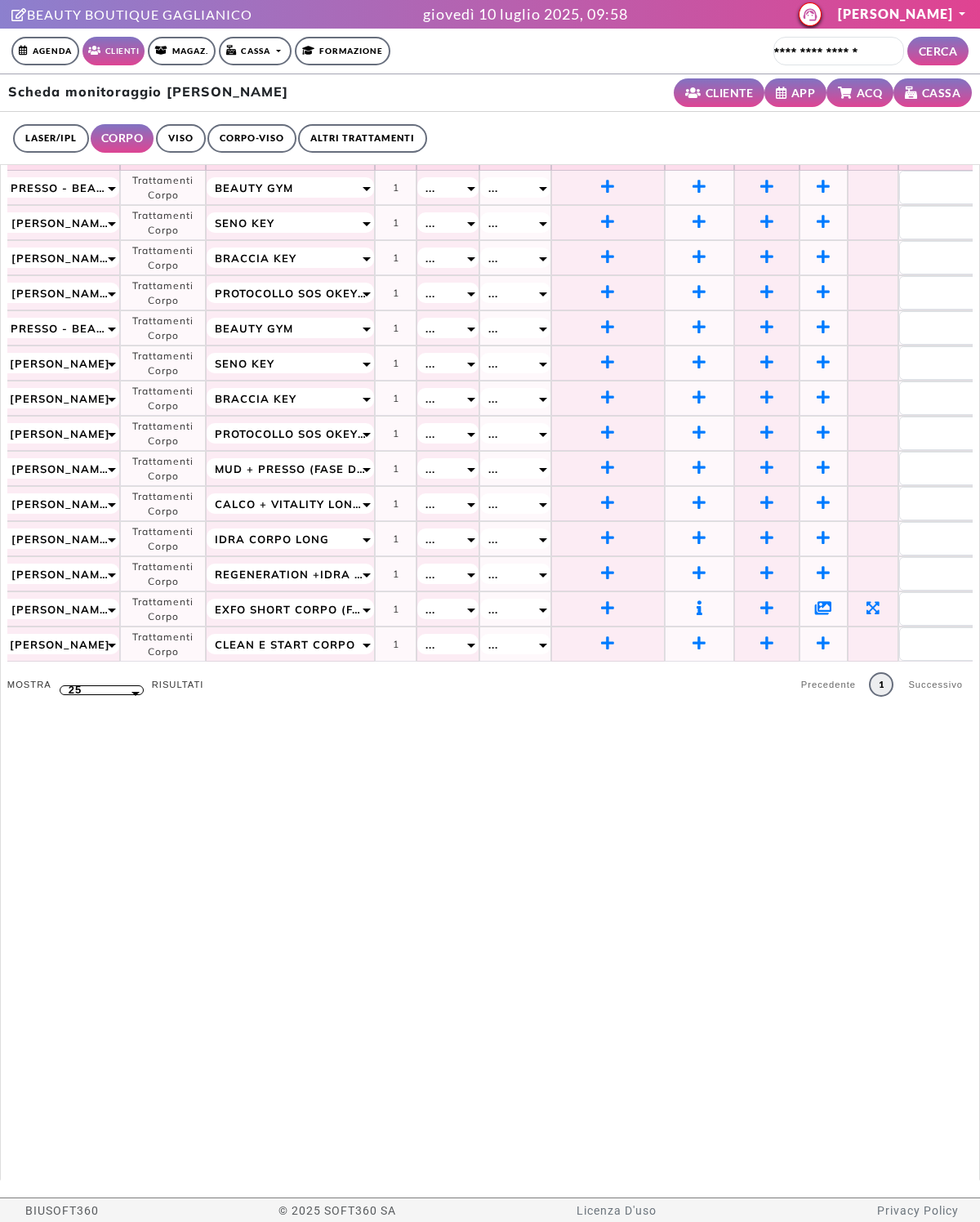 click on "Agenda" at bounding box center [45, 51] 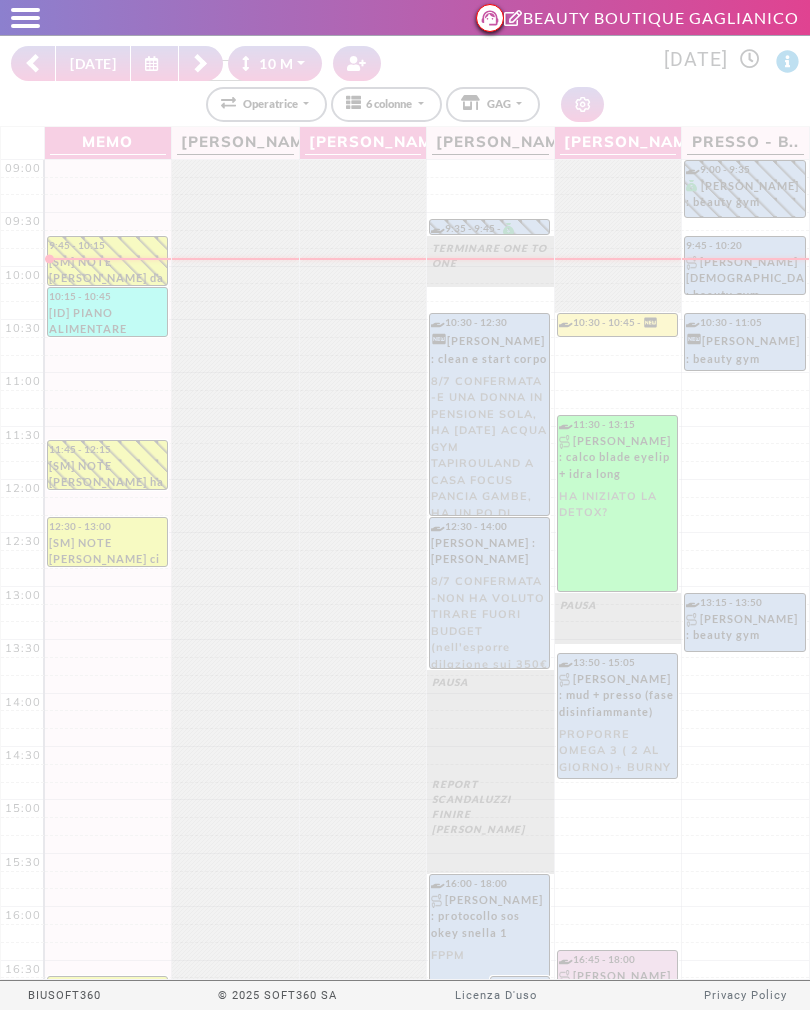 select on "********" 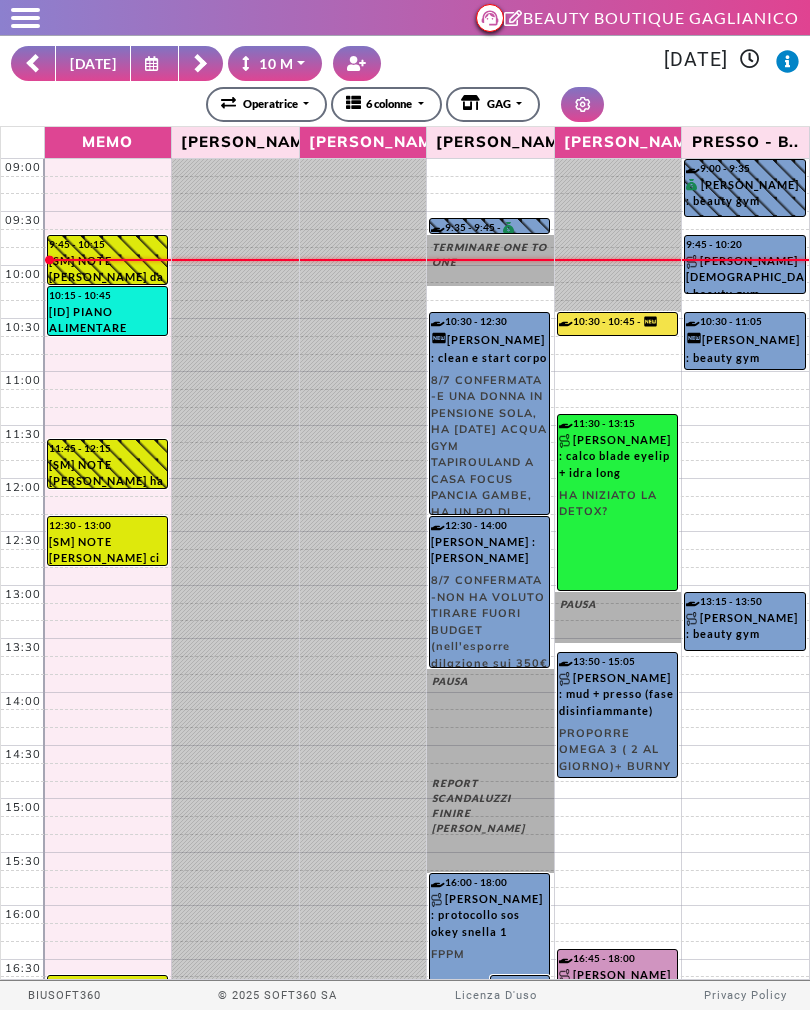 click 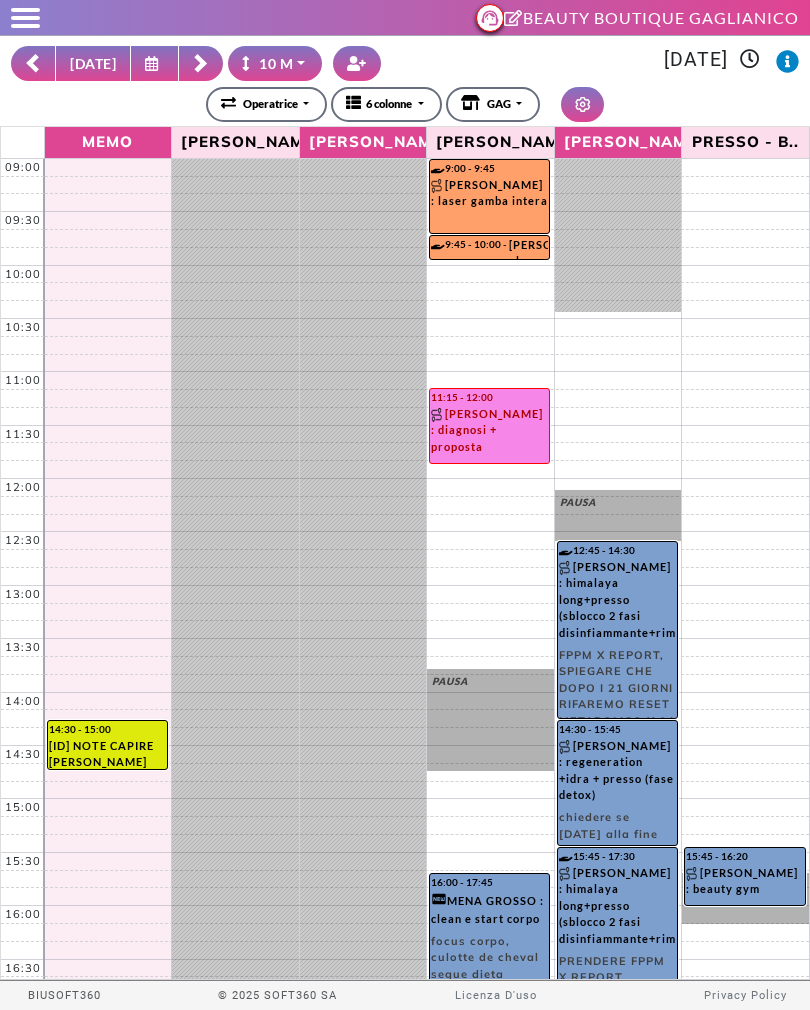 click on "[DATE]" at bounding box center [93, 63] 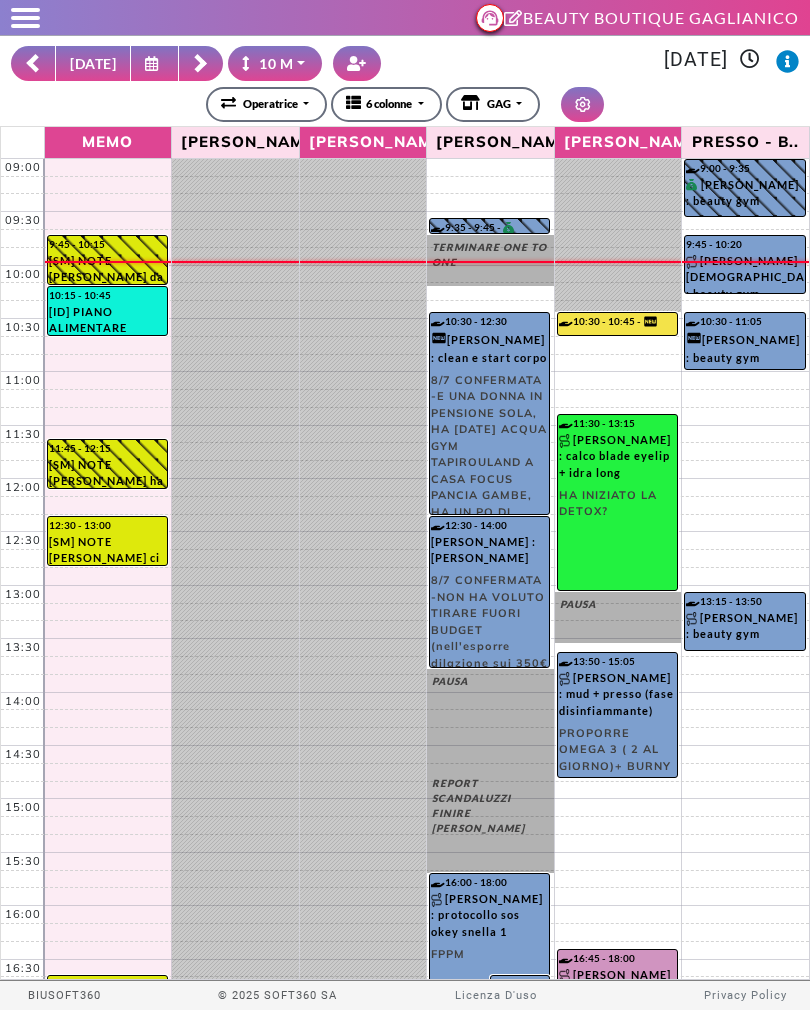 click 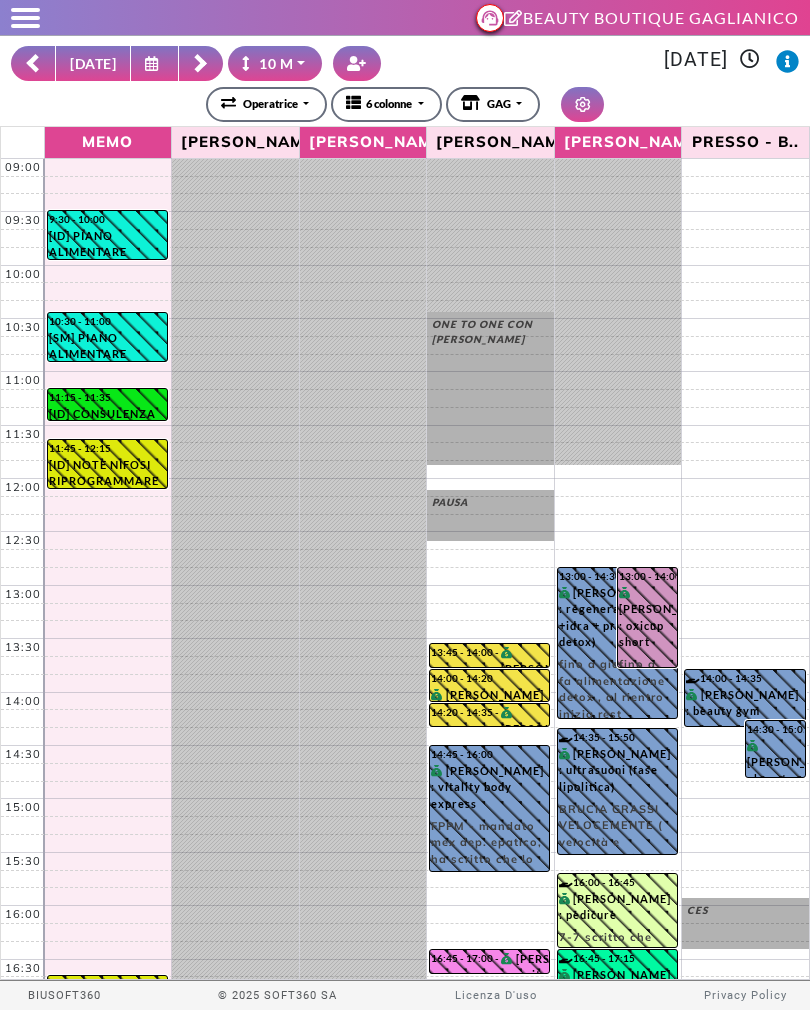 click 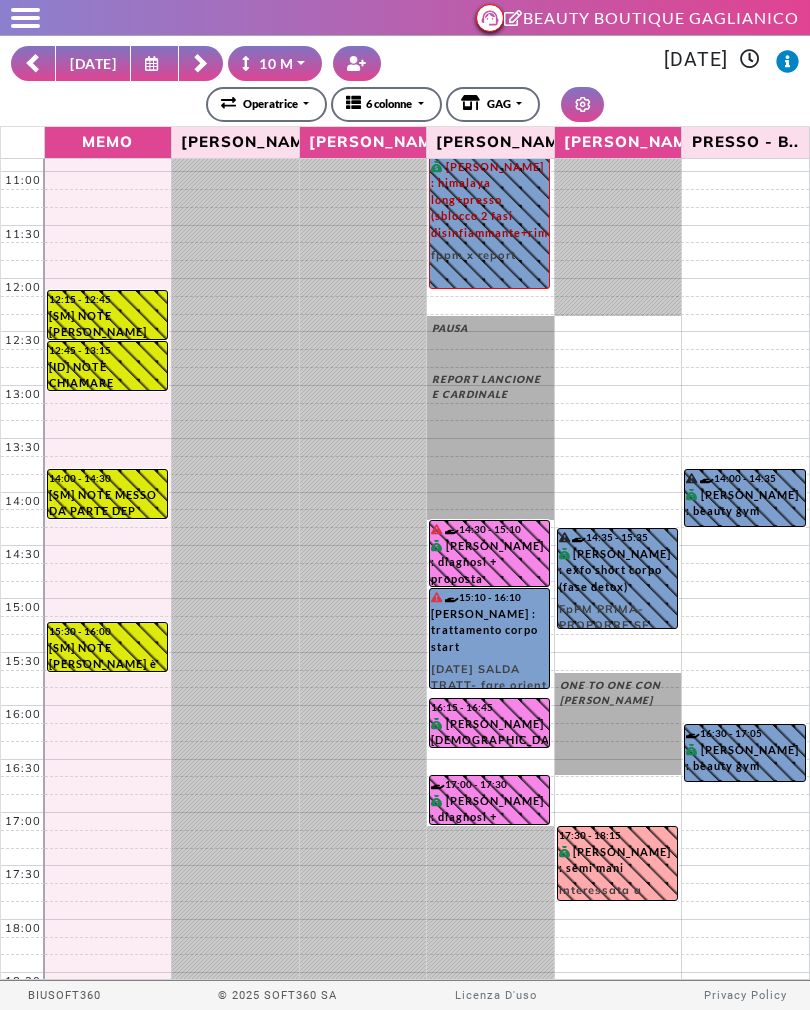 scroll, scrollTop: 199, scrollLeft: 0, axis: vertical 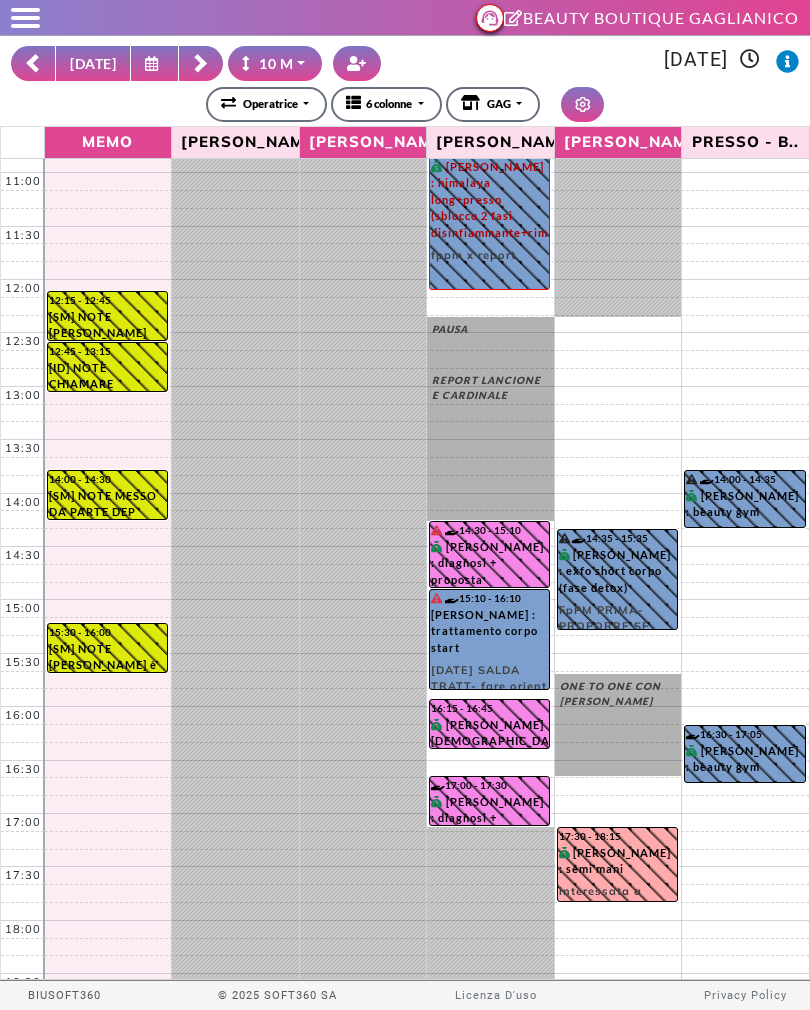 click 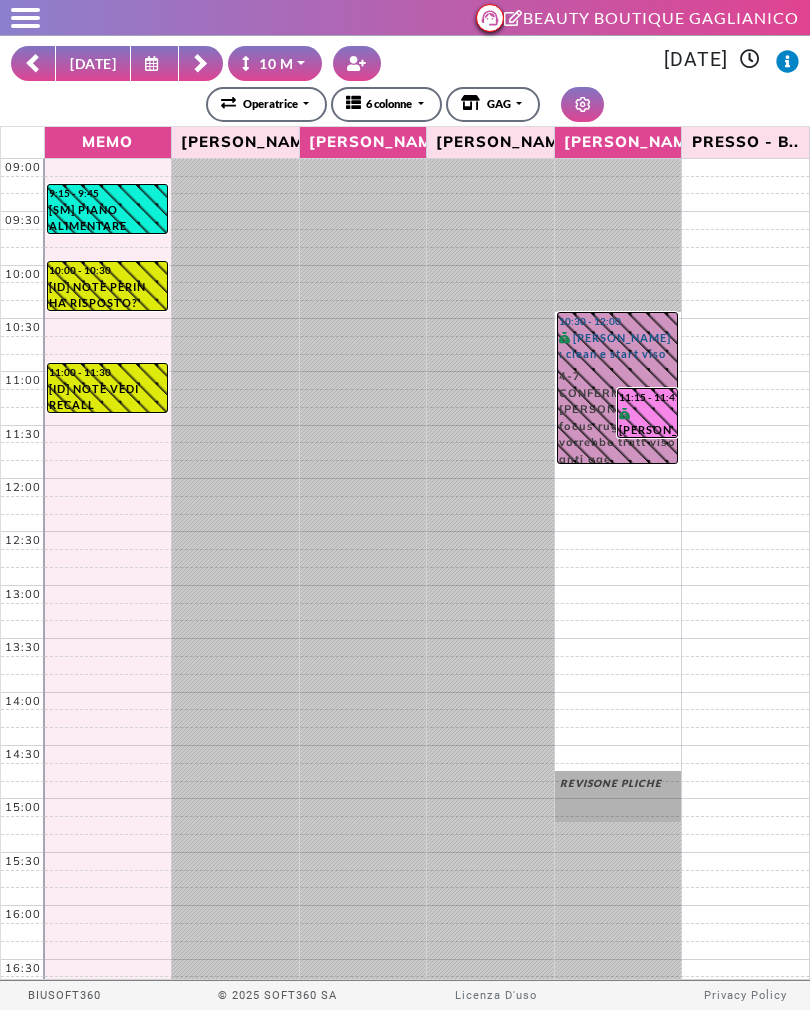 scroll, scrollTop: 0, scrollLeft: 0, axis: both 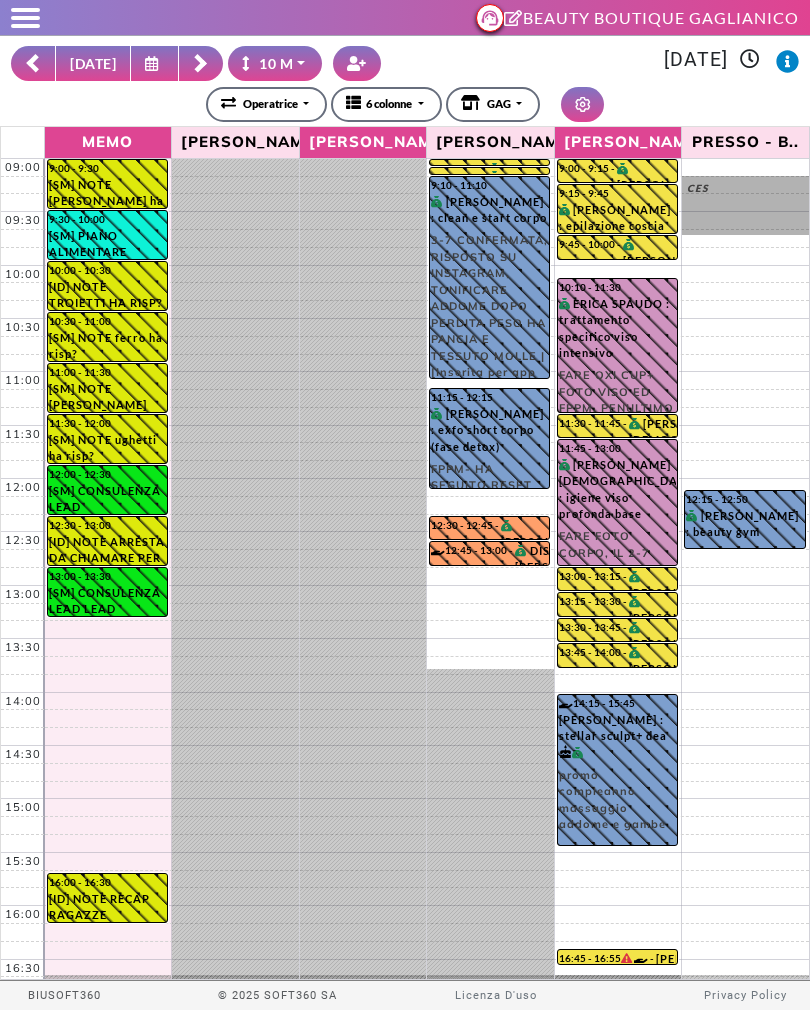 click 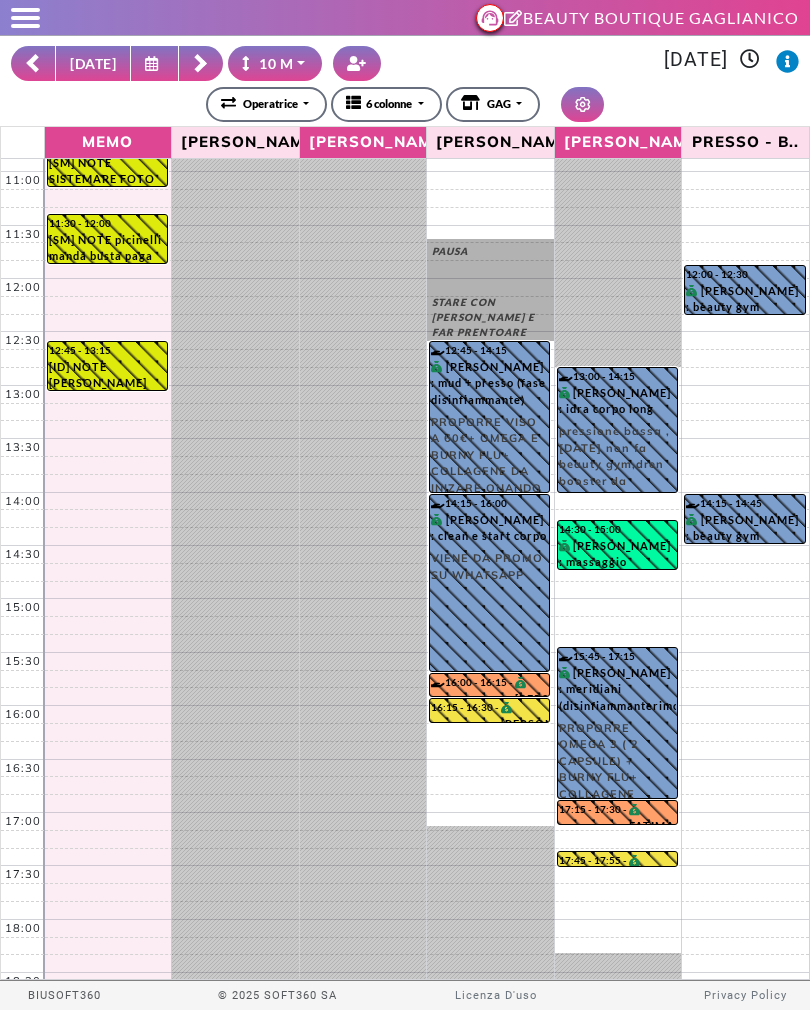 scroll, scrollTop: 199, scrollLeft: 0, axis: vertical 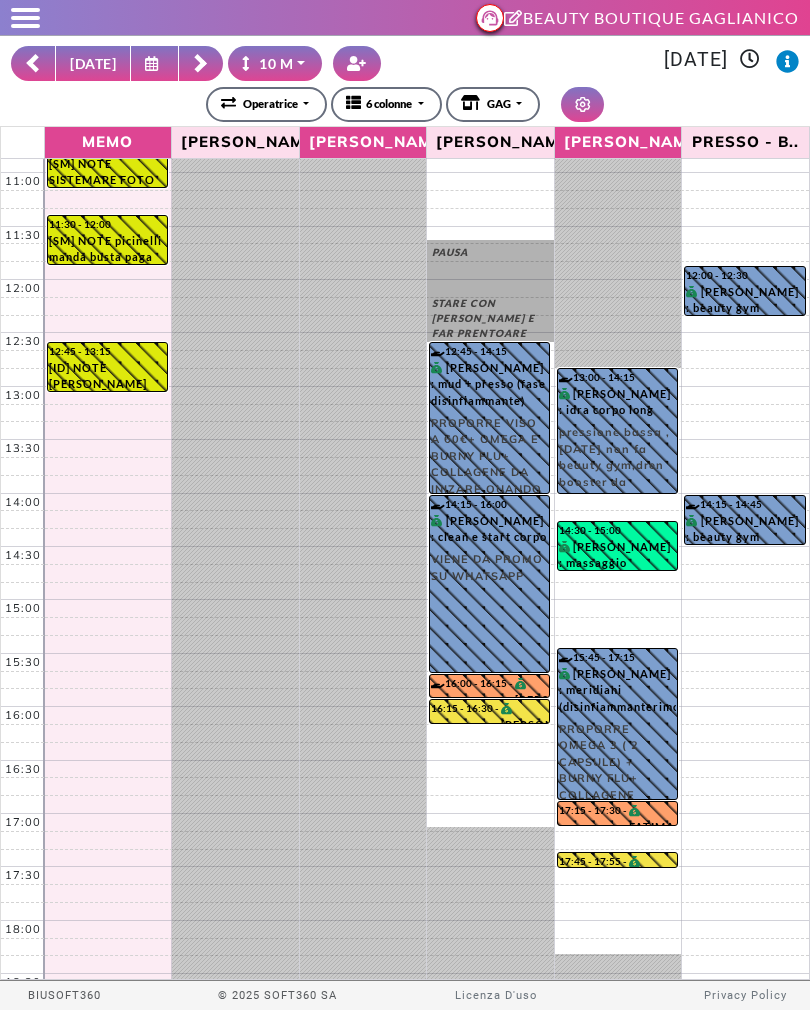 click 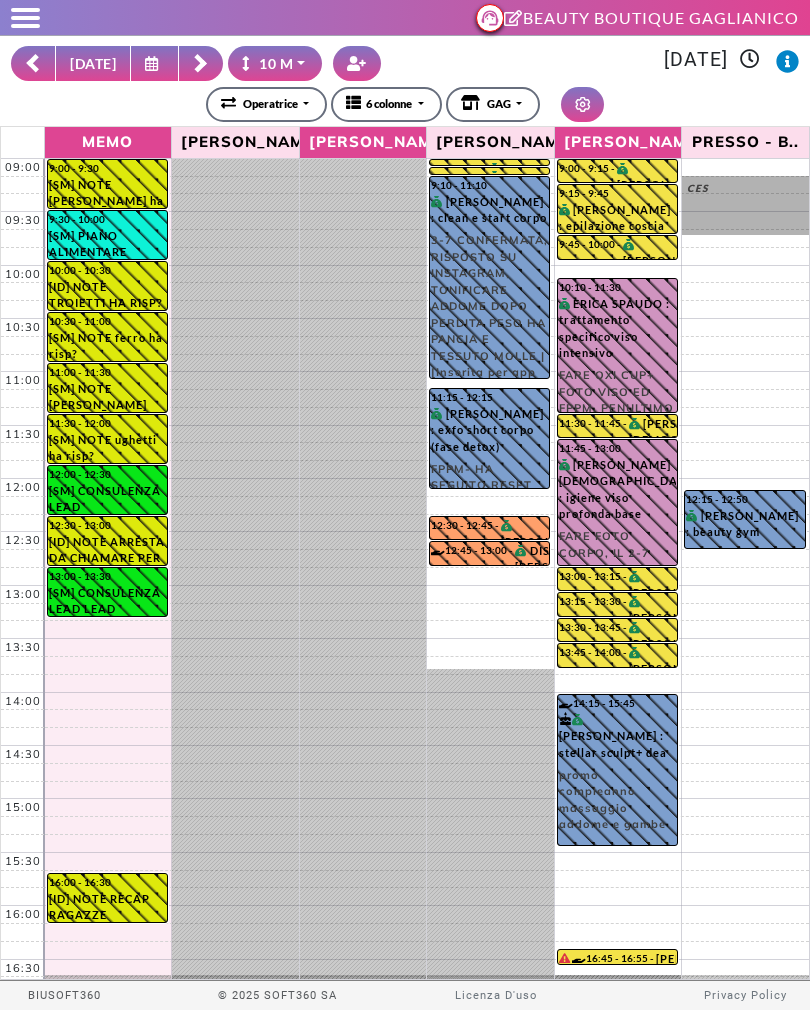 scroll, scrollTop: 0, scrollLeft: 0, axis: both 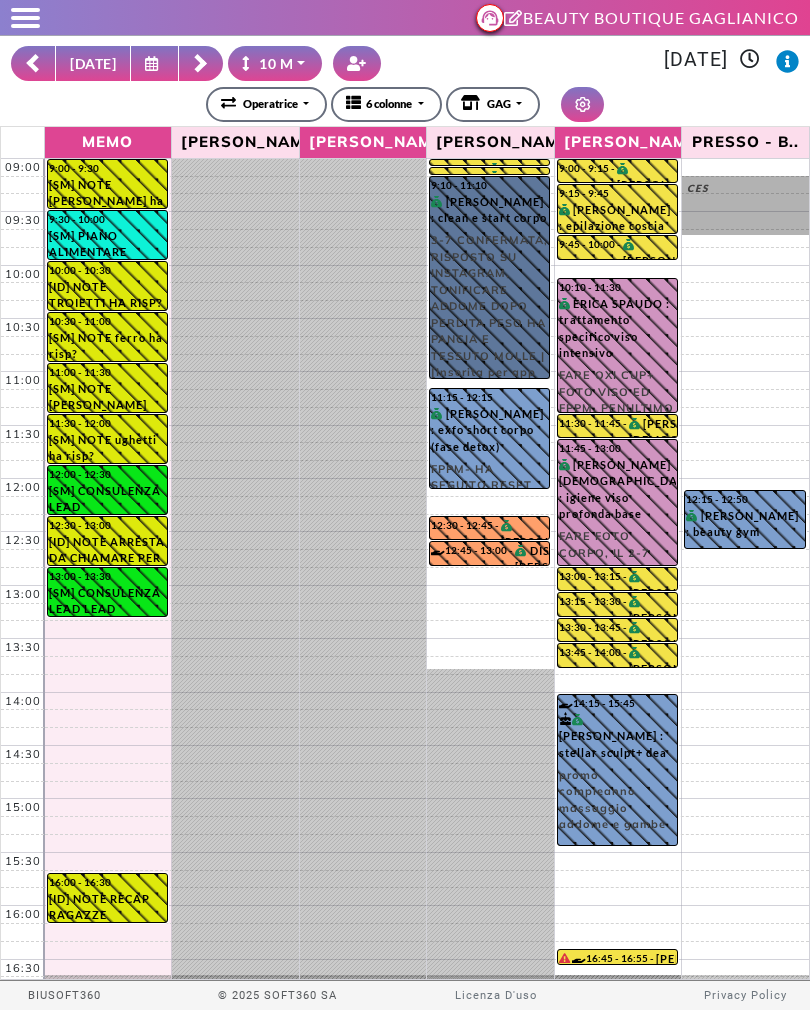 click on "9:10 - 11:10 [PERSON_NAME] : clean e start corpo  3-7 CONFERMATA, RISPOSTO SU INSTAGRAM, TONIFICARE ADDOME DOPO PERDITA PESO HA PANCIA E TESSUTO MOLLE | [Inserita per app del [DATE]]: 3-7 CONFERMATA, RISPOSTO SU INSTAGRAM, TONIFICARE ADDOME DOPO PERDITA PESO HA PANCIA E TESSUTO MOLLE" at bounding box center [489, 277] 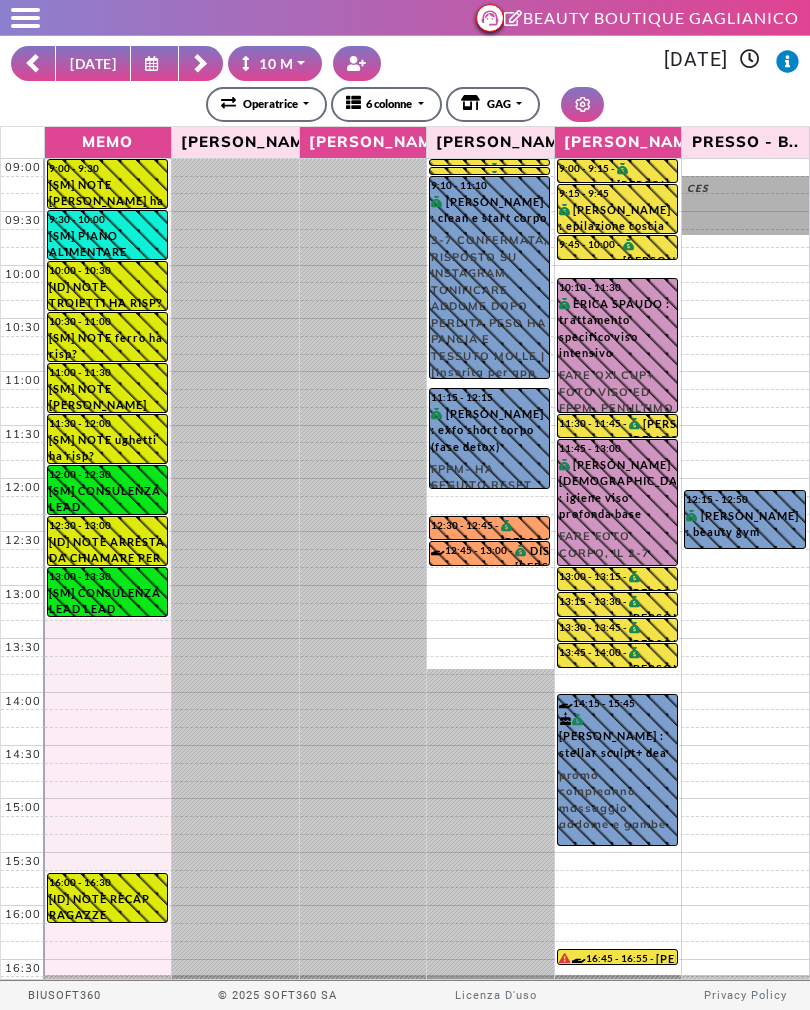 click on "**********" at bounding box center (405, 104) 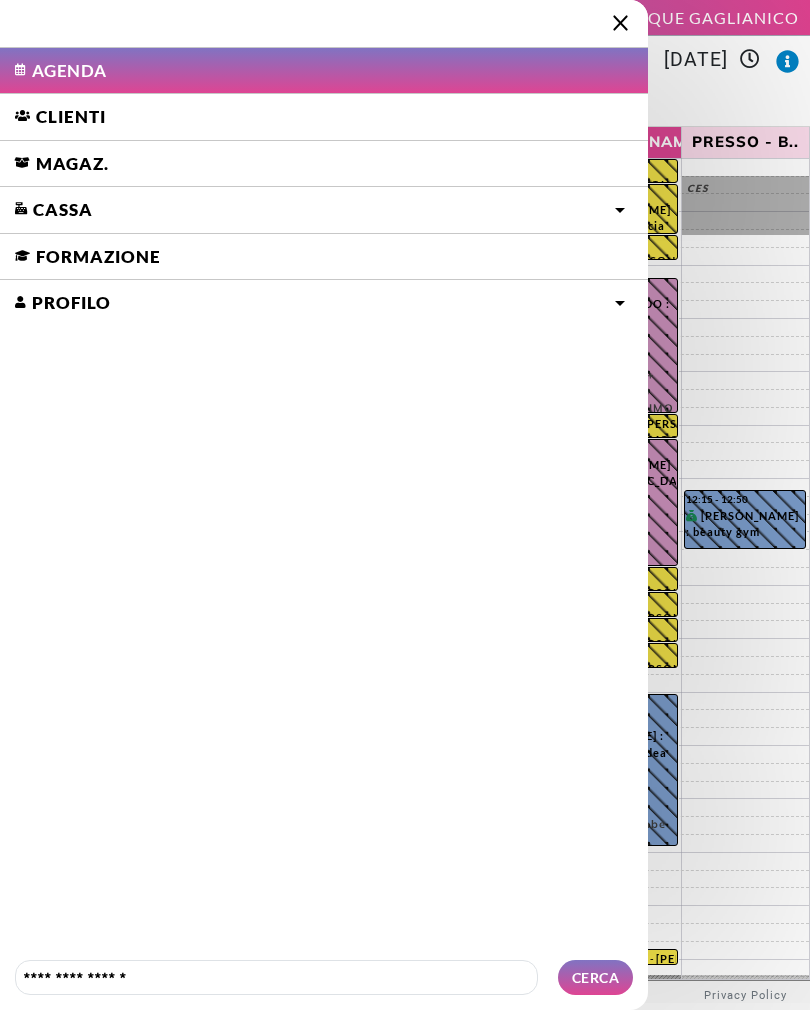click on "Clienti" at bounding box center [324, 117] 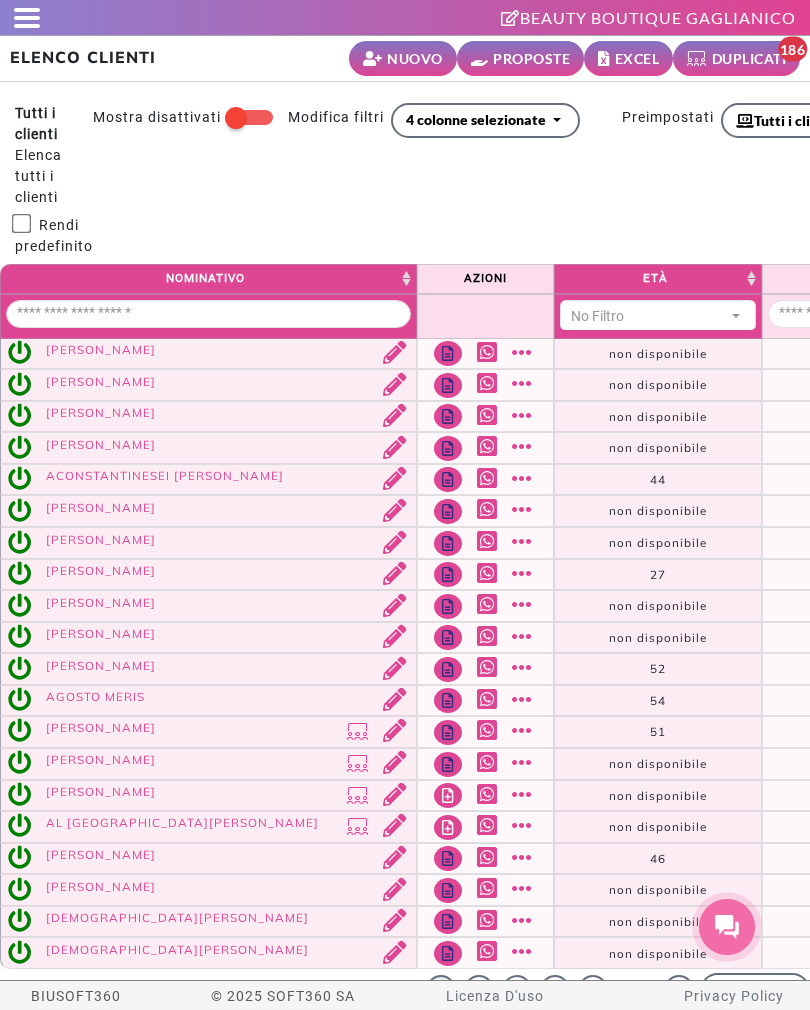 select 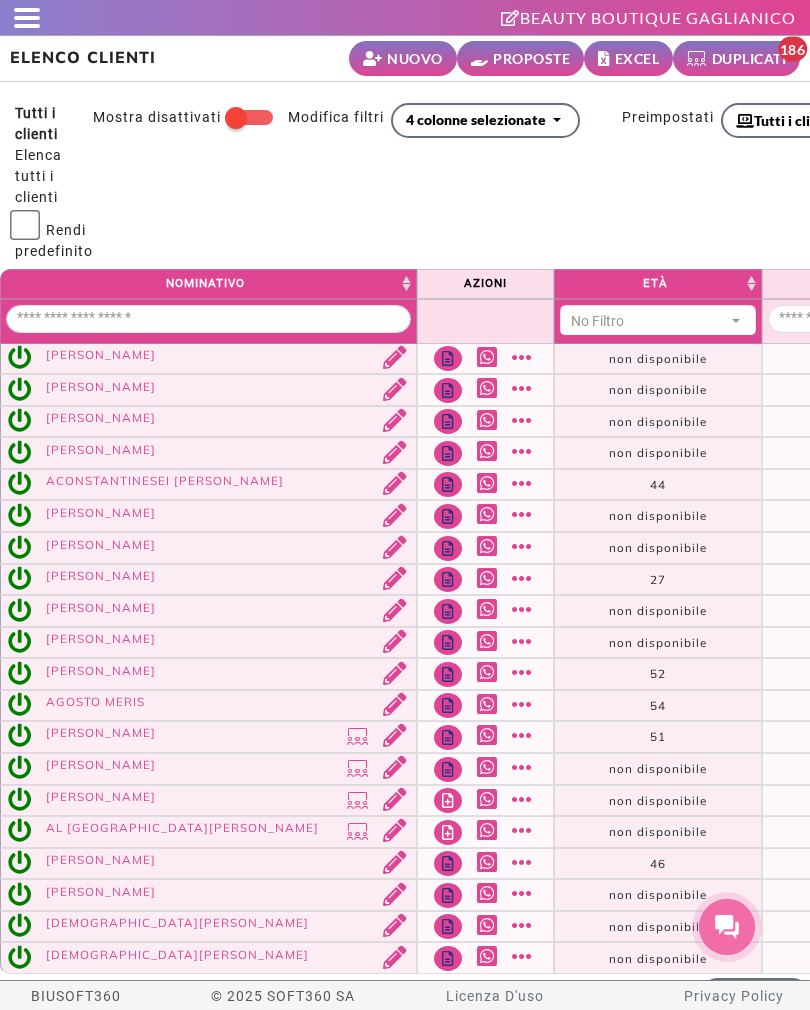 scroll, scrollTop: 0, scrollLeft: 0, axis: both 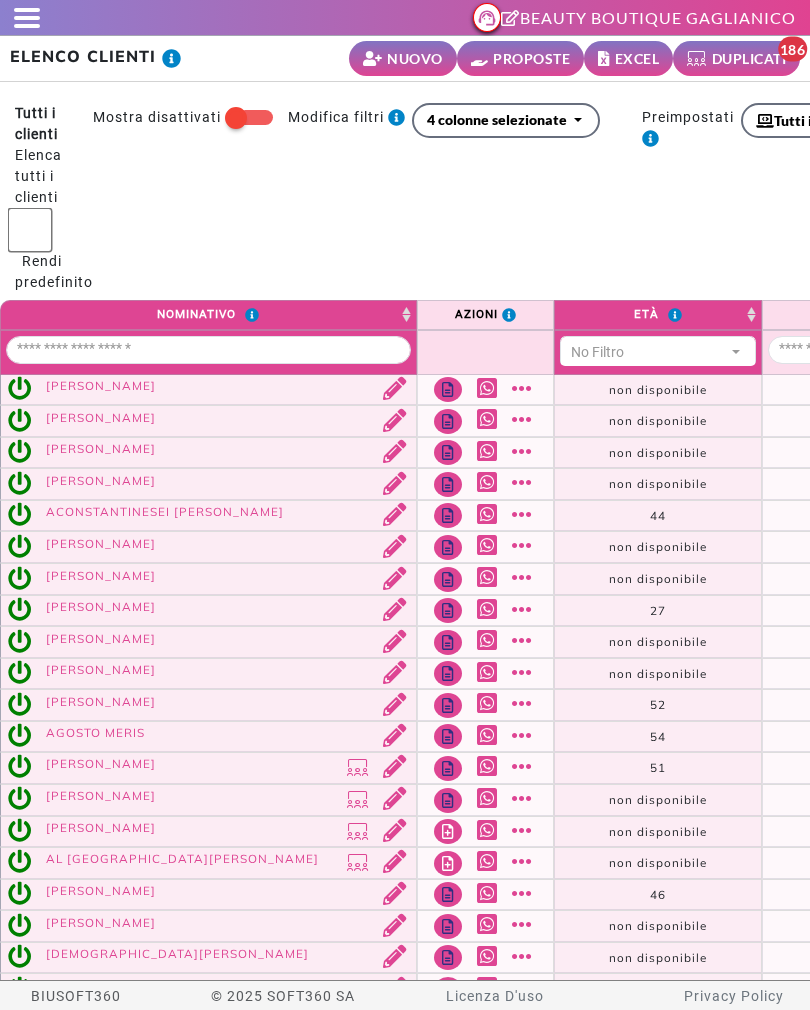click on "PROPOSTE" at bounding box center (531, 58) 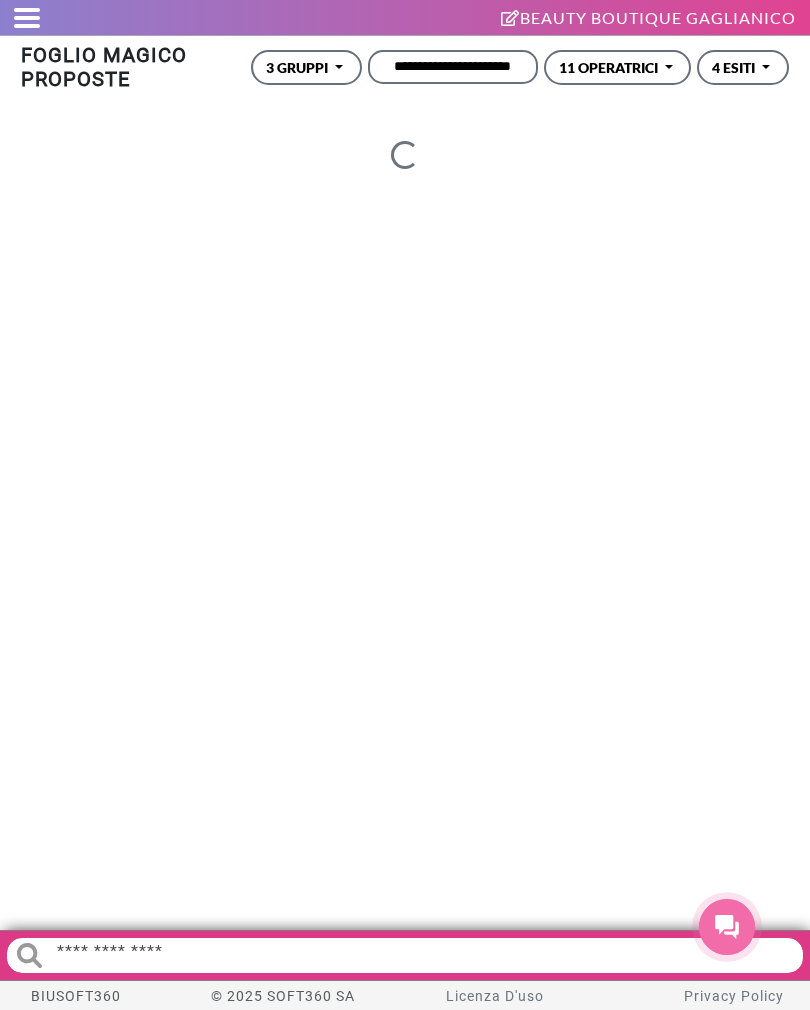 scroll, scrollTop: 0, scrollLeft: 0, axis: both 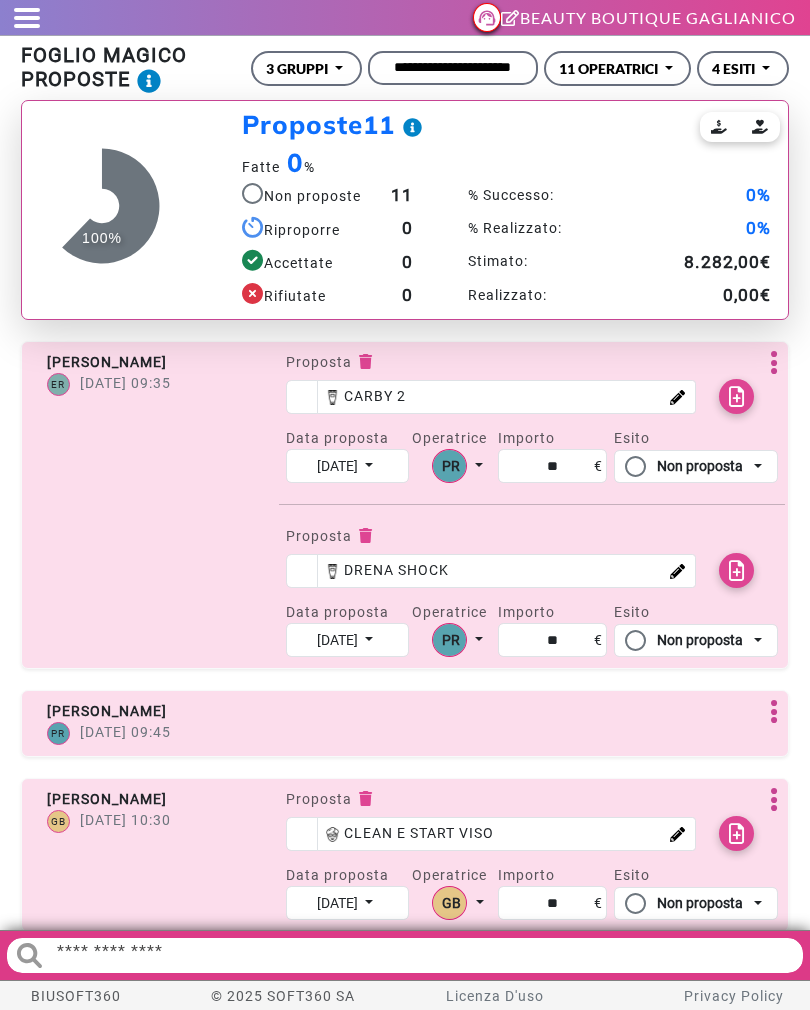 click on "**********" at bounding box center [453, 68] 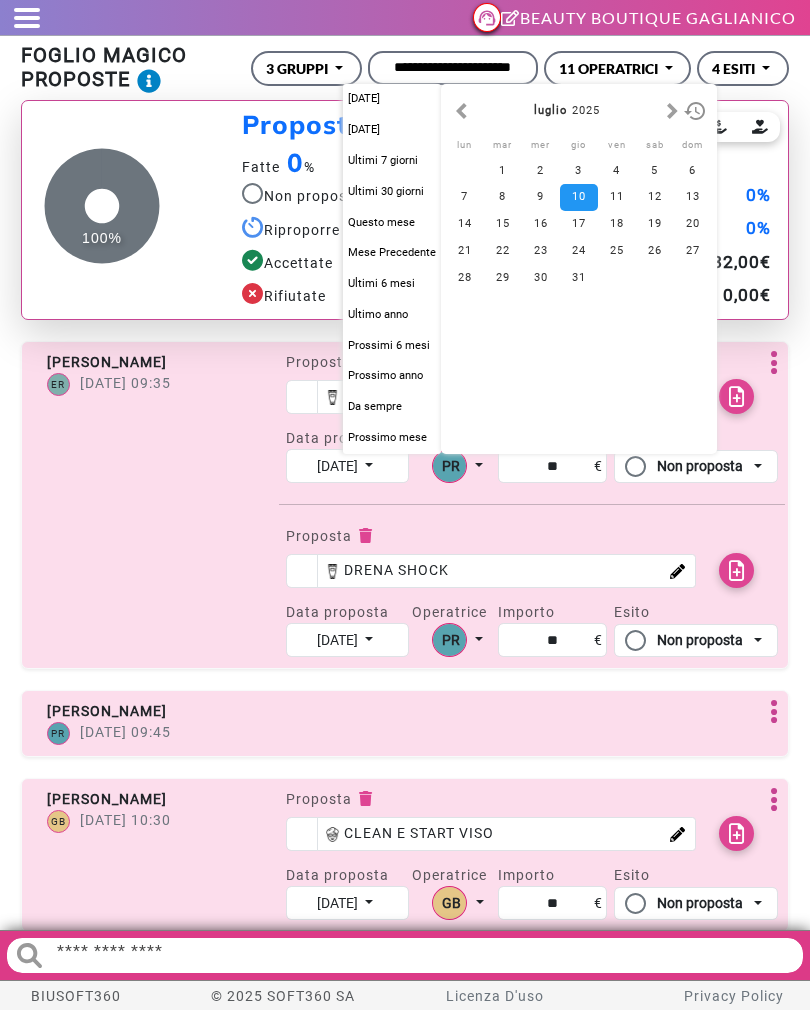 click on "5" at bounding box center (655, 171) 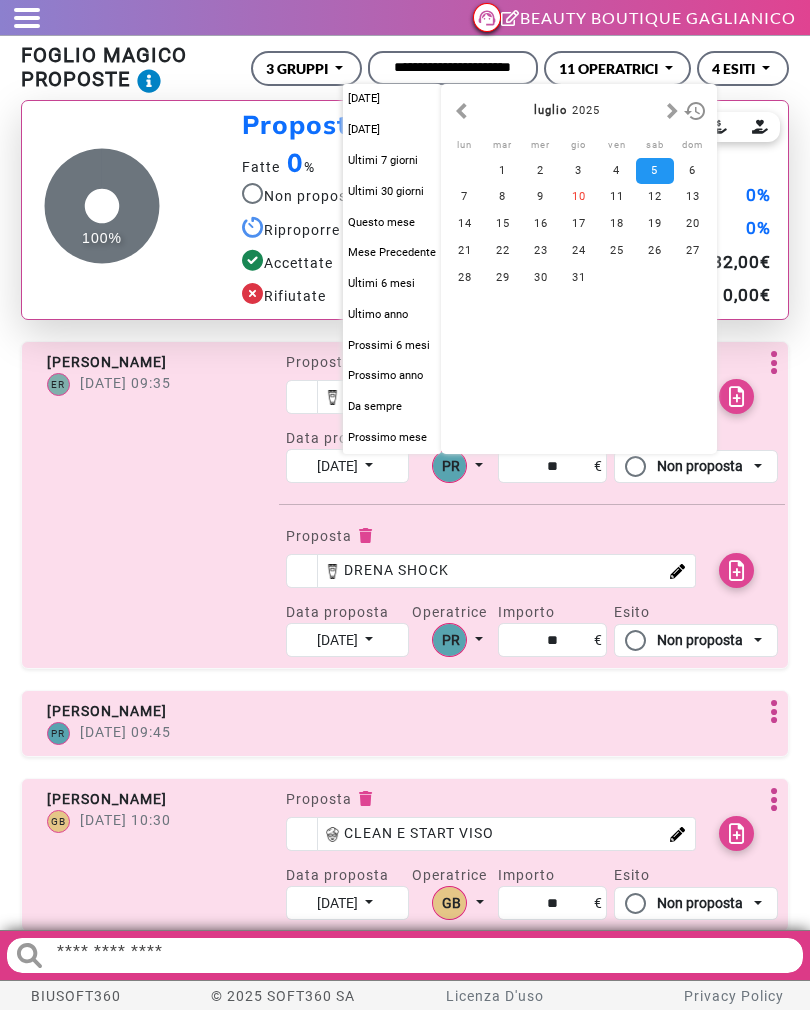 click on "5" at bounding box center [655, 171] 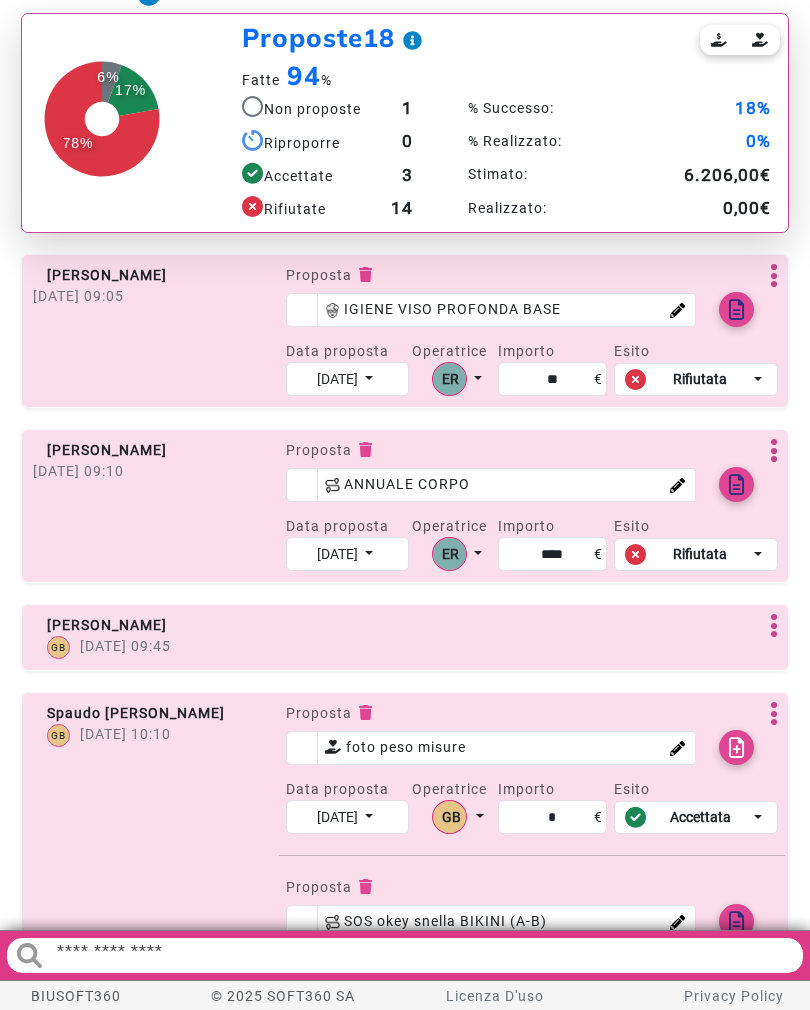 scroll, scrollTop: 89, scrollLeft: 0, axis: vertical 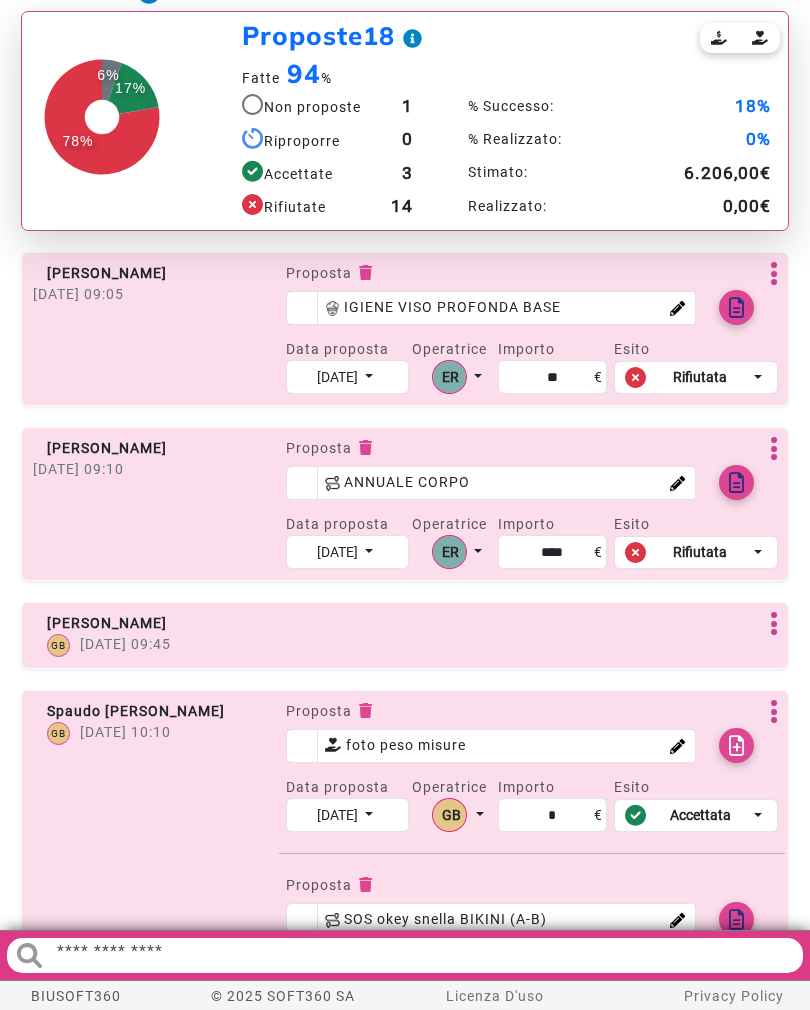 click at bounding box center [737, 483] 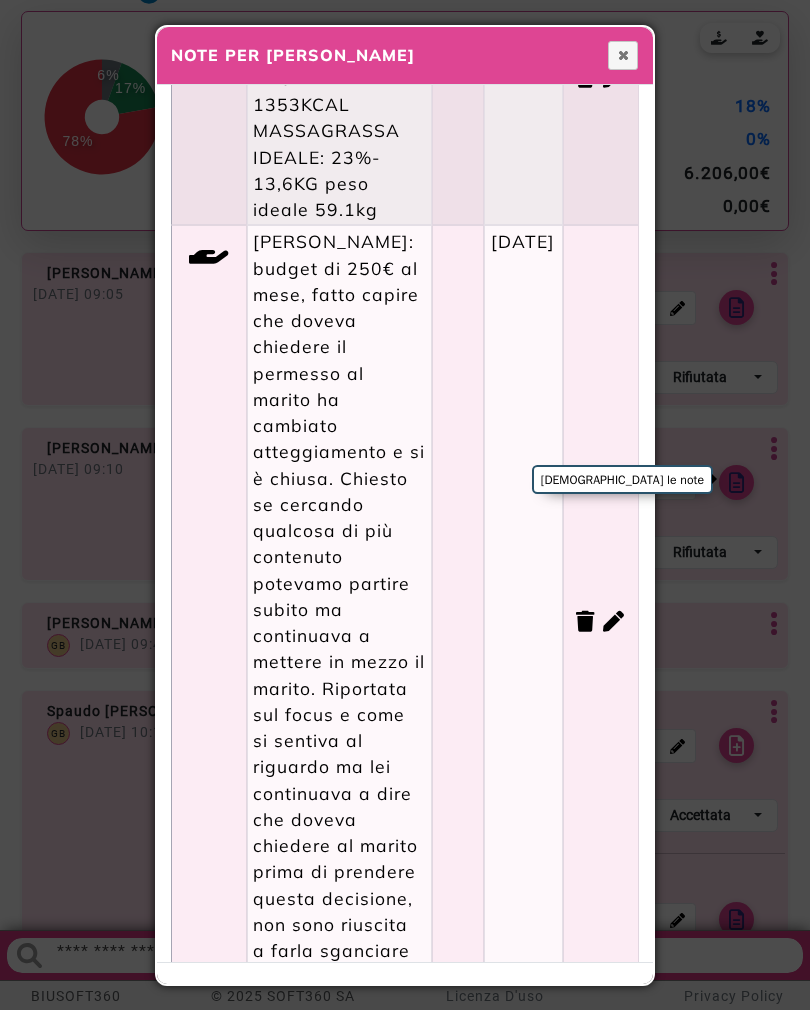 scroll, scrollTop: 224, scrollLeft: 2, axis: both 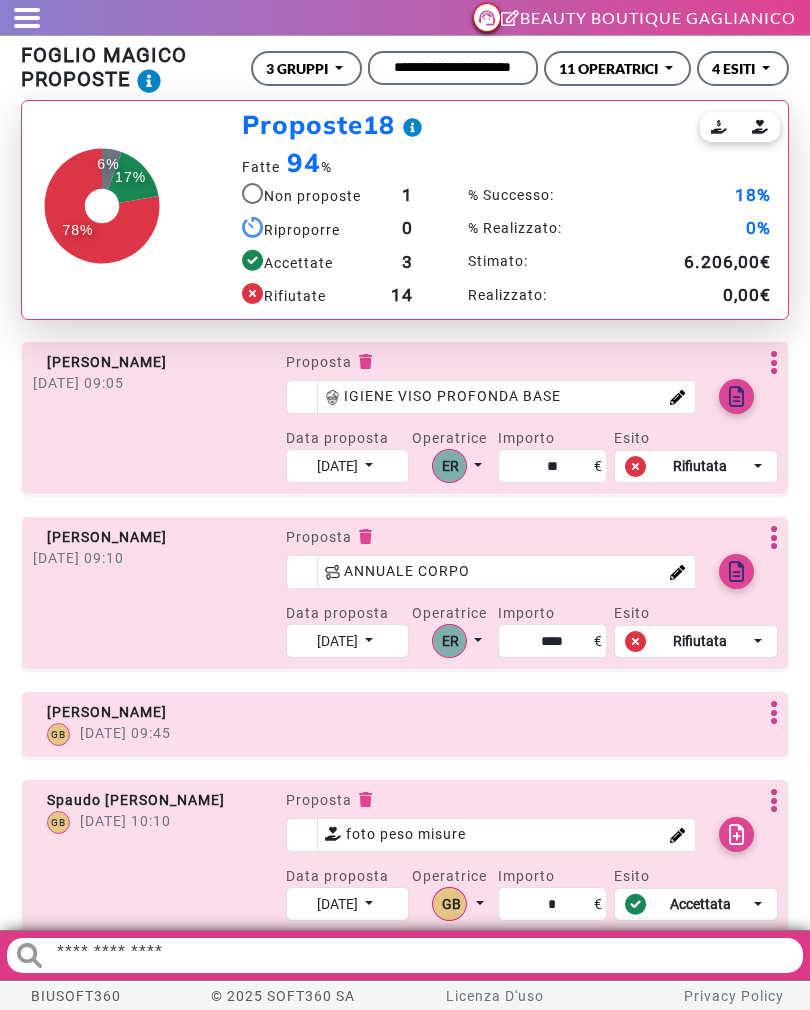 click at bounding box center (27, 18) 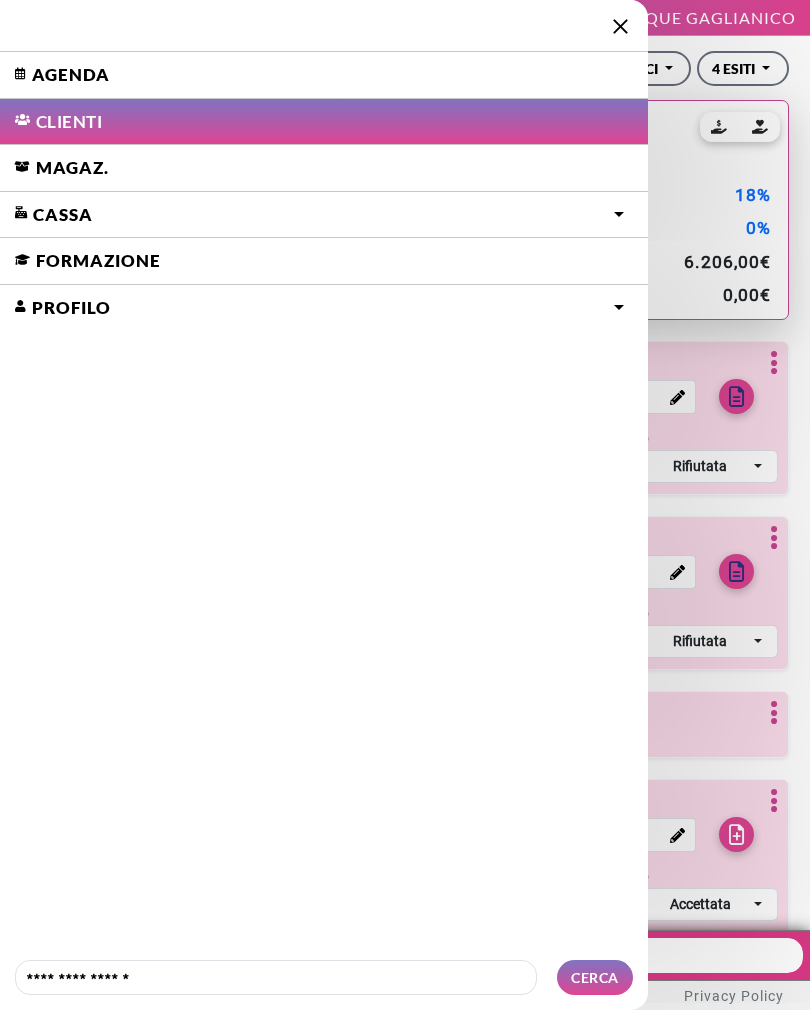click on "Agenda" at bounding box center [324, 75] 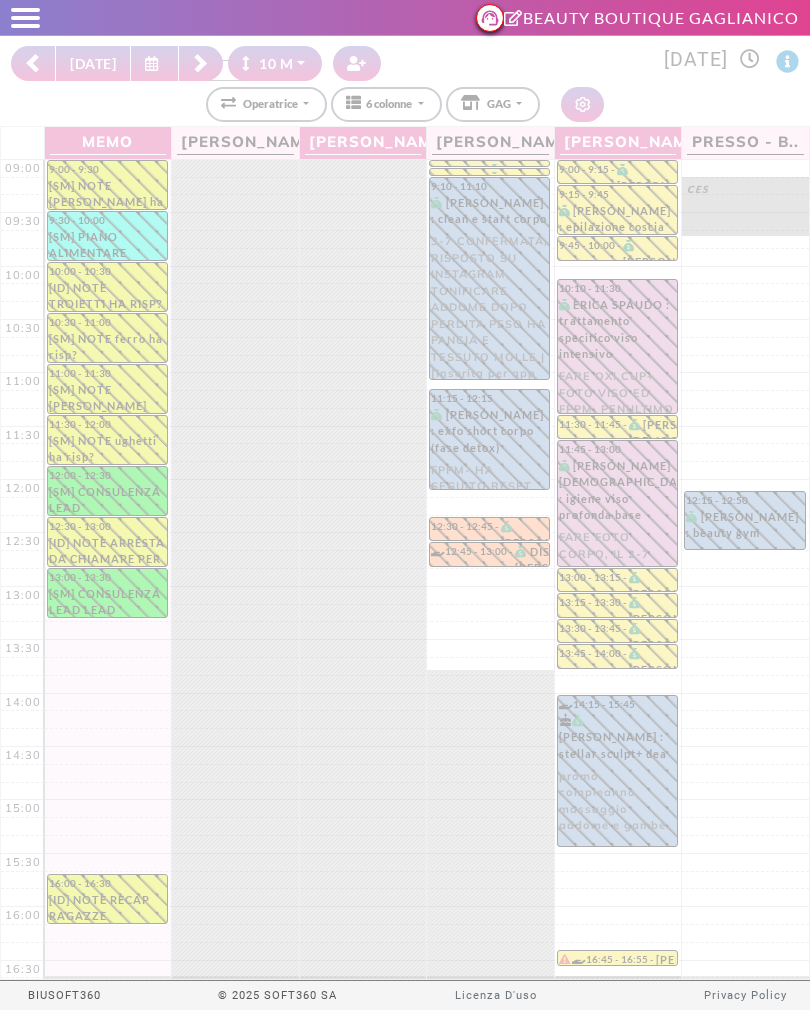 select on "********" 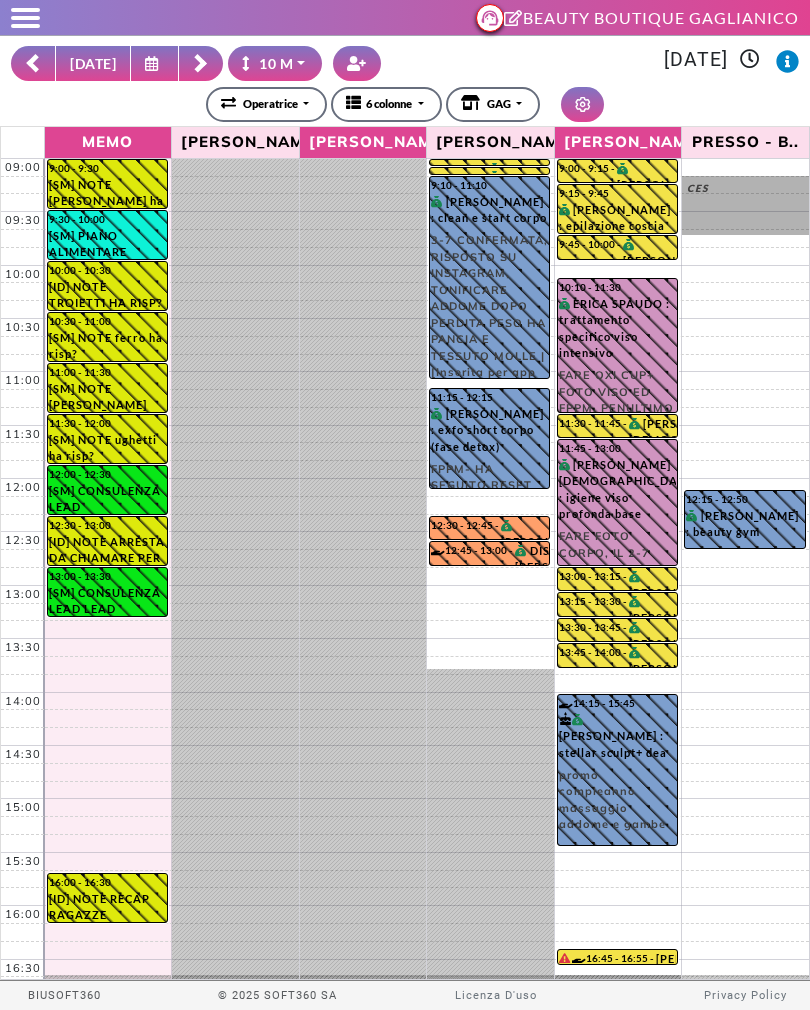 click 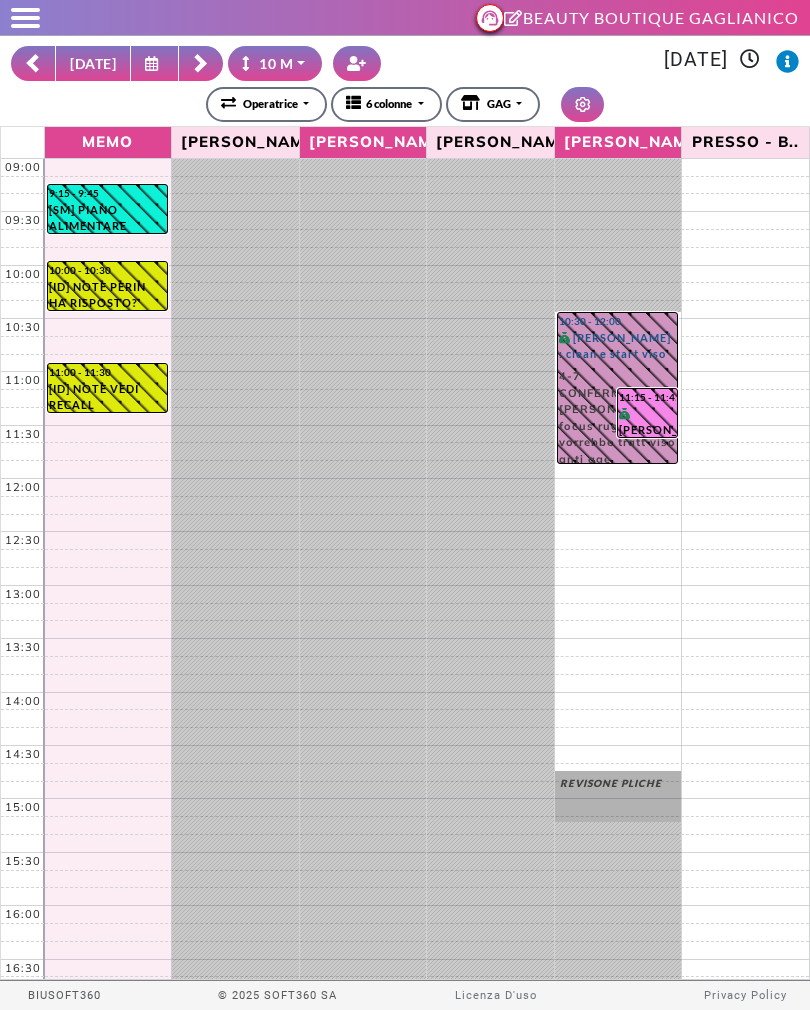 click at bounding box center [201, 63] 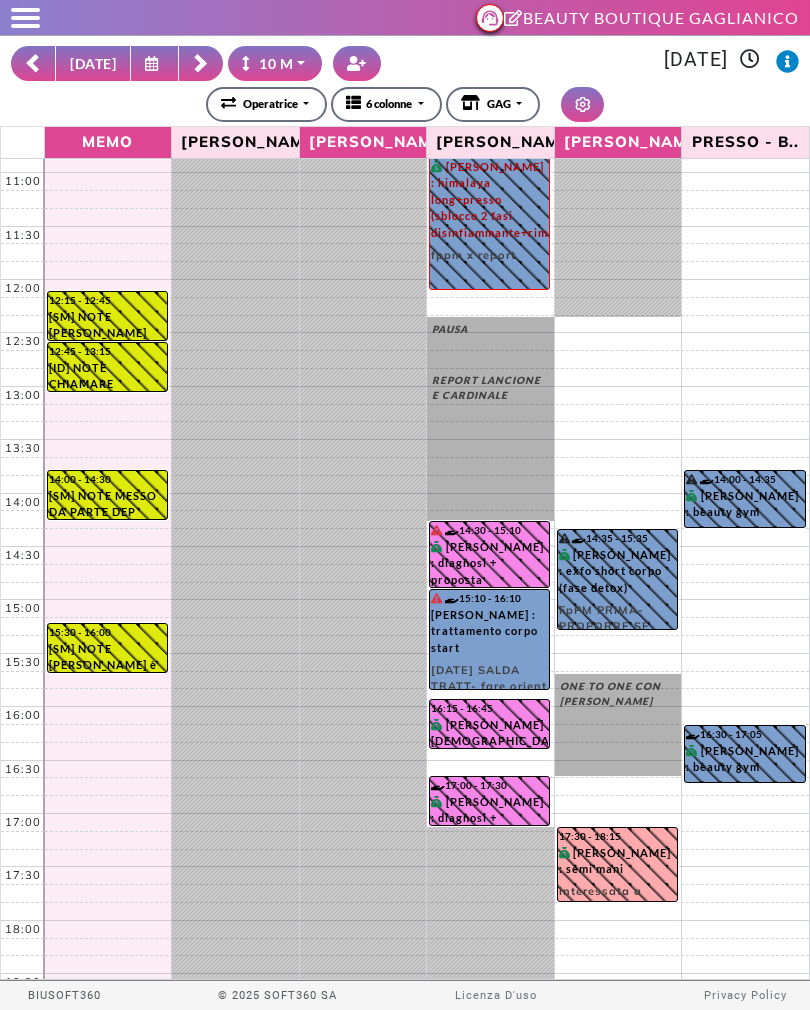 scroll, scrollTop: 199, scrollLeft: 0, axis: vertical 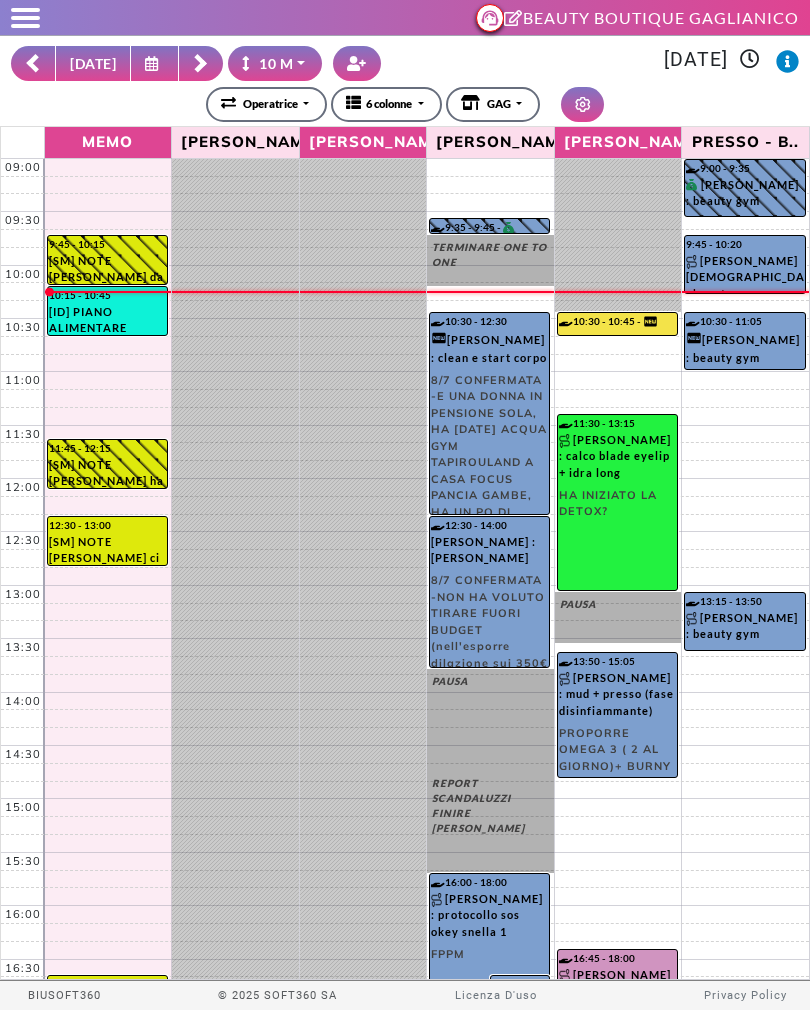 click 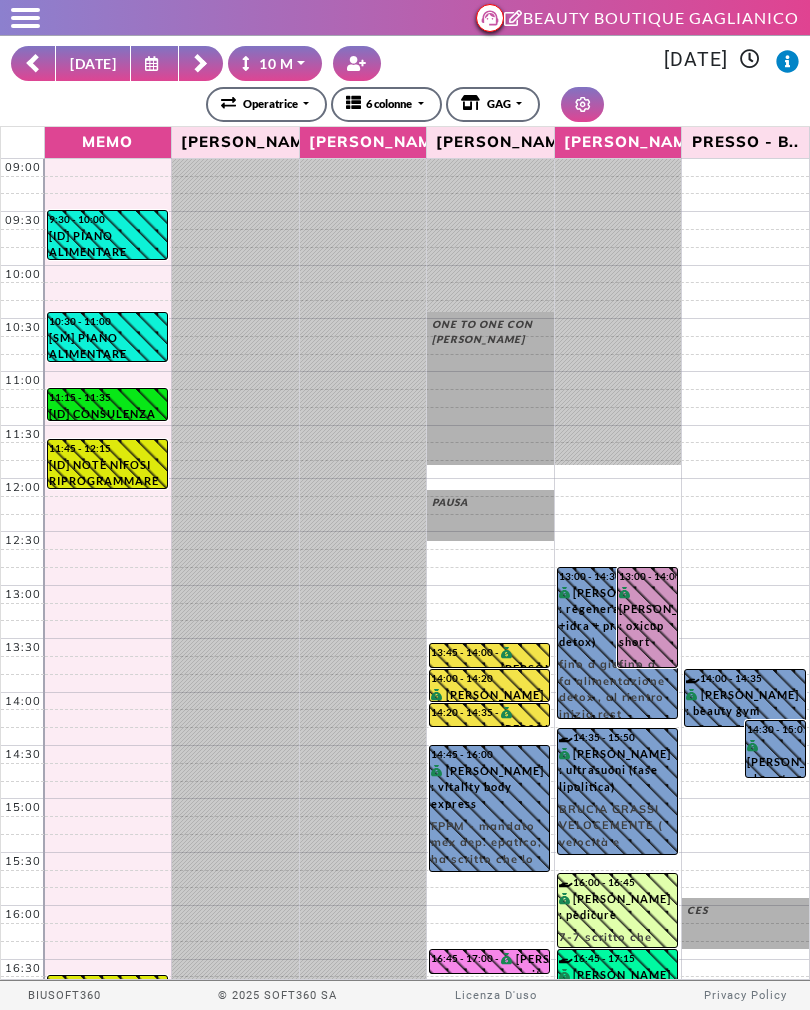 click 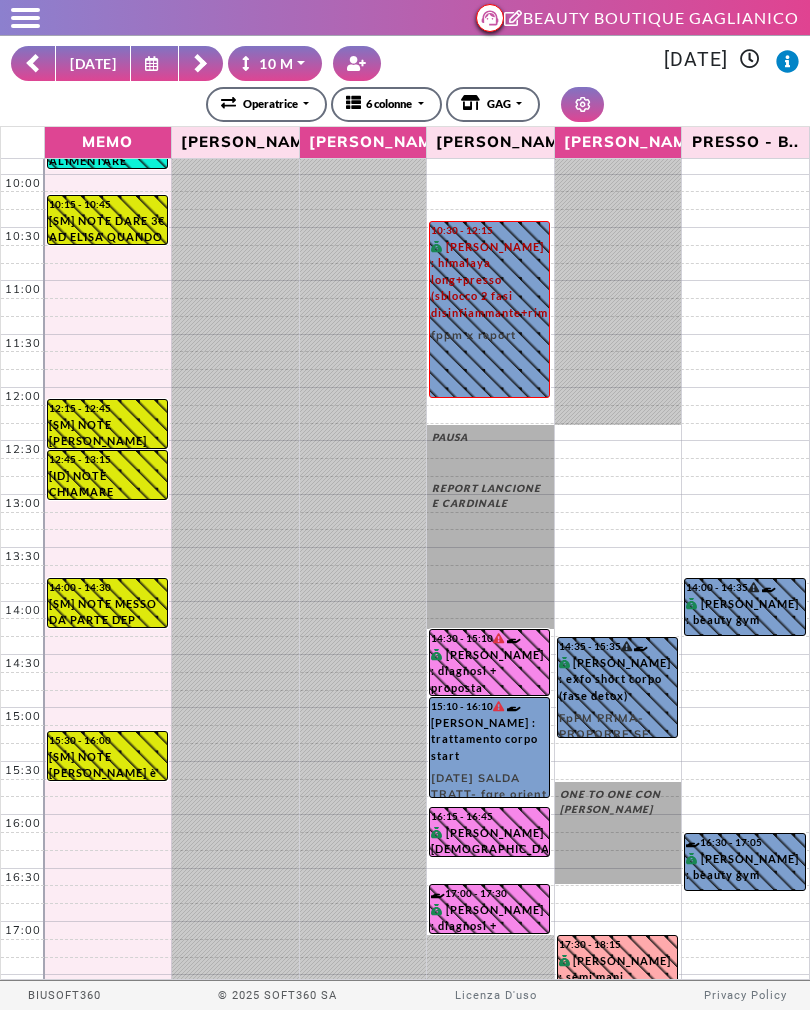 scroll, scrollTop: 92, scrollLeft: 0, axis: vertical 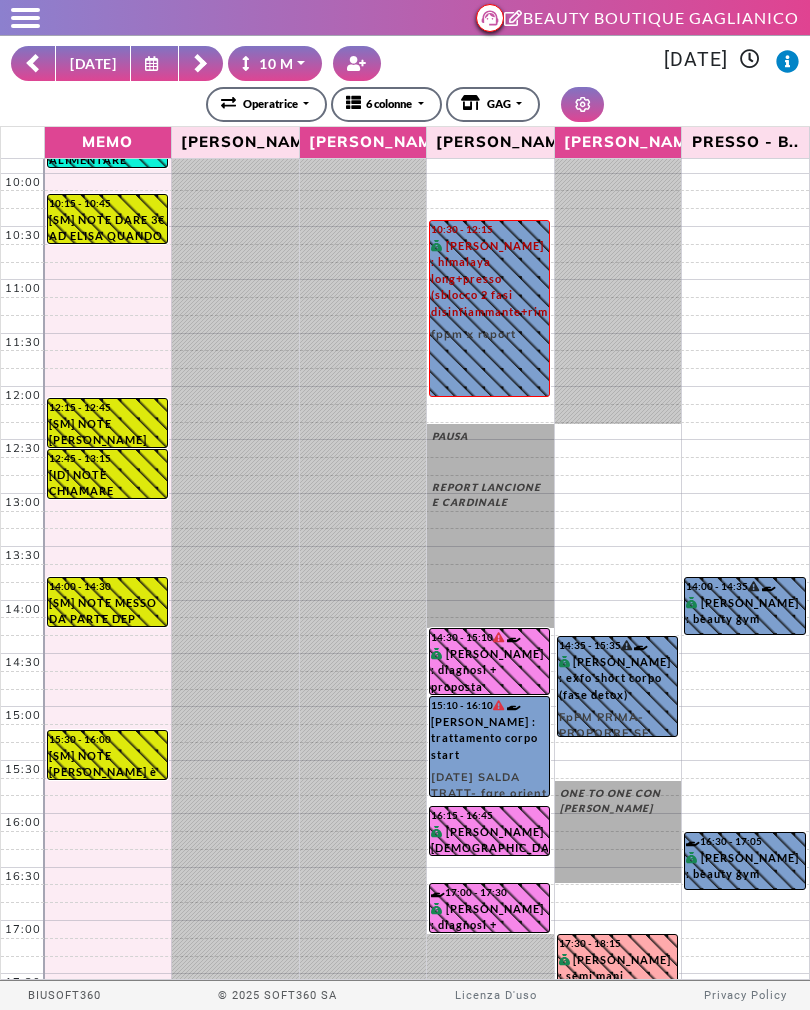 click 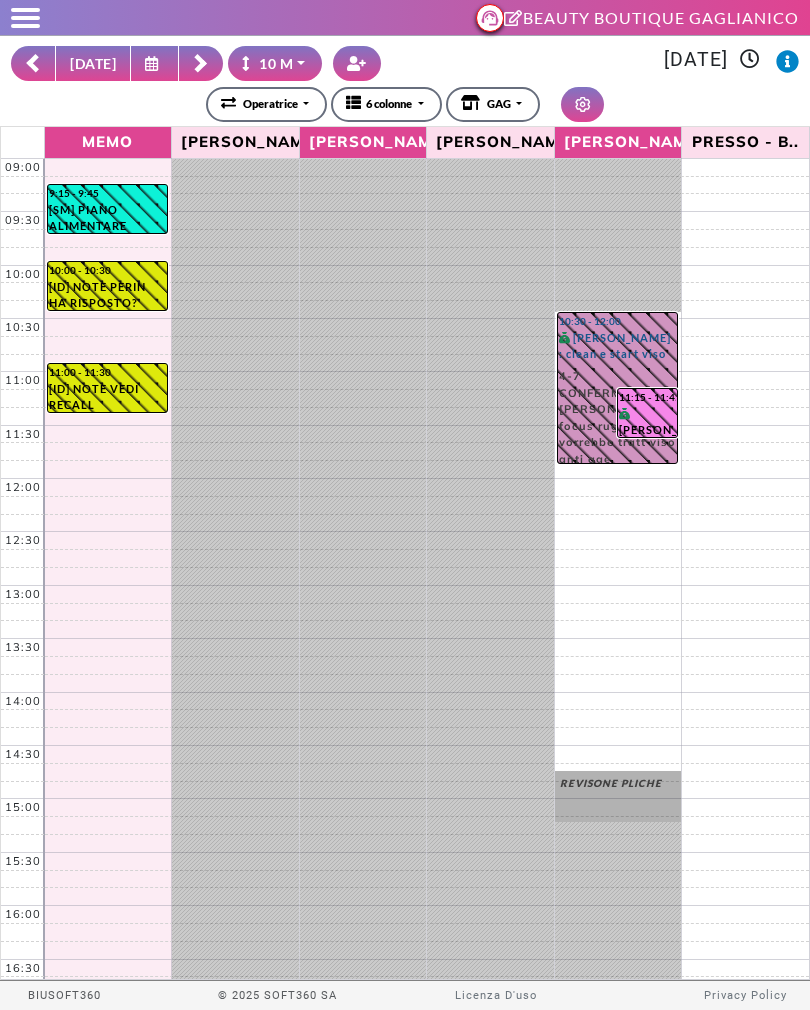 click at bounding box center (33, 63) 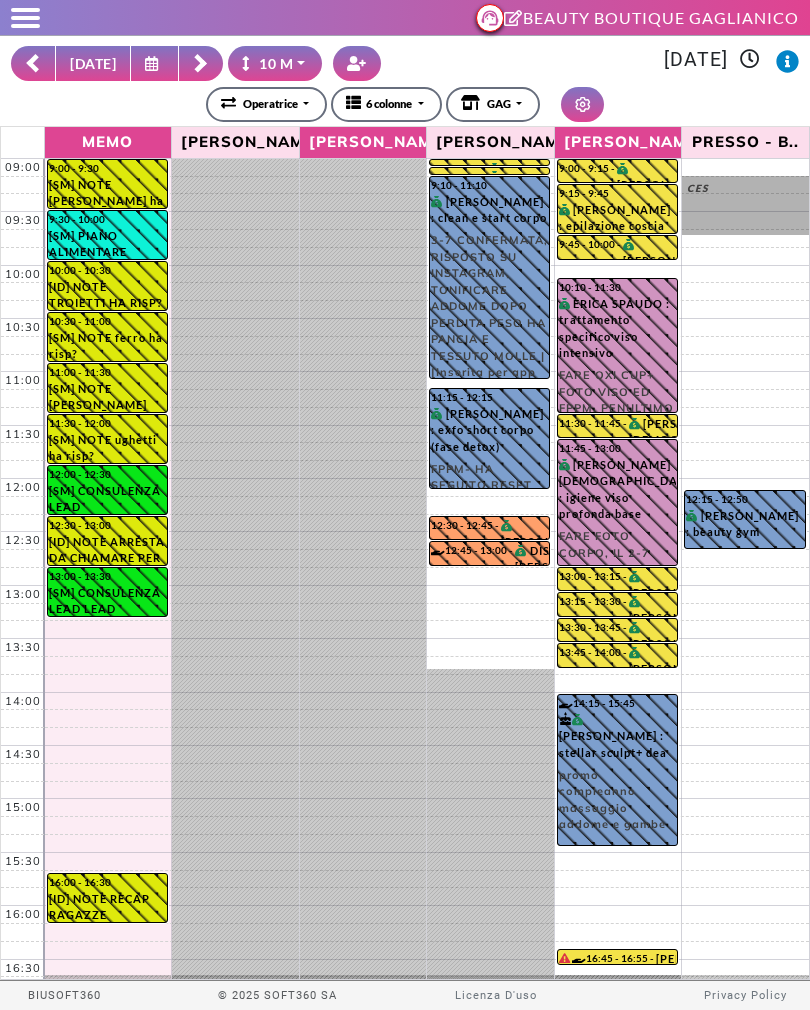 click 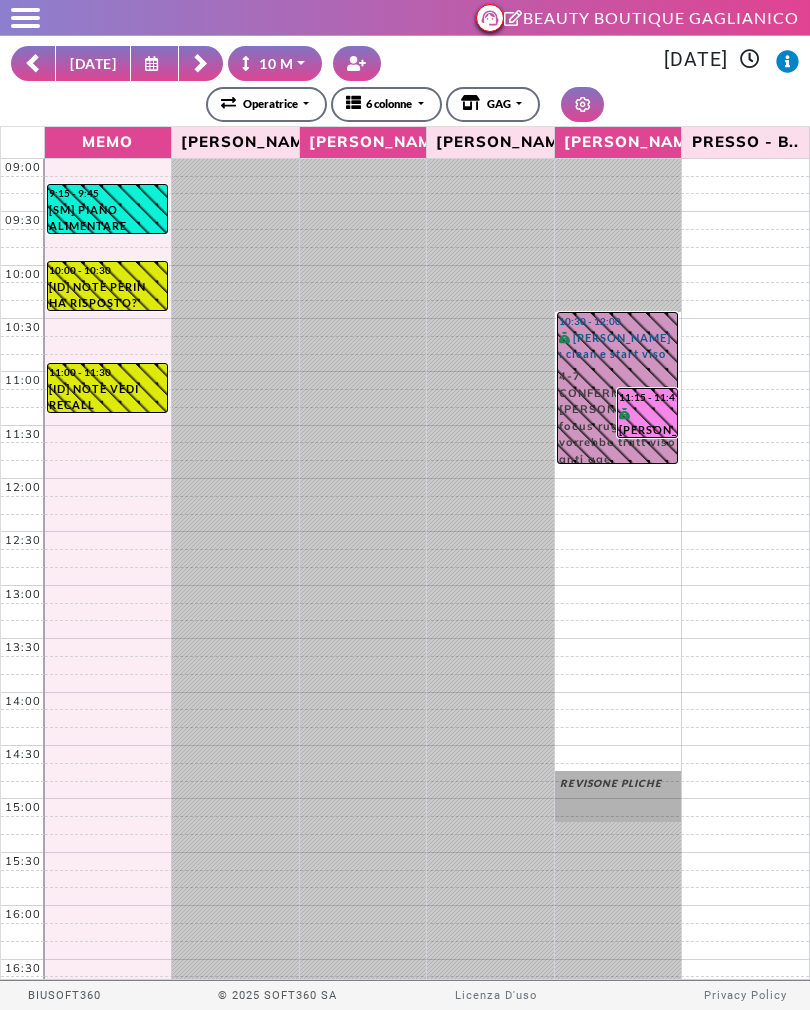 click 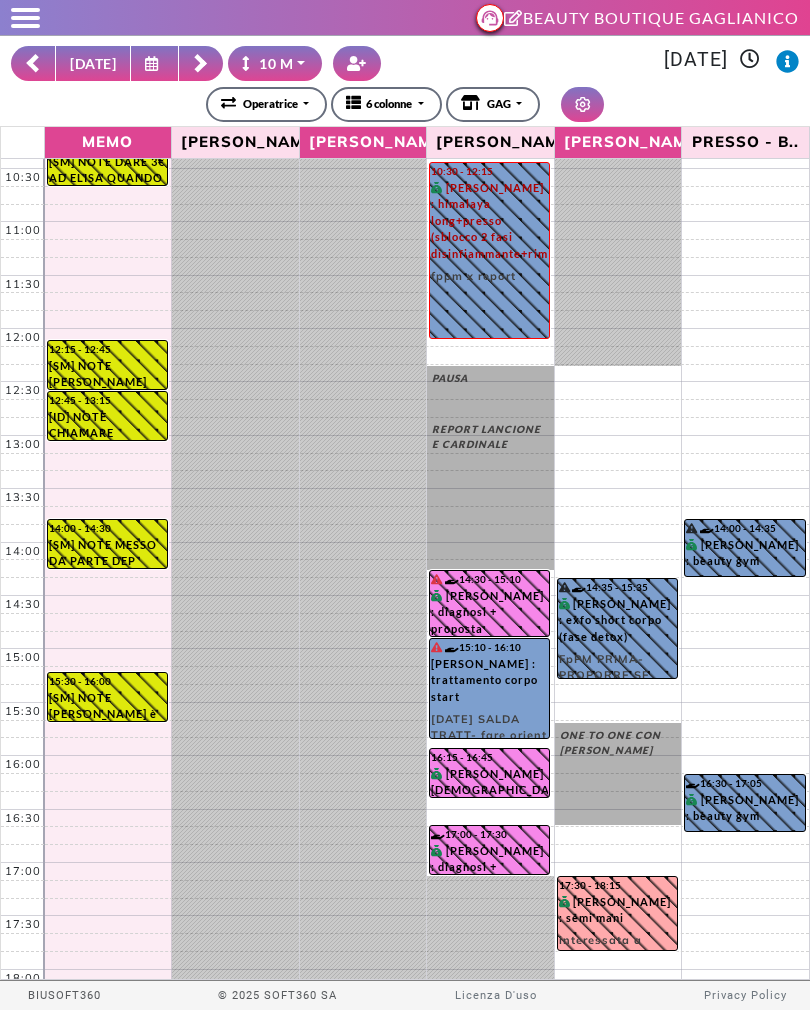 scroll, scrollTop: 156, scrollLeft: 0, axis: vertical 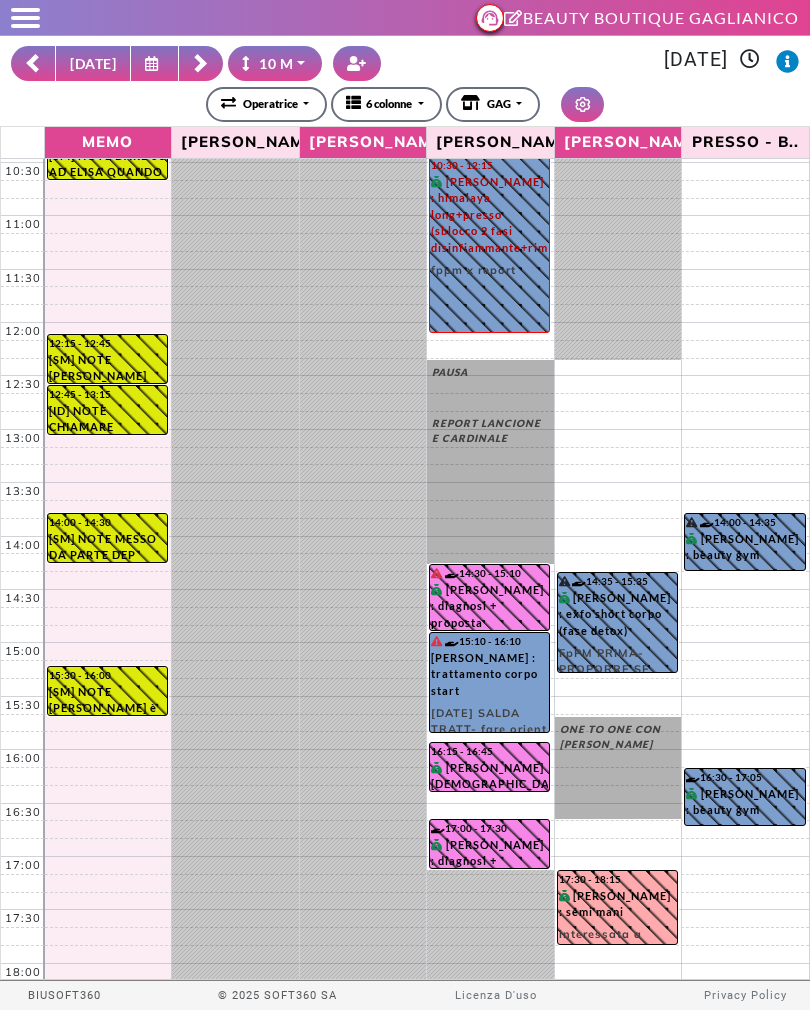 click 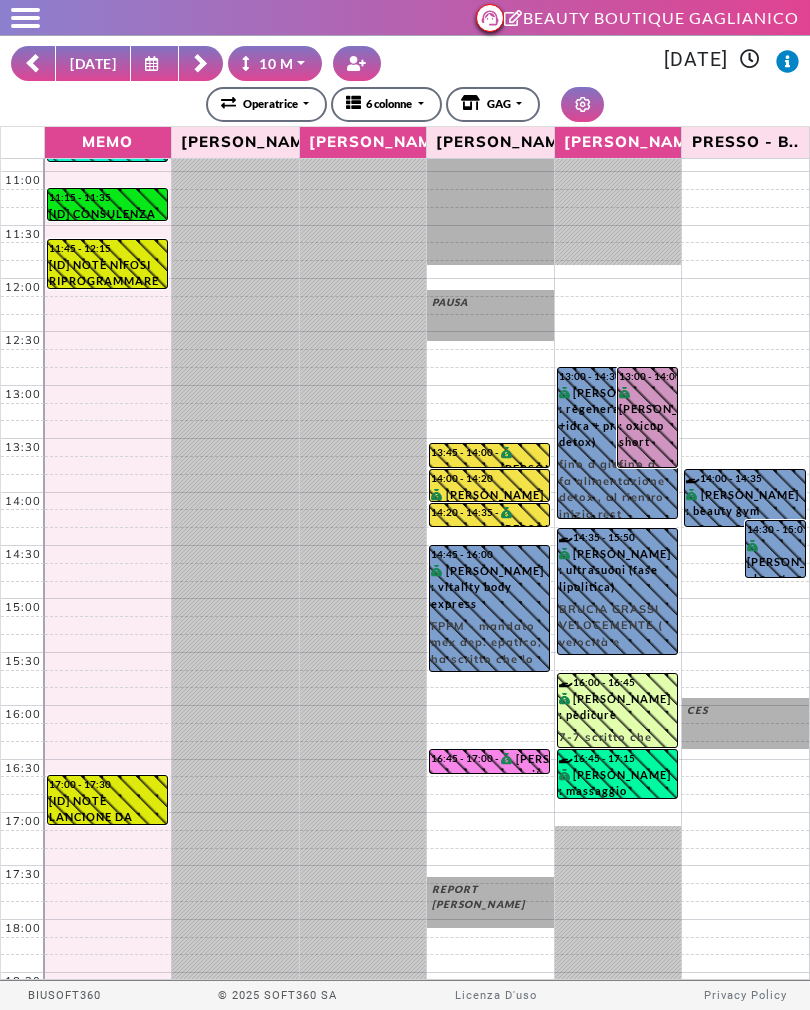 scroll, scrollTop: 199, scrollLeft: 0, axis: vertical 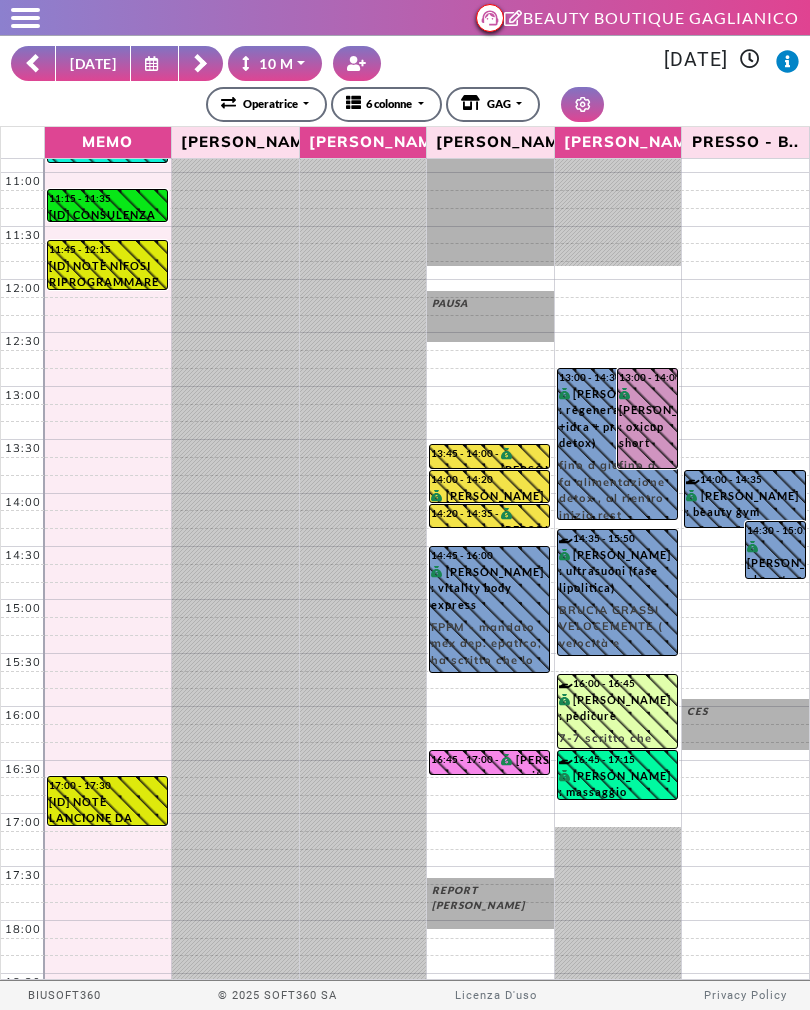 click on "OGGI" at bounding box center [93, 63] 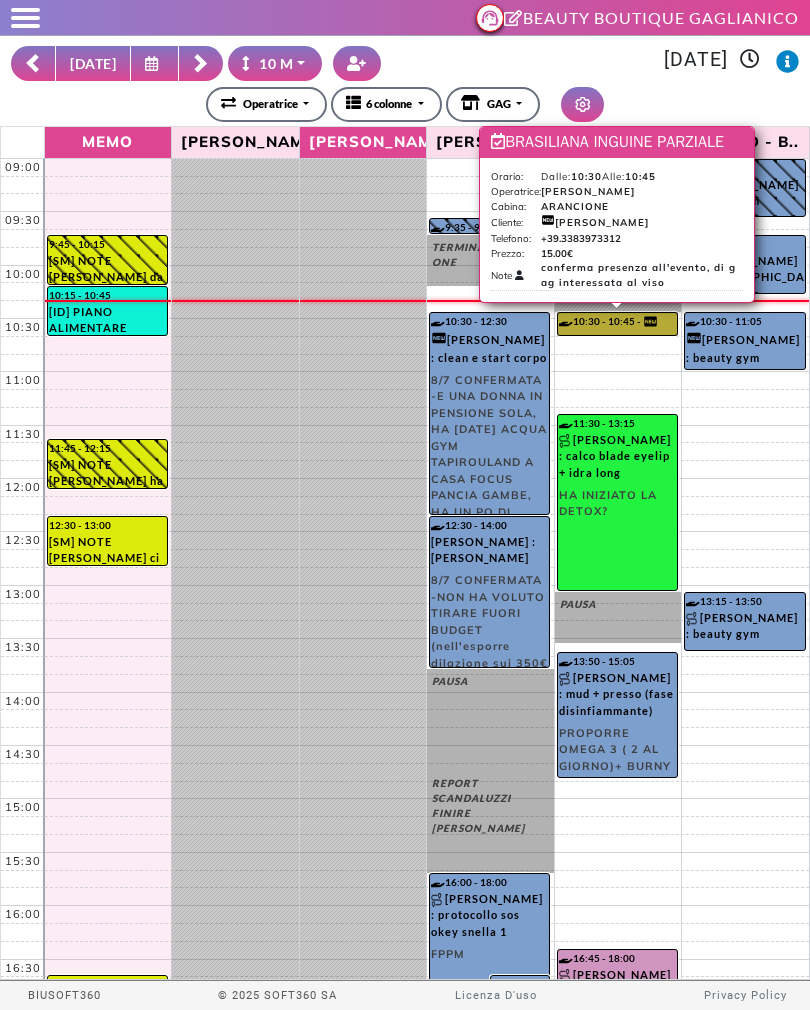 click on "10:30 - 10:45
TERESA REGAZZI : brasiliana inguine parziale" at bounding box center (617, 324) 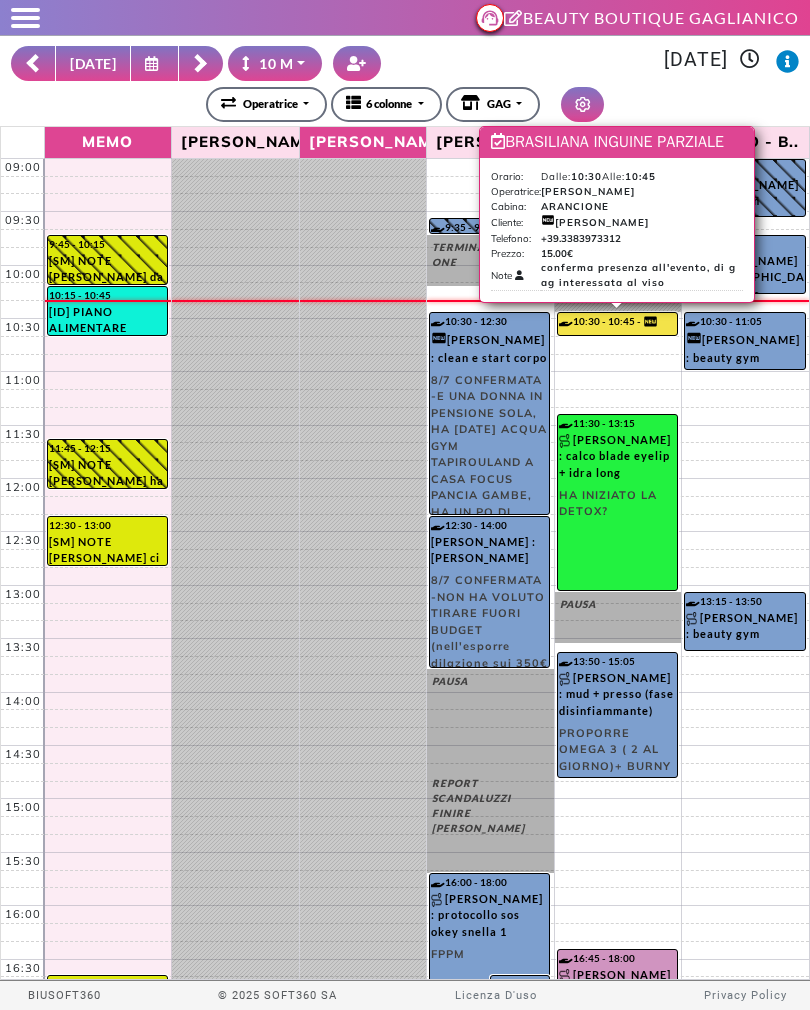 click on "**********" at bounding box center (405, 104) 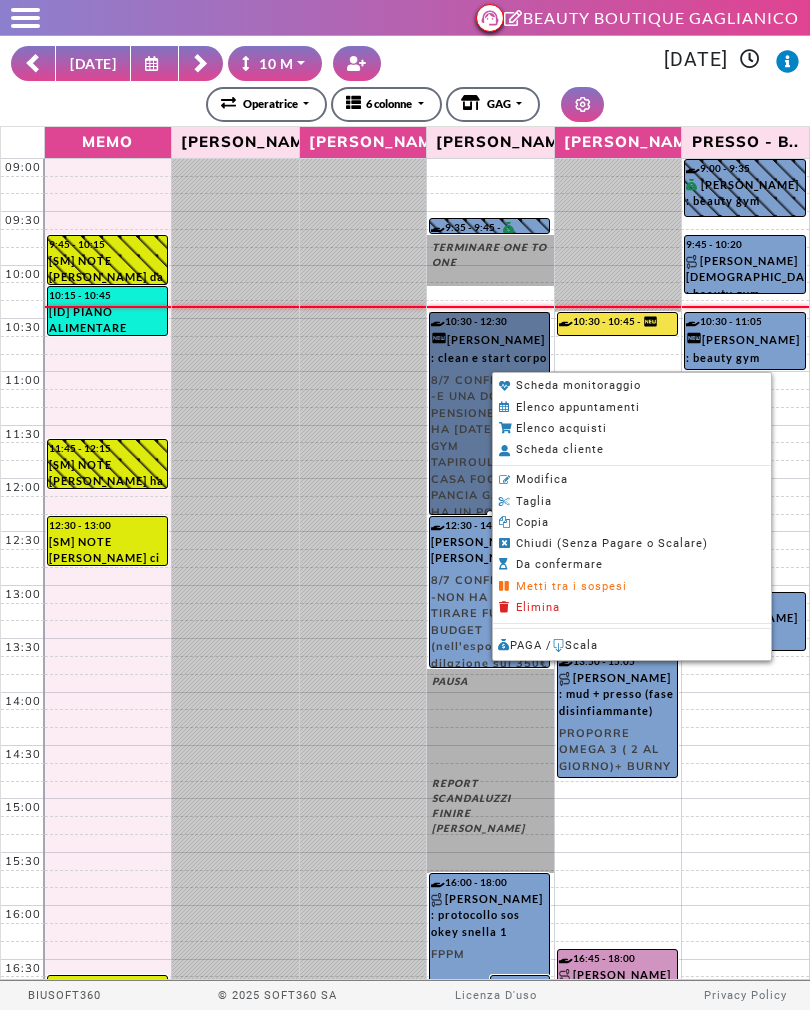 click on "Scheda cliente" at bounding box center [560, 449] 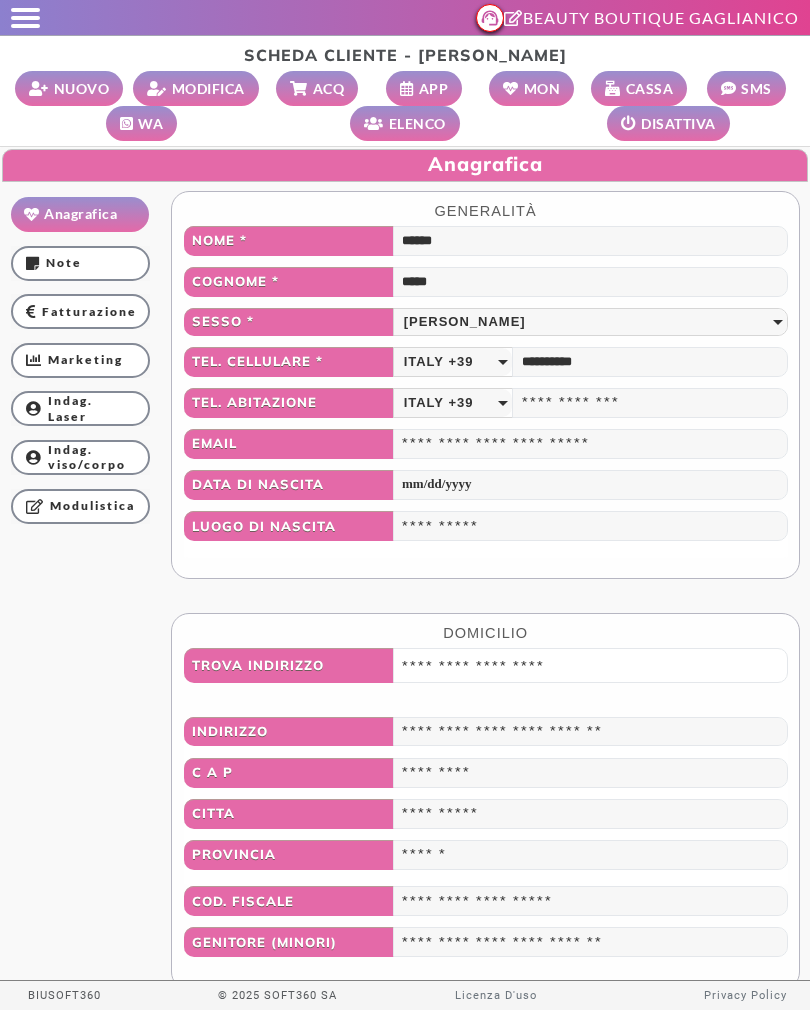 scroll, scrollTop: 1, scrollLeft: 0, axis: vertical 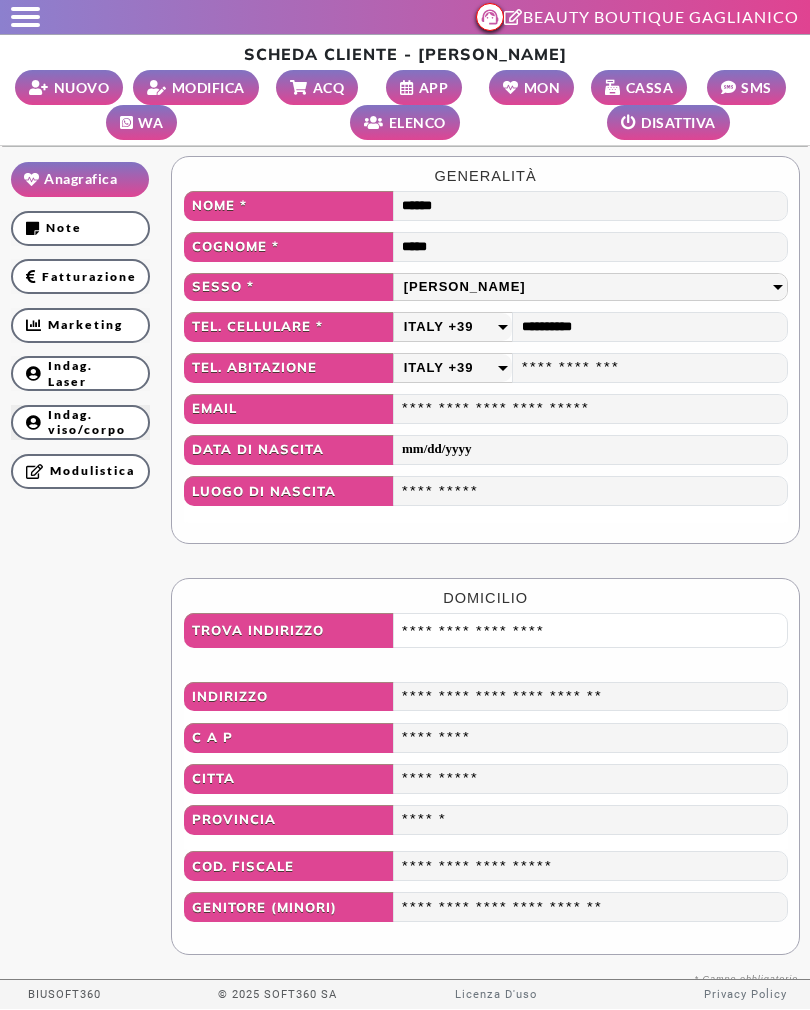 click on "Indag.
viso/corpo" at bounding box center (80, 422) 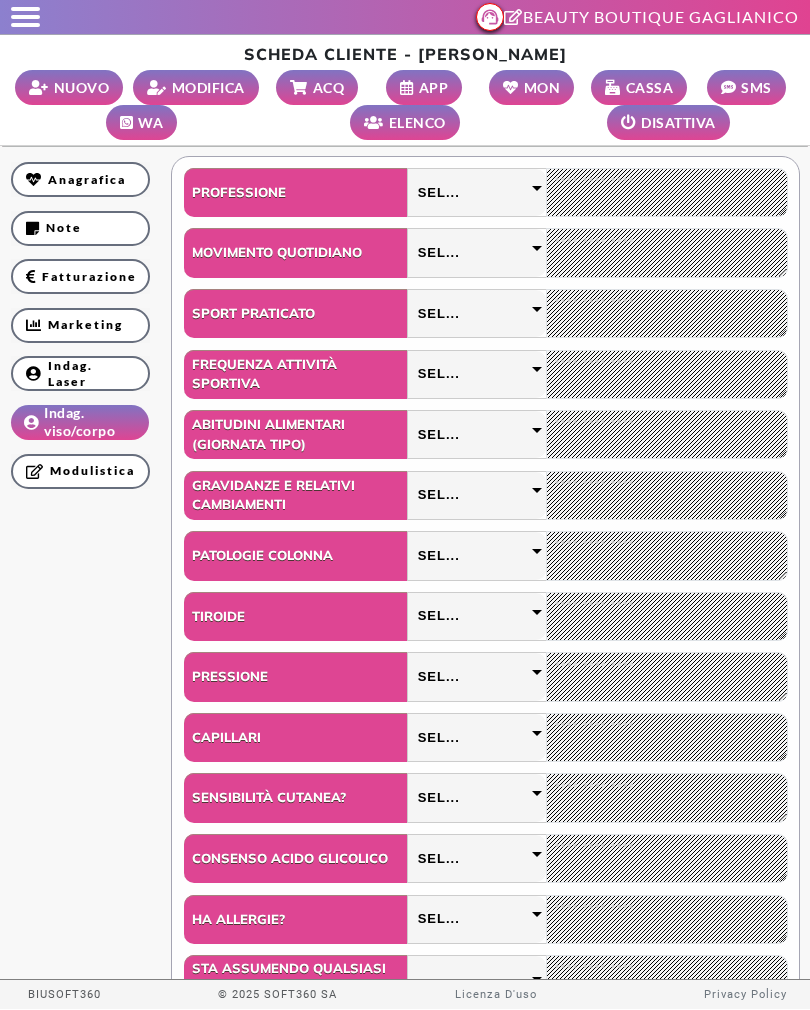 scroll, scrollTop: 0, scrollLeft: 0, axis: both 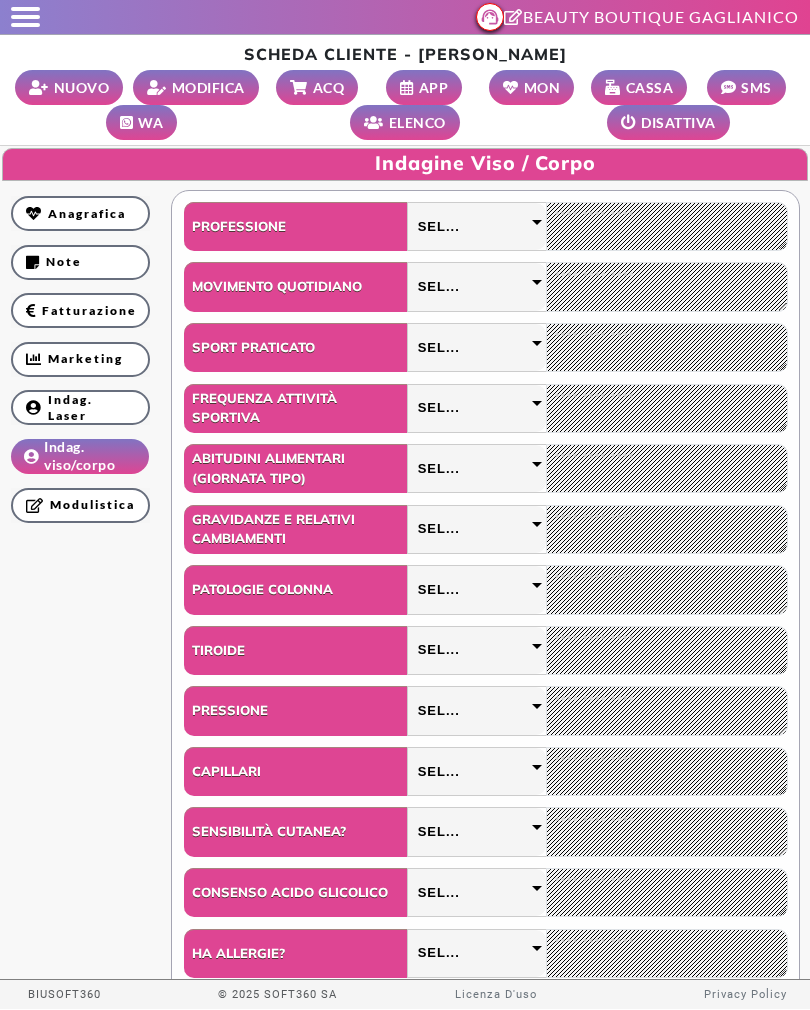 click on "MODIFICA" at bounding box center (208, 87) 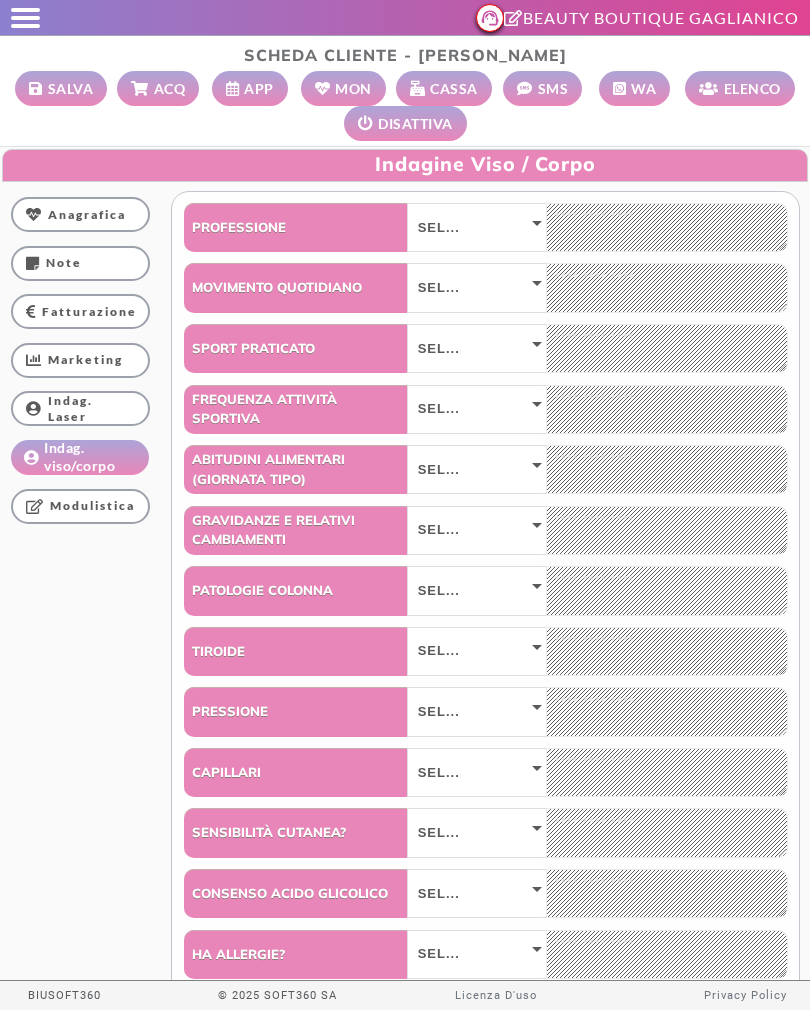 select 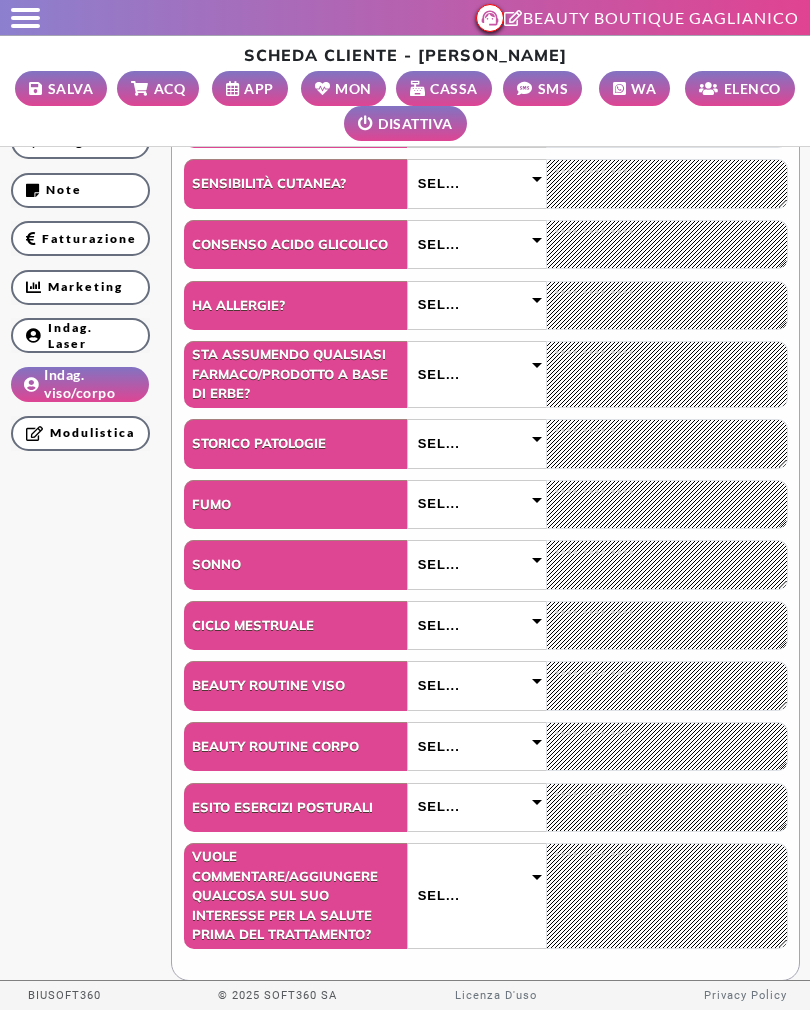scroll, scrollTop: 648, scrollLeft: 0, axis: vertical 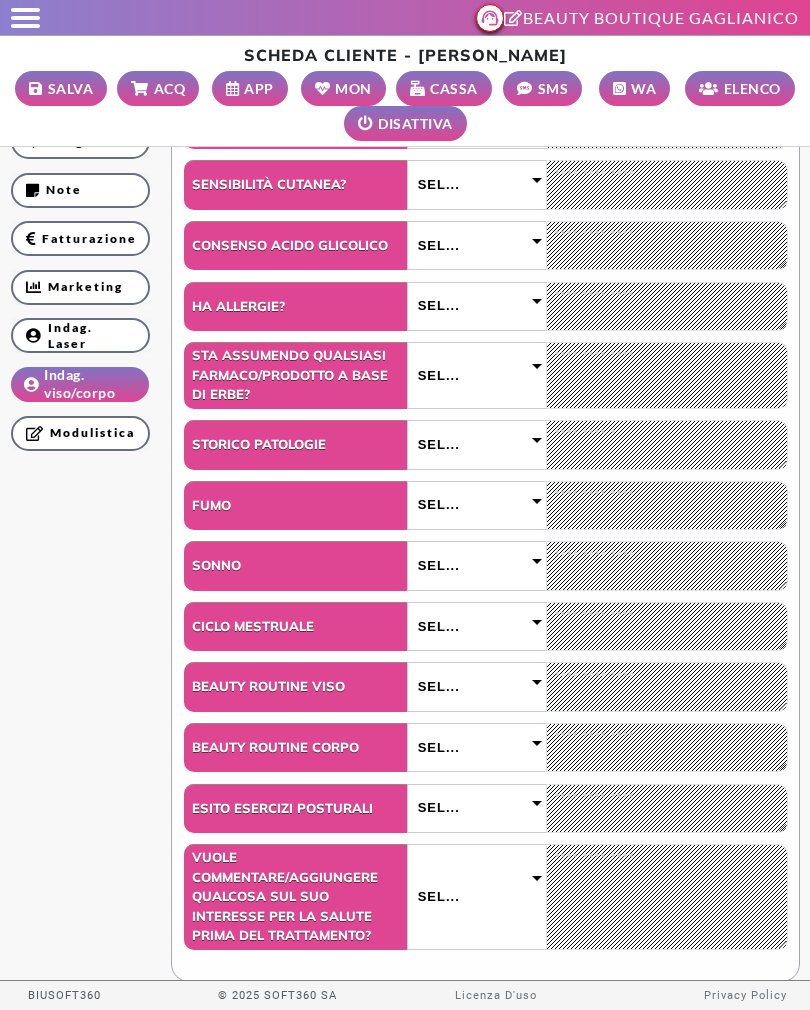 click on "Sel..." at bounding box center [477, 897] 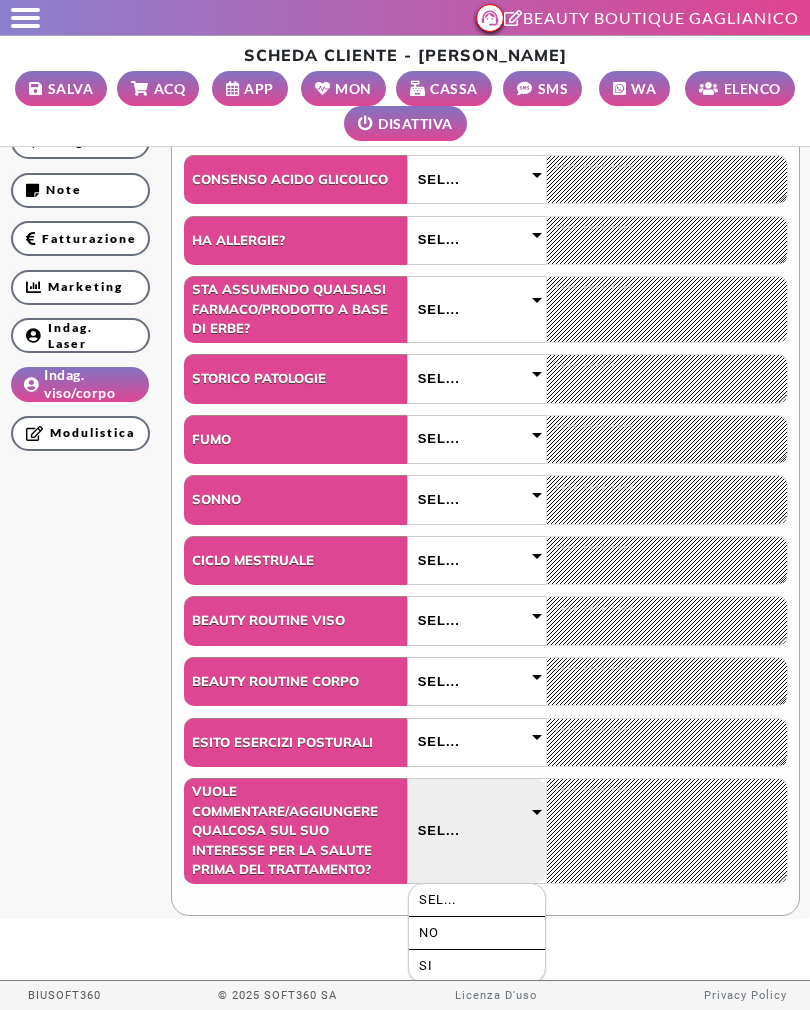 scroll, scrollTop: 712, scrollLeft: 0, axis: vertical 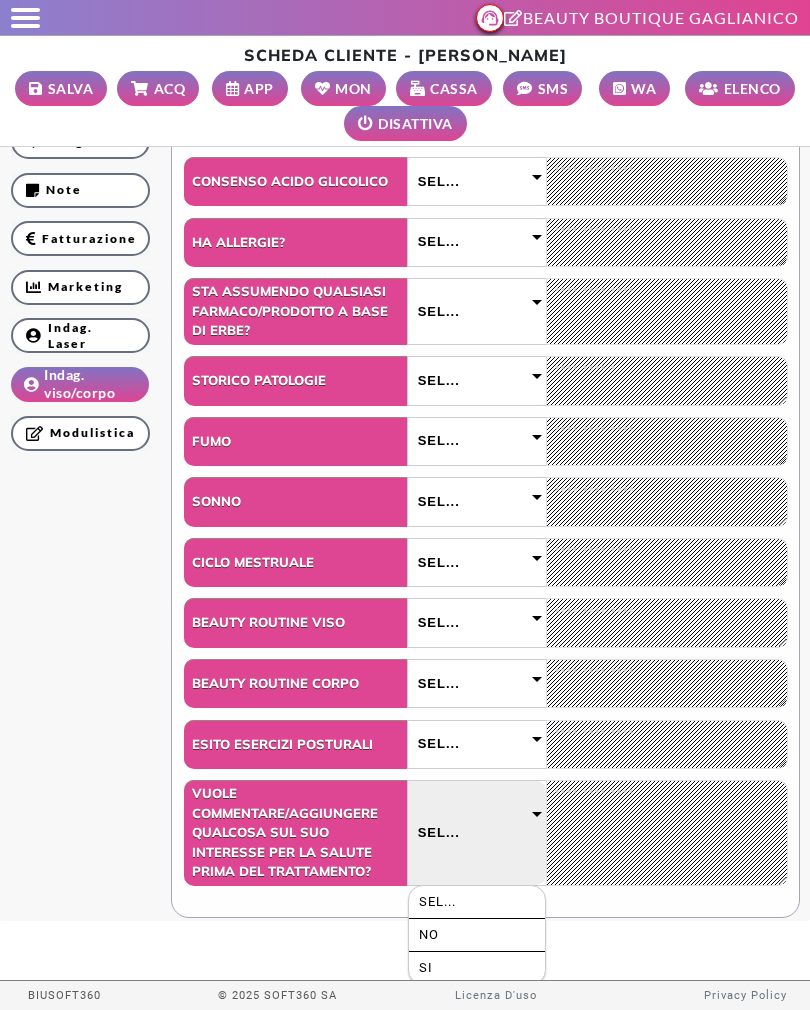 click on "NO" at bounding box center (477, 935) 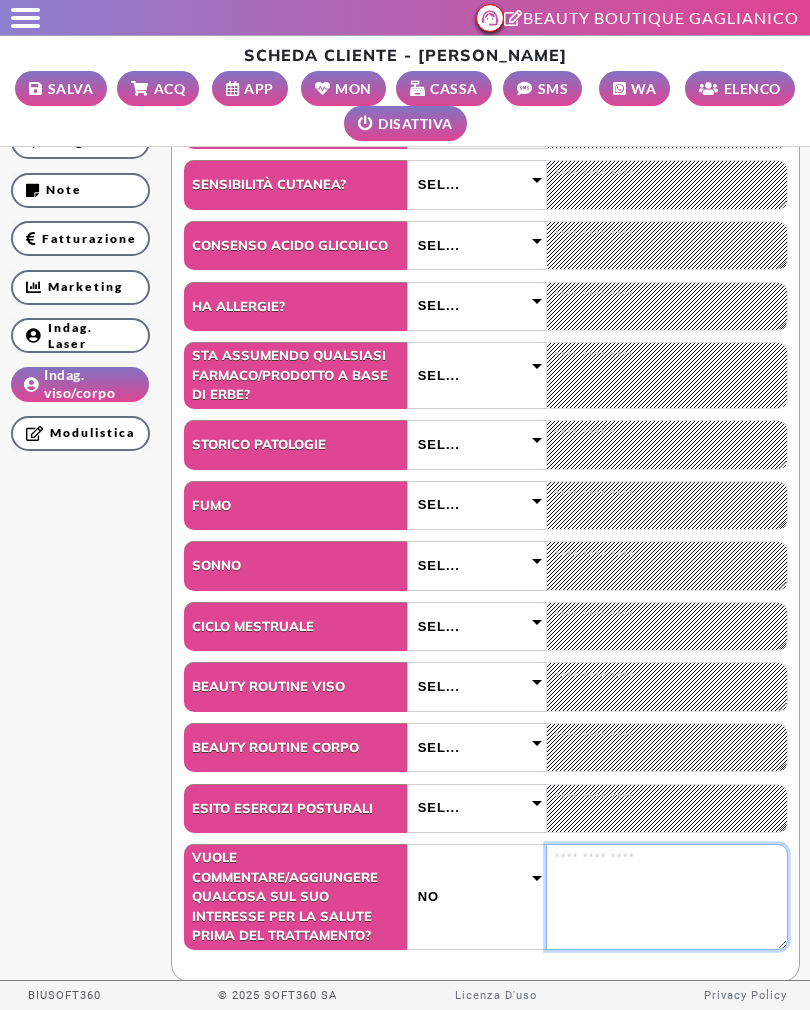 click at bounding box center (667, 897) 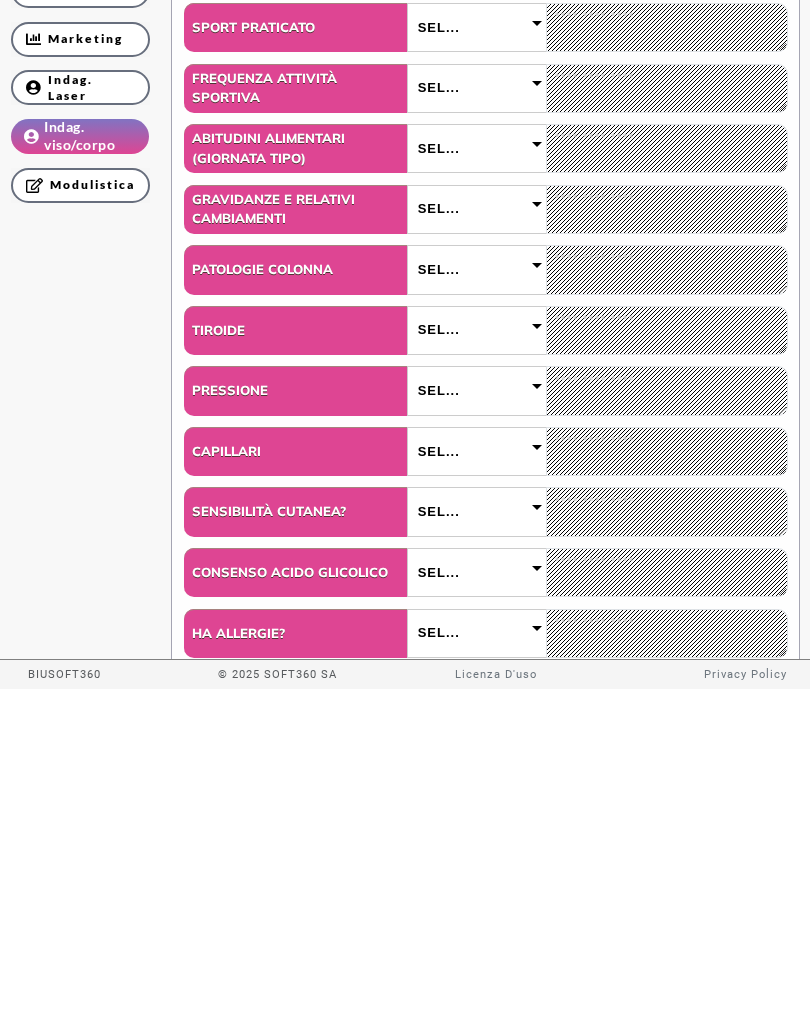 scroll, scrollTop: 0, scrollLeft: 0, axis: both 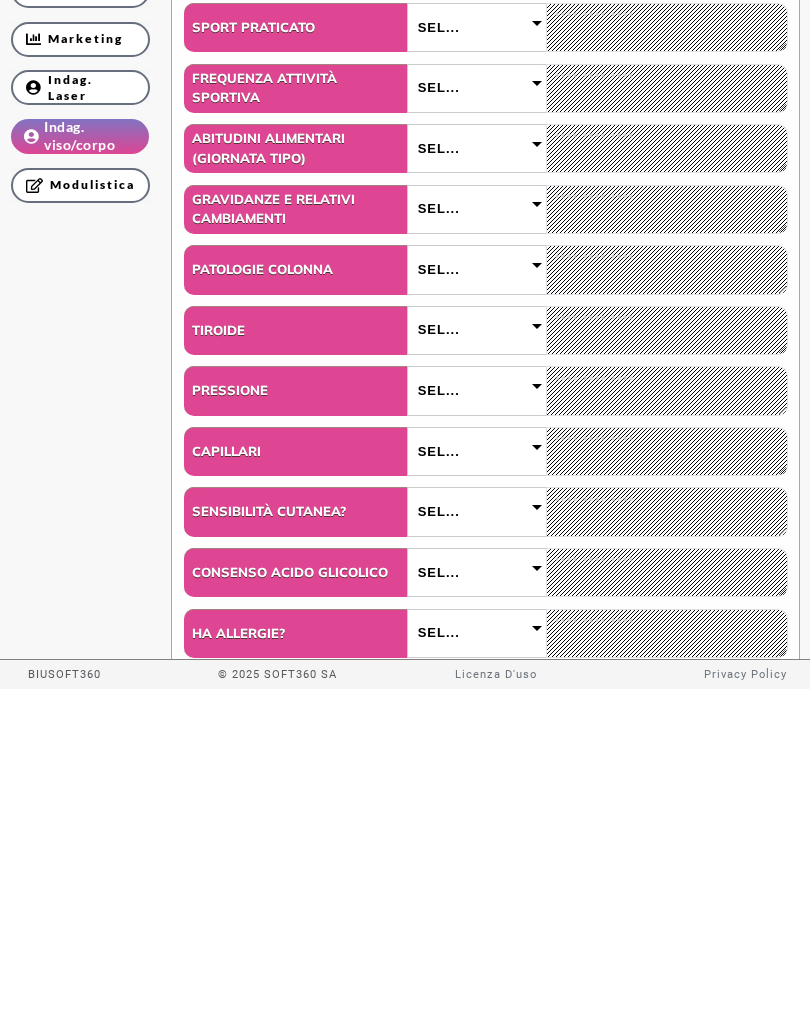 type on "**********" 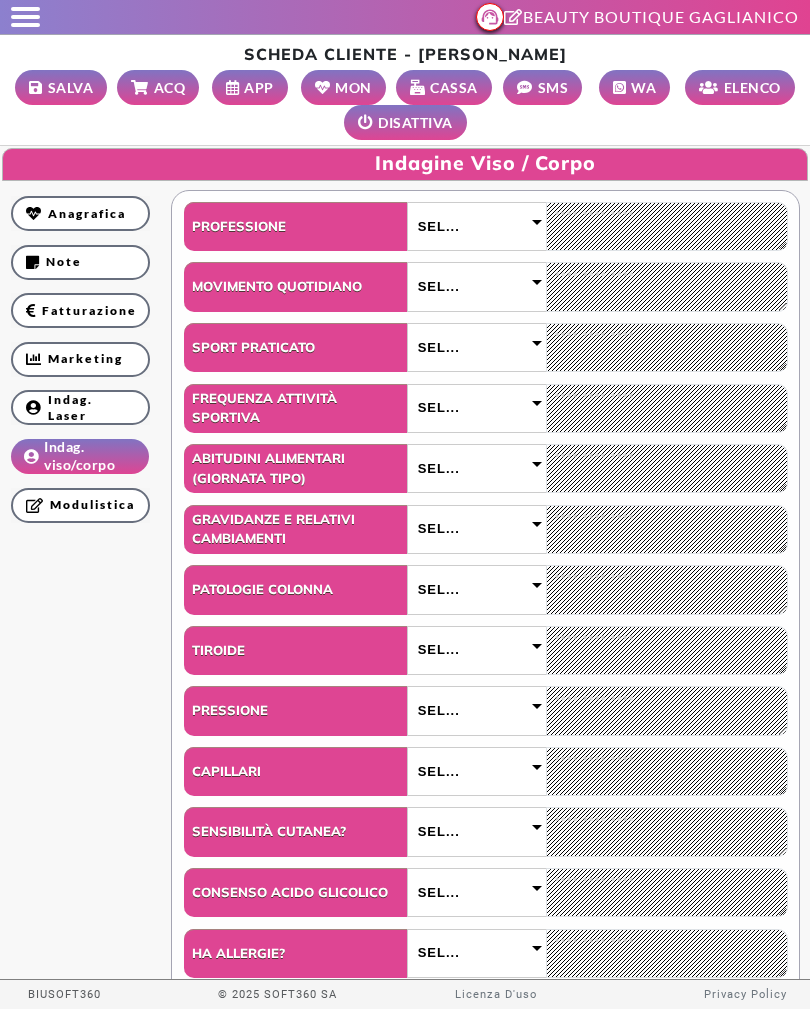 click on "Sel..." at bounding box center [477, 226] 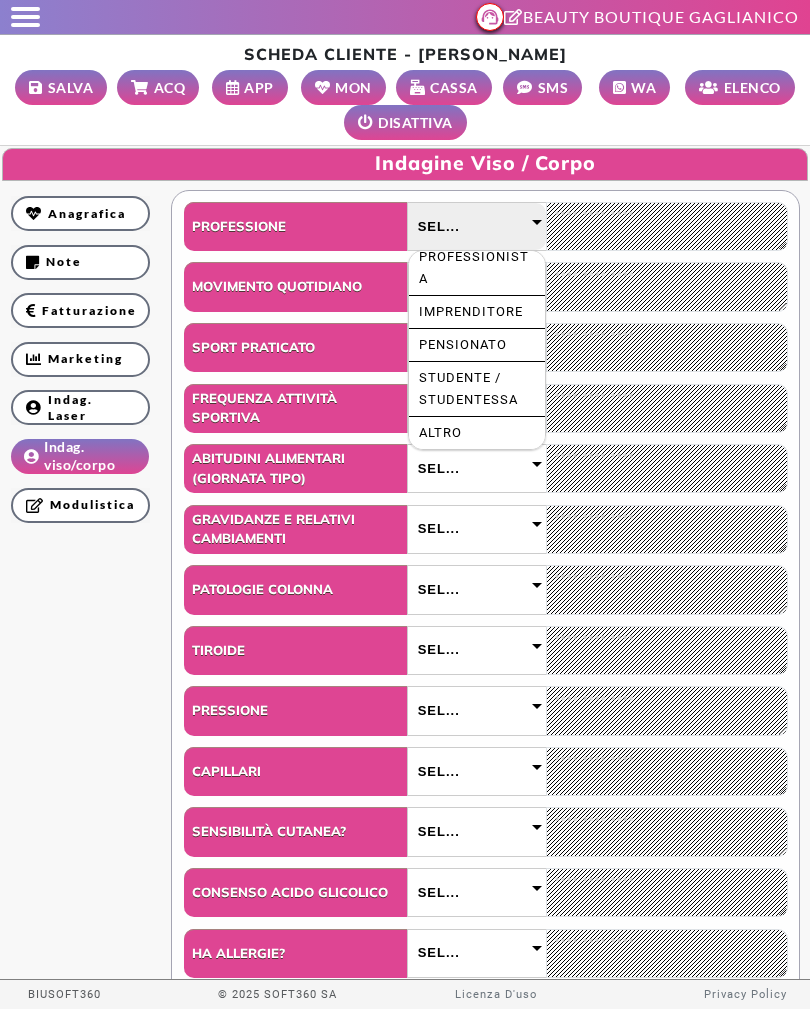 scroll, scrollTop: 131, scrollLeft: 0, axis: vertical 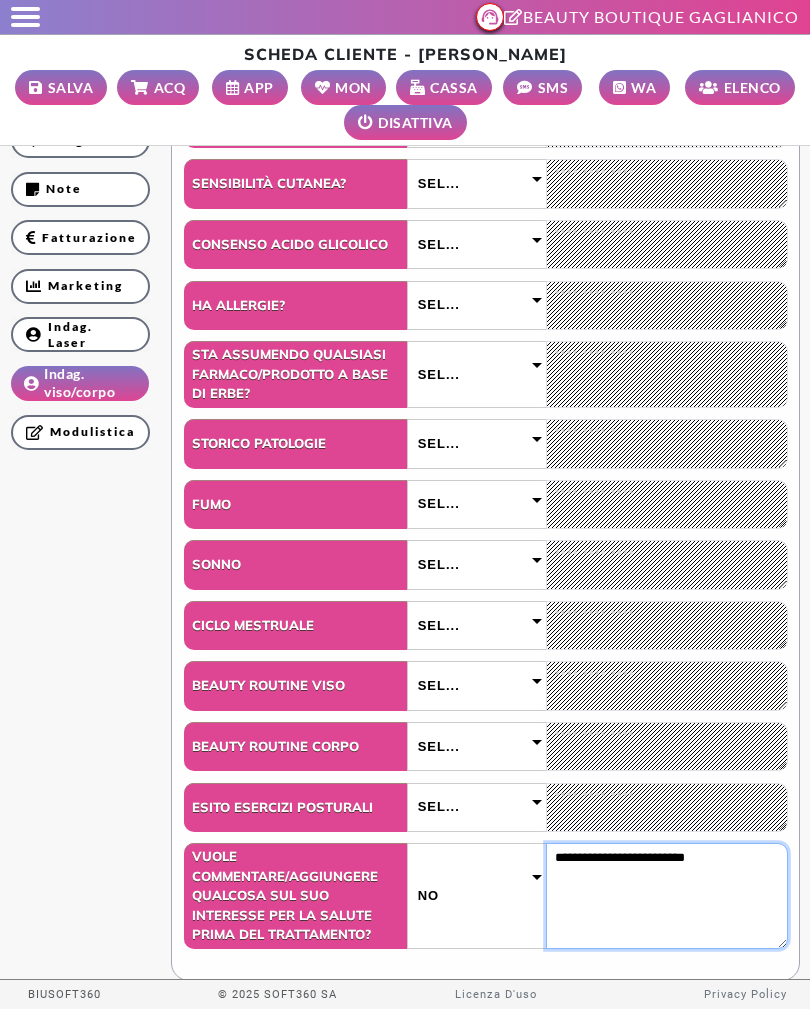 click on "**********" at bounding box center (667, 896) 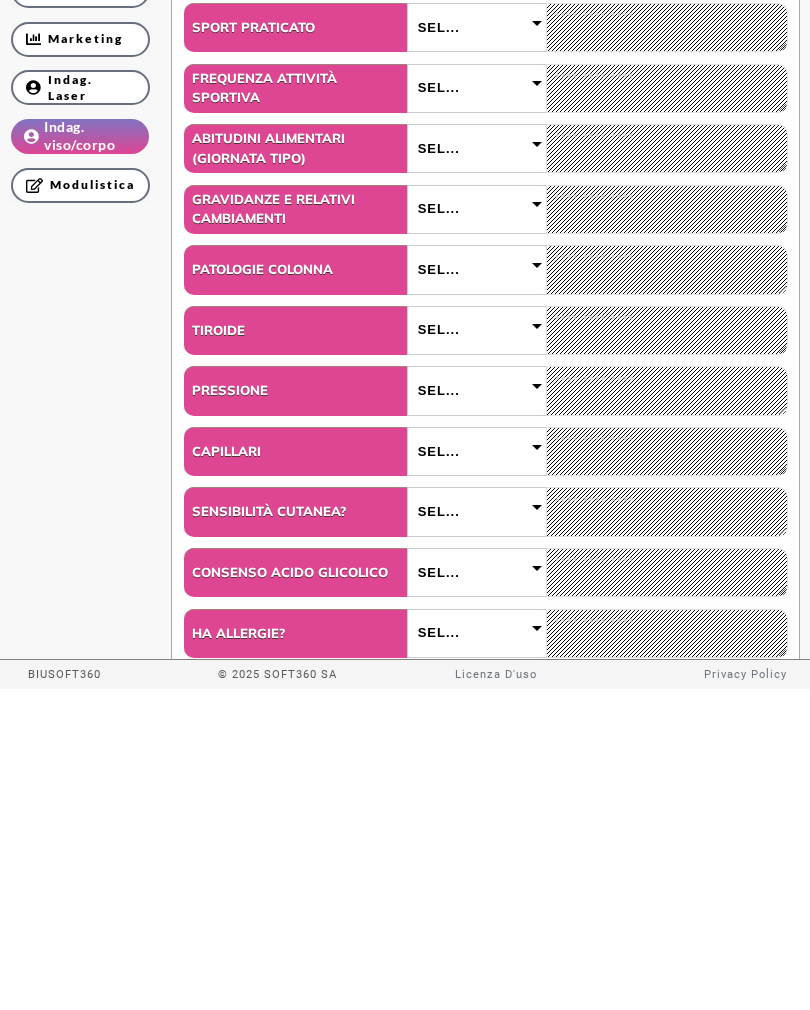 scroll, scrollTop: 0, scrollLeft: 0, axis: both 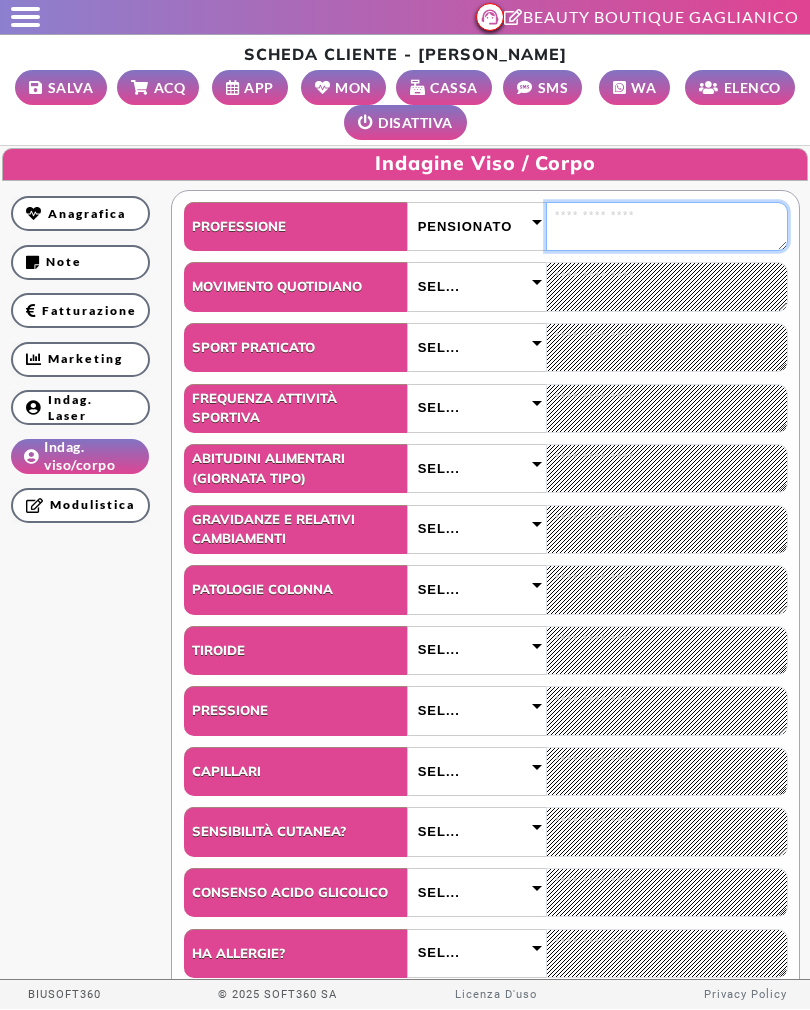 click at bounding box center [667, 226] 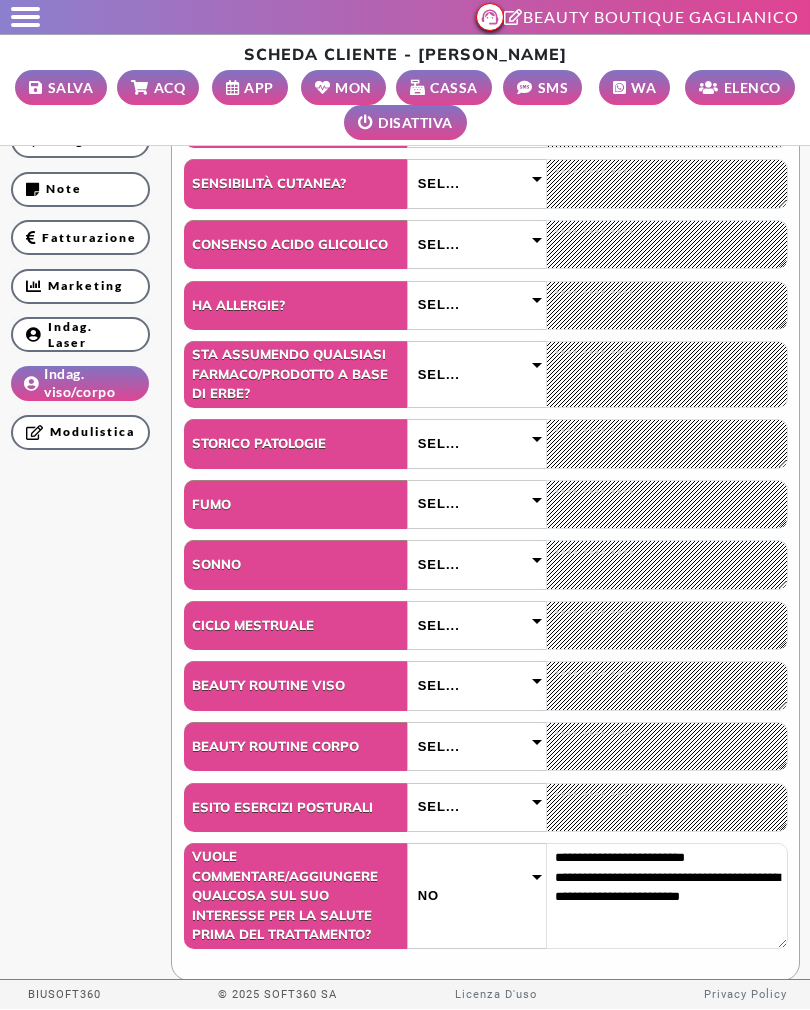 scroll, scrollTop: 648, scrollLeft: 0, axis: vertical 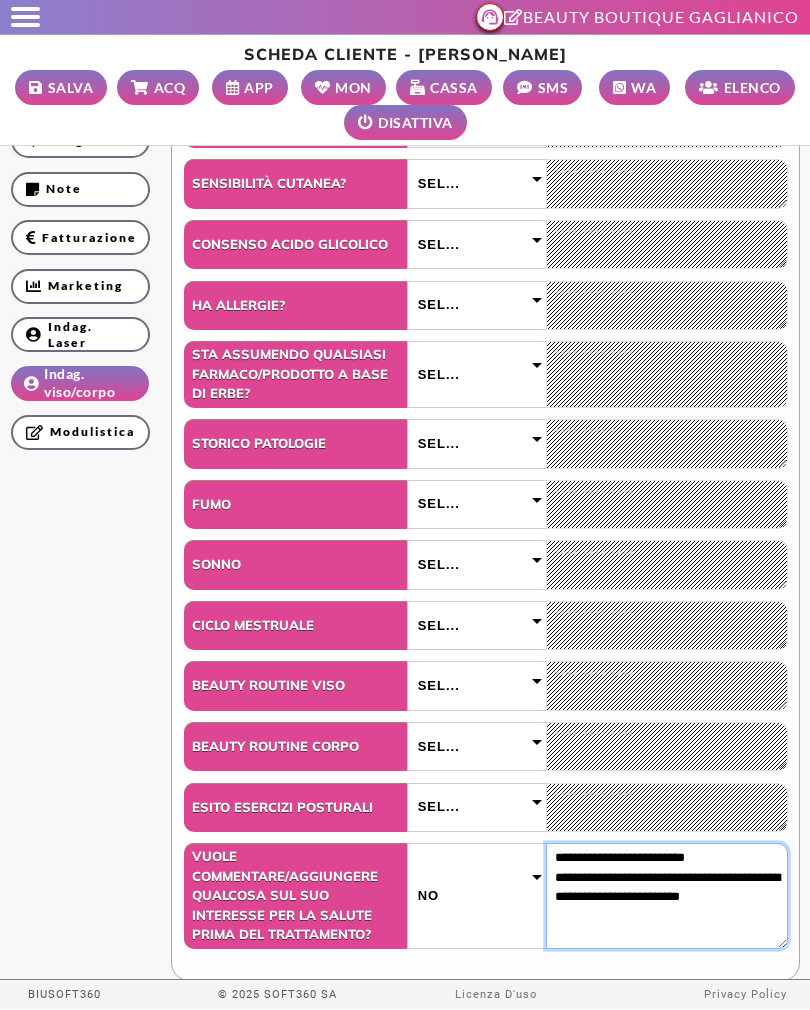click on "**********" at bounding box center (667, 896) 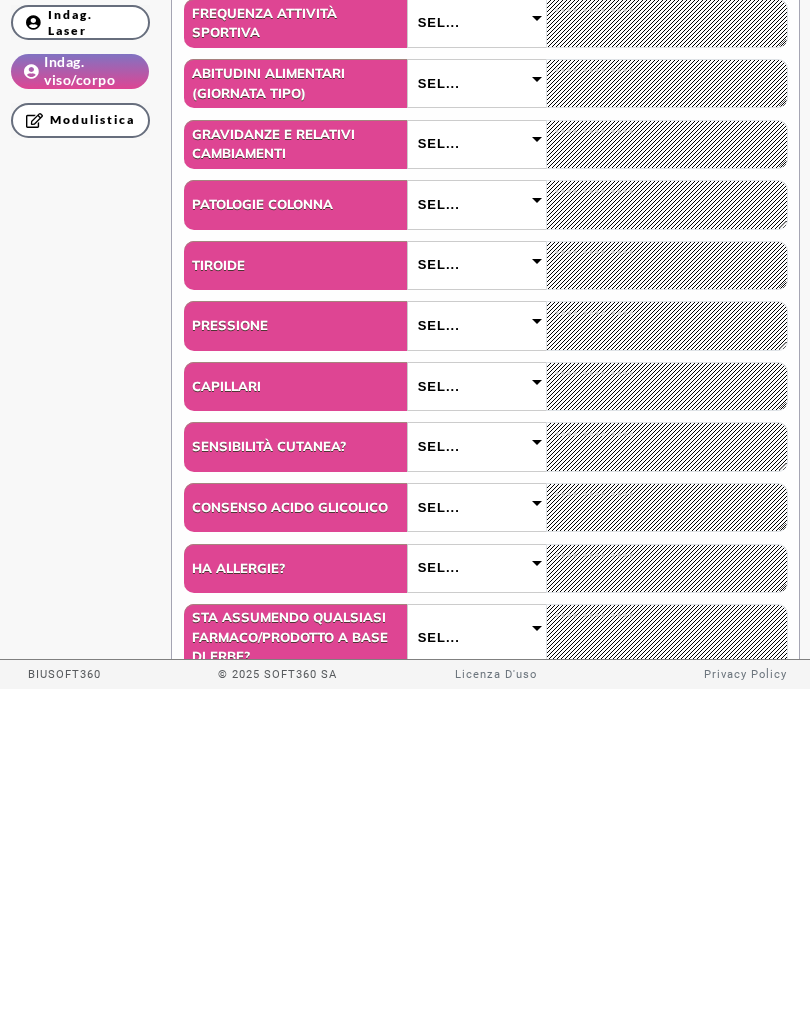 scroll, scrollTop: 71, scrollLeft: 0, axis: vertical 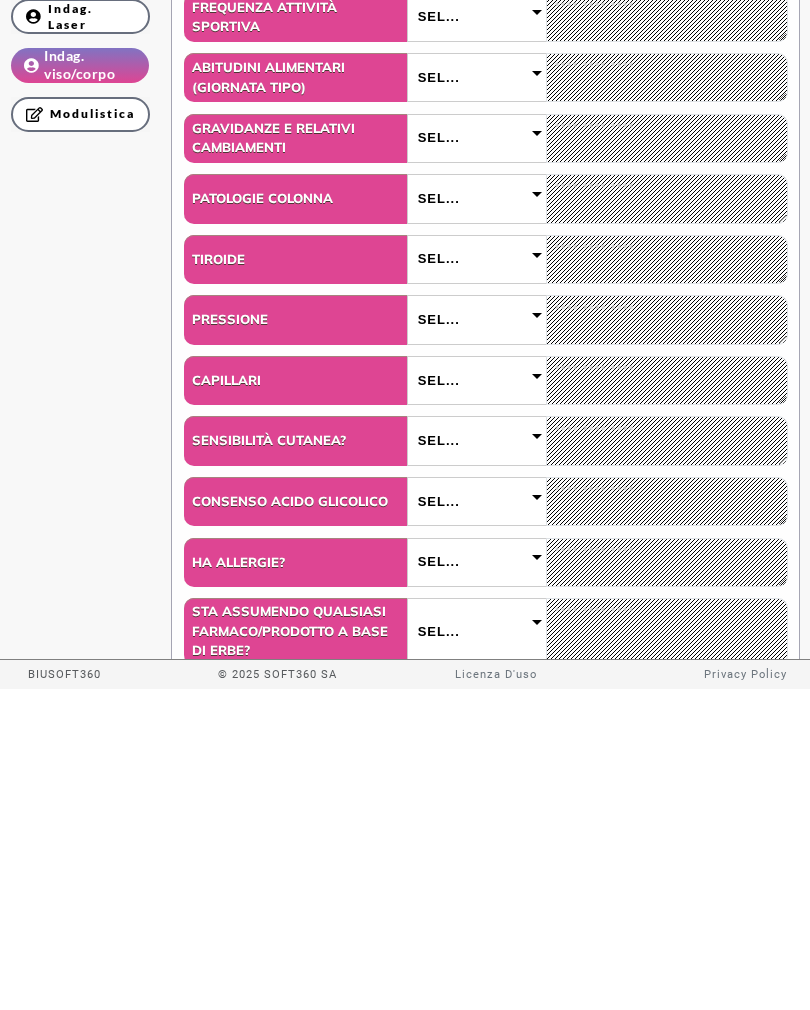 type on "**********" 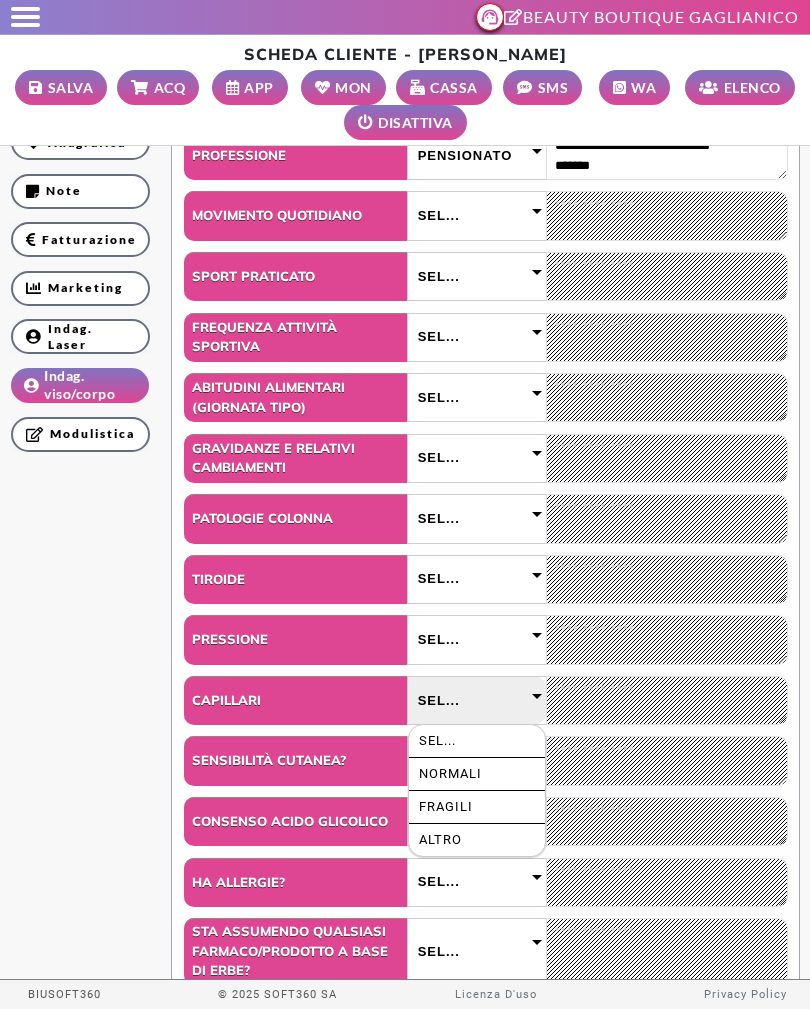 click on "Fragili" at bounding box center [477, 807] 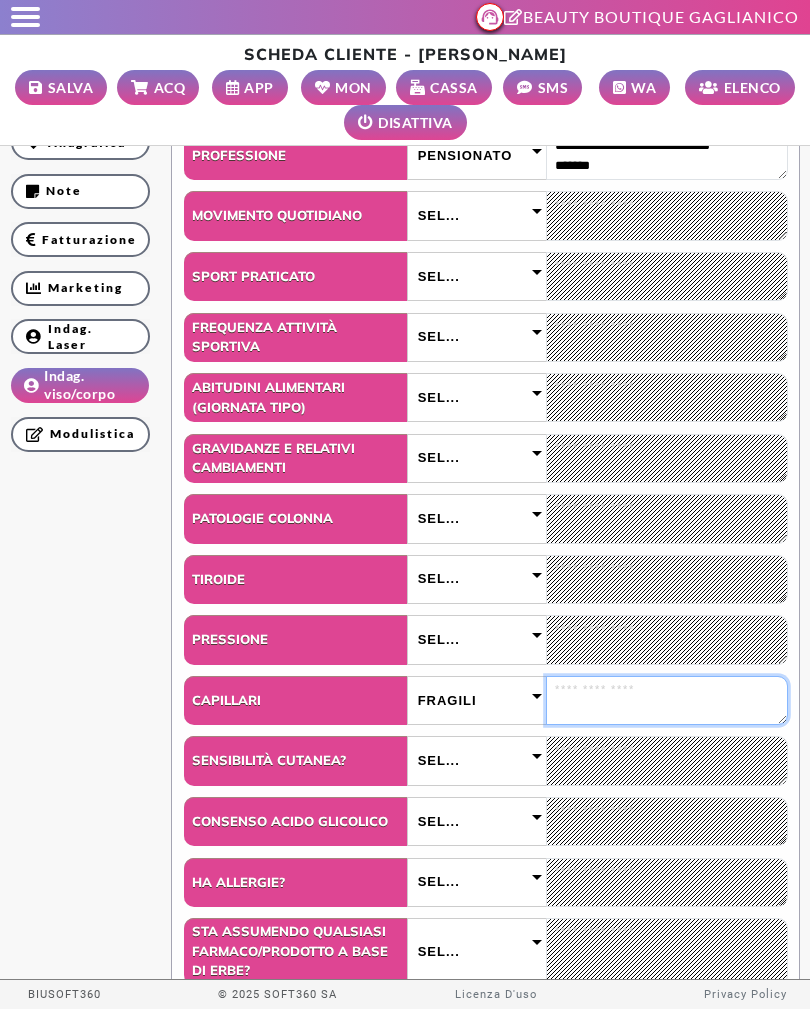 click at bounding box center [667, 700] 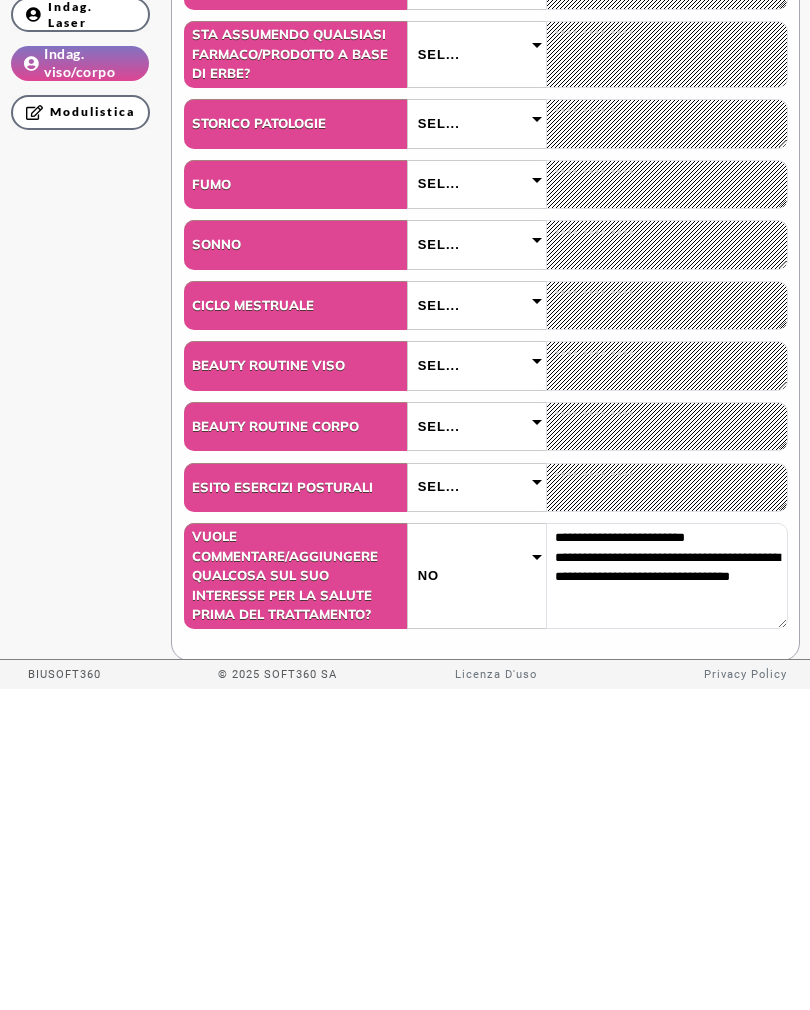 scroll, scrollTop: 648, scrollLeft: 0, axis: vertical 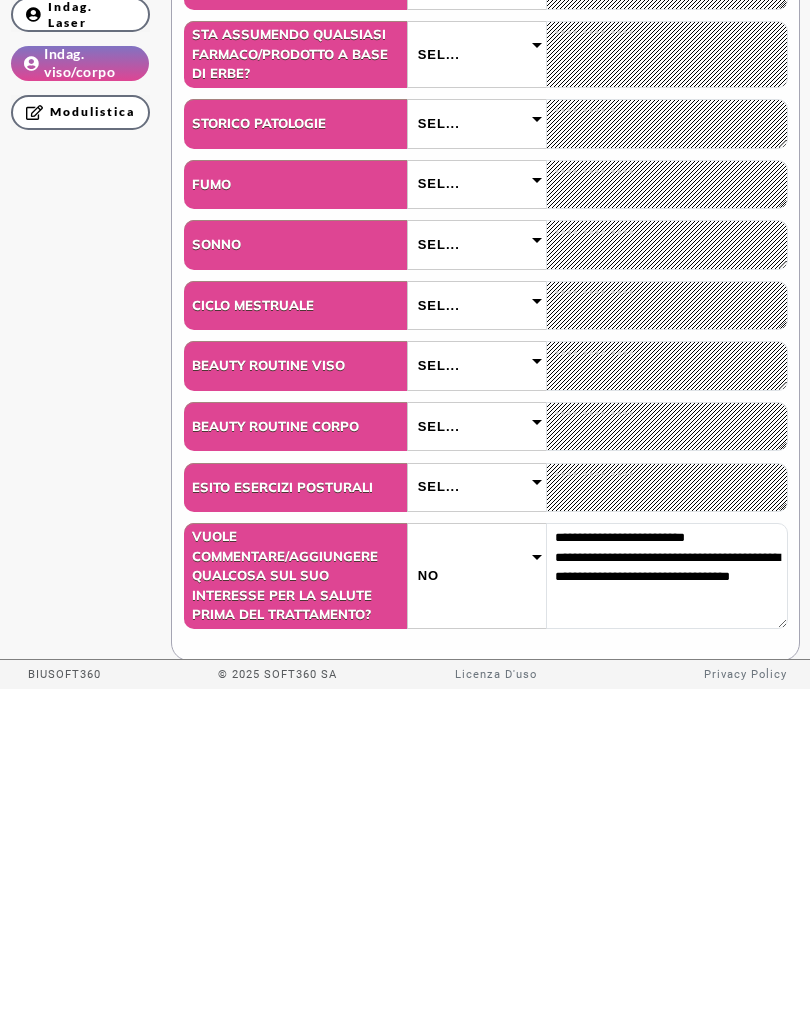 type on "**********" 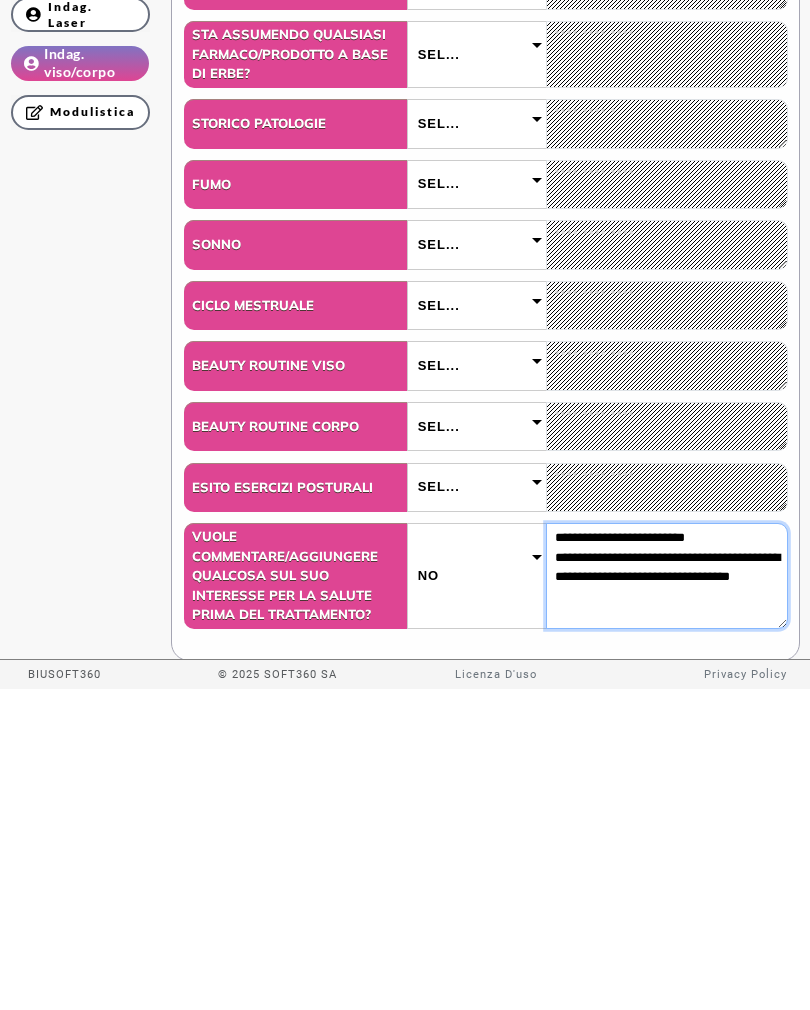 click on "**********" at bounding box center [667, 896] 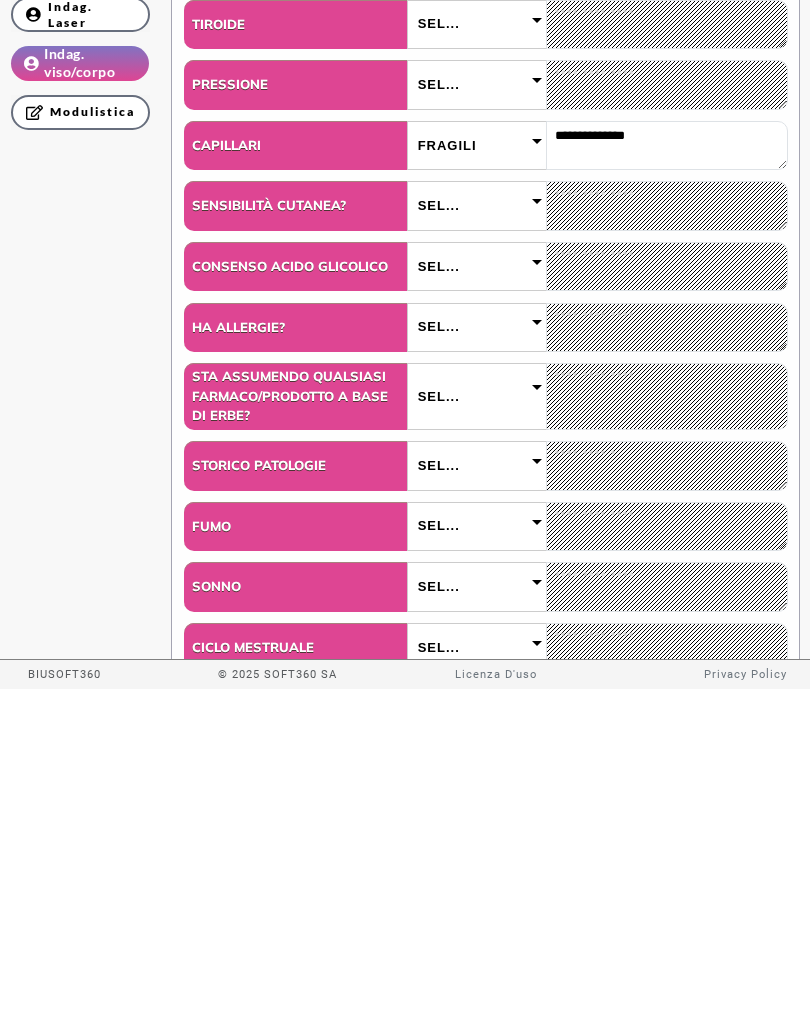 scroll, scrollTop: 307, scrollLeft: 0, axis: vertical 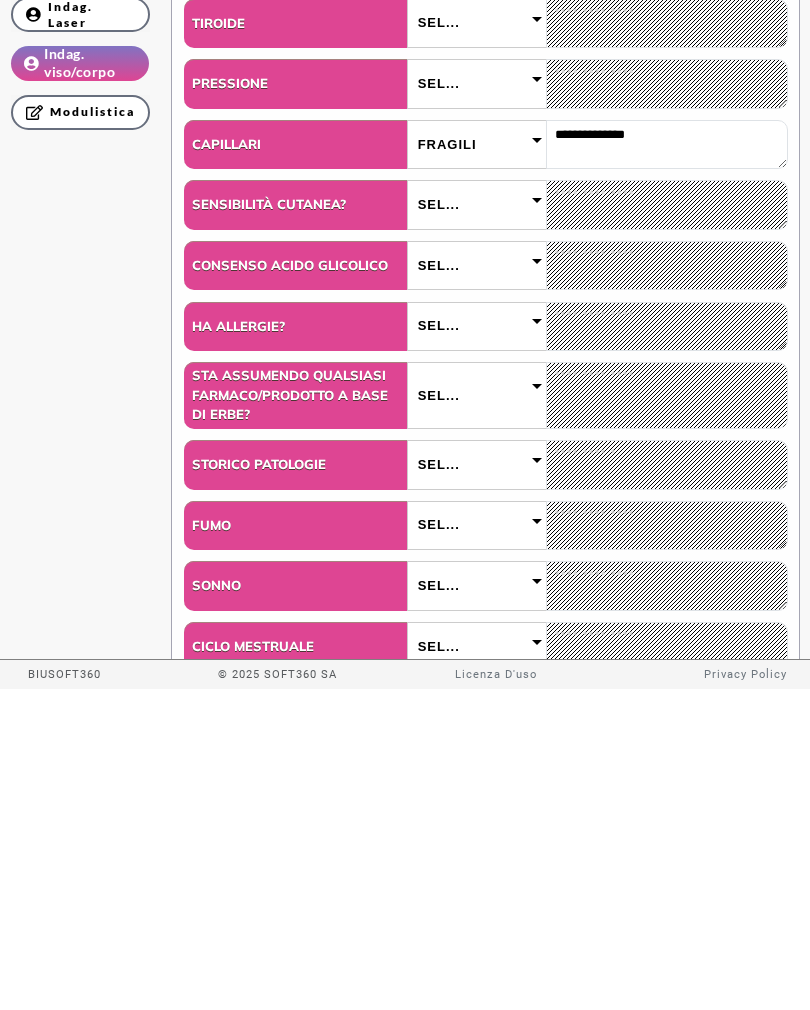 type on "**********" 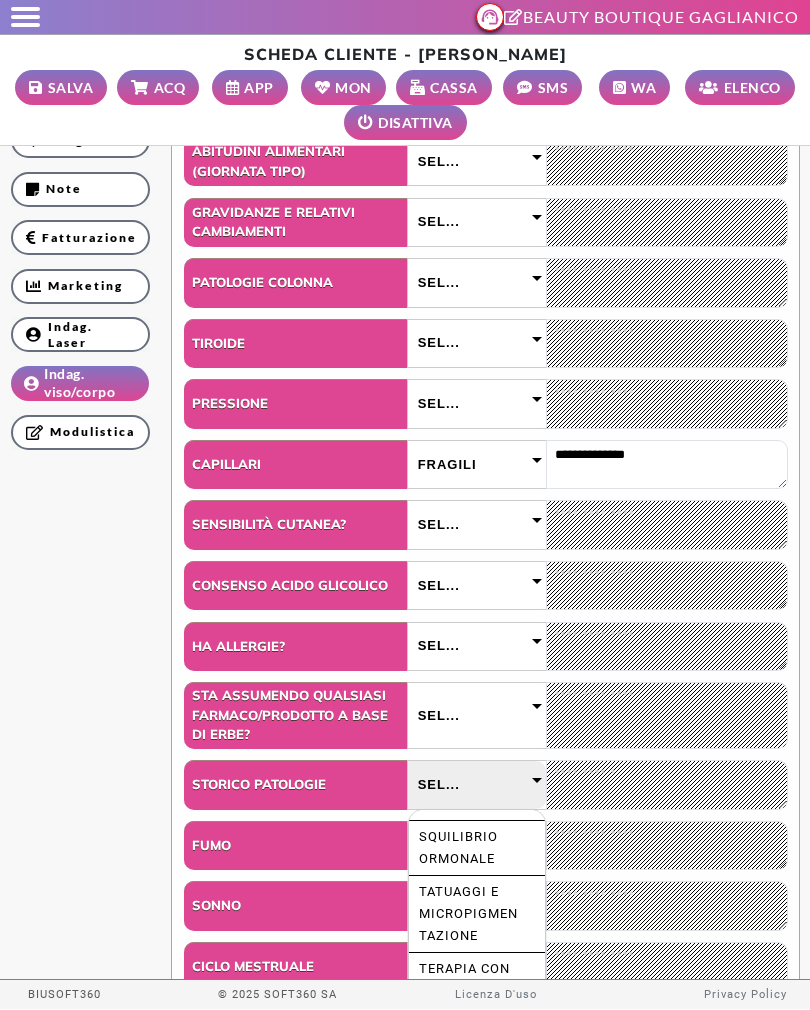 scroll, scrollTop: 1209, scrollLeft: 0, axis: vertical 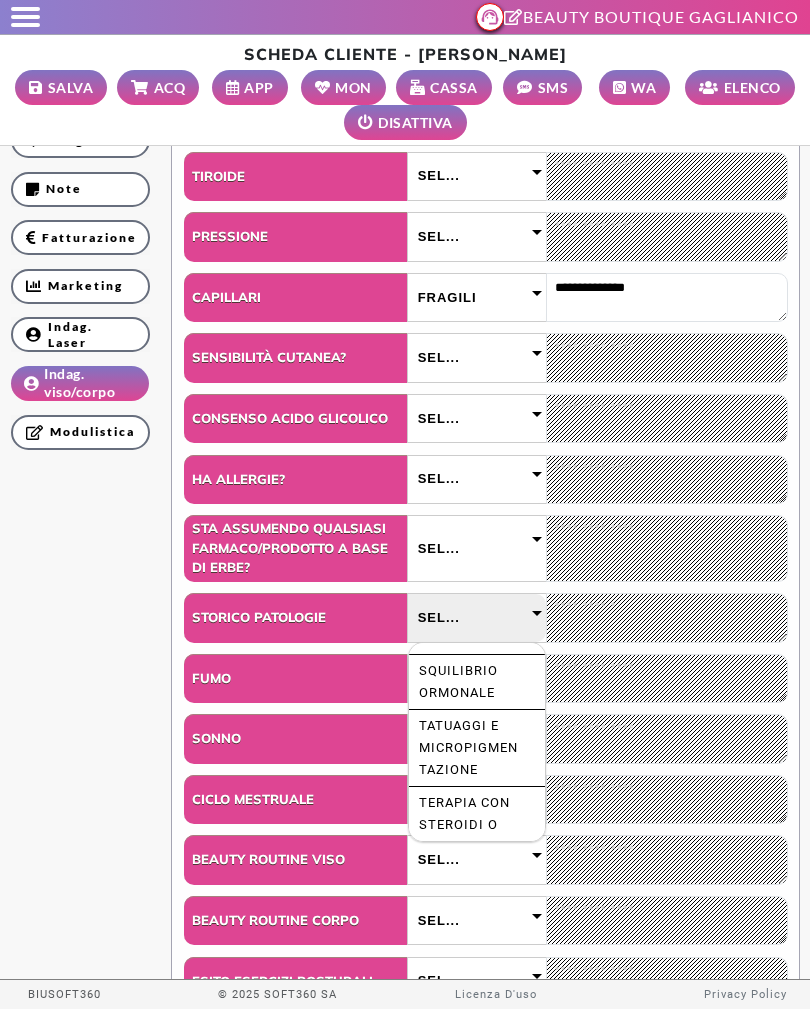 click on "Altro" at bounding box center [477, 913] 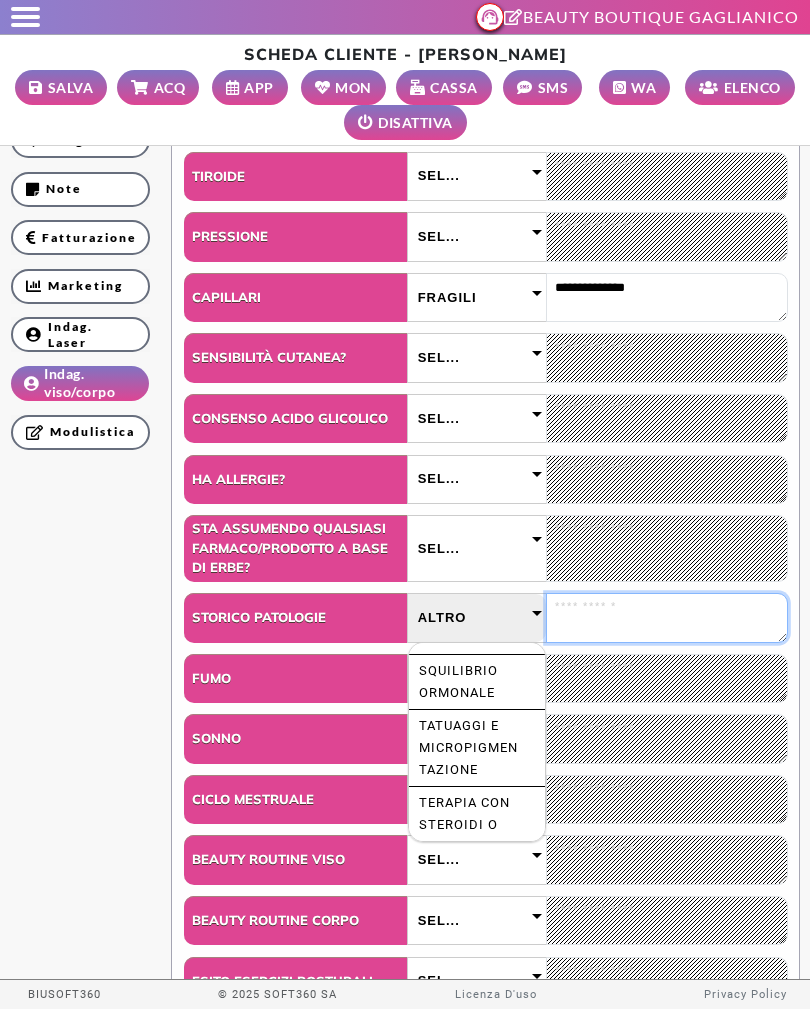 click at bounding box center [667, 617] 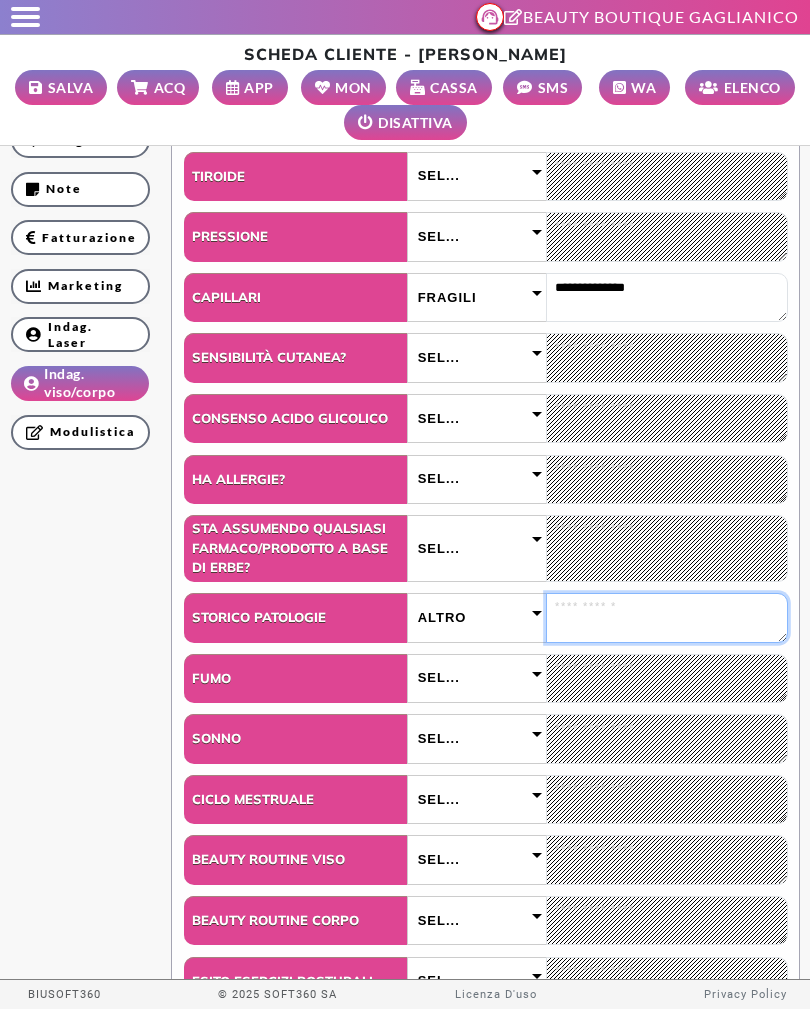 type on "*" 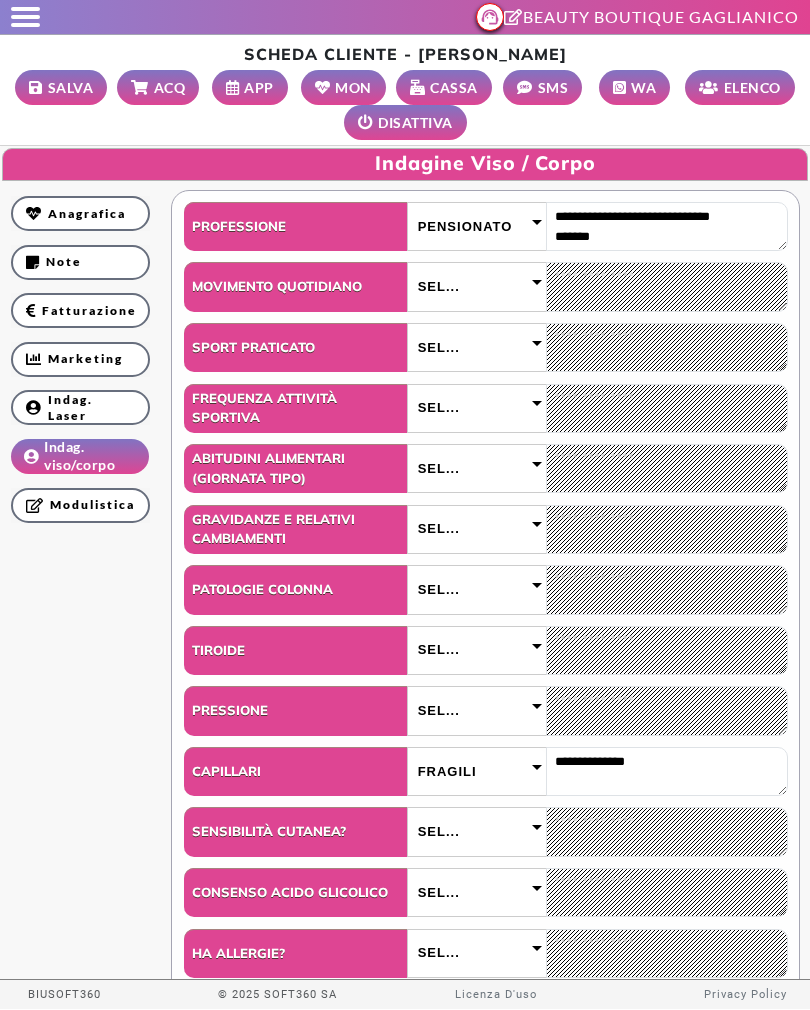 scroll, scrollTop: 0, scrollLeft: 0, axis: both 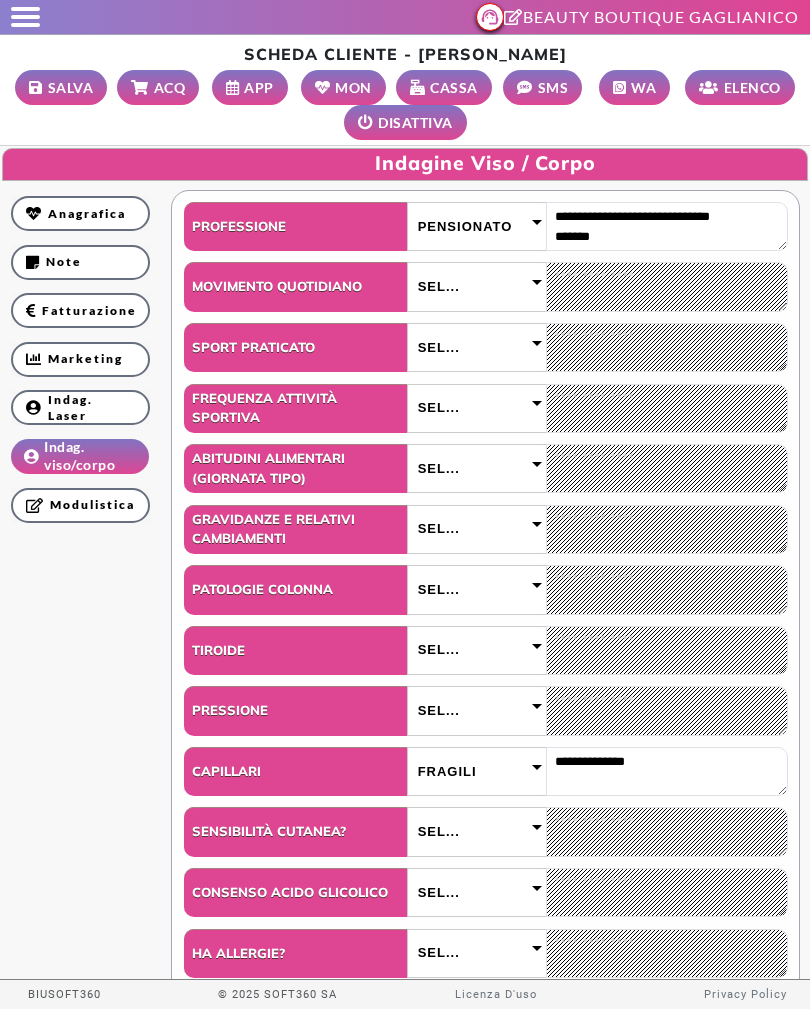 type on "**********" 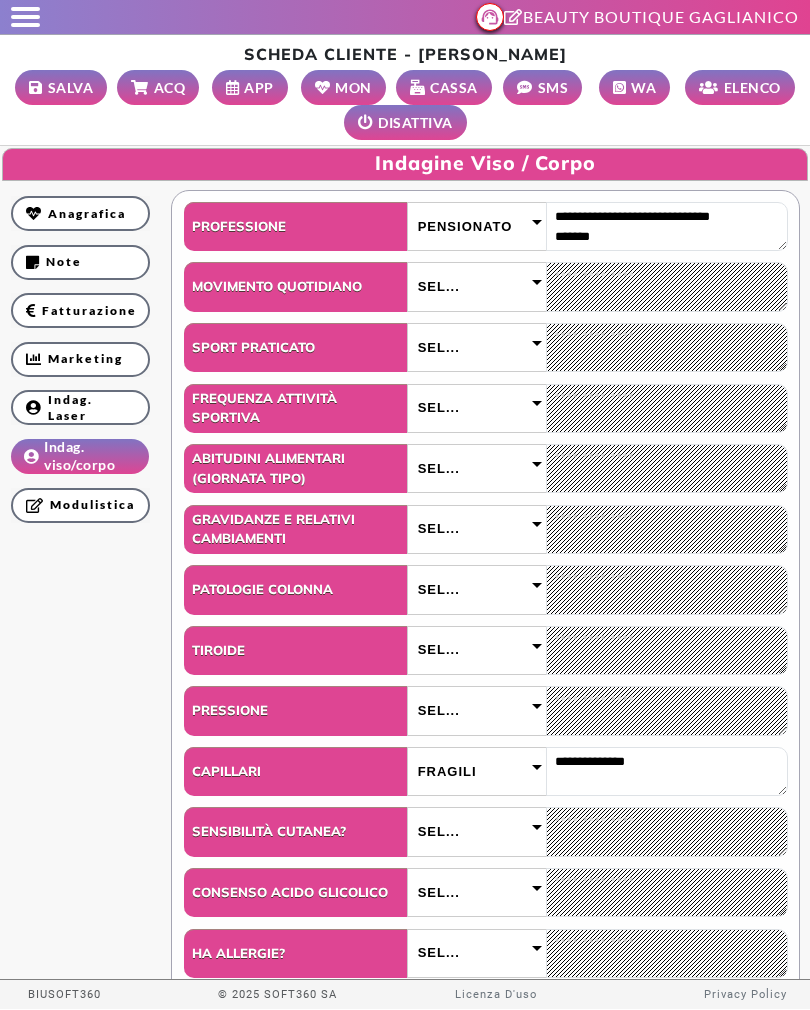 click on "SEL..." at bounding box center [477, 347] 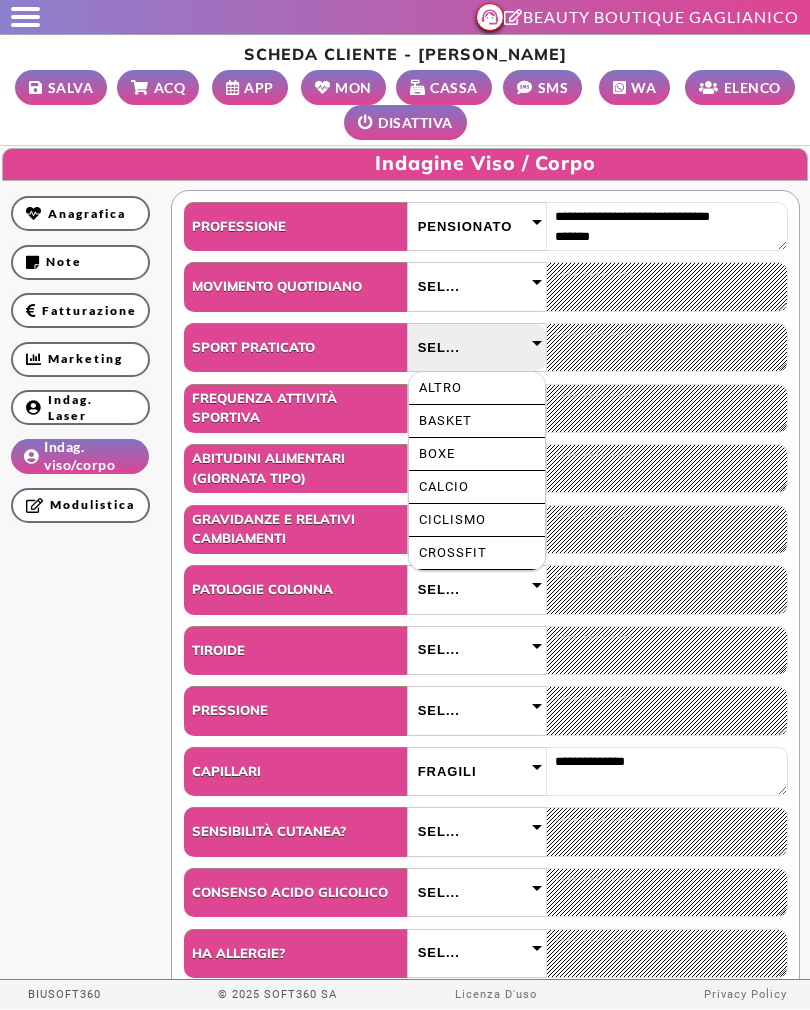 click at bounding box center [469, 387] 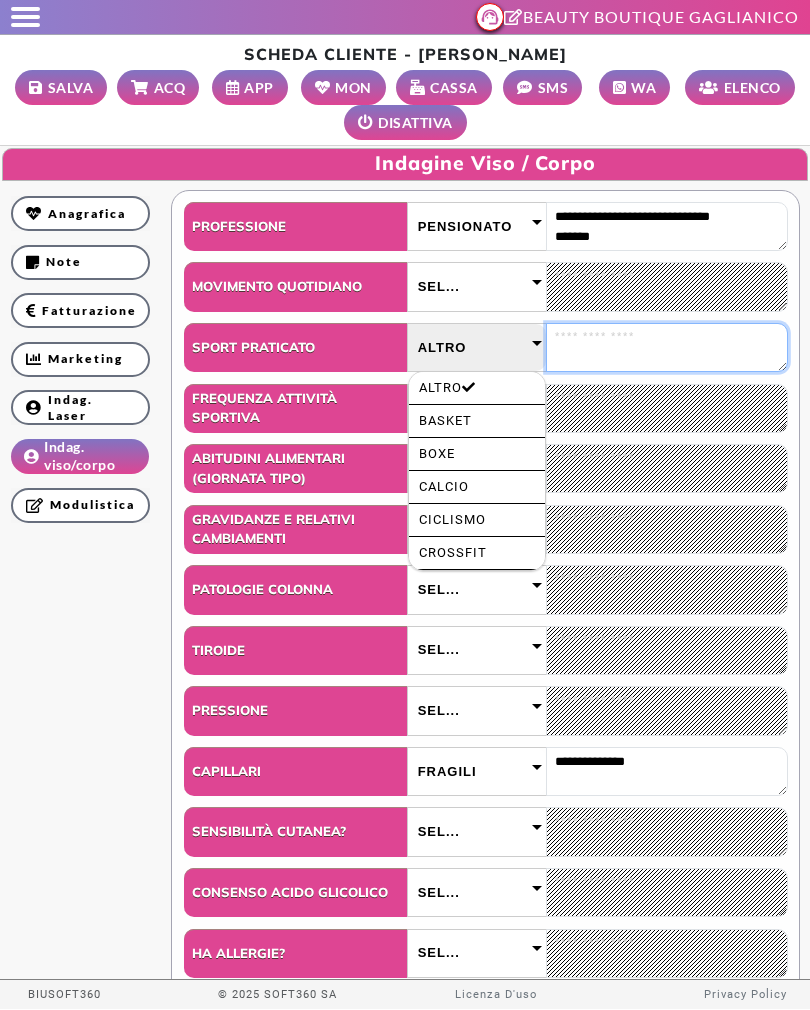click at bounding box center [667, 347] 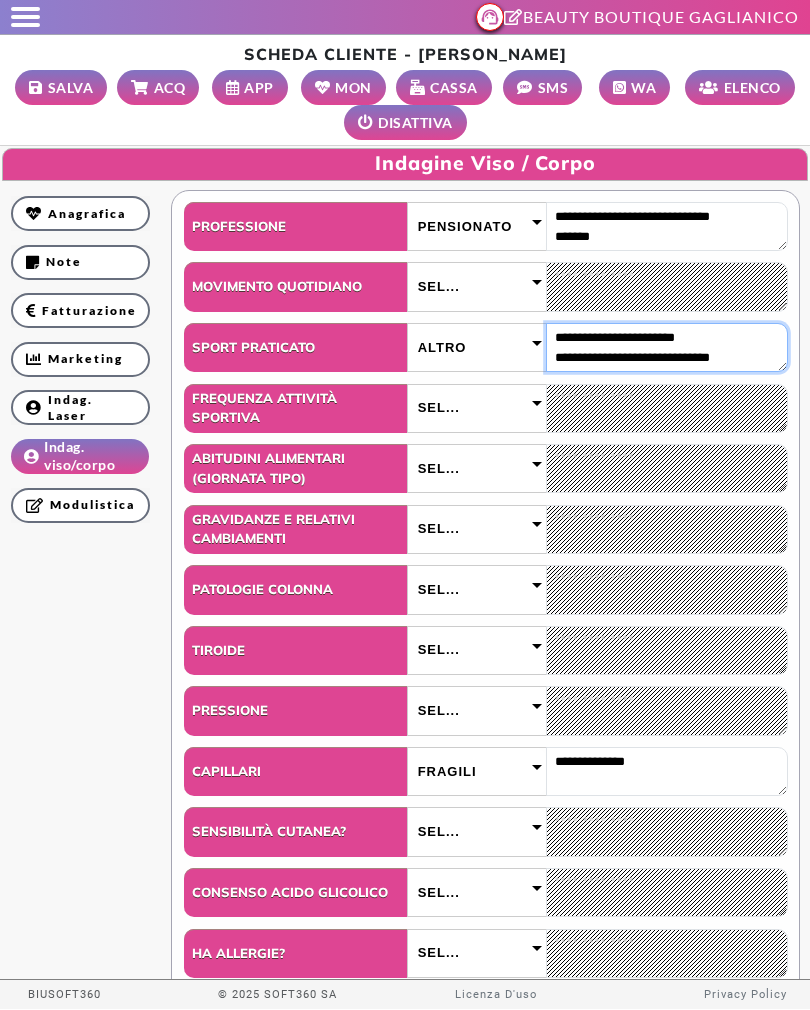 click on "**********" at bounding box center (667, 347) 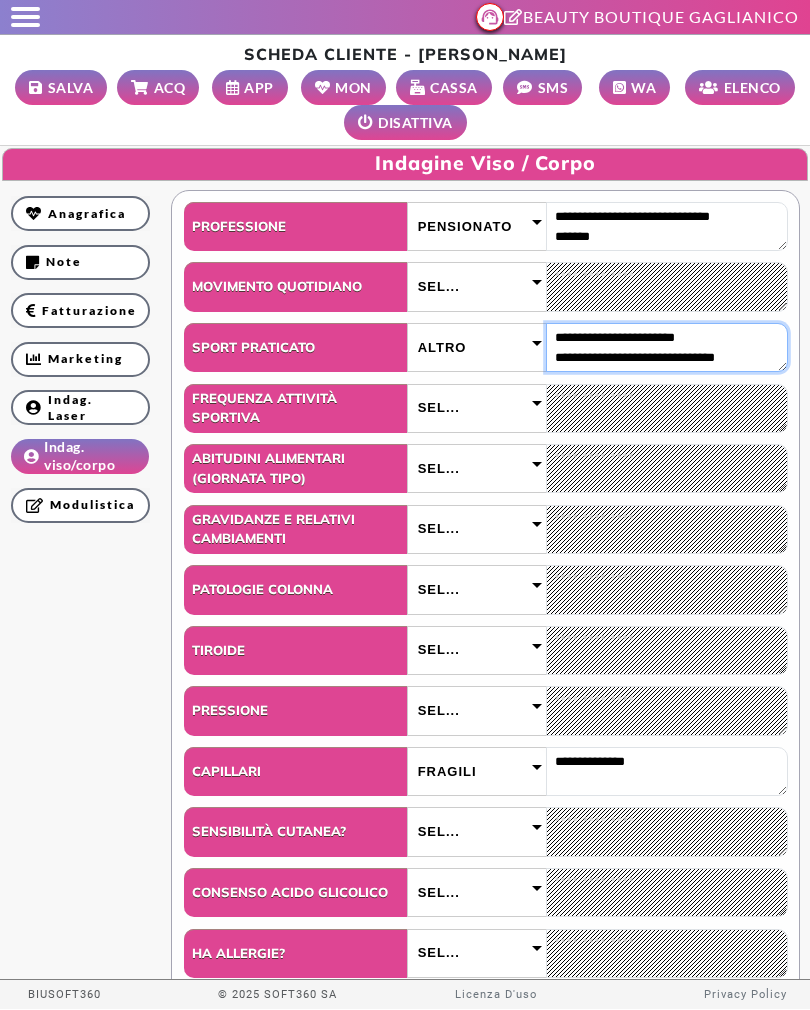 type on "**********" 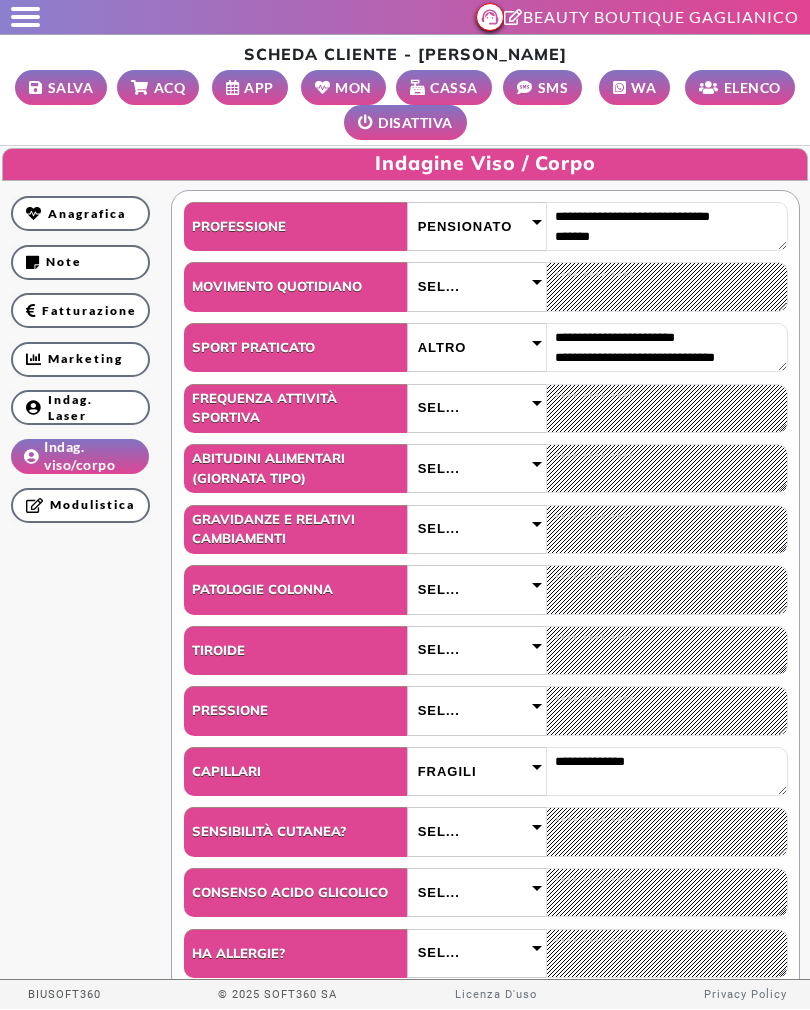 click on "Sel..." at bounding box center (477, 286) 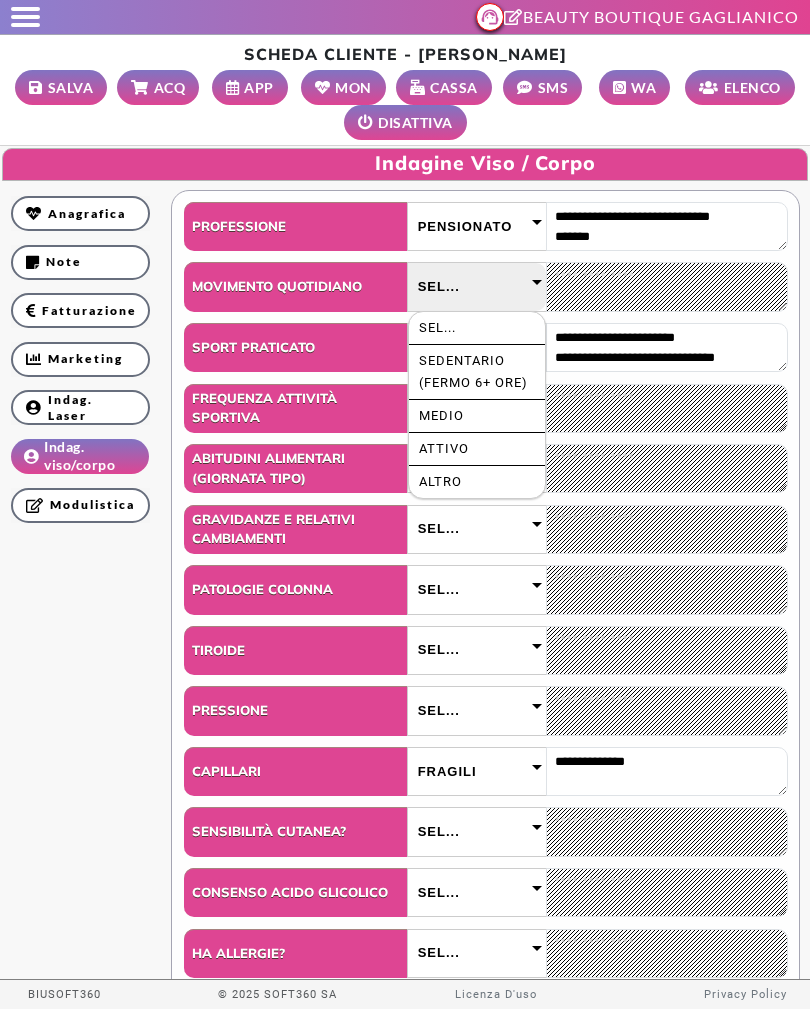 click on "Attivo" at bounding box center (477, 449) 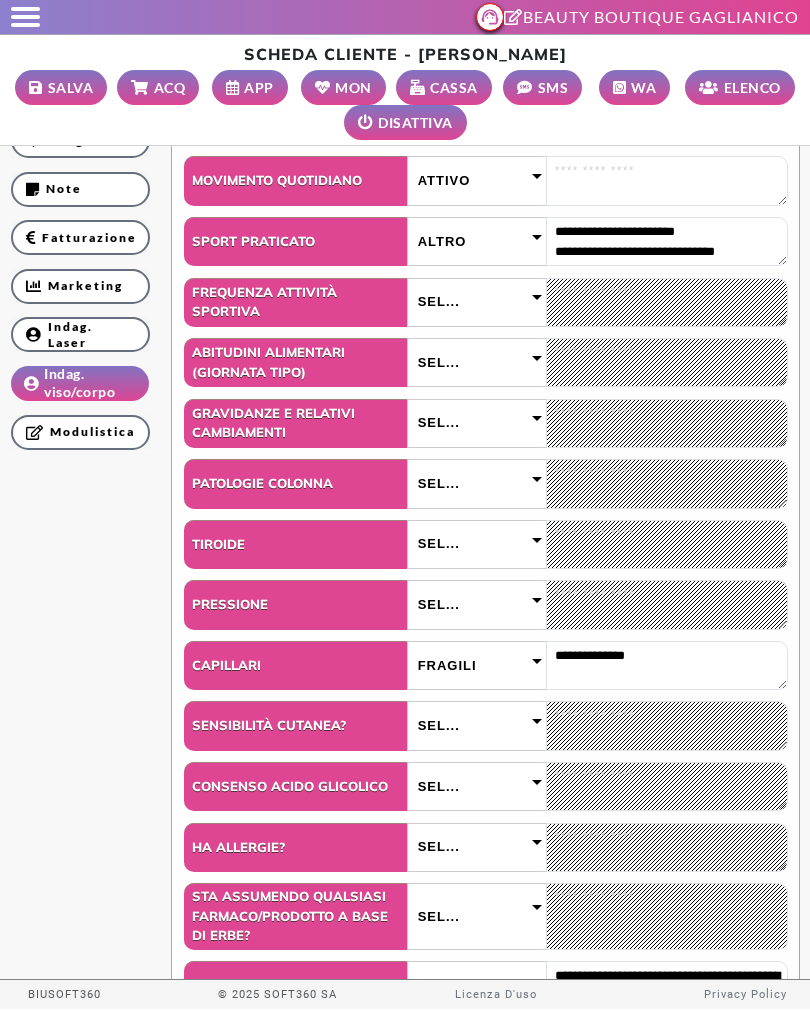 scroll, scrollTop: 108, scrollLeft: 0, axis: vertical 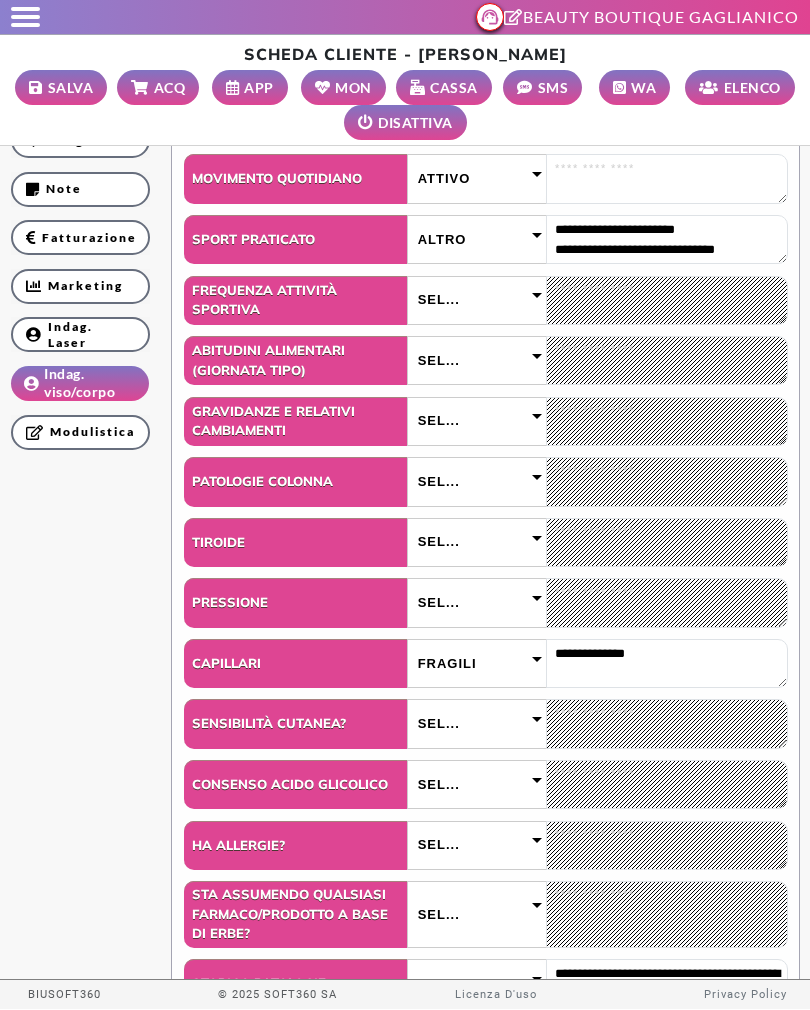 click on "Sel..." at bounding box center [477, 360] 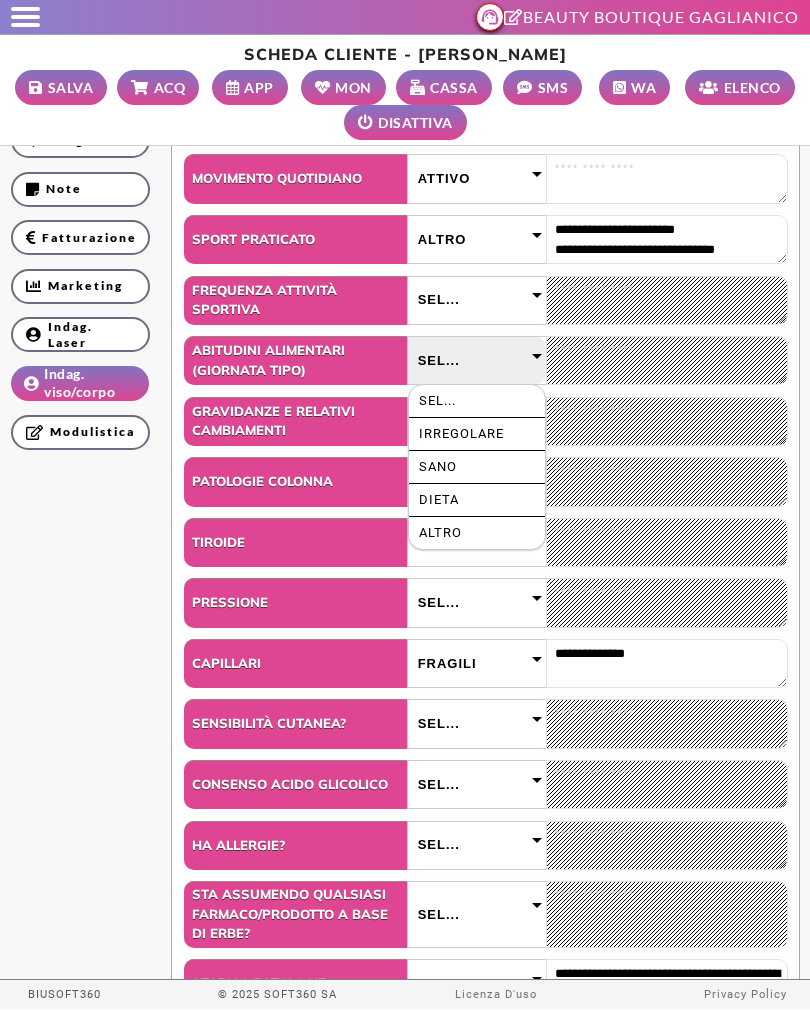 click on "Altro" at bounding box center (477, 533) 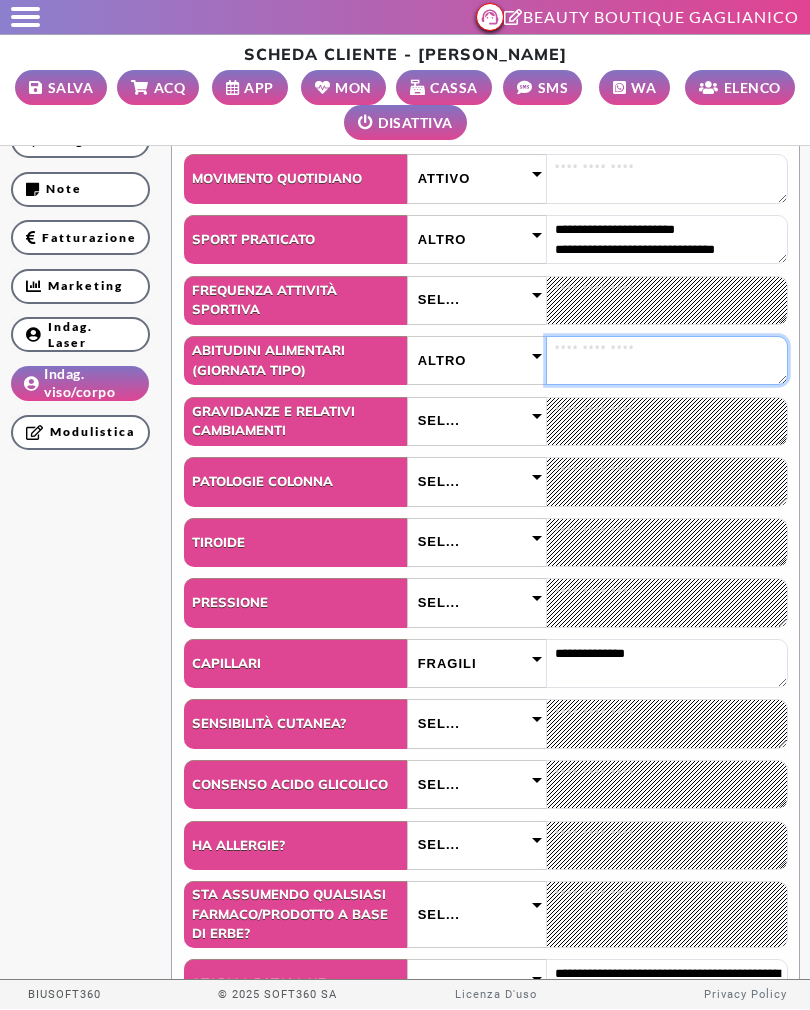click at bounding box center (667, 360) 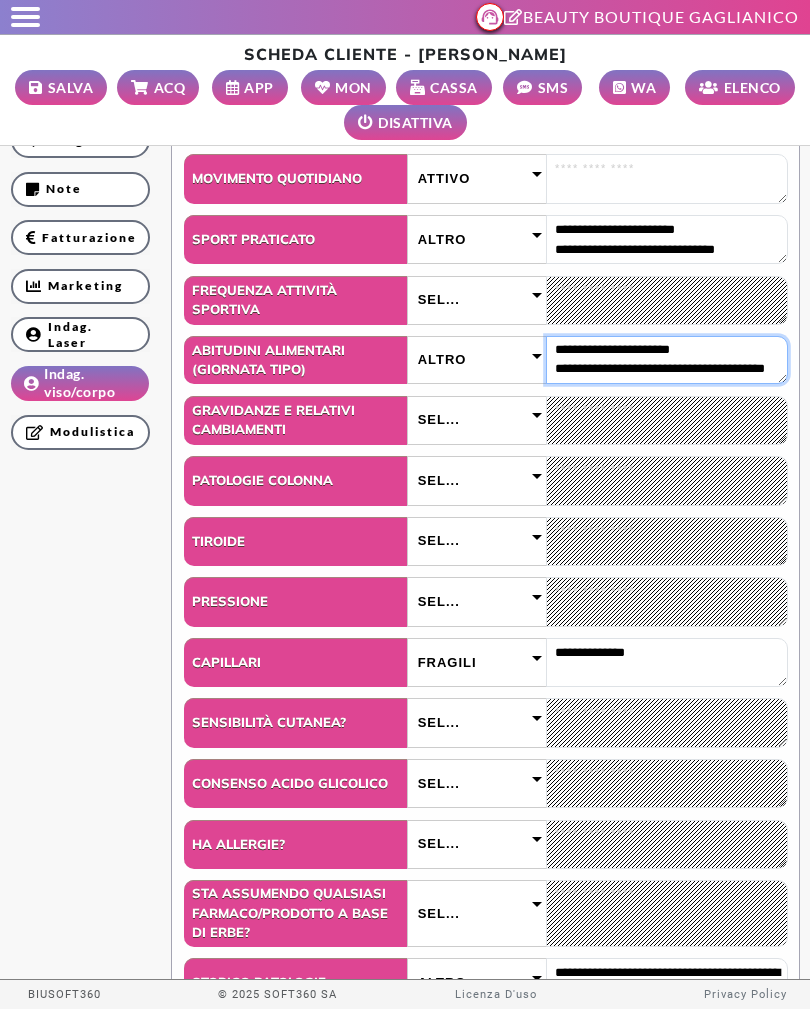 scroll, scrollTop: 184, scrollLeft: 0, axis: vertical 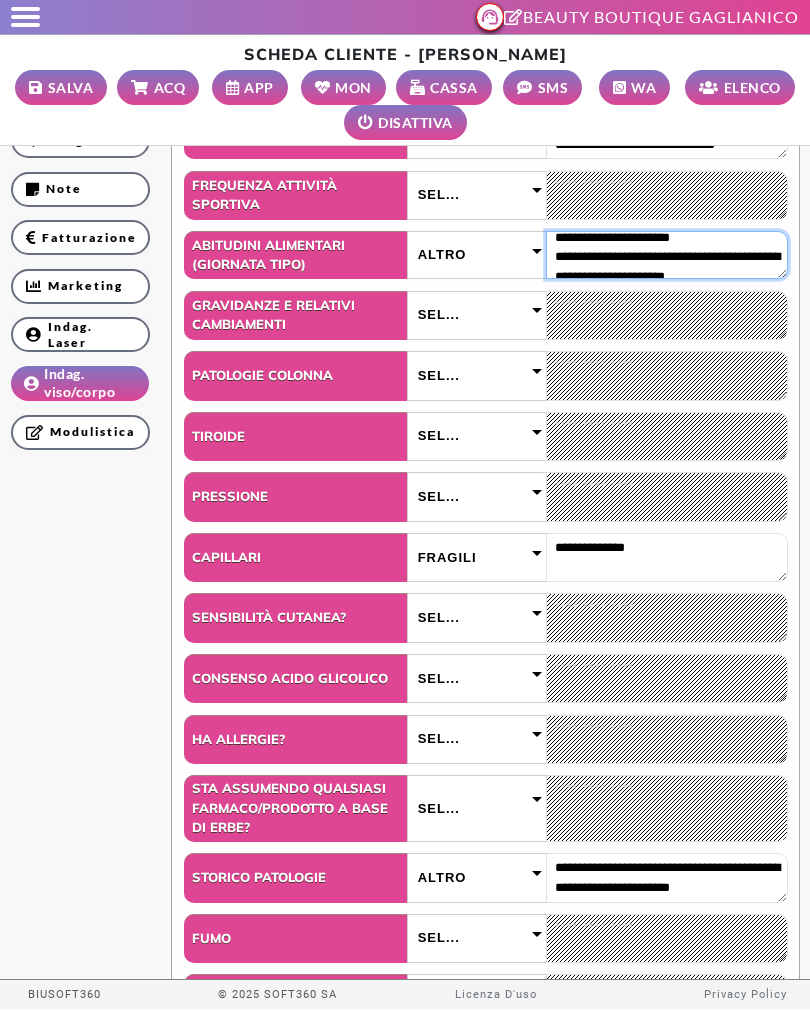 type on "**********" 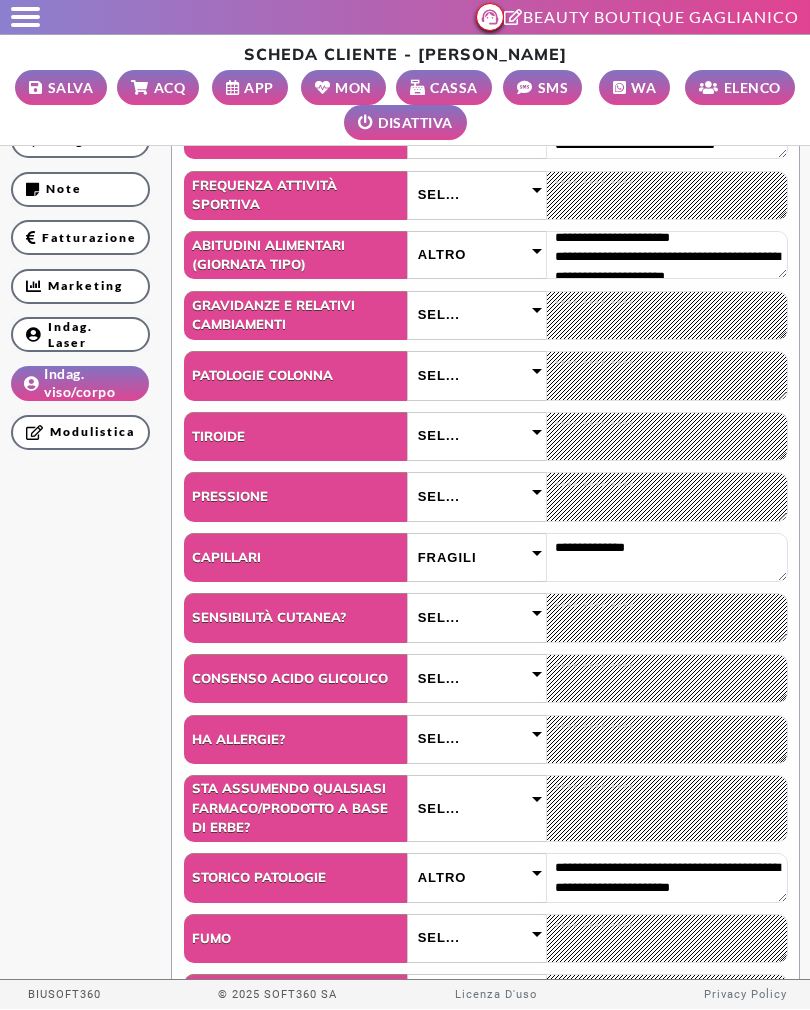 click on "Sel..." at bounding box center [477, 496] 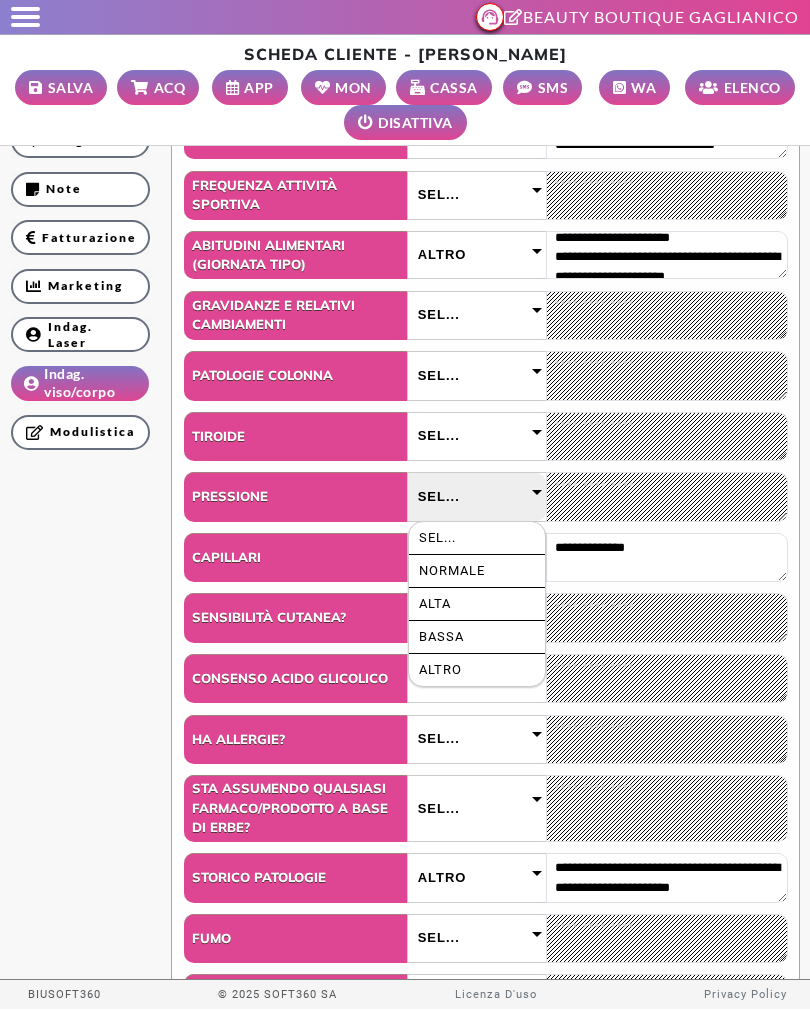 click on "Normale" at bounding box center (477, 571) 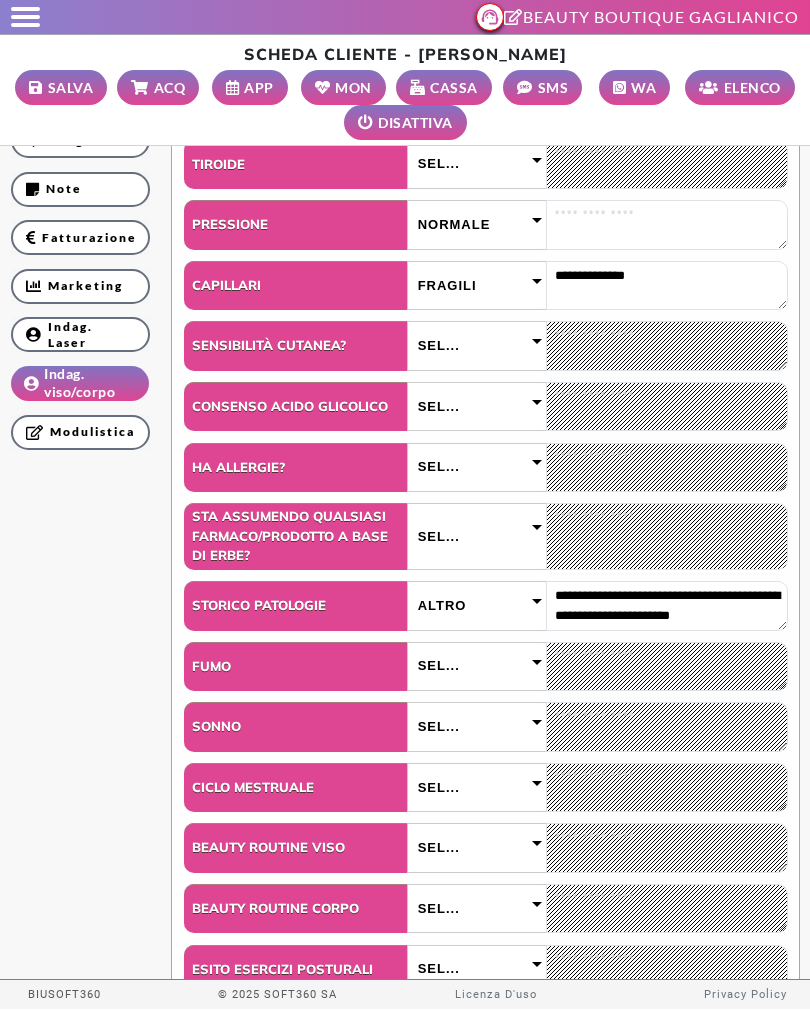 scroll, scrollTop: 489, scrollLeft: 0, axis: vertical 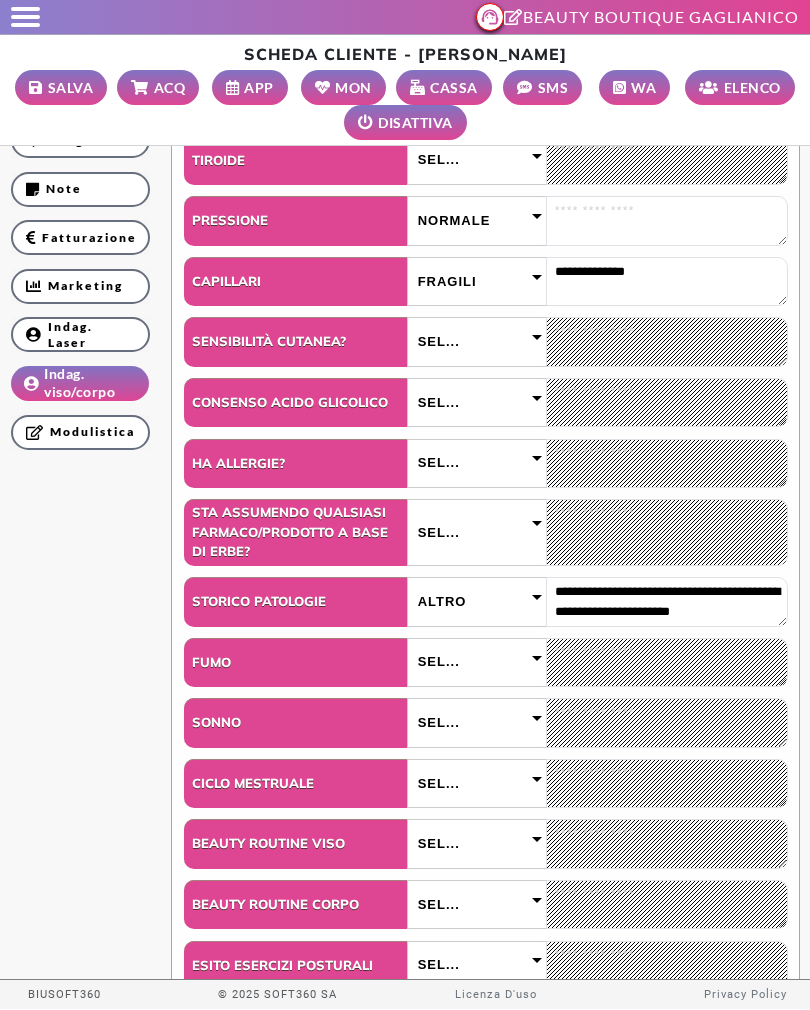 click on "Sel..." at bounding box center (477, 532) 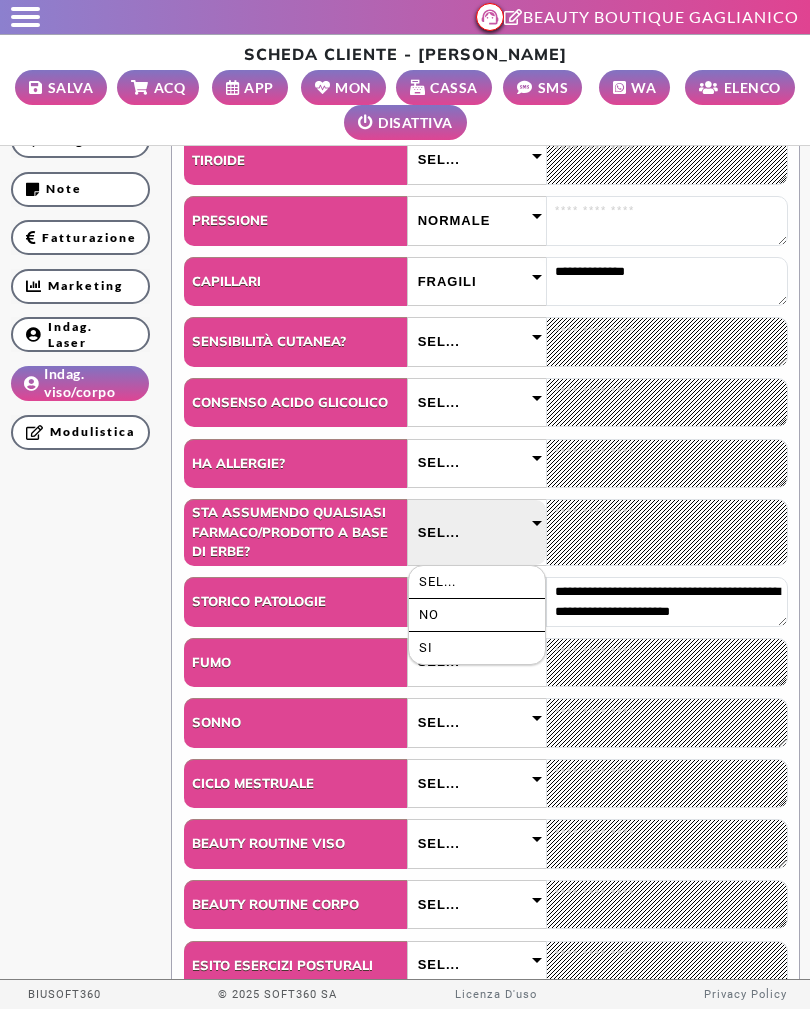 click on "SI" at bounding box center (477, 648) 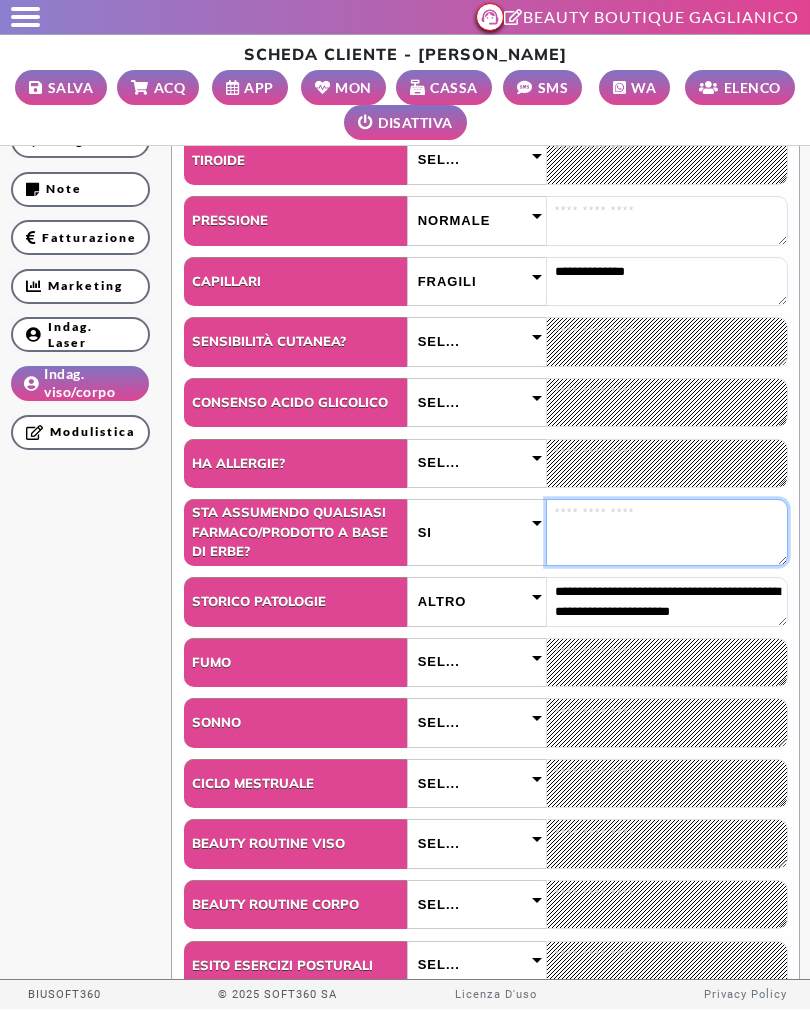 click at bounding box center [667, 532] 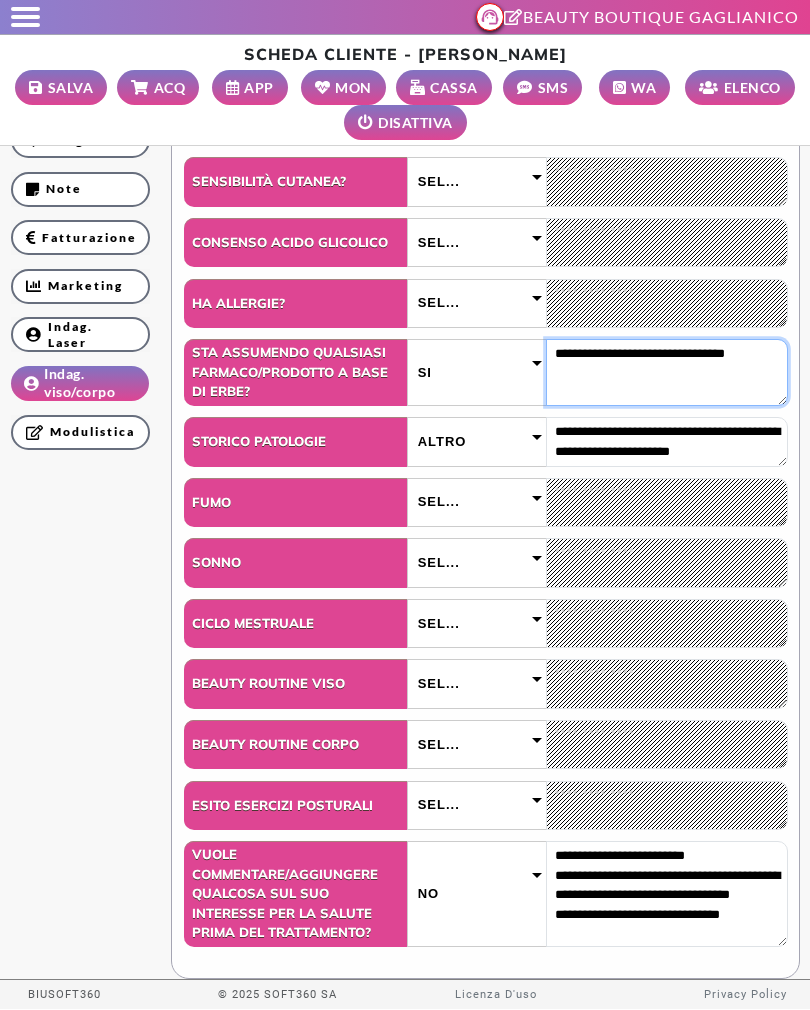 scroll, scrollTop: 648, scrollLeft: 0, axis: vertical 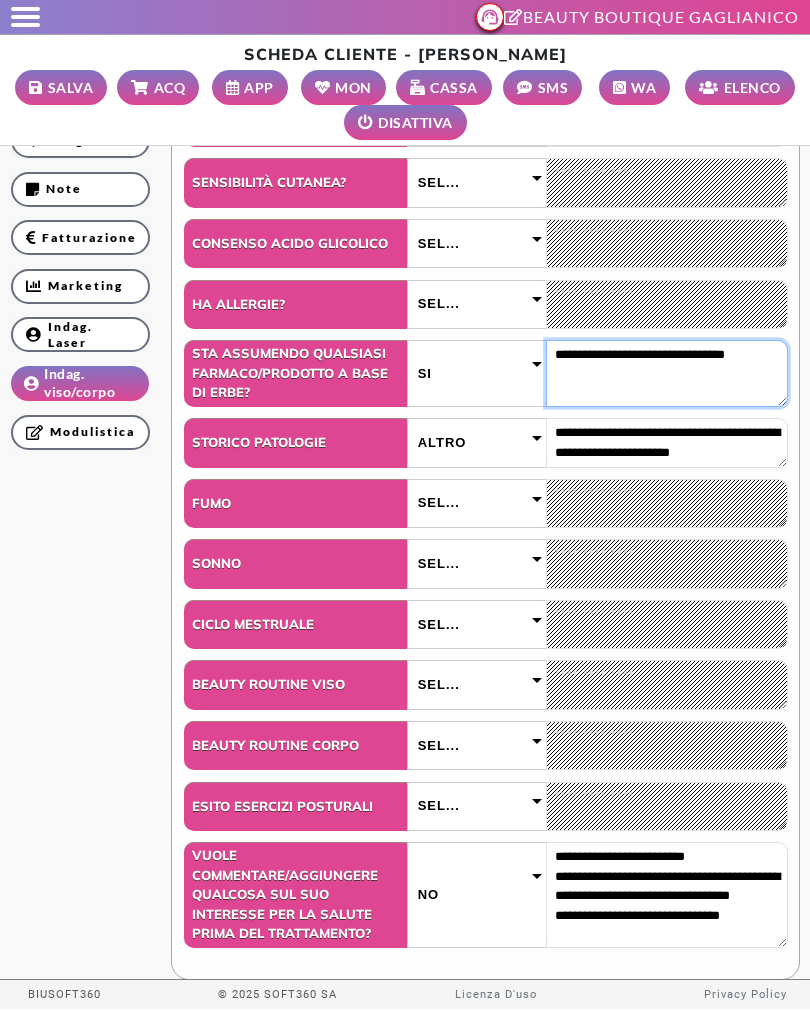 type on "**********" 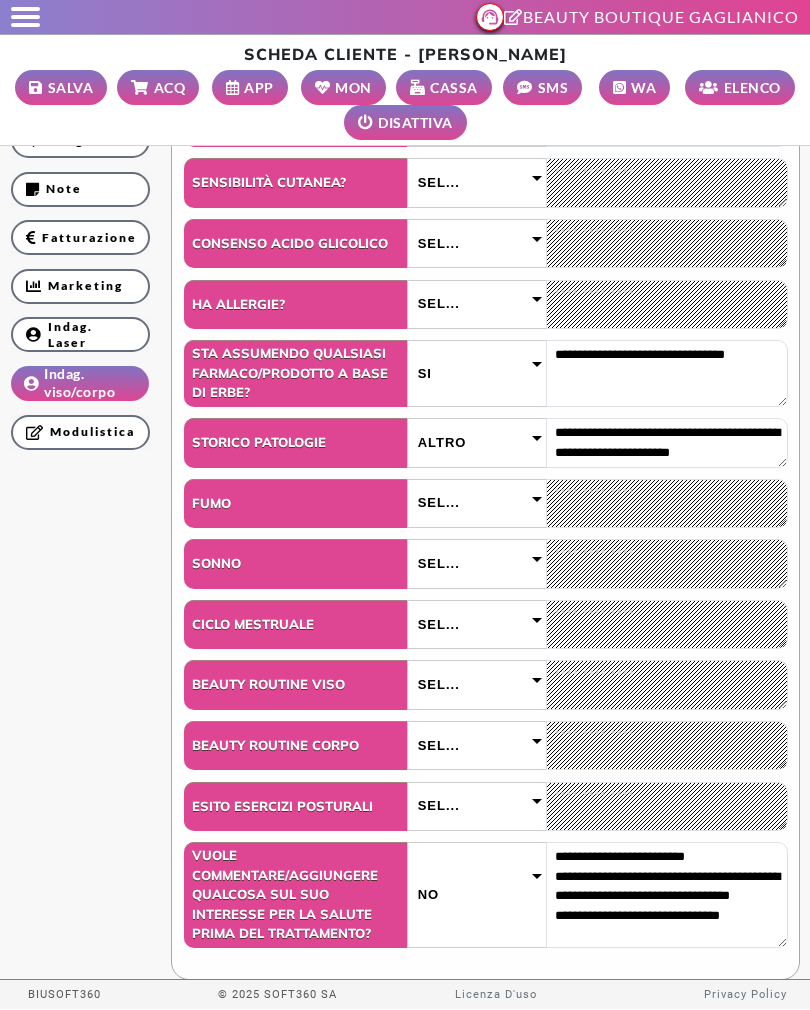 click on "Sel..." at bounding box center [477, 304] 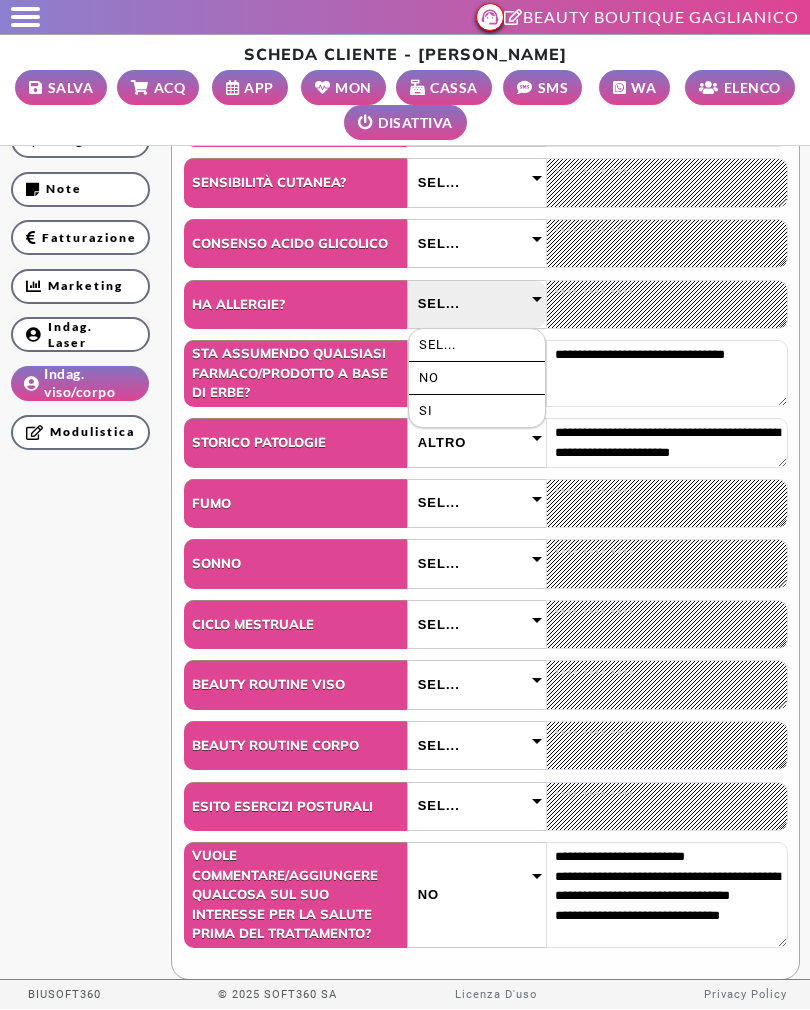 click on "NO" at bounding box center (477, 378) 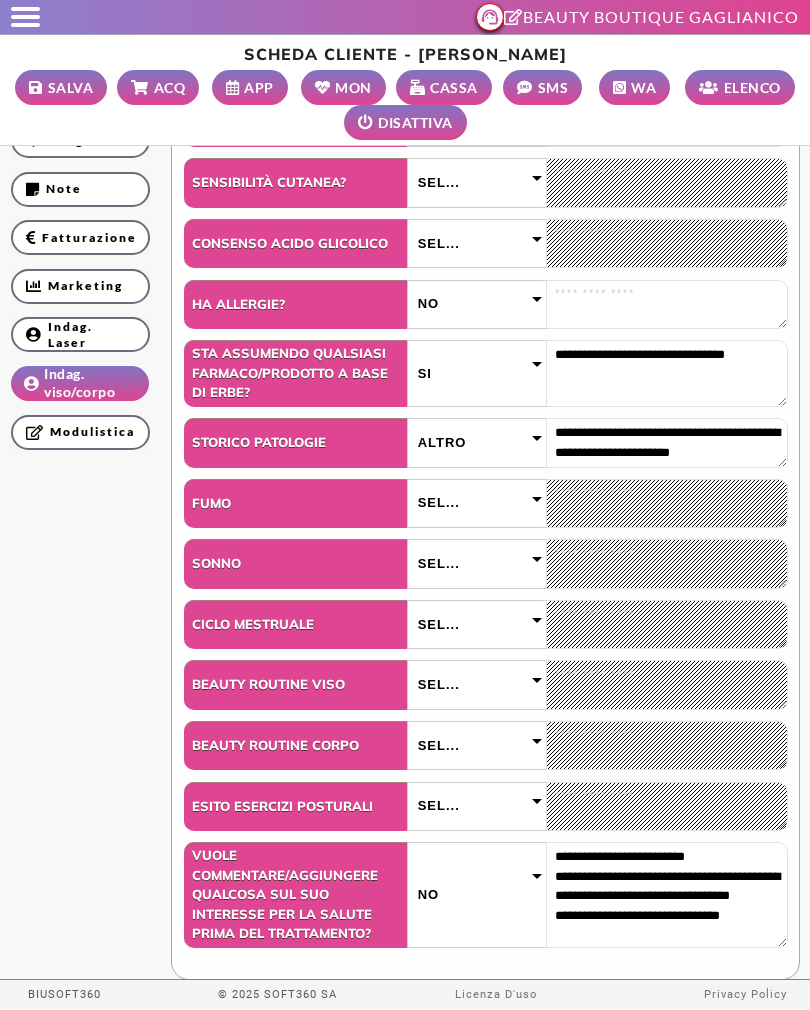 click on "NO" at bounding box center (477, 304) 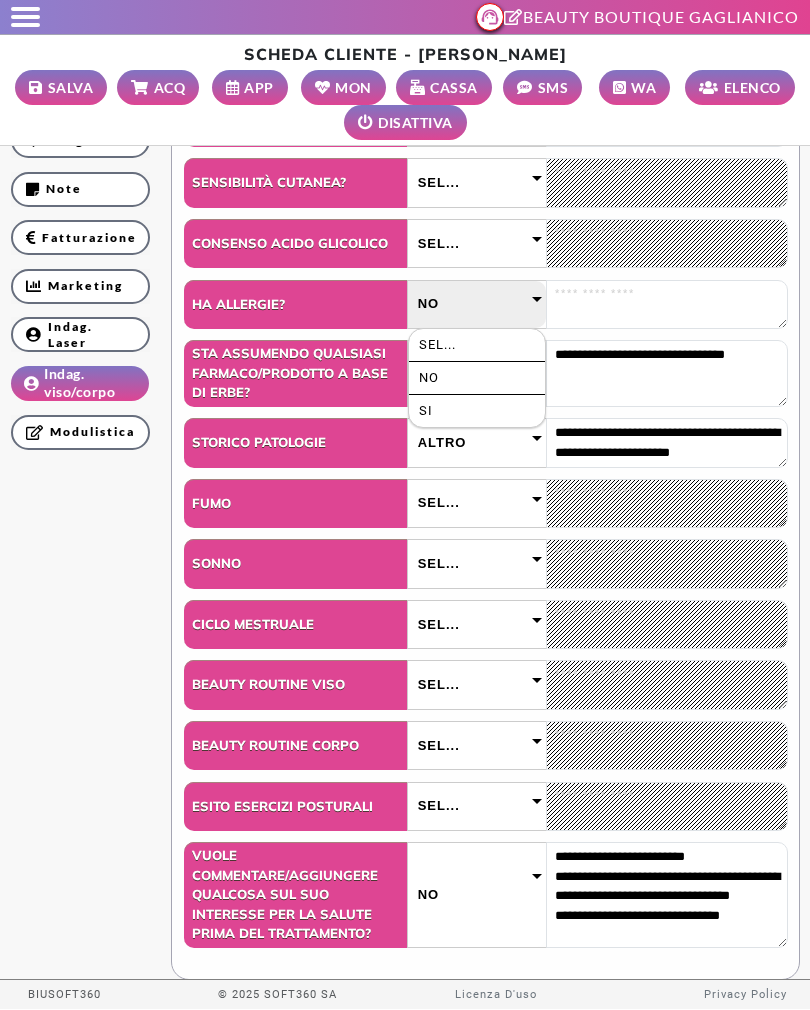 click on "SI" at bounding box center [477, 411] 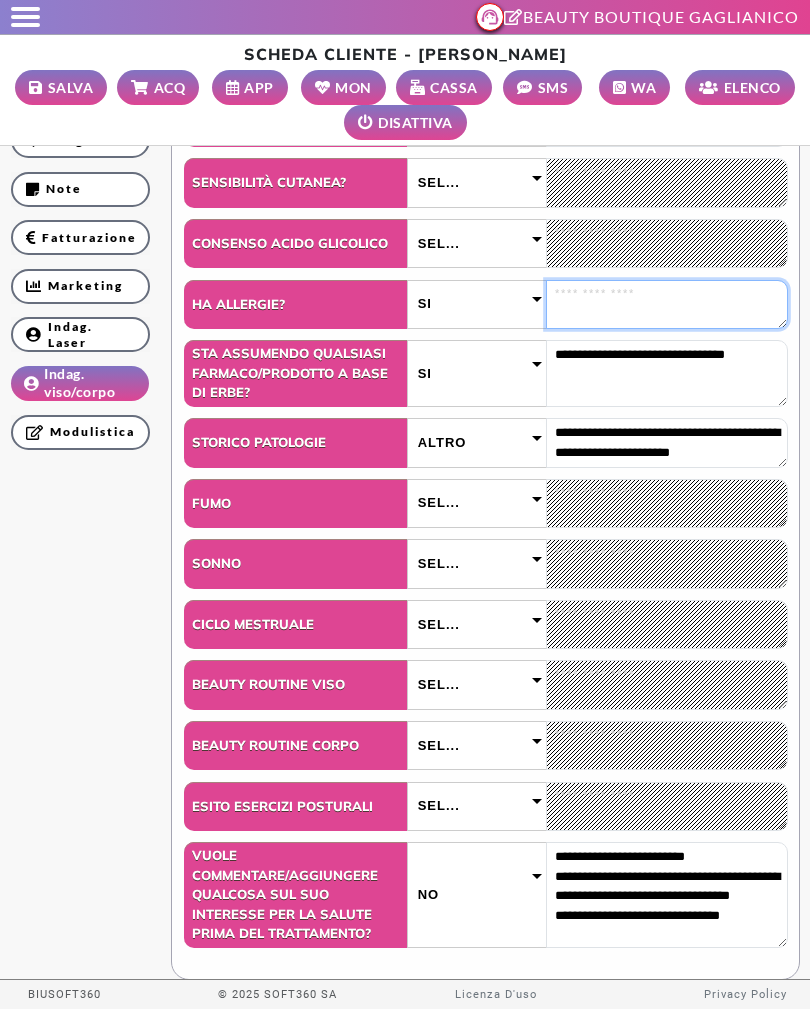 click at bounding box center (667, 304) 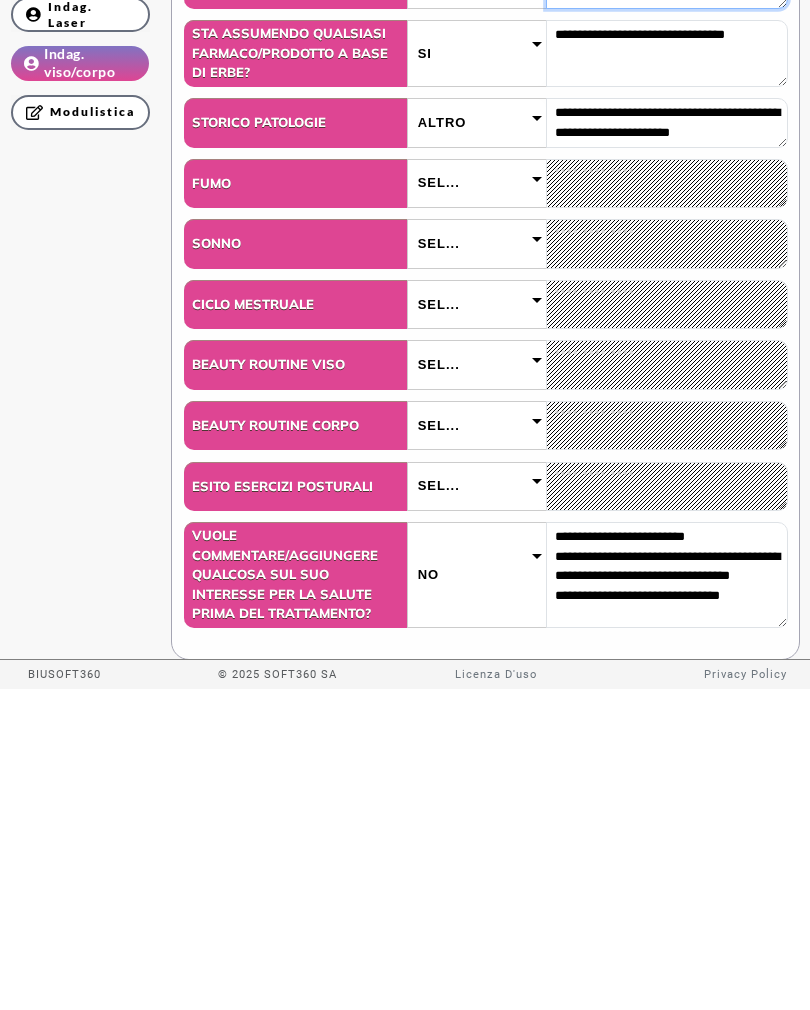 type on "******" 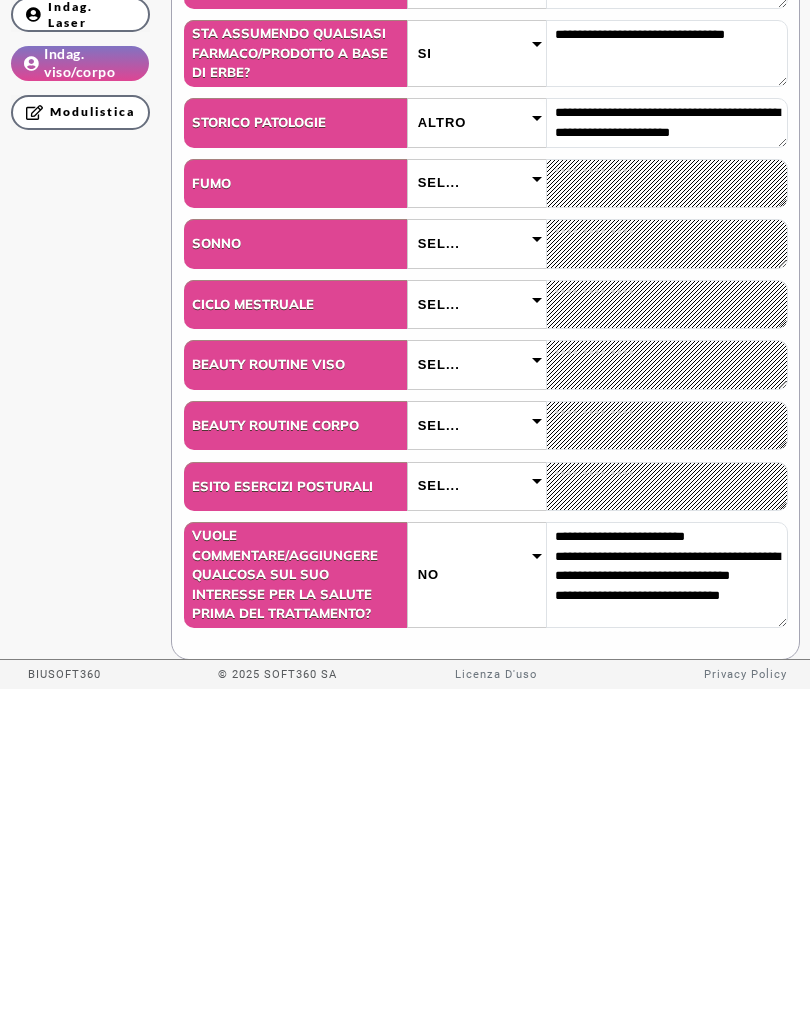 click on "Sel..." at bounding box center [477, 563] 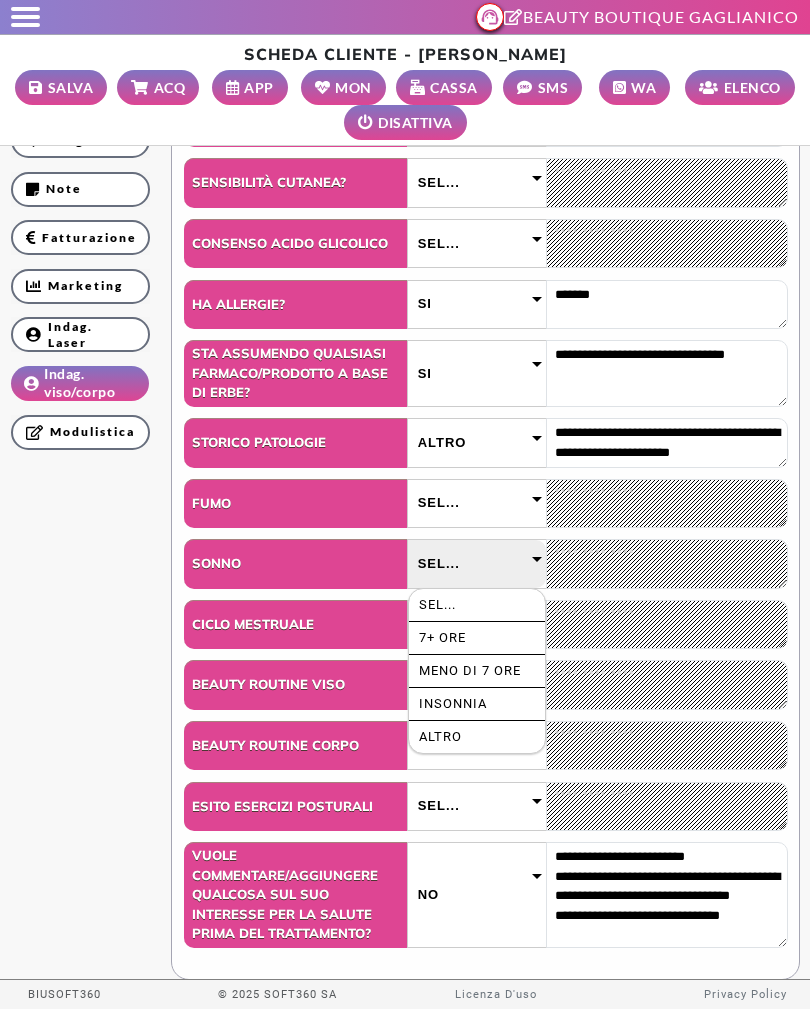 click on "Meno di 7 ore" at bounding box center (477, 671) 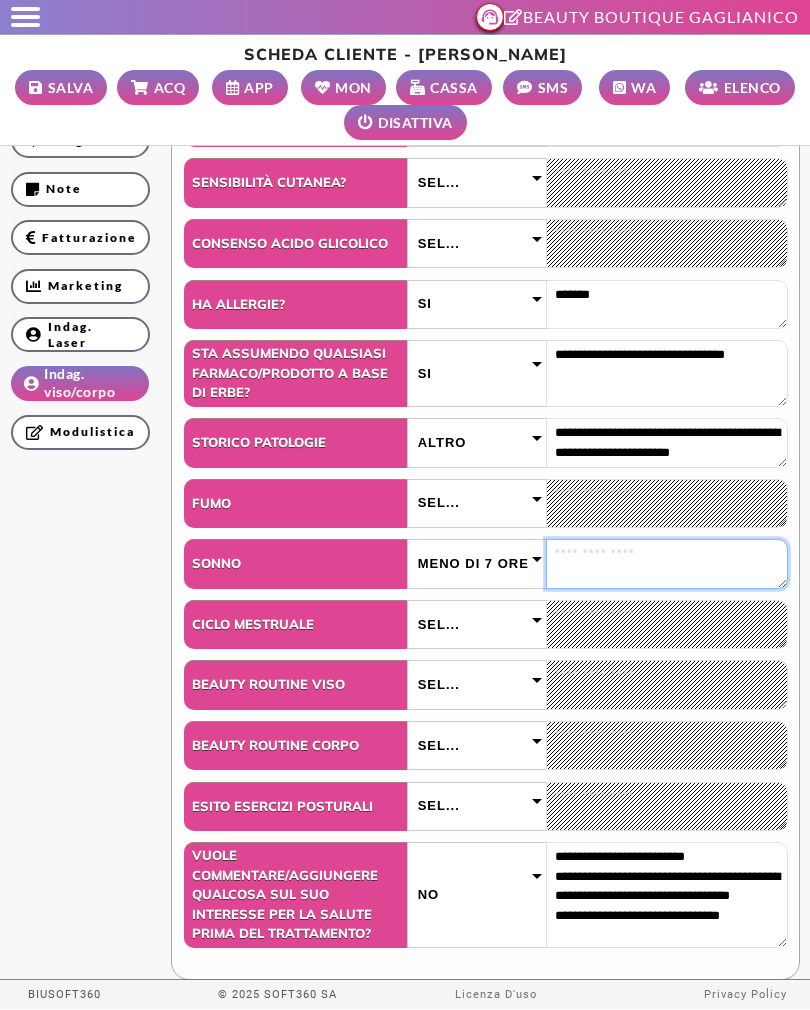 click at bounding box center [667, 563] 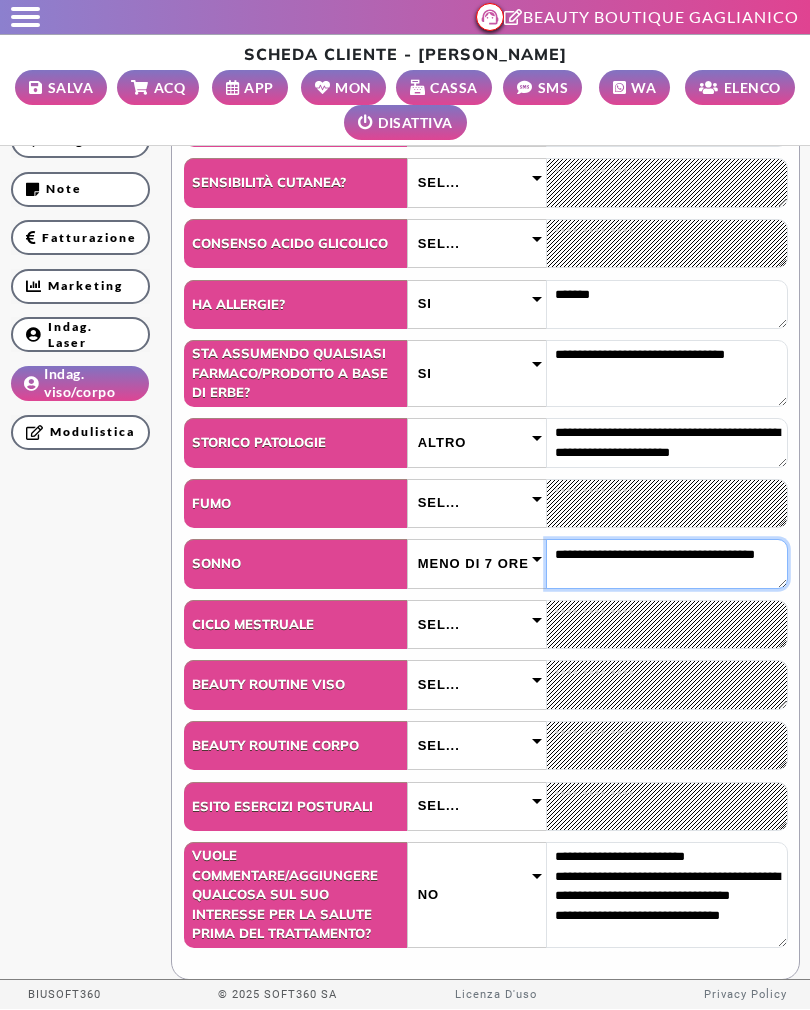 type on "**********" 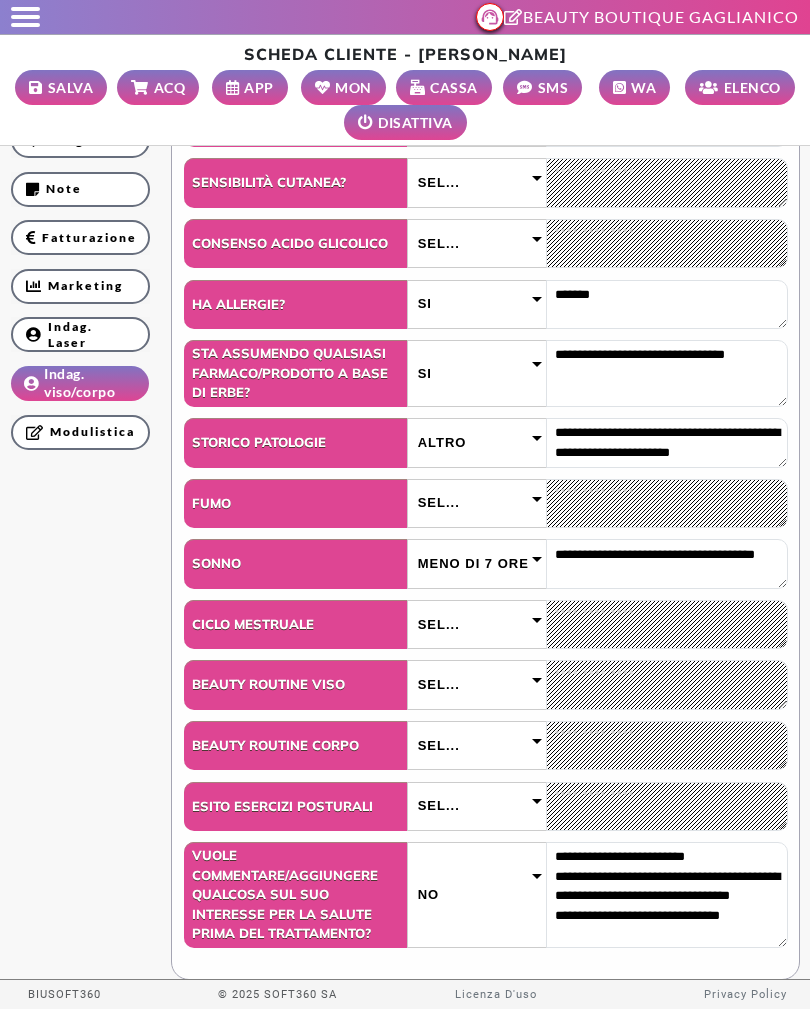 click on "**********" at bounding box center [405, 241] 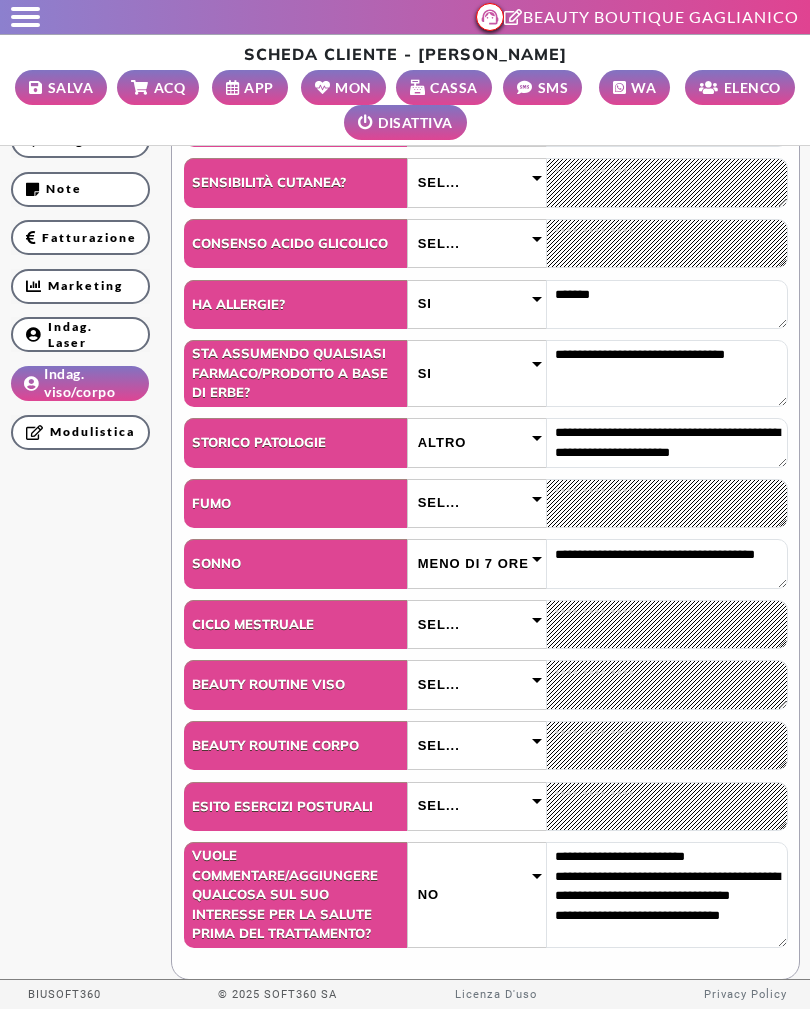 click on "Sel..." at bounding box center [477, 503] 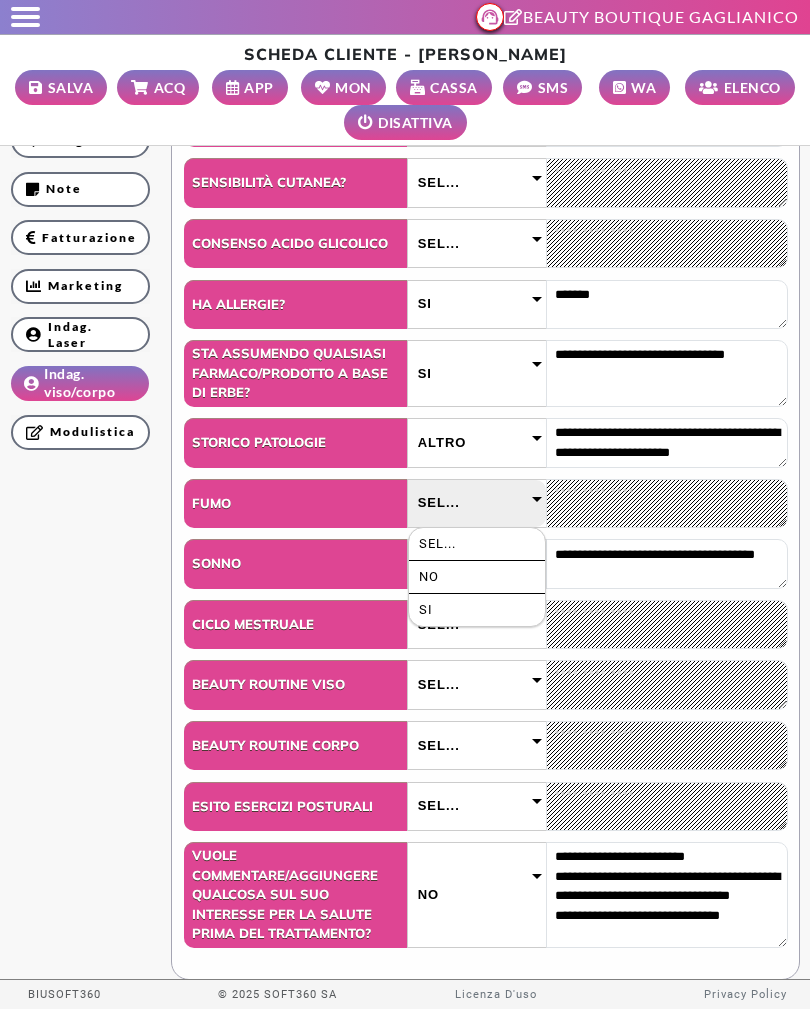 click on "NO" at bounding box center (477, 577) 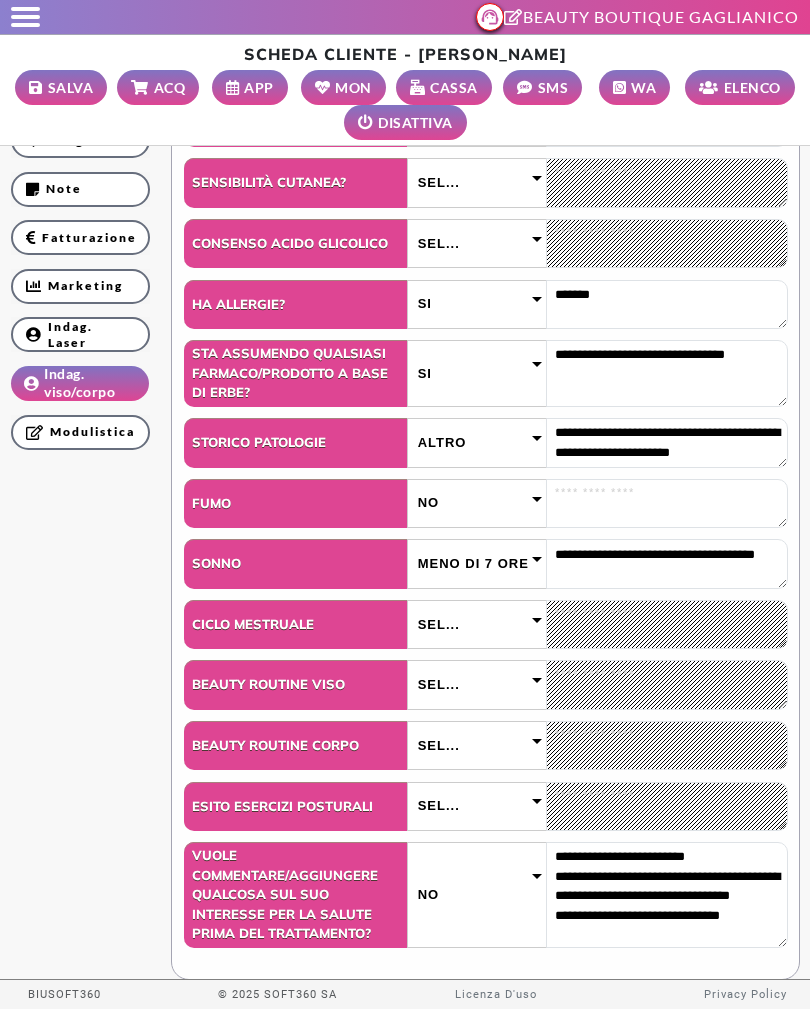 click on "Sel..." at bounding box center [477, 745] 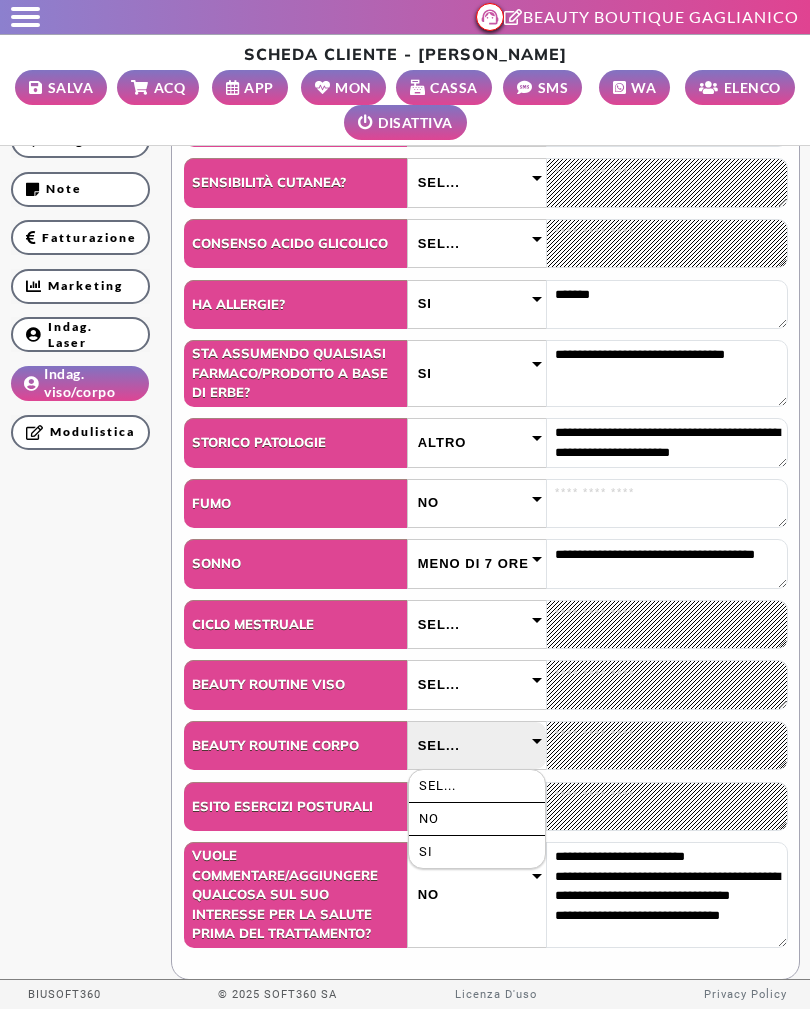 click on "NO" at bounding box center (477, 819) 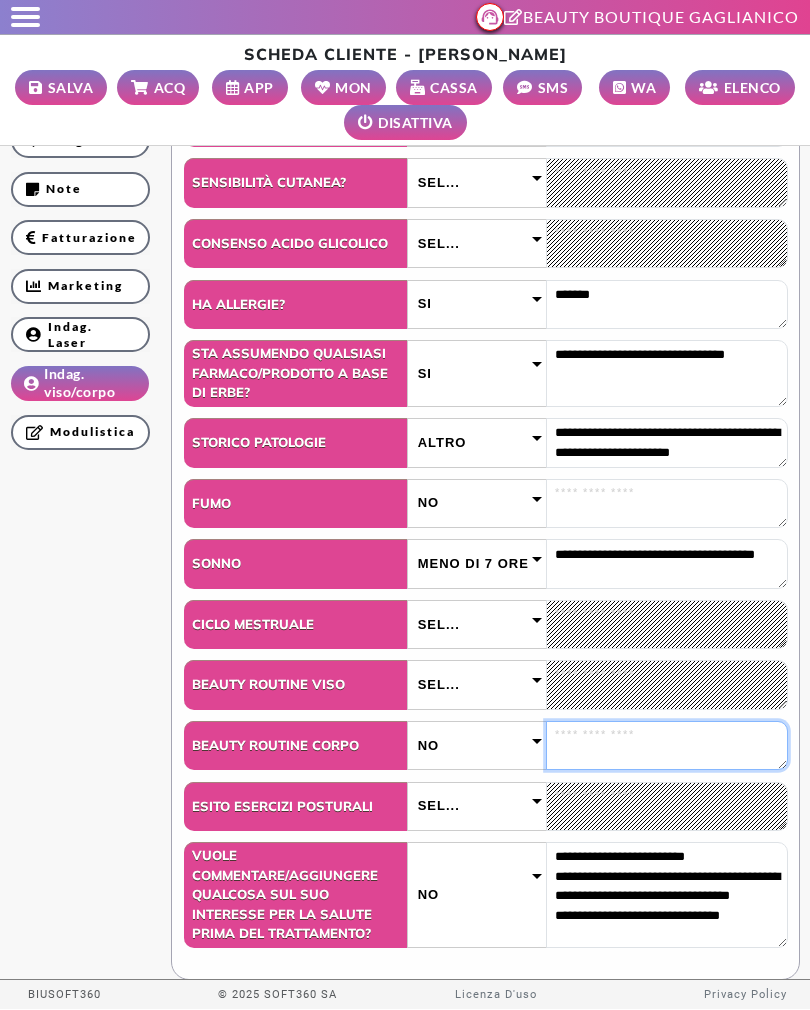click at bounding box center [667, 745] 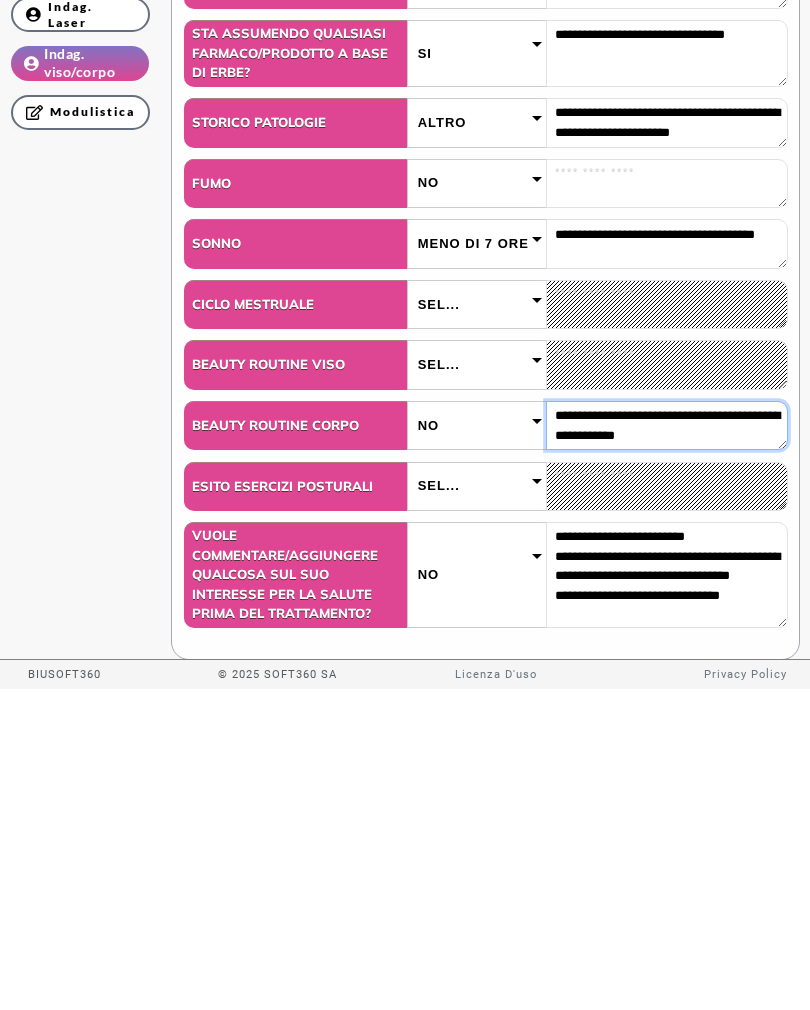 type on "**********" 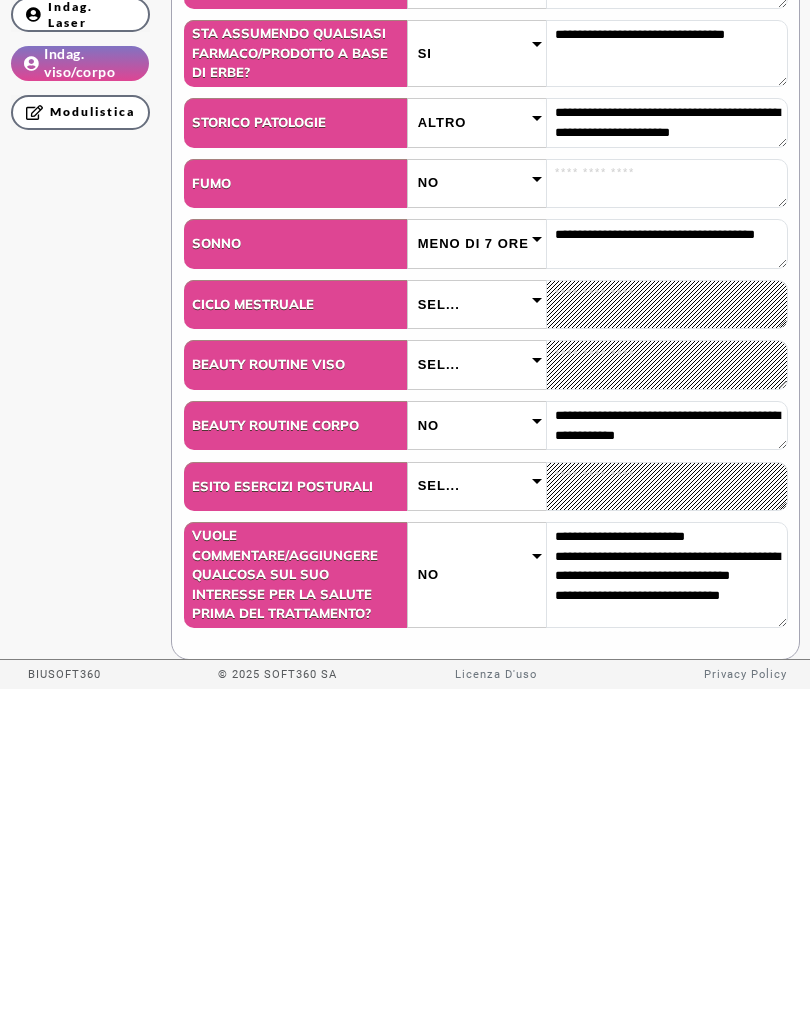 click on "**********" at bounding box center [405, 241] 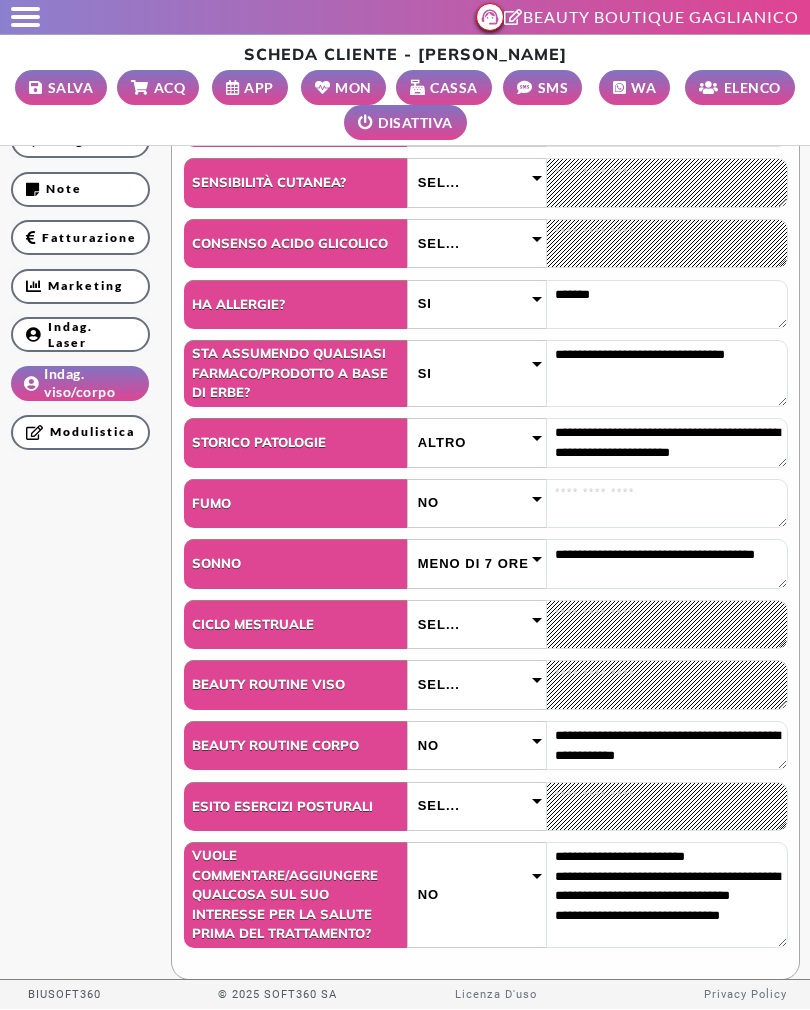 click on "SALVA" at bounding box center [71, 87] 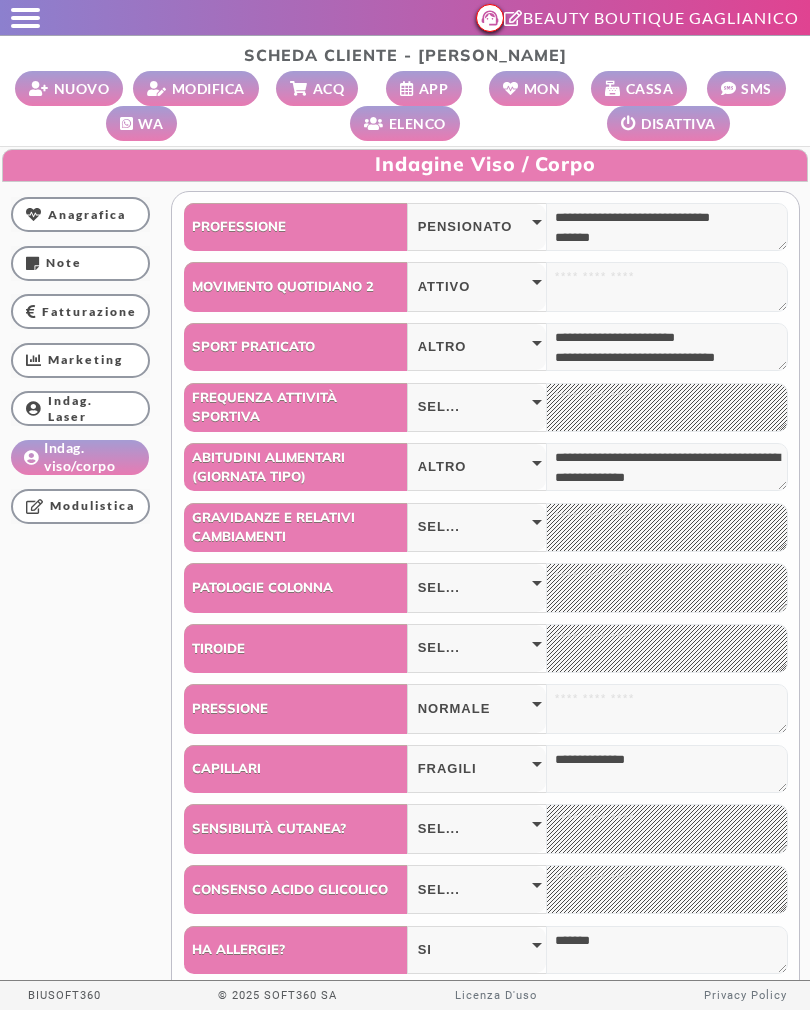 scroll, scrollTop: 0, scrollLeft: 0, axis: both 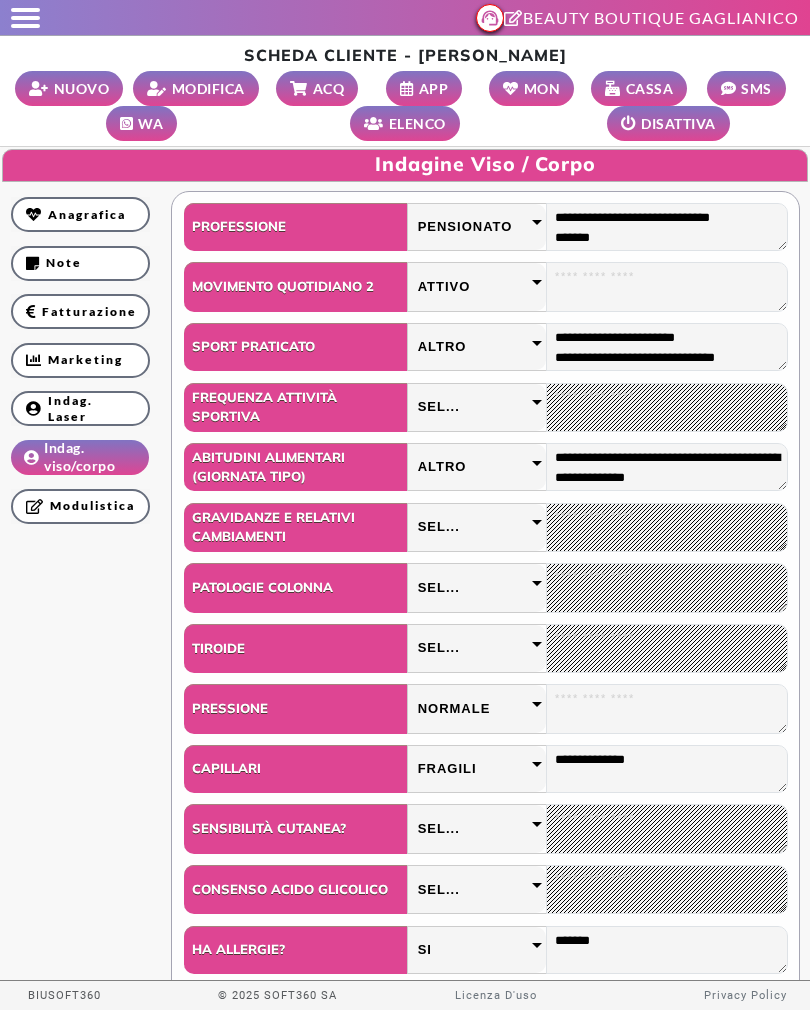 click on "MODIFICA" at bounding box center (208, 88) 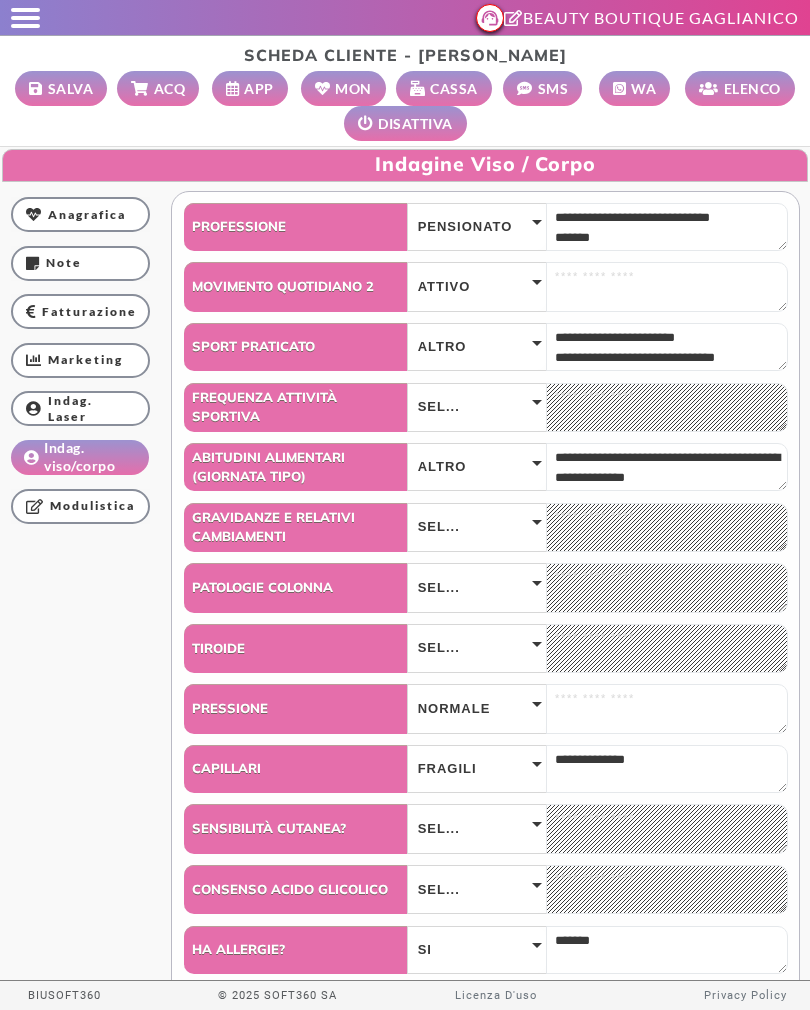 scroll, scrollTop: 0, scrollLeft: 0, axis: both 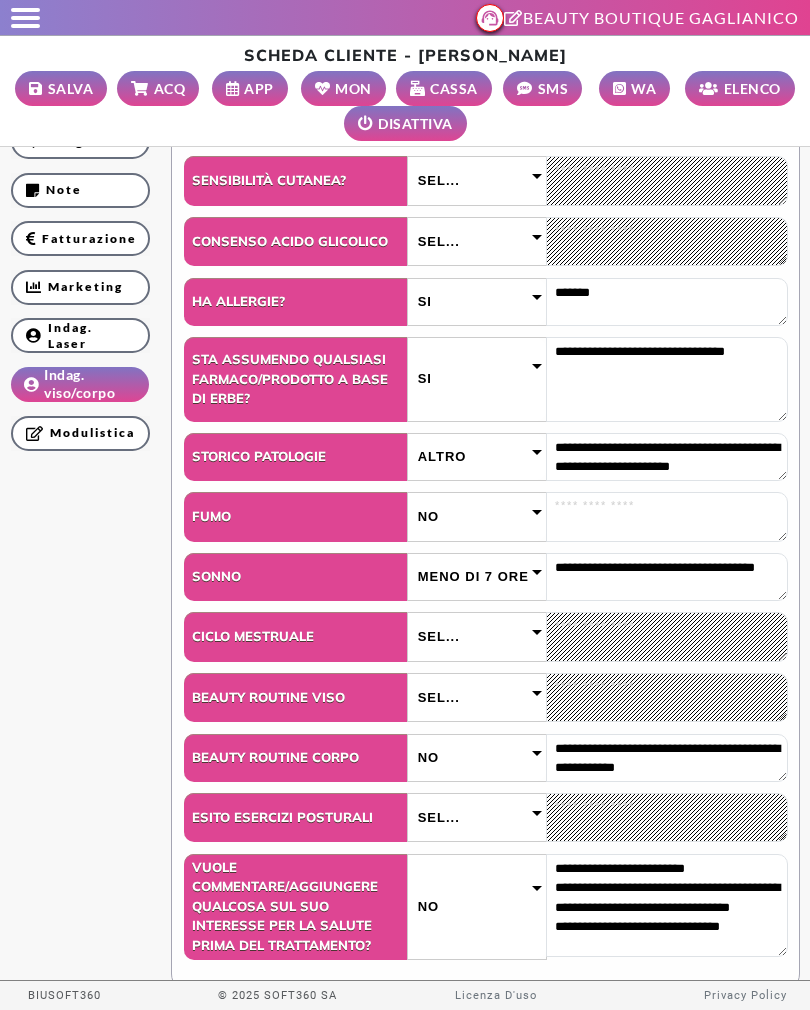 click on "SALVA" at bounding box center [71, 88] 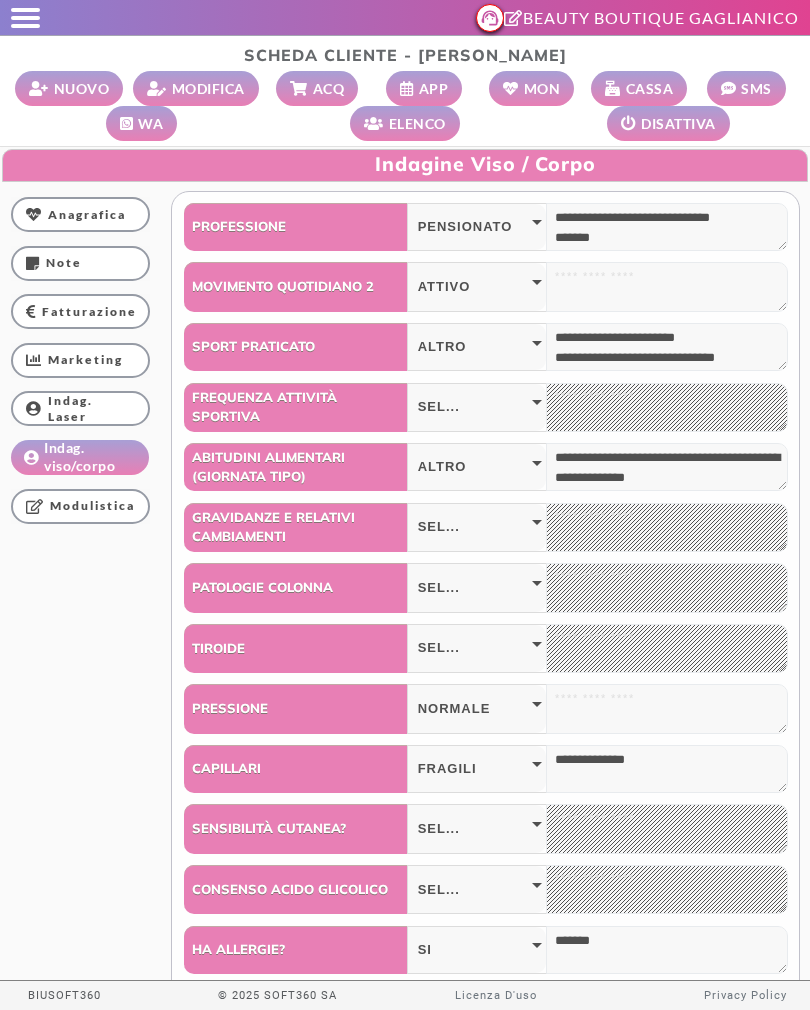 scroll, scrollTop: 0, scrollLeft: 0, axis: both 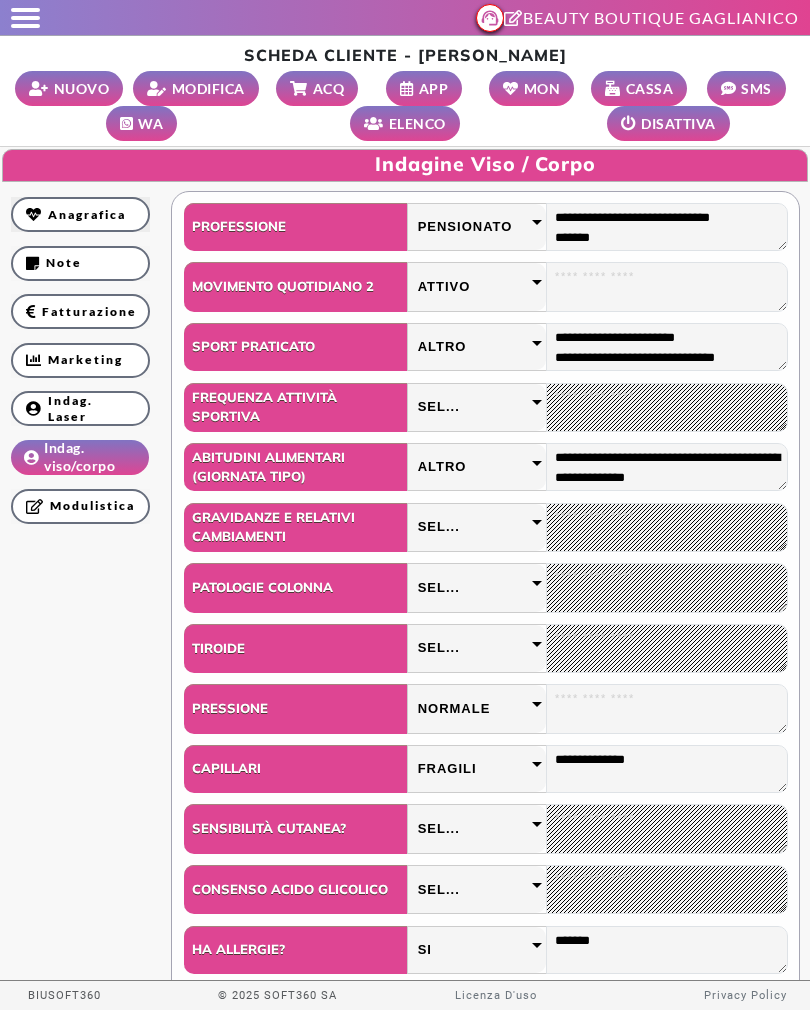 click on "Anagrafica" at bounding box center [80, 214] 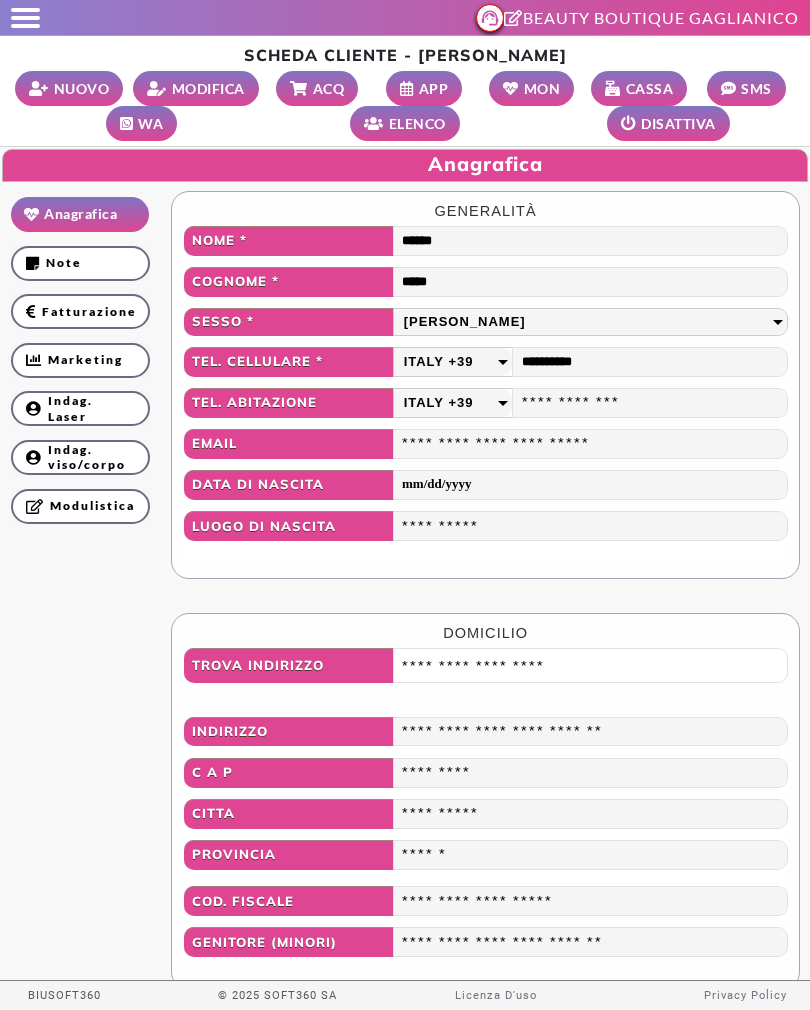 scroll, scrollTop: 0, scrollLeft: 0, axis: both 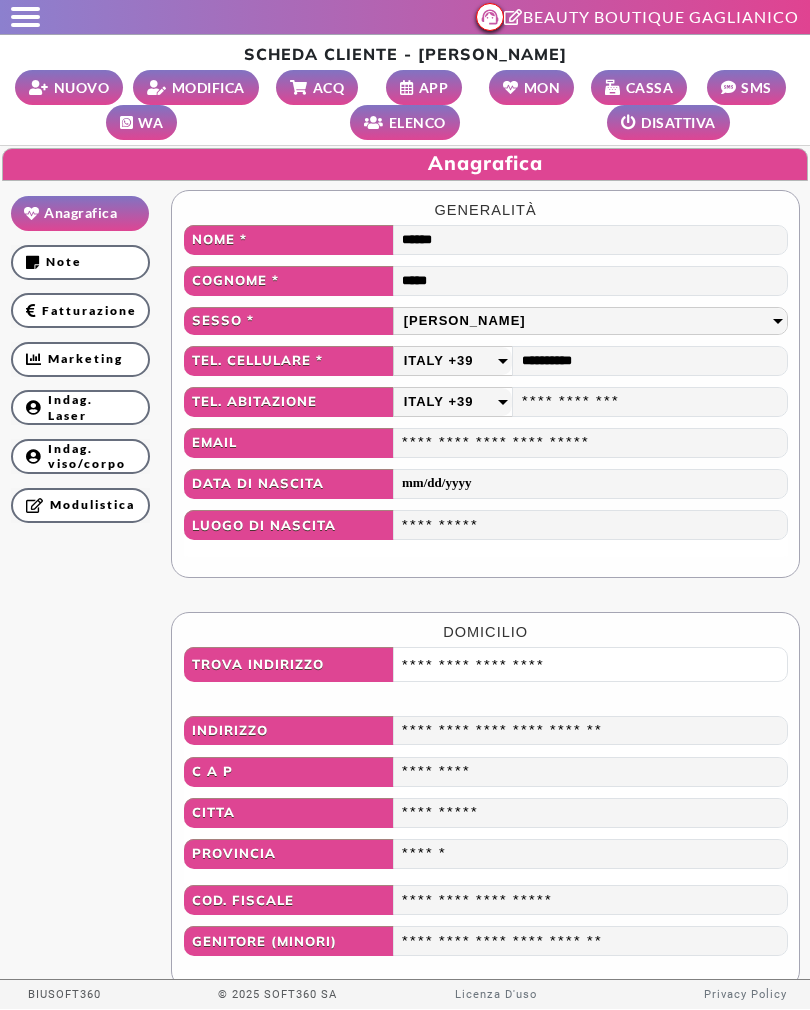 click on "MODIFICA" at bounding box center [196, 87] 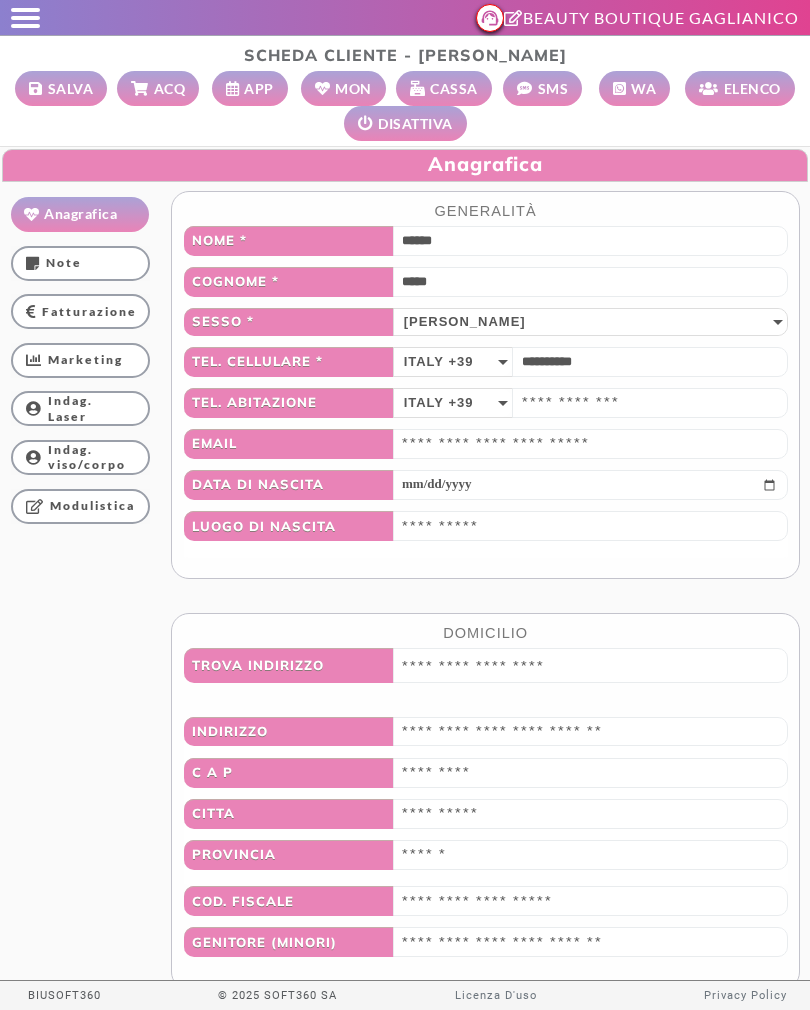 scroll, scrollTop: 0, scrollLeft: 0, axis: both 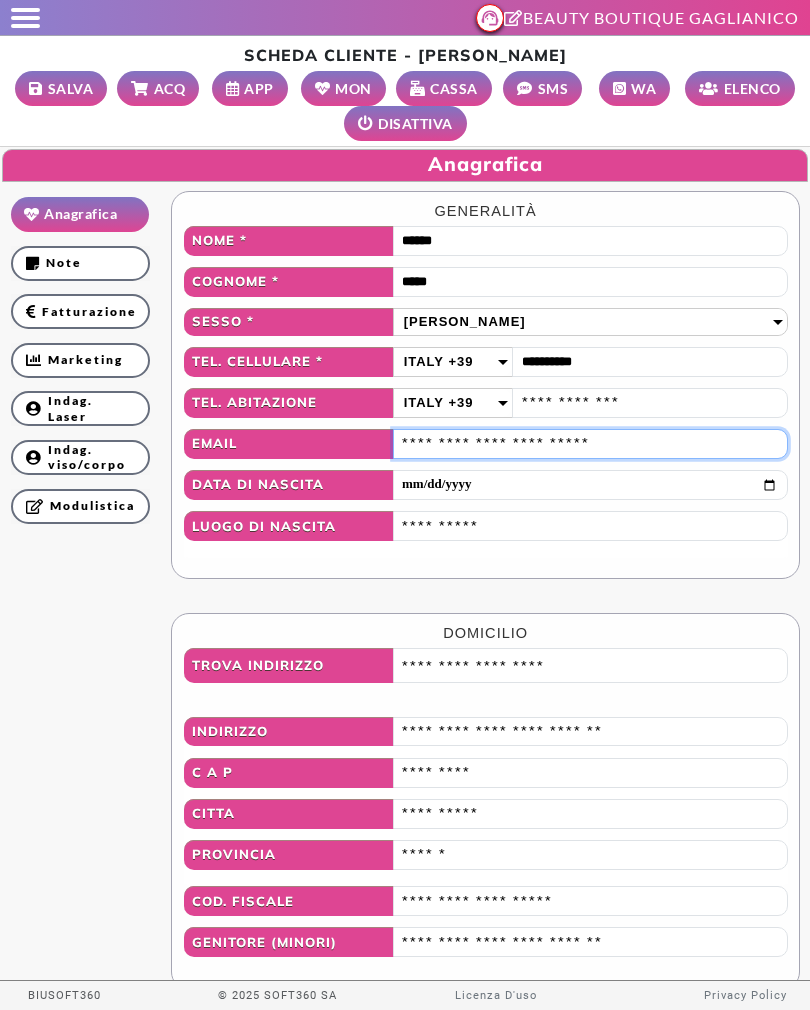 click at bounding box center [590, 444] 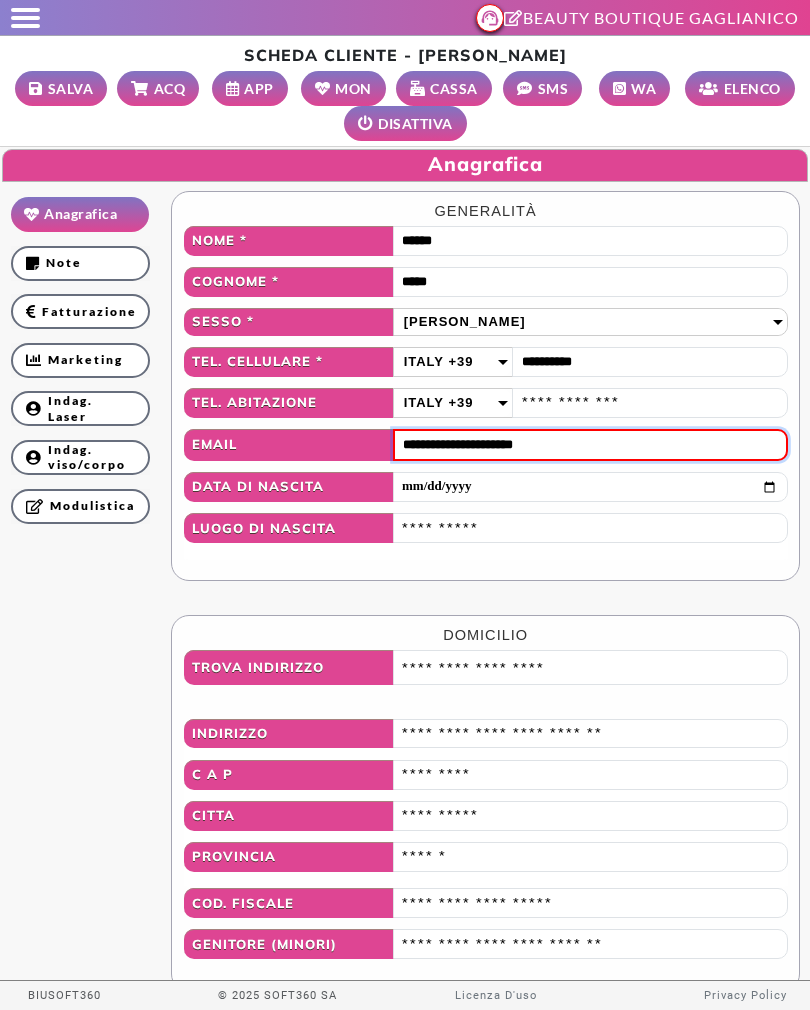 type on "**********" 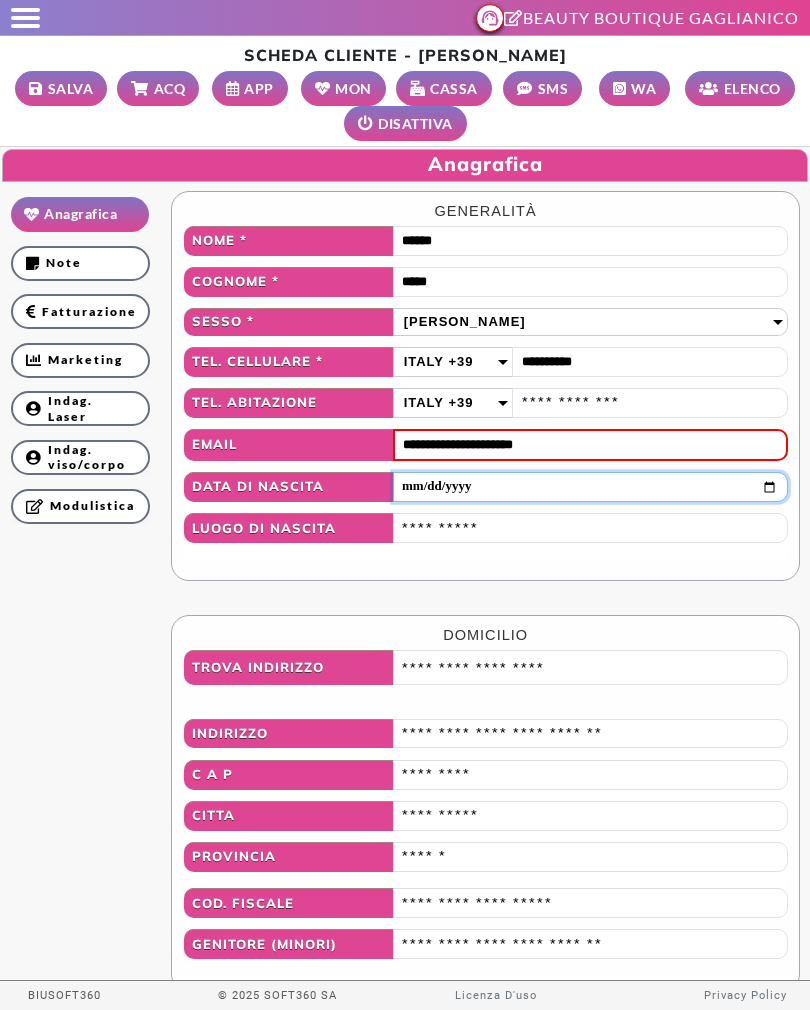 click at bounding box center [590, 487] 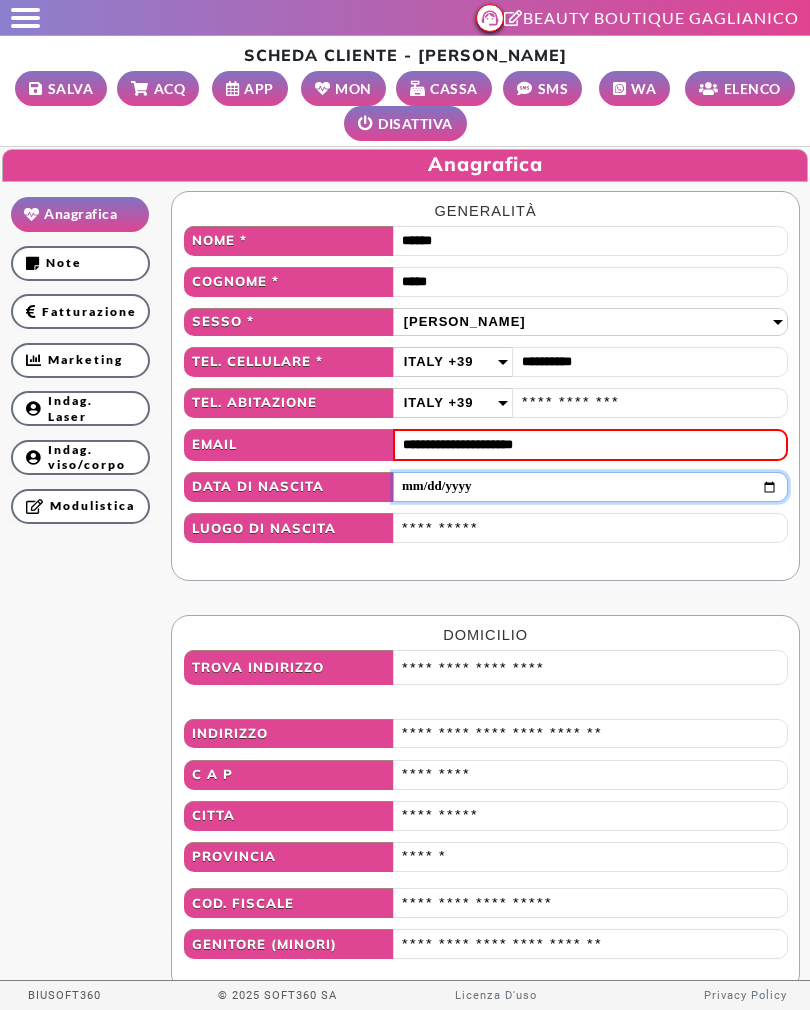 type on "**********" 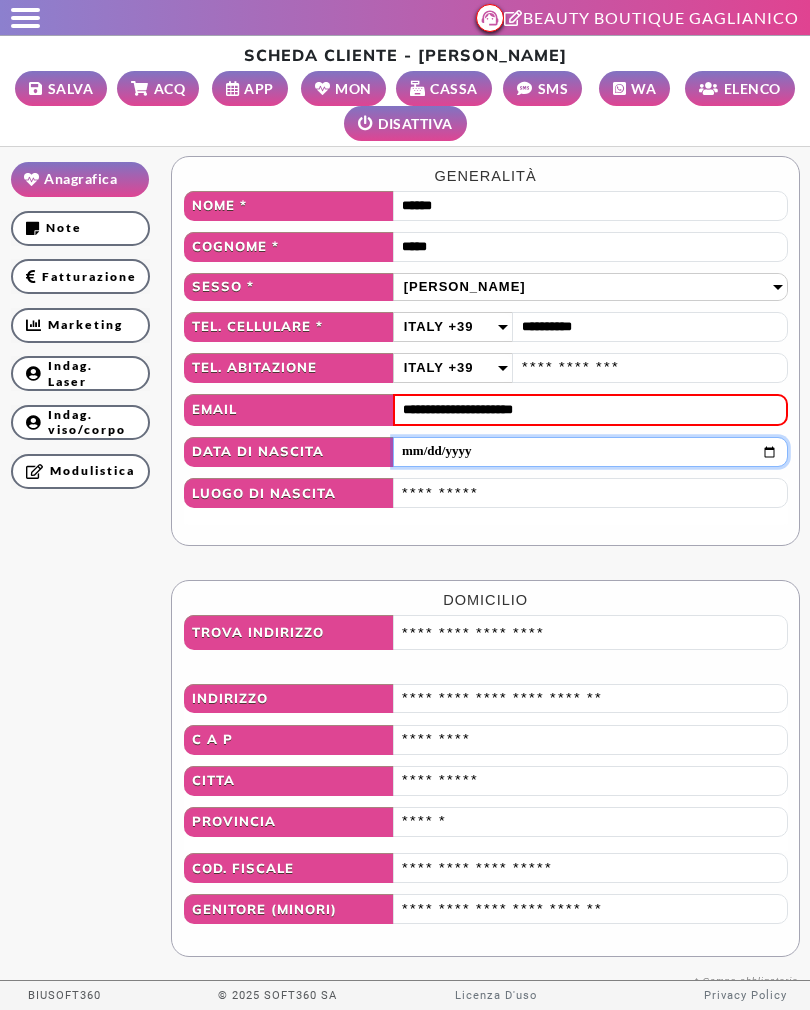 scroll, scrollTop: 34, scrollLeft: 0, axis: vertical 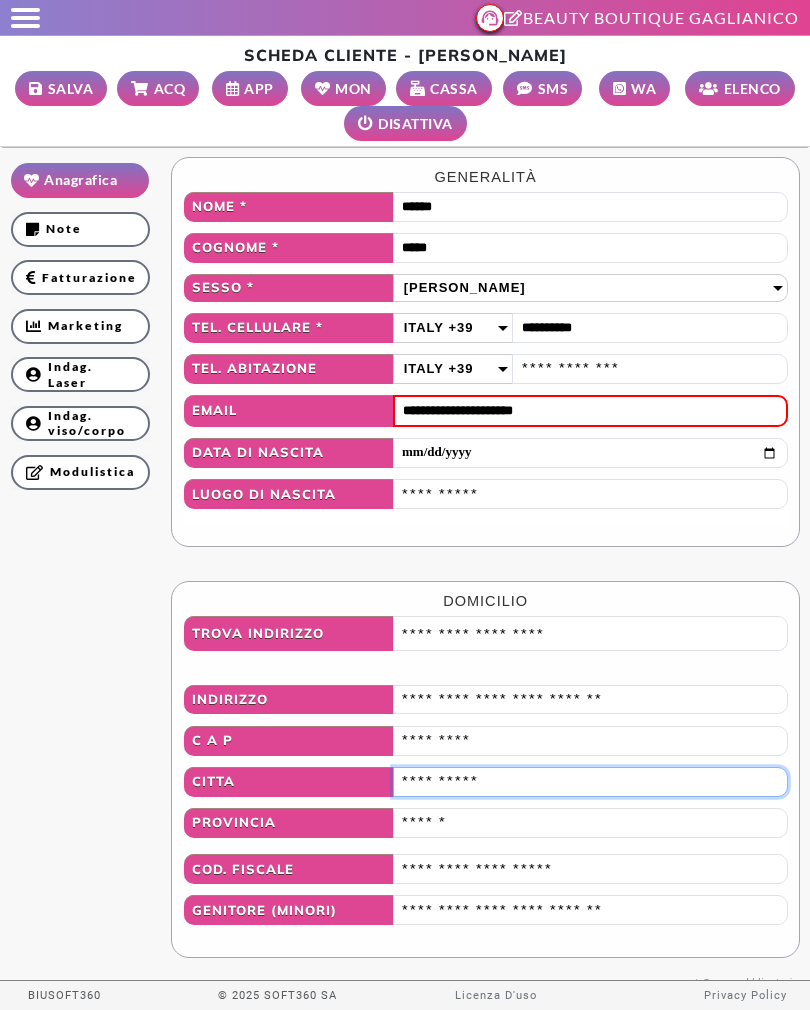 click at bounding box center (590, 782) 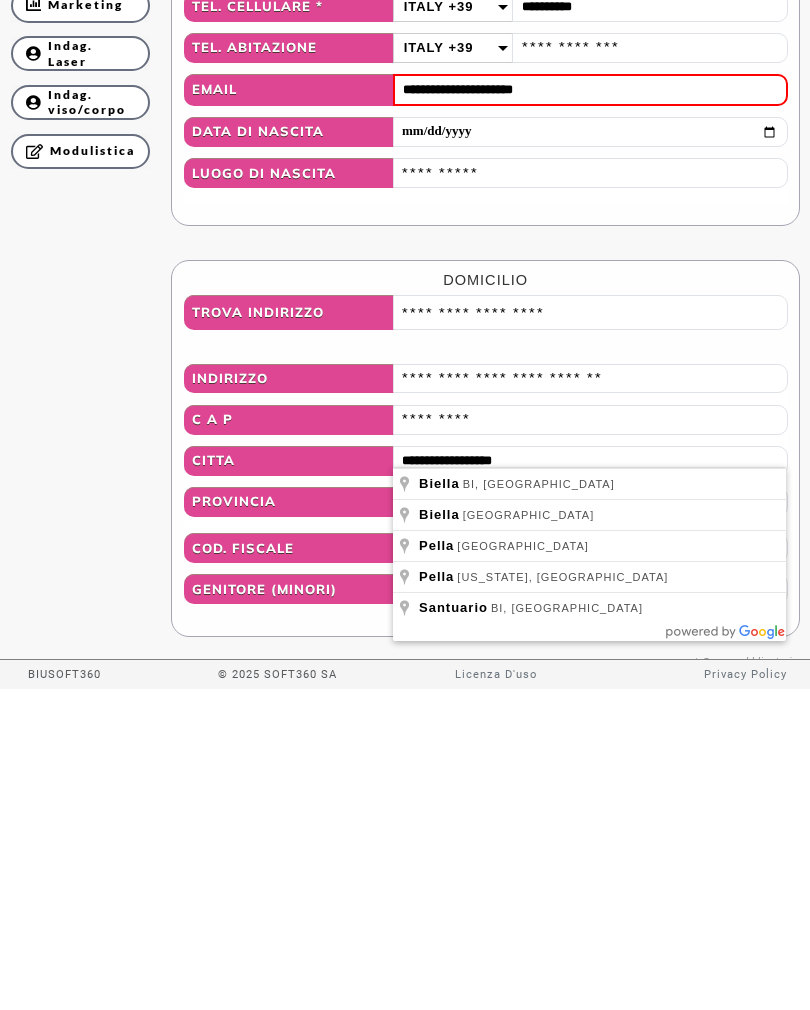 type on "******" 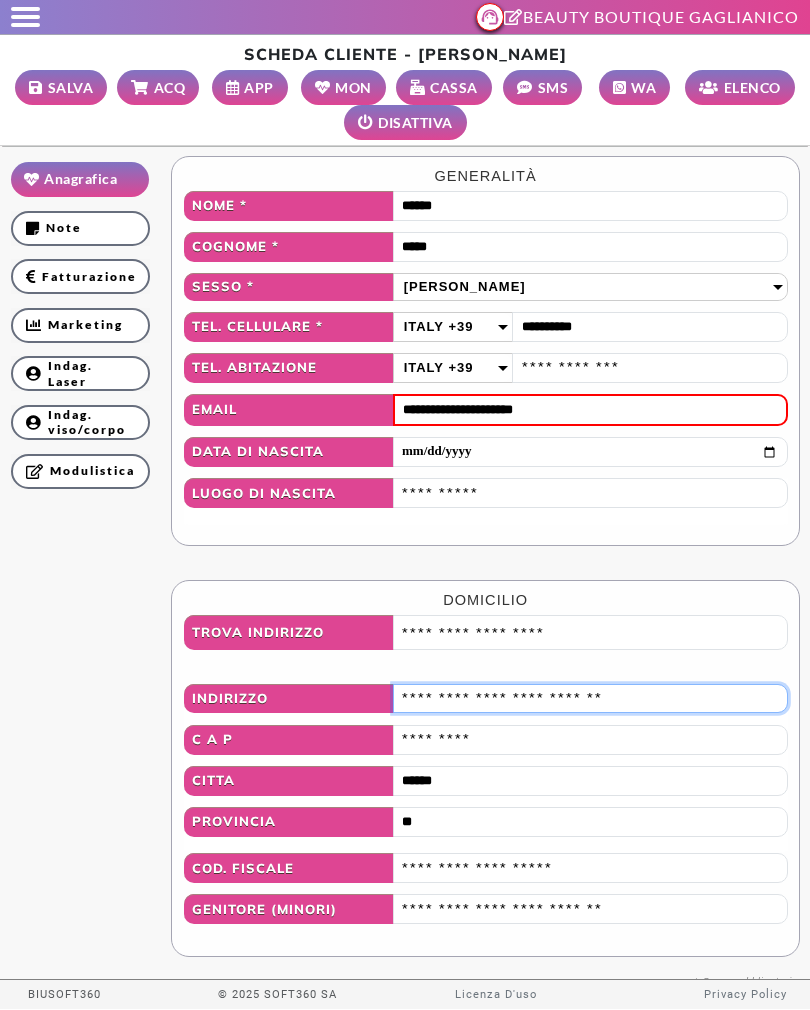 click at bounding box center [590, 699] 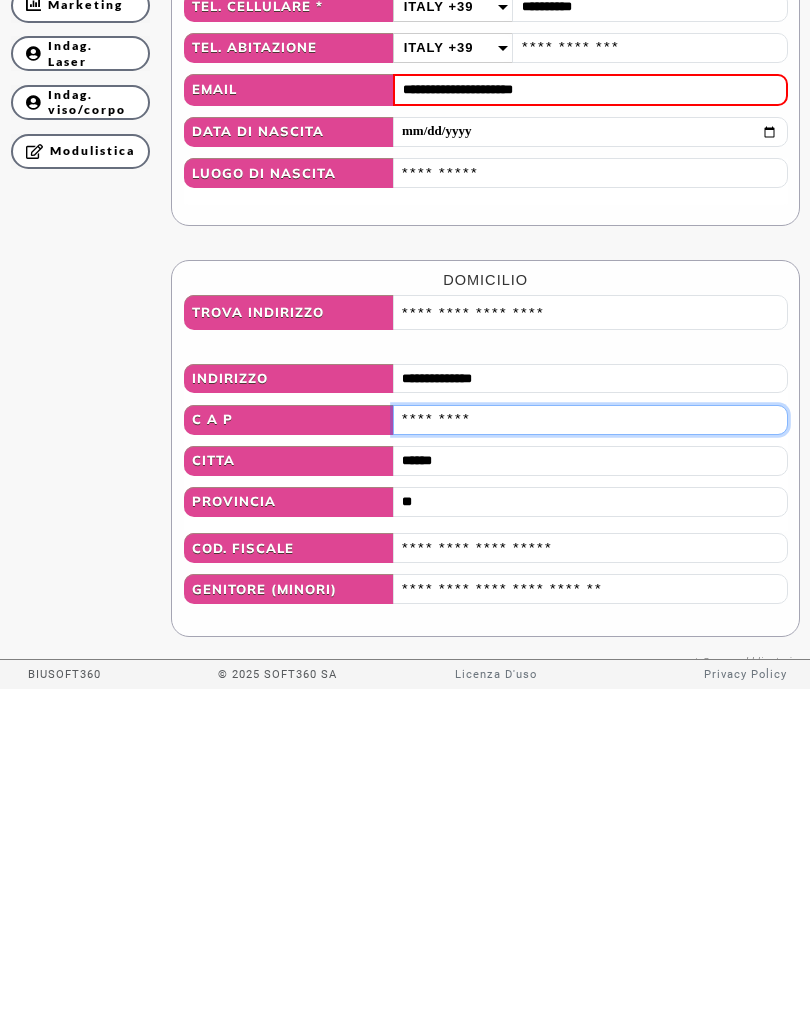 click at bounding box center [590, 740] 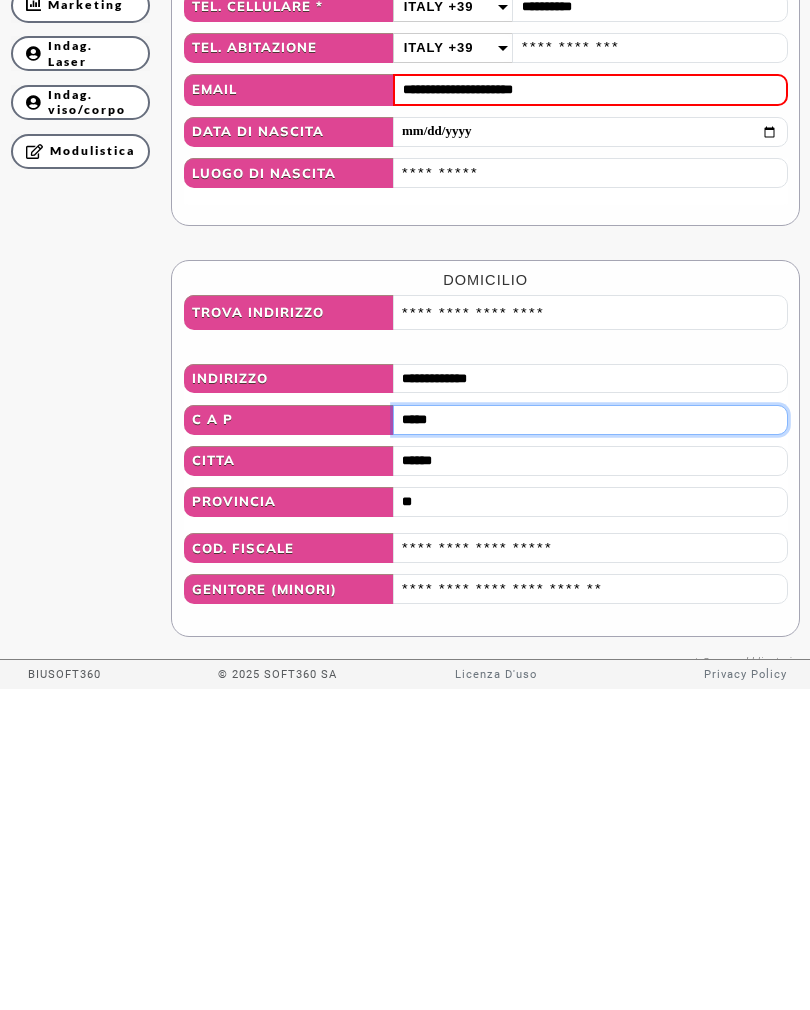 type on "*****" 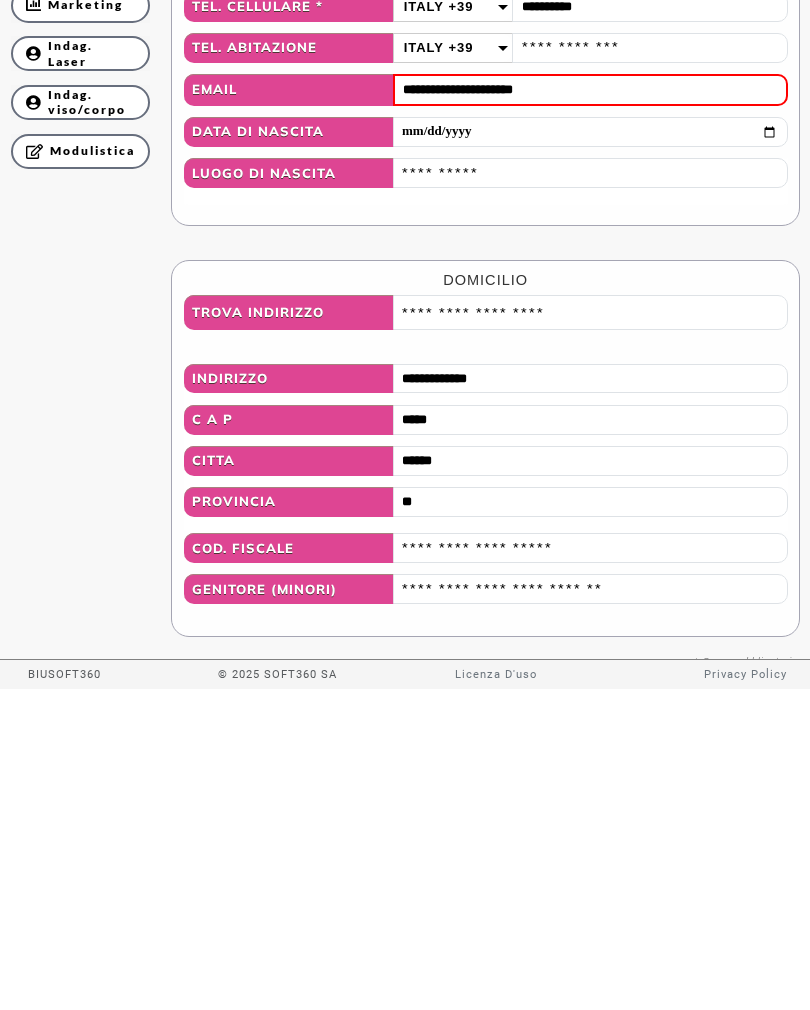 click on "**********" at bounding box center [405, 536] 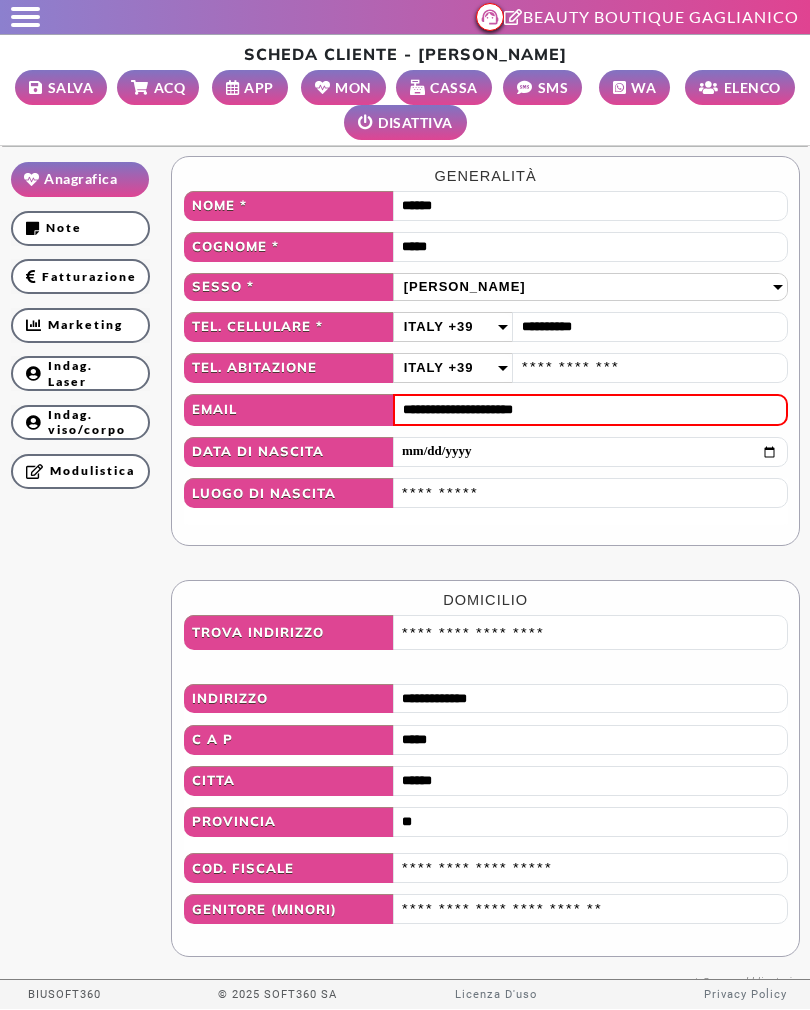 click on "SALVA" at bounding box center (71, 87) 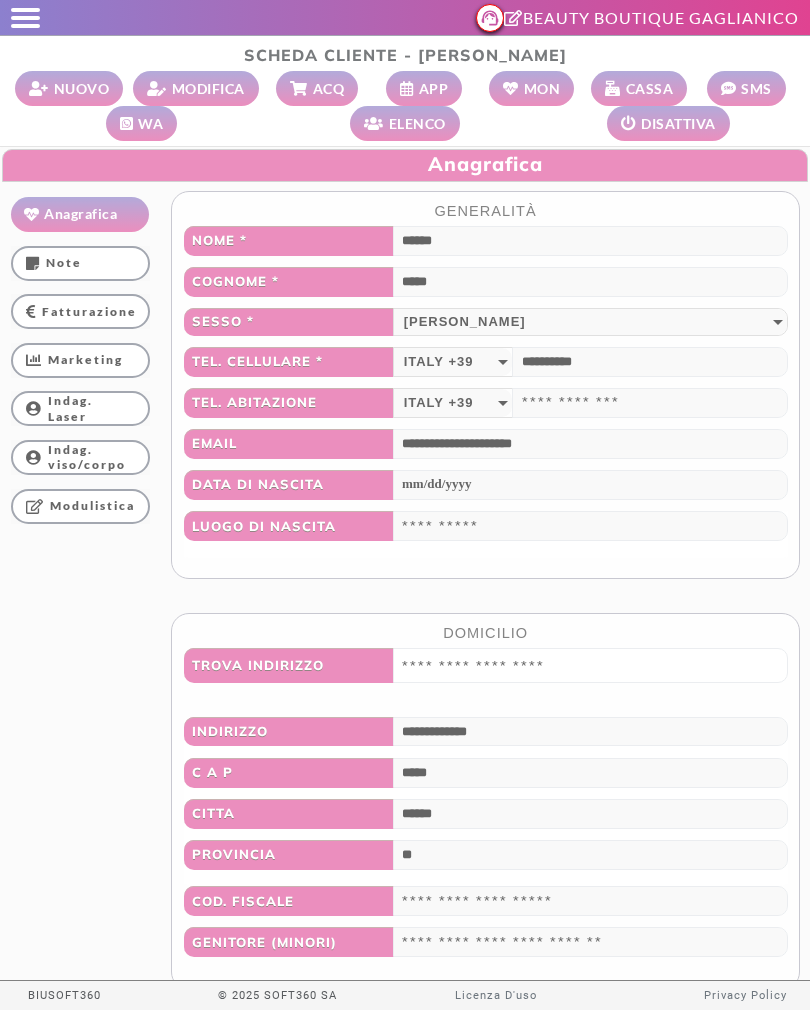 scroll, scrollTop: 0, scrollLeft: 0, axis: both 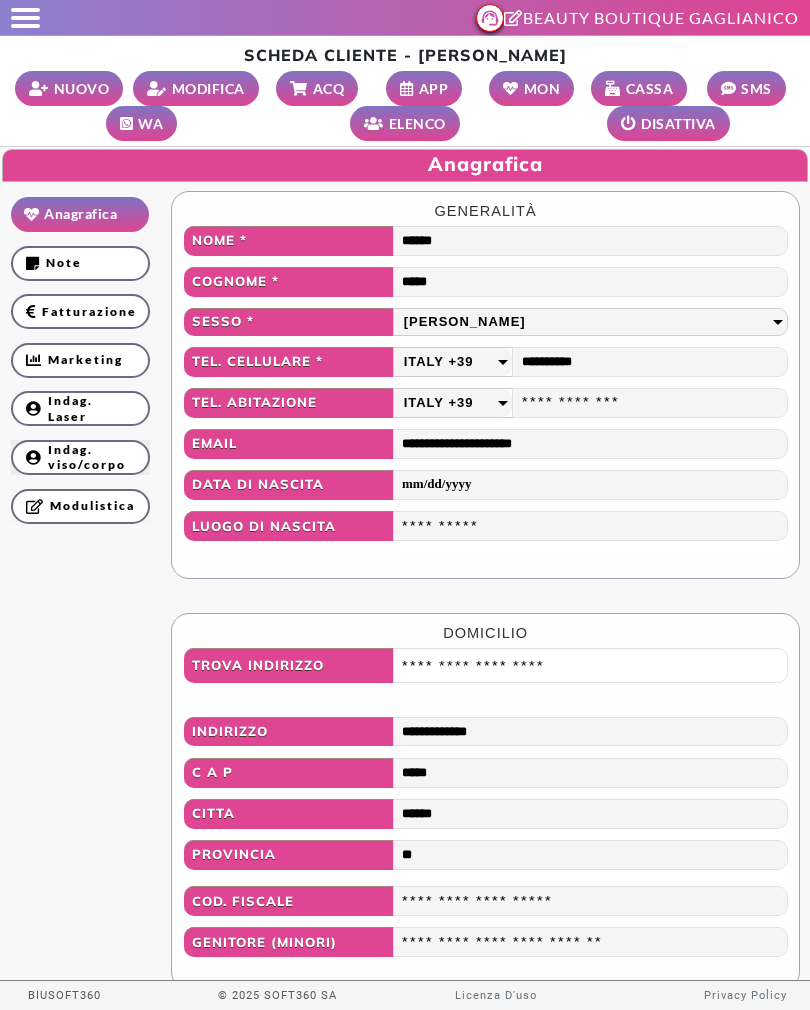 click on "Indag.
viso/corpo" at bounding box center [80, 457] 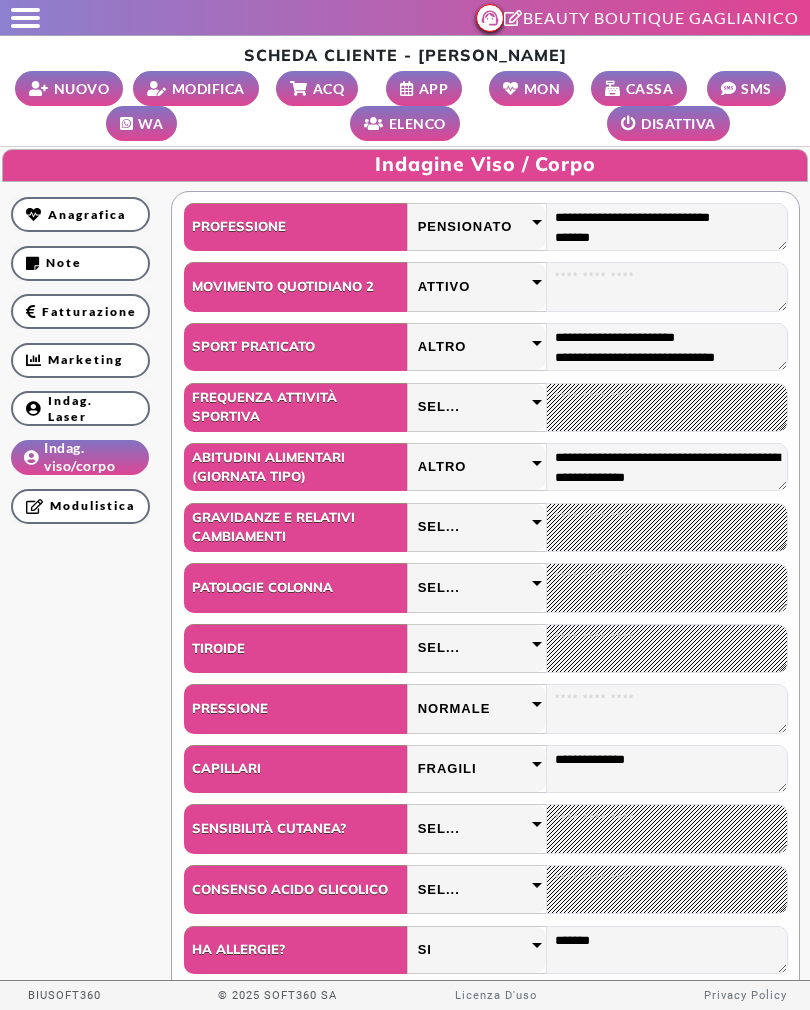 scroll, scrollTop: 1, scrollLeft: 0, axis: vertical 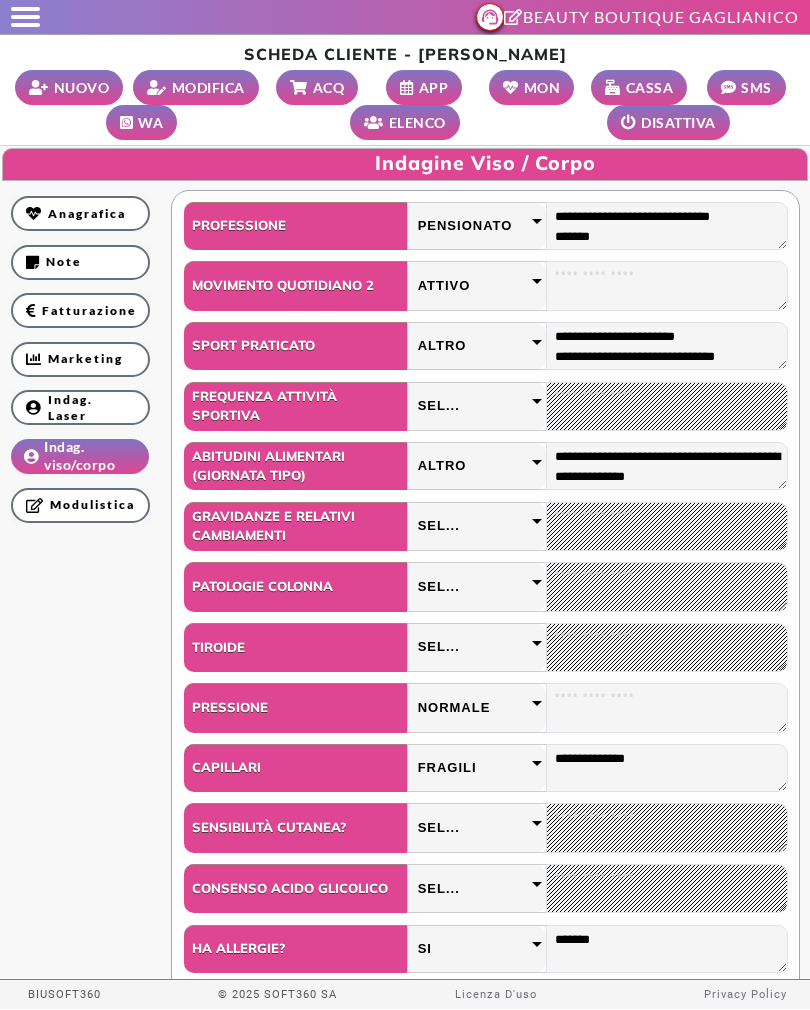 click on "Sel..." at bounding box center (477, 526) 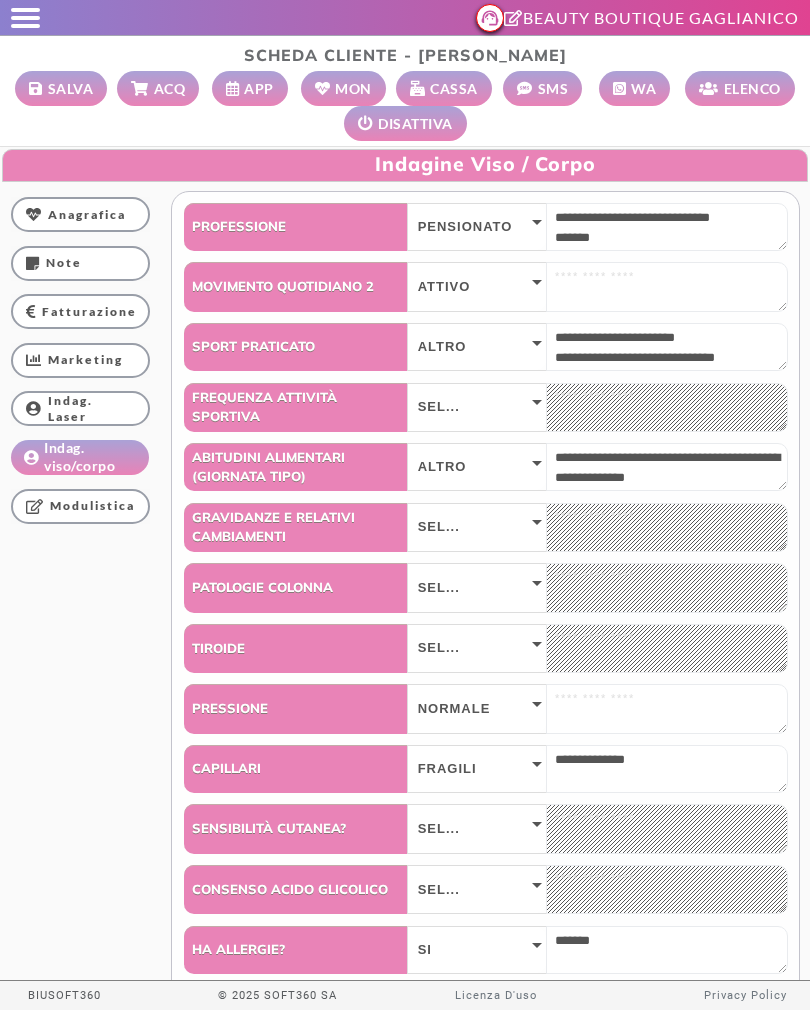 scroll, scrollTop: 0, scrollLeft: 0, axis: both 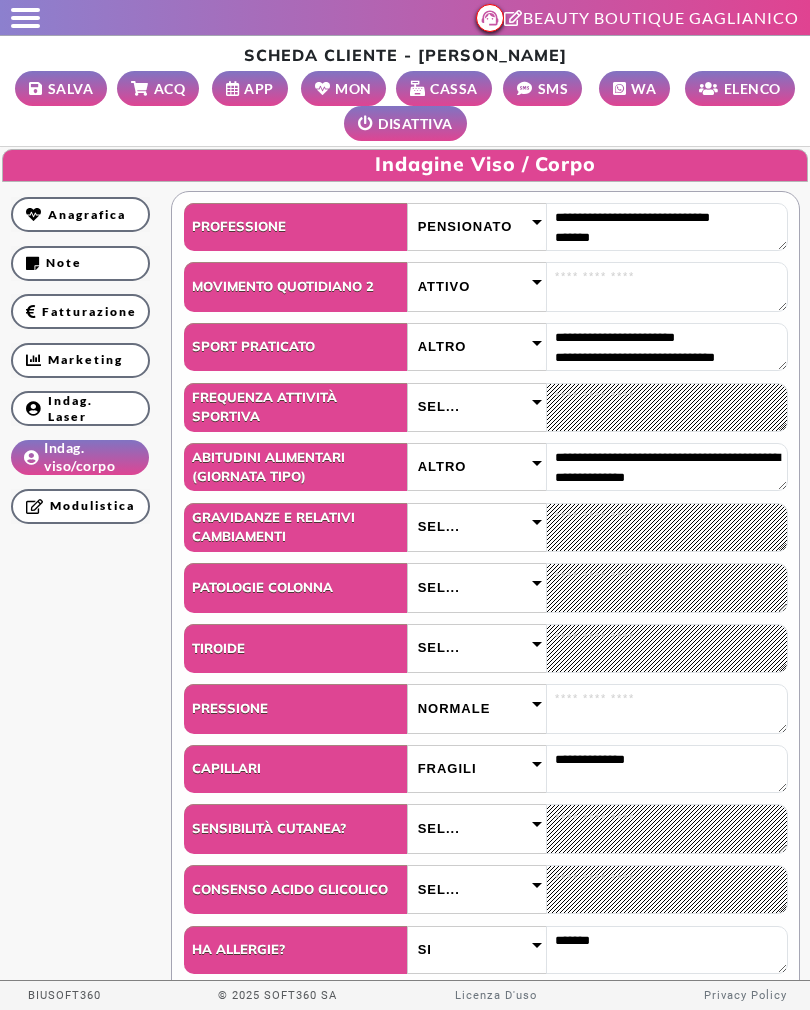 click on "Sel..." at bounding box center [477, 527] 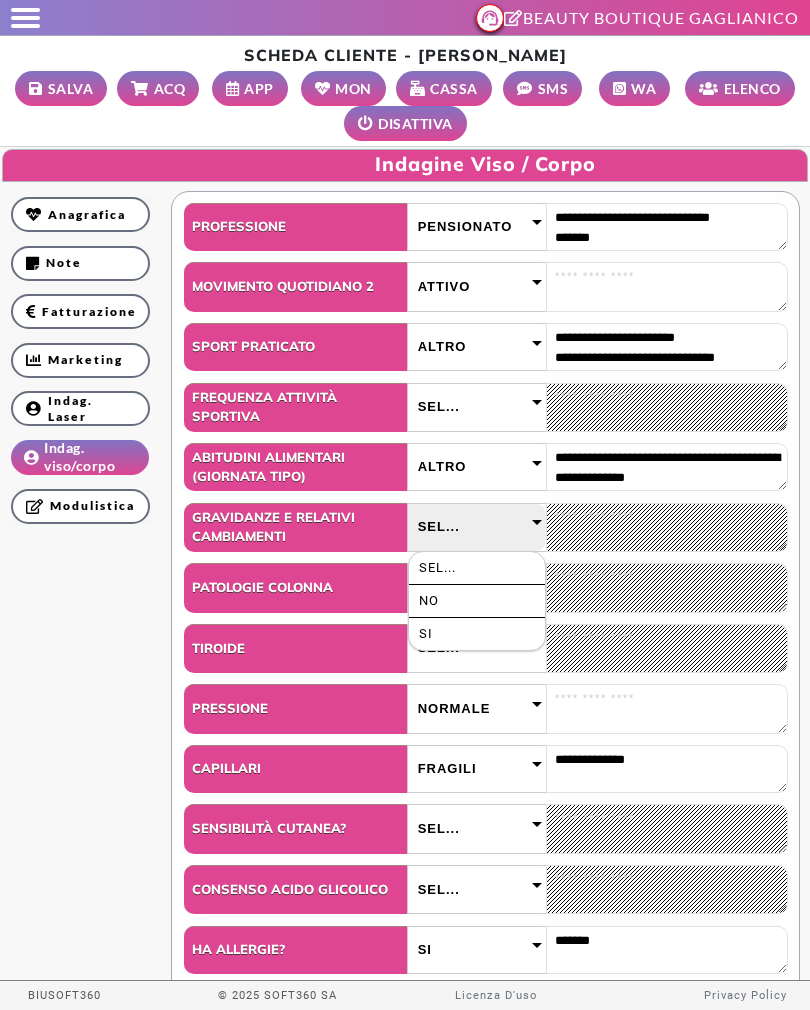 click on "SI" at bounding box center [477, 634] 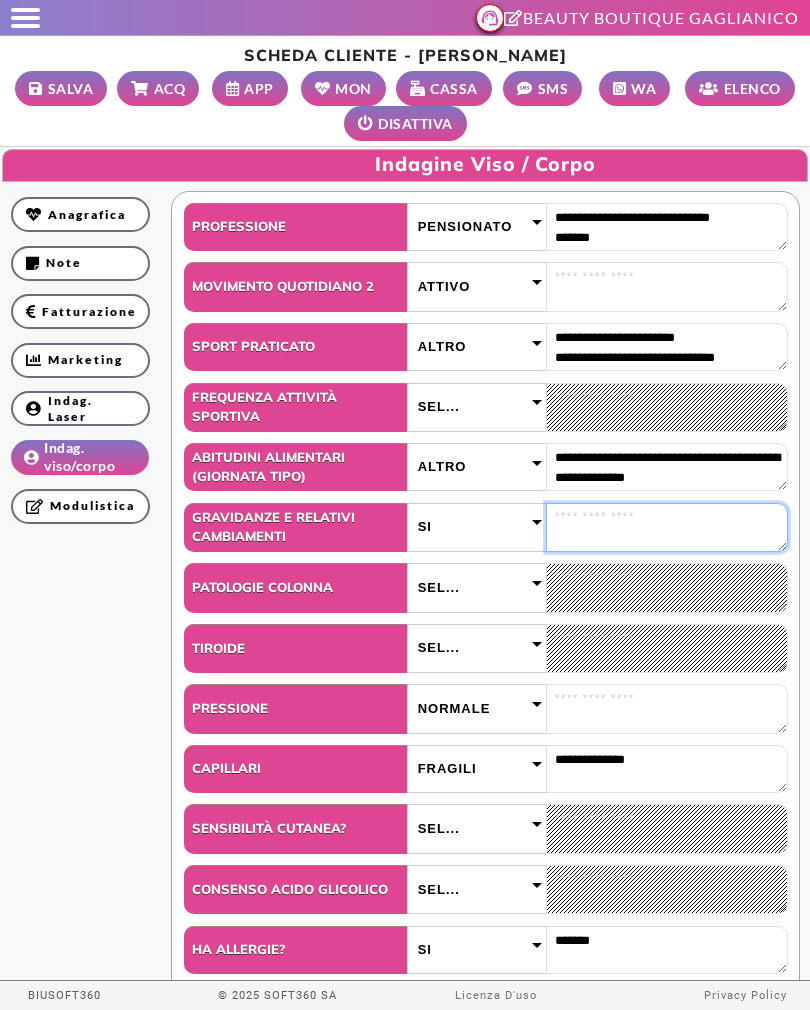 click at bounding box center (667, 527) 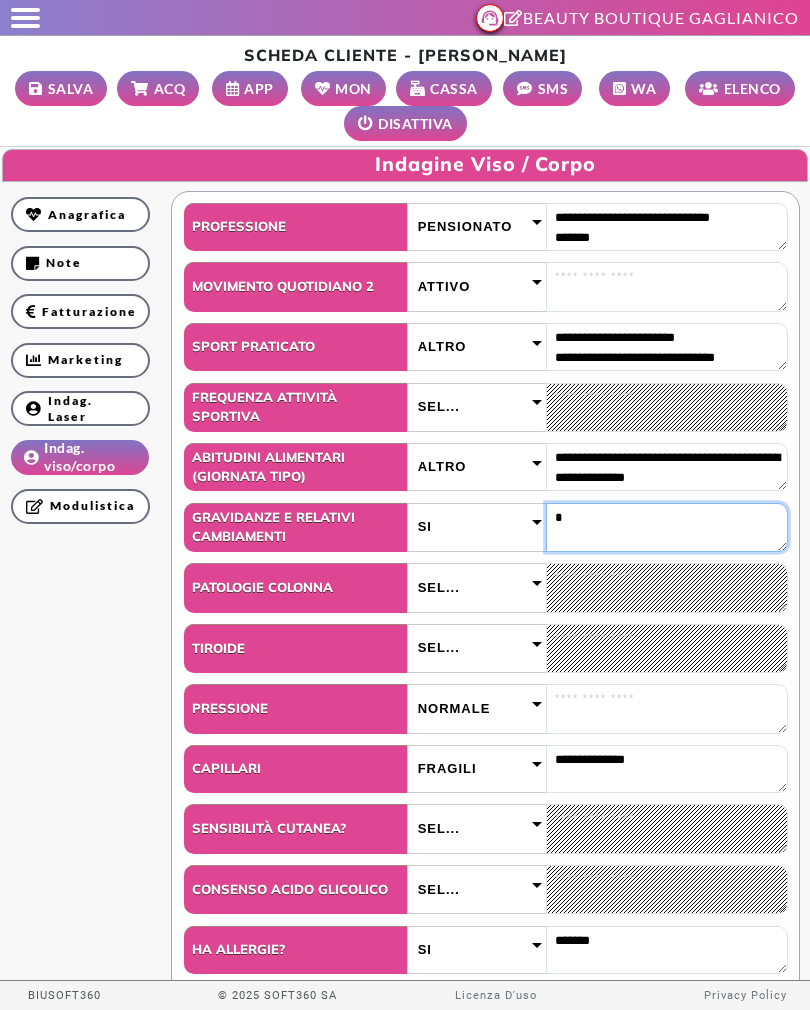 type on "*" 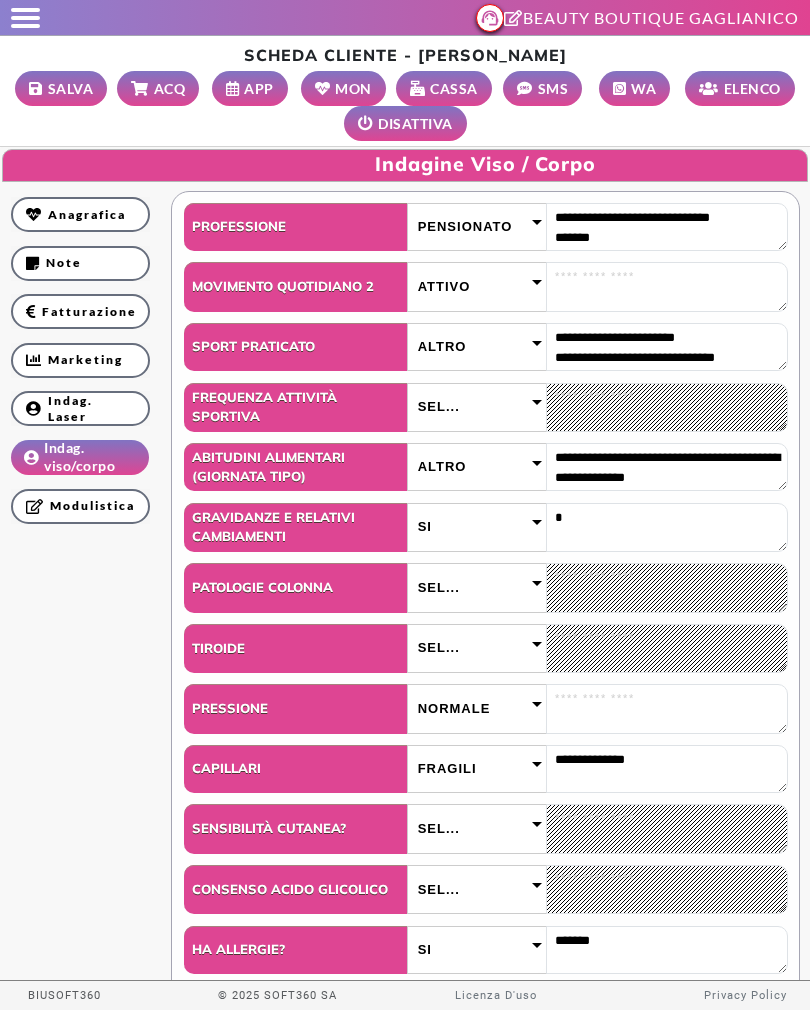 click on "**********" at bounding box center (405, 895) 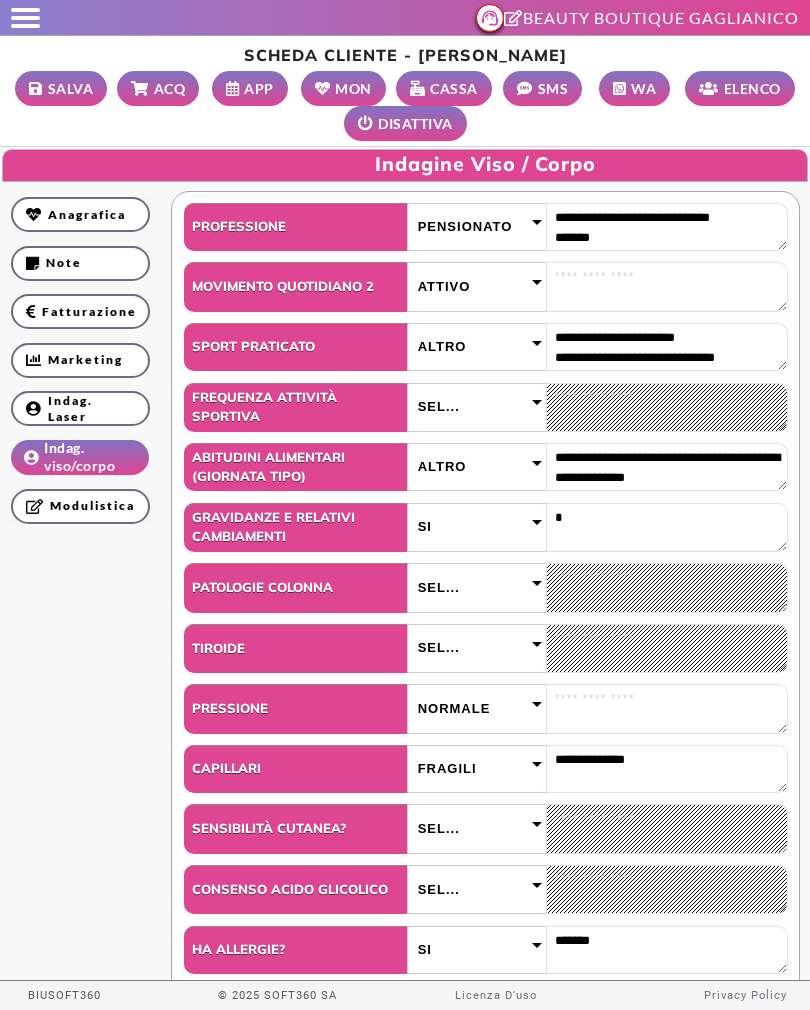 click on "SALVA" at bounding box center (71, 88) 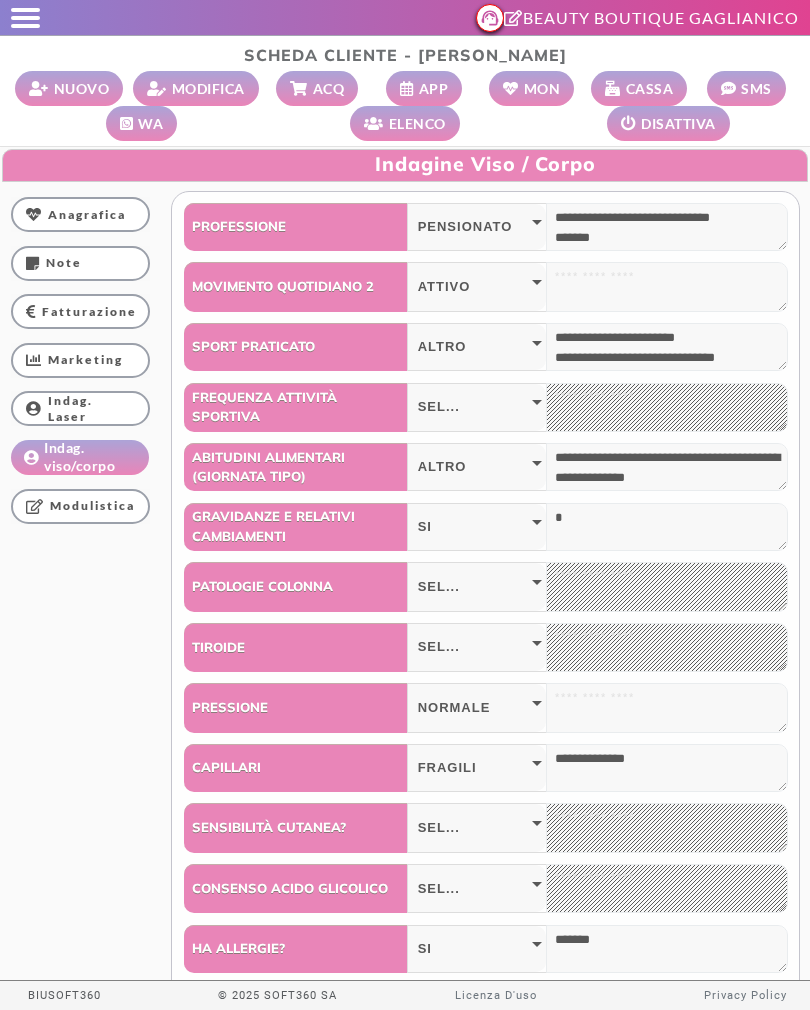 scroll, scrollTop: 0, scrollLeft: 0, axis: both 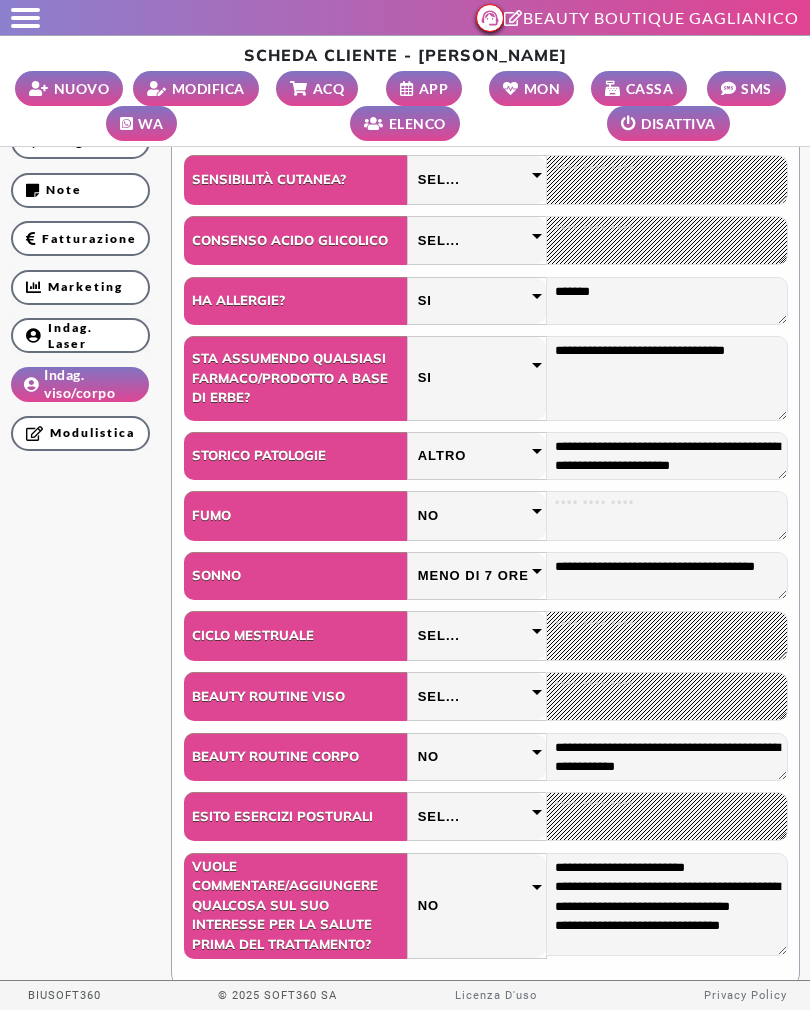 click on "MODIFICA" at bounding box center (208, 88) 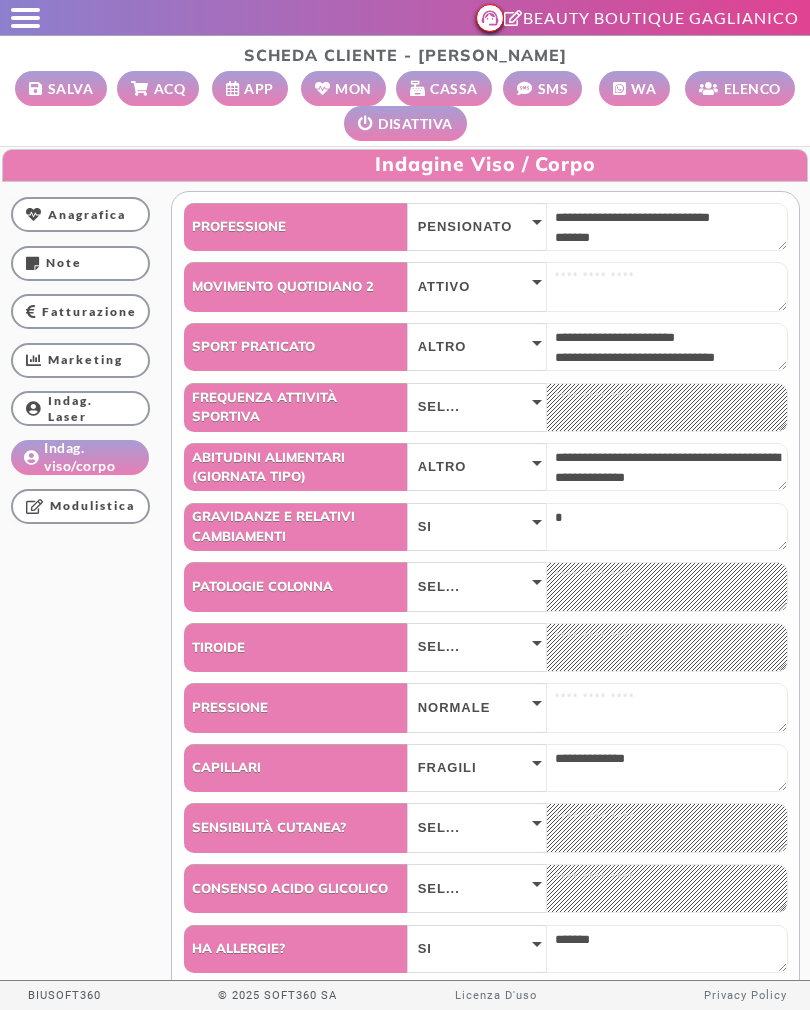 scroll, scrollTop: 0, scrollLeft: 0, axis: both 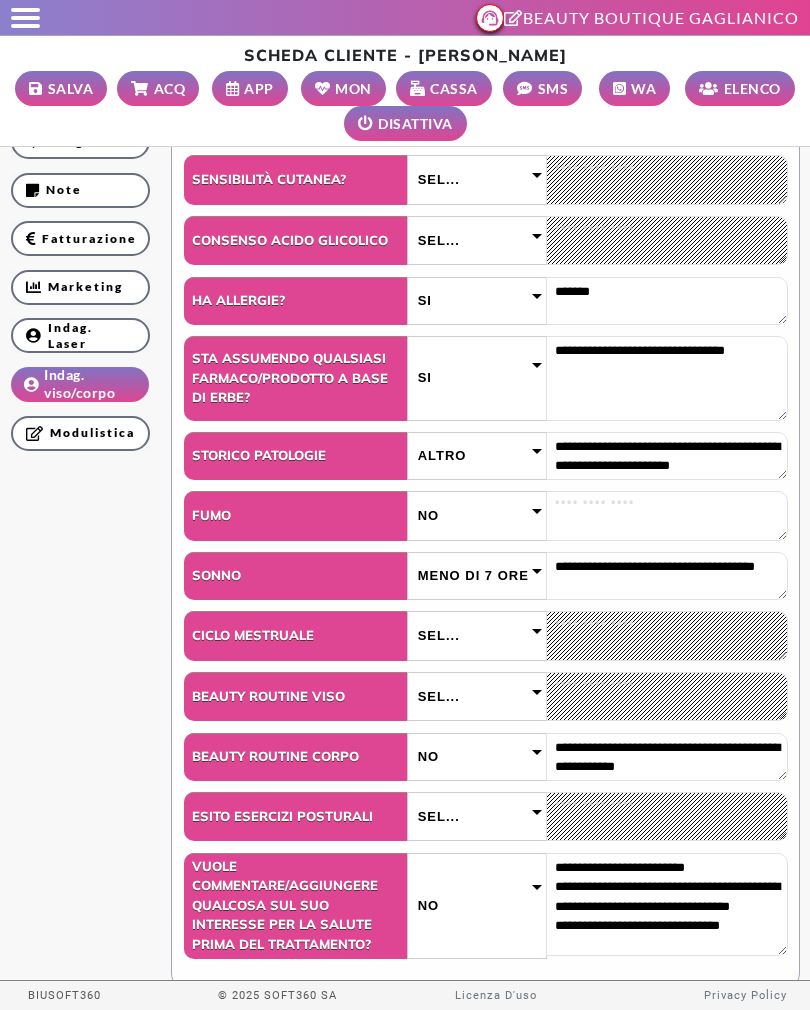 click on "Sel..." at bounding box center [477, 635] 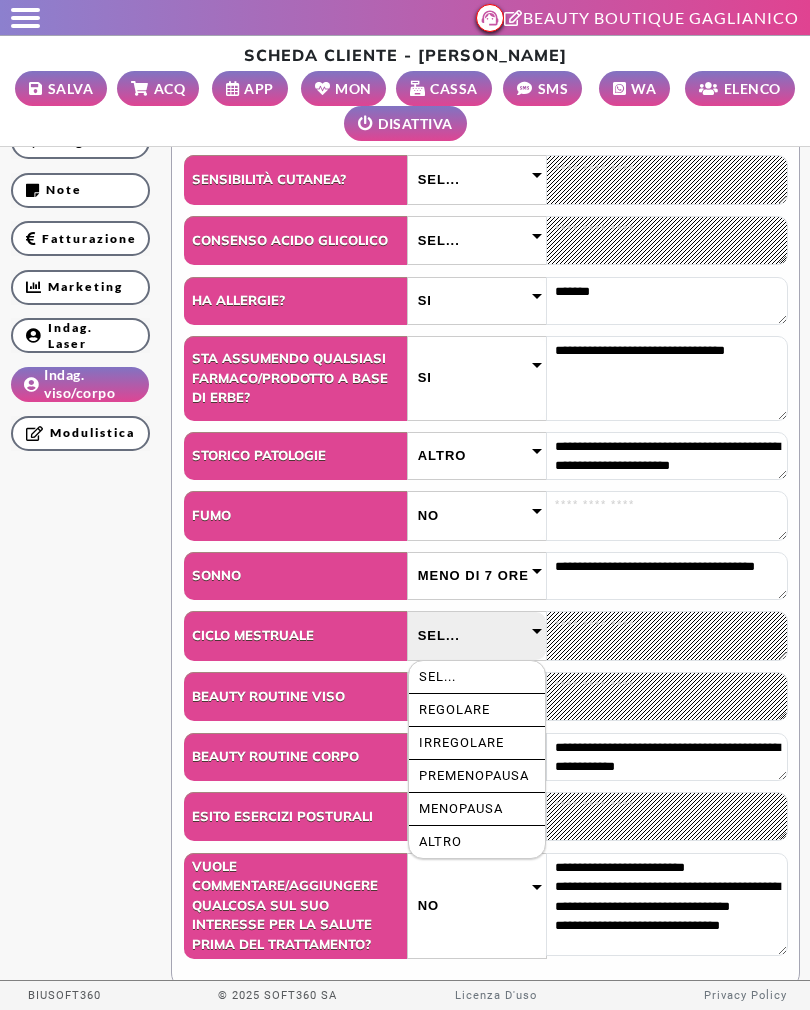 click on "Menopausa" at bounding box center (477, 809) 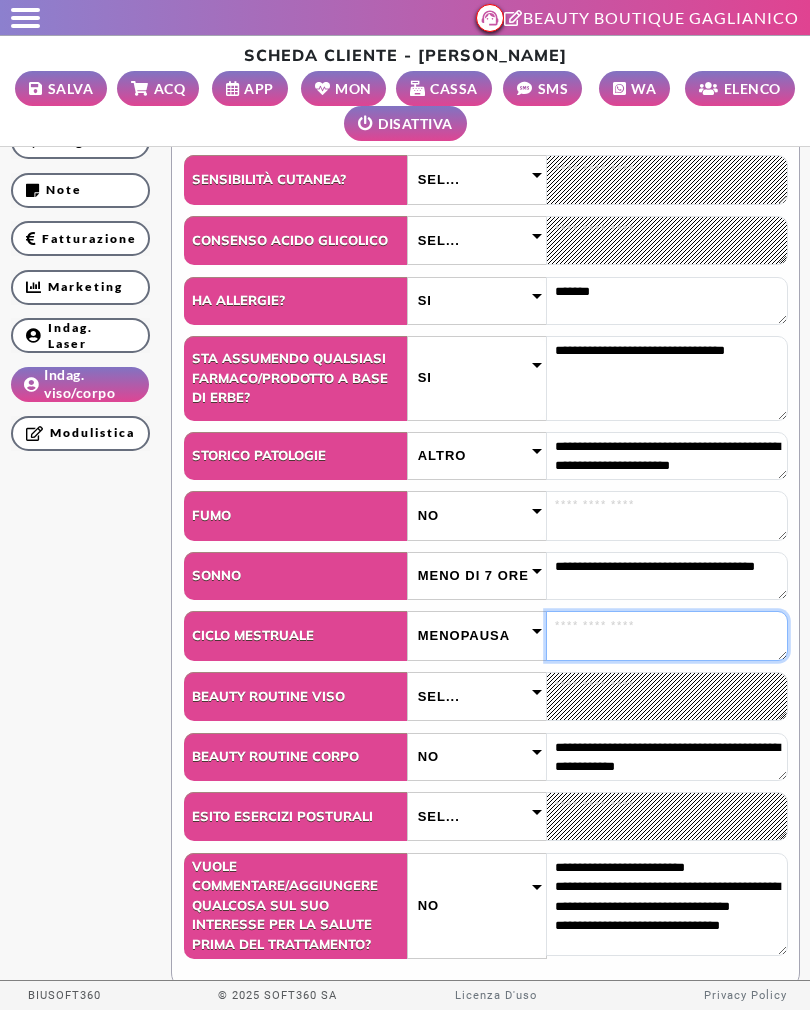 click at bounding box center [667, 635] 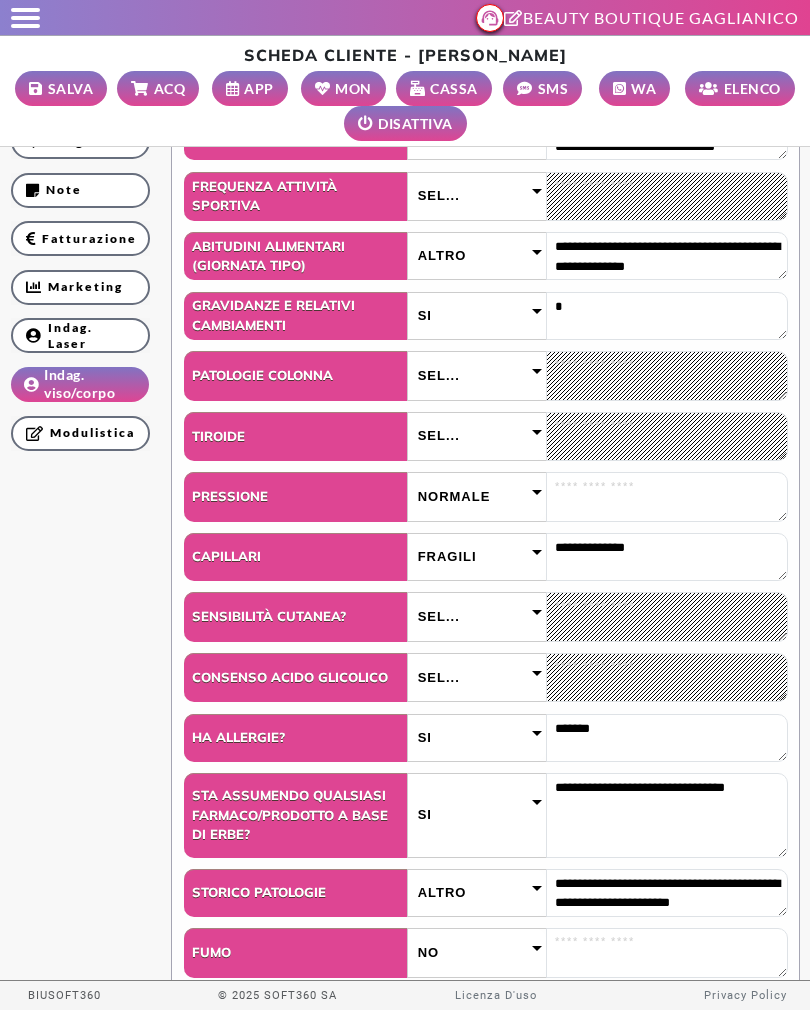 scroll, scrollTop: 177, scrollLeft: 0, axis: vertical 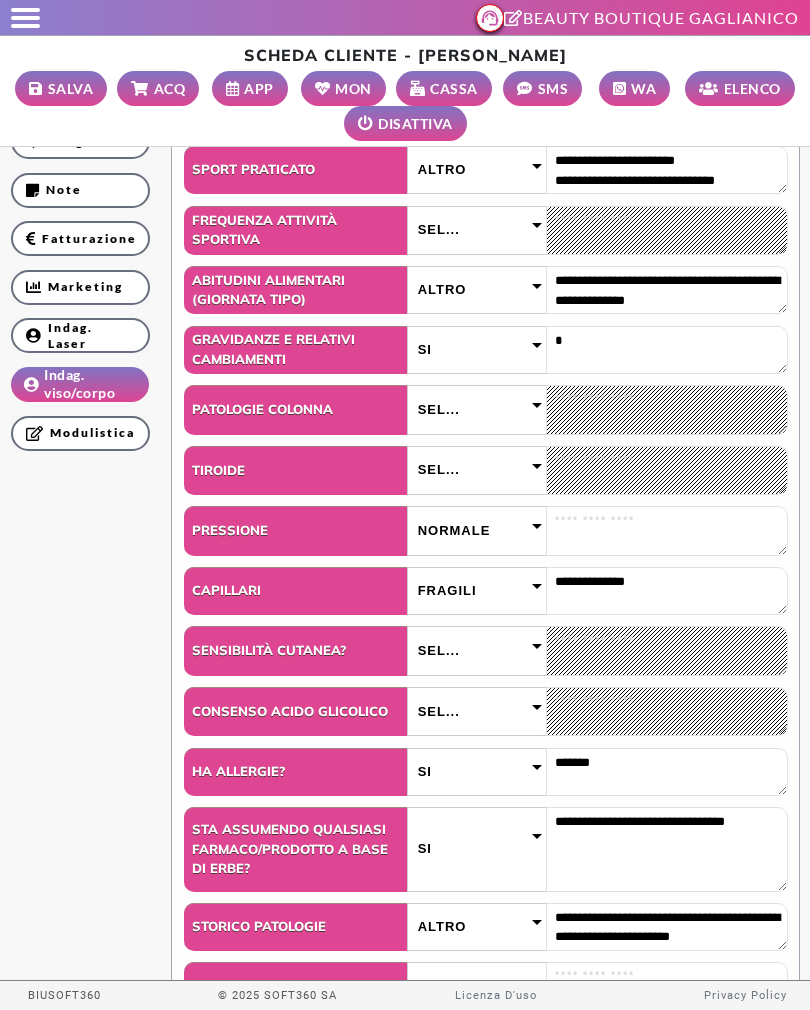 type on "**********" 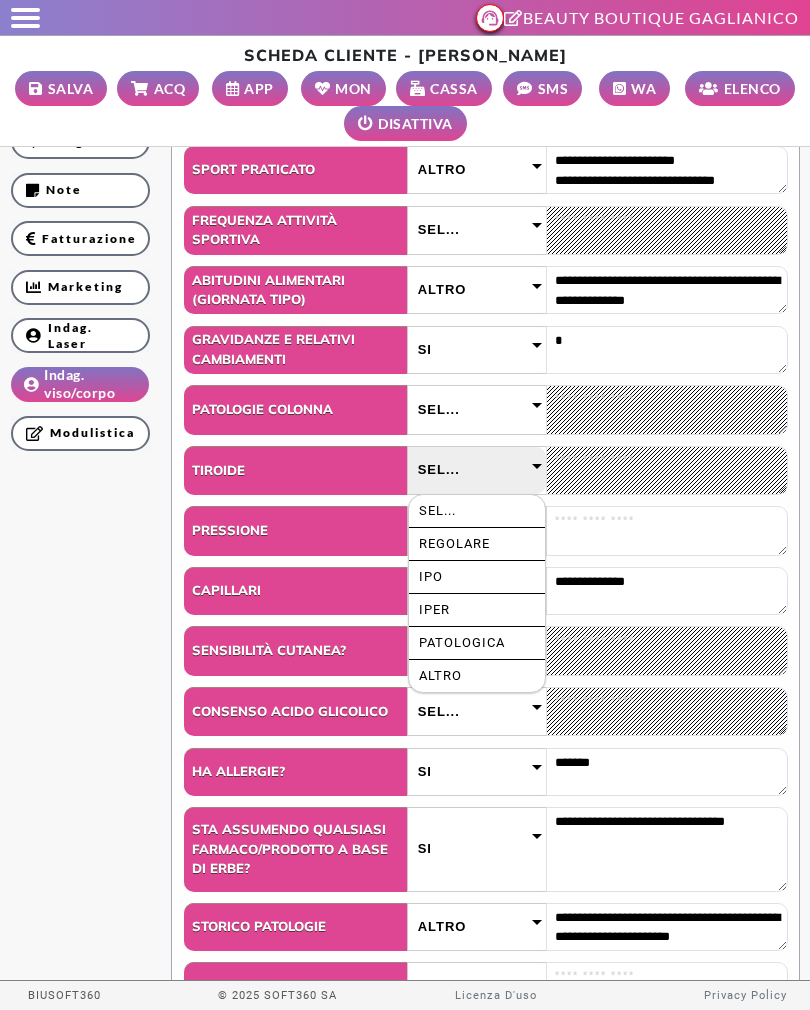 click on "Regolare" at bounding box center (477, 544) 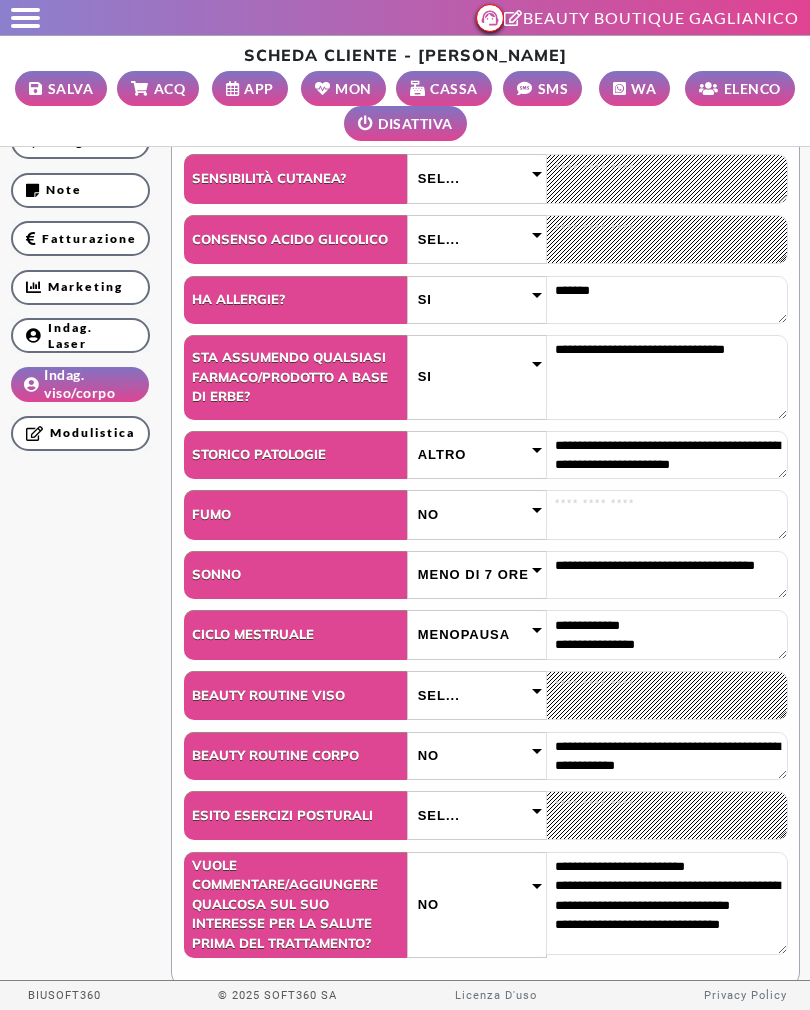 scroll, scrollTop: 648, scrollLeft: 0, axis: vertical 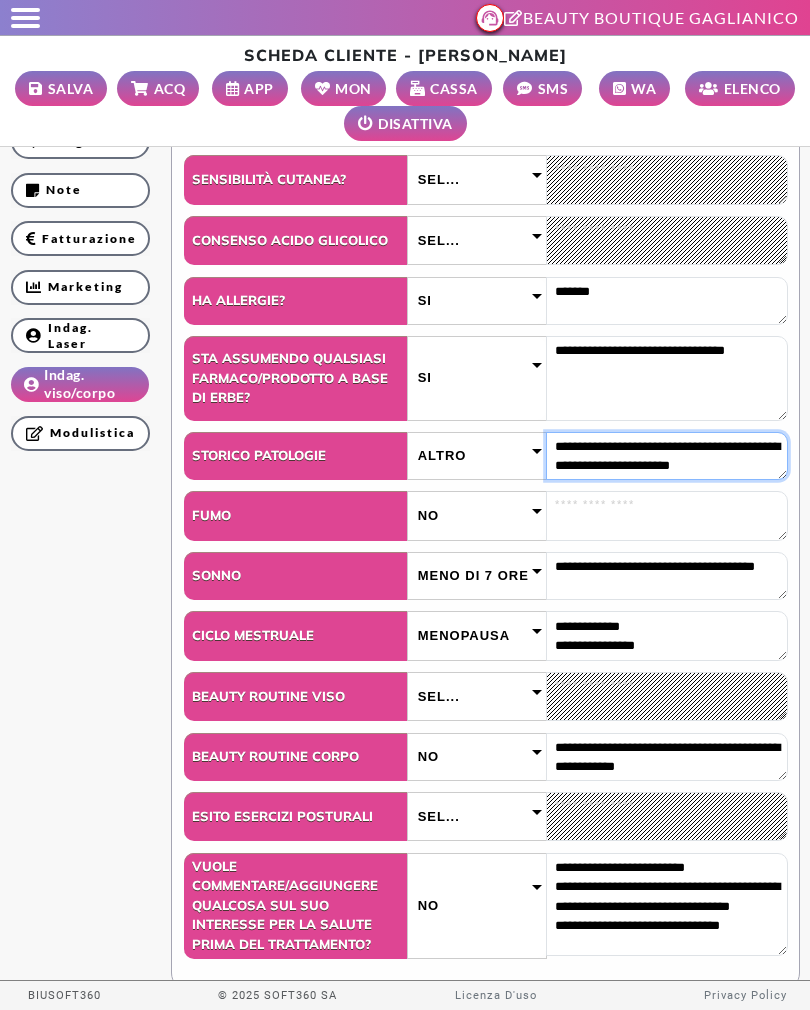 click on "**********" at bounding box center [667, 456] 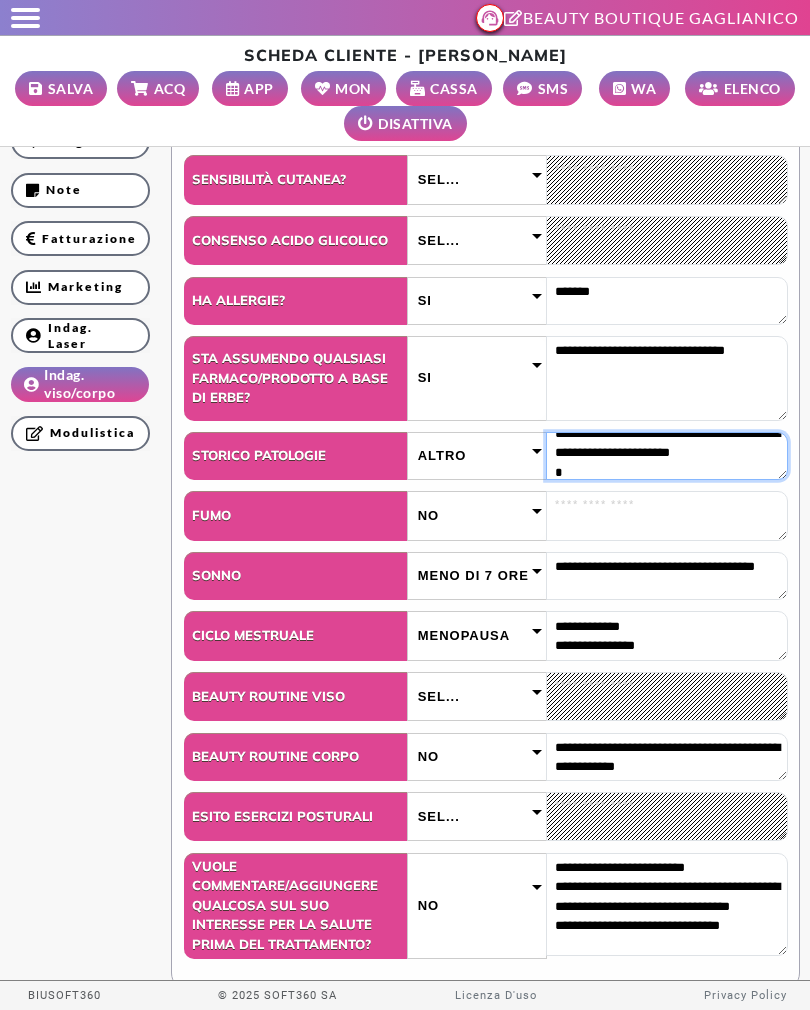 scroll, scrollTop: 13, scrollLeft: 0, axis: vertical 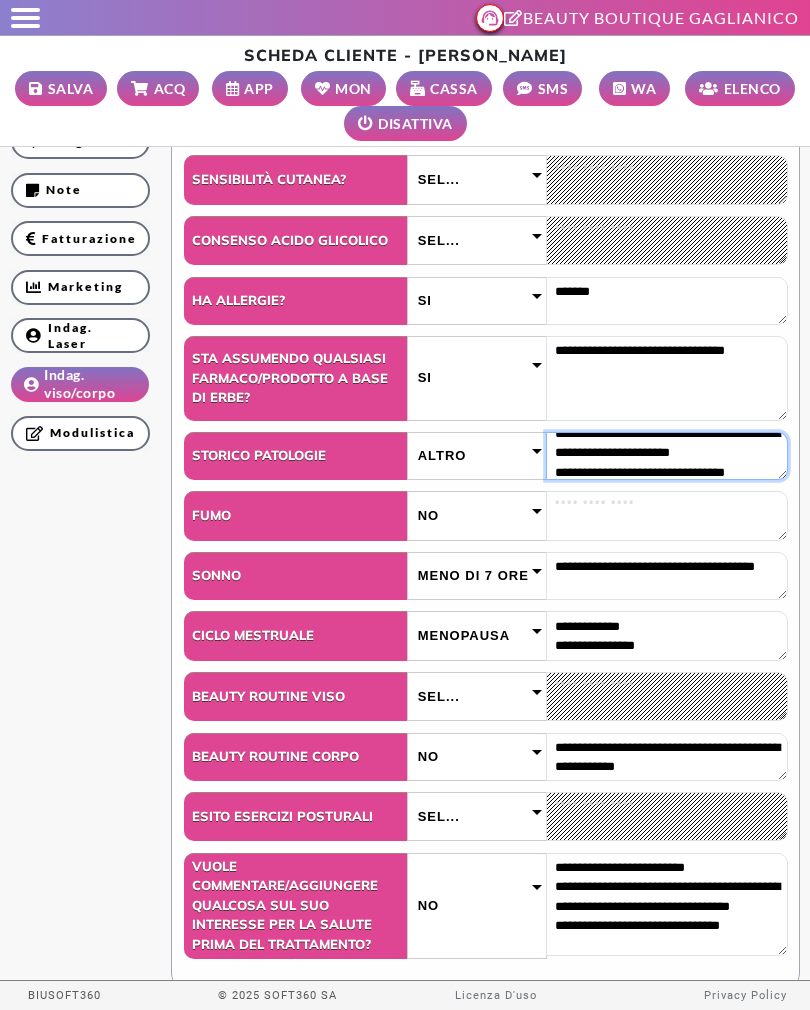type on "**********" 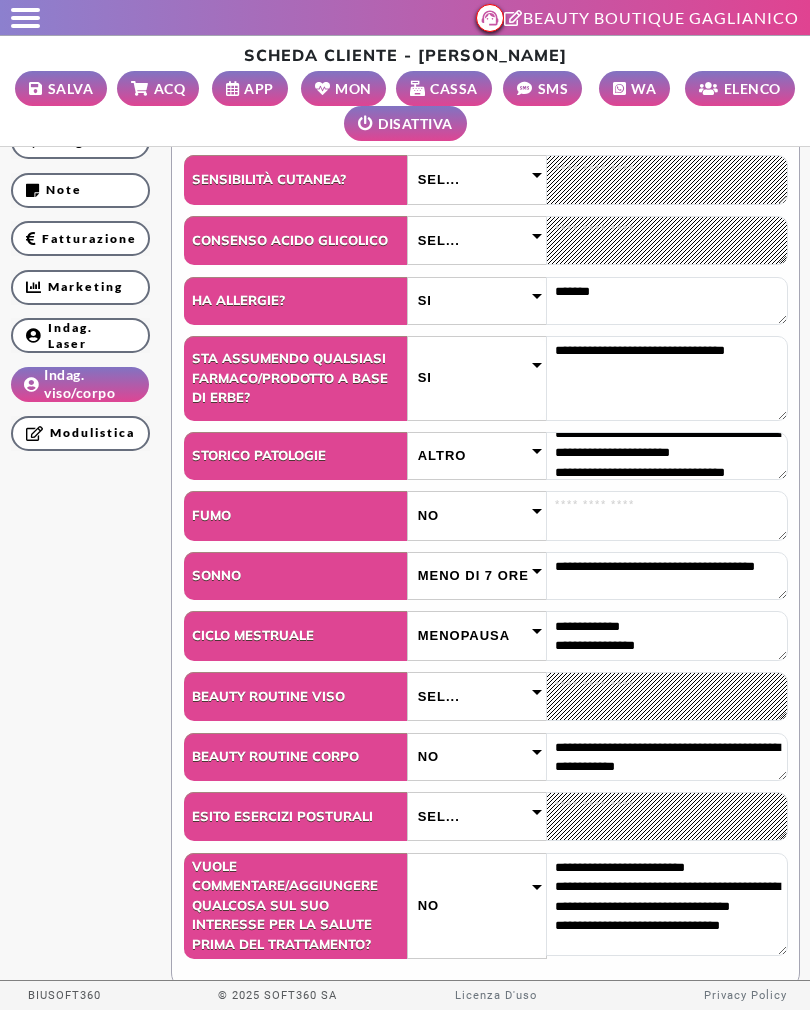 click on "SALVA" at bounding box center [71, 88] 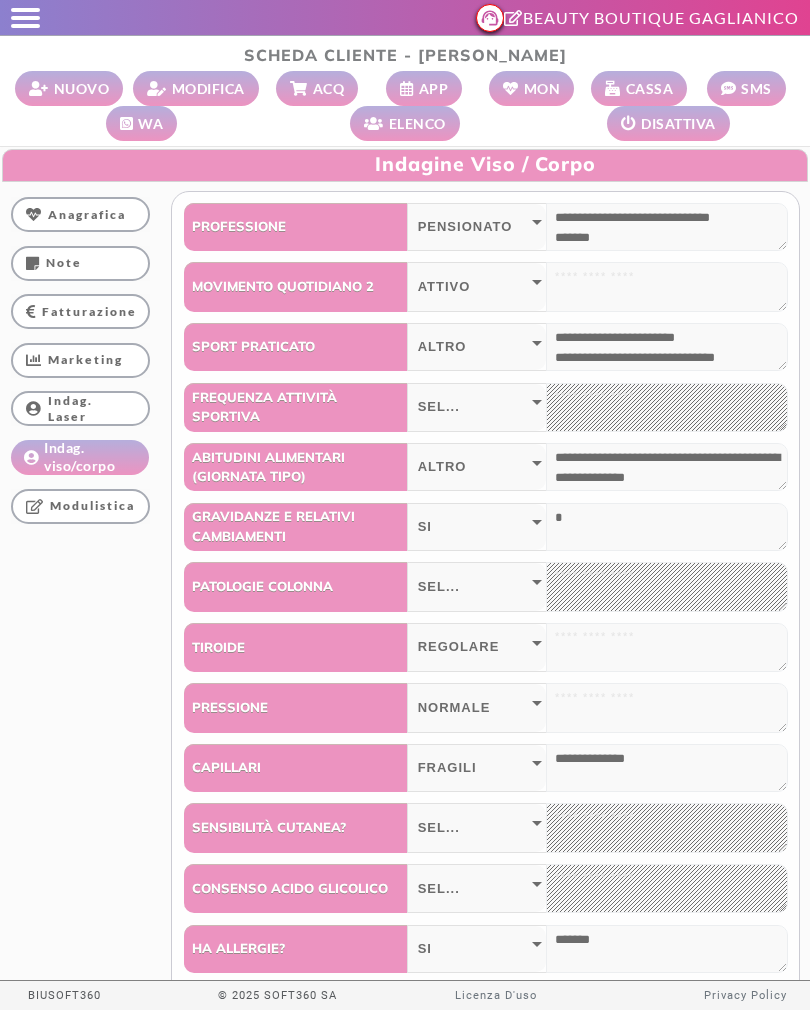 scroll, scrollTop: 0, scrollLeft: 0, axis: both 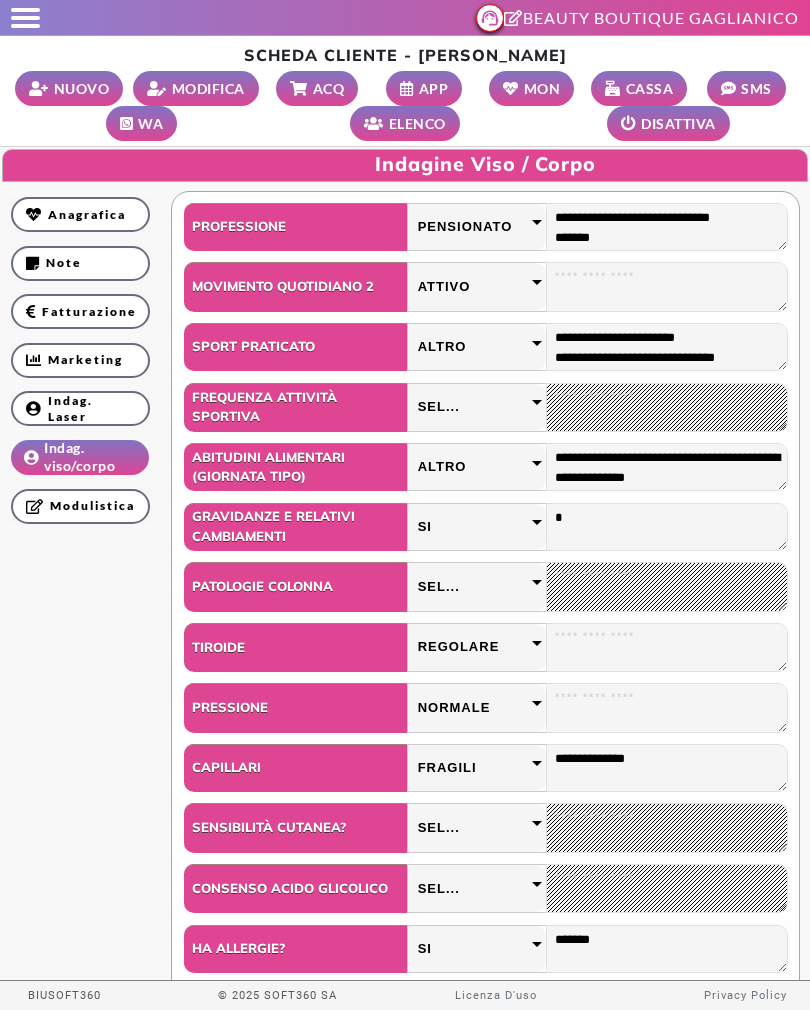 click at bounding box center [20, 18] 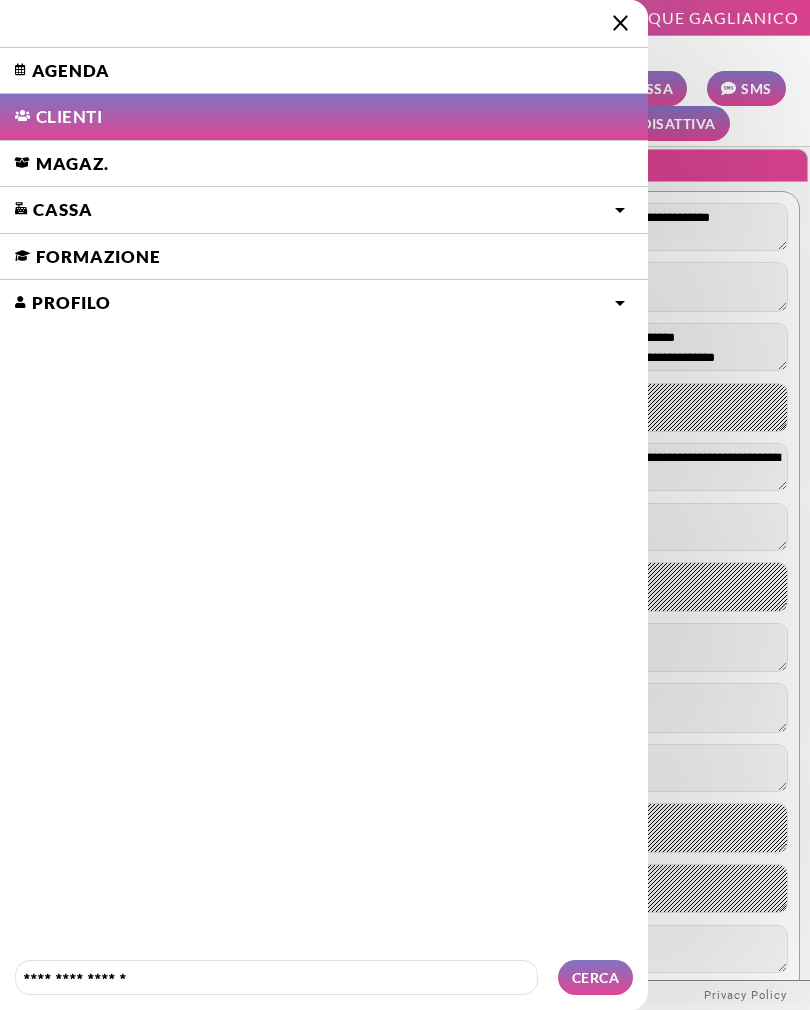 click on "Agenda" at bounding box center (324, 71) 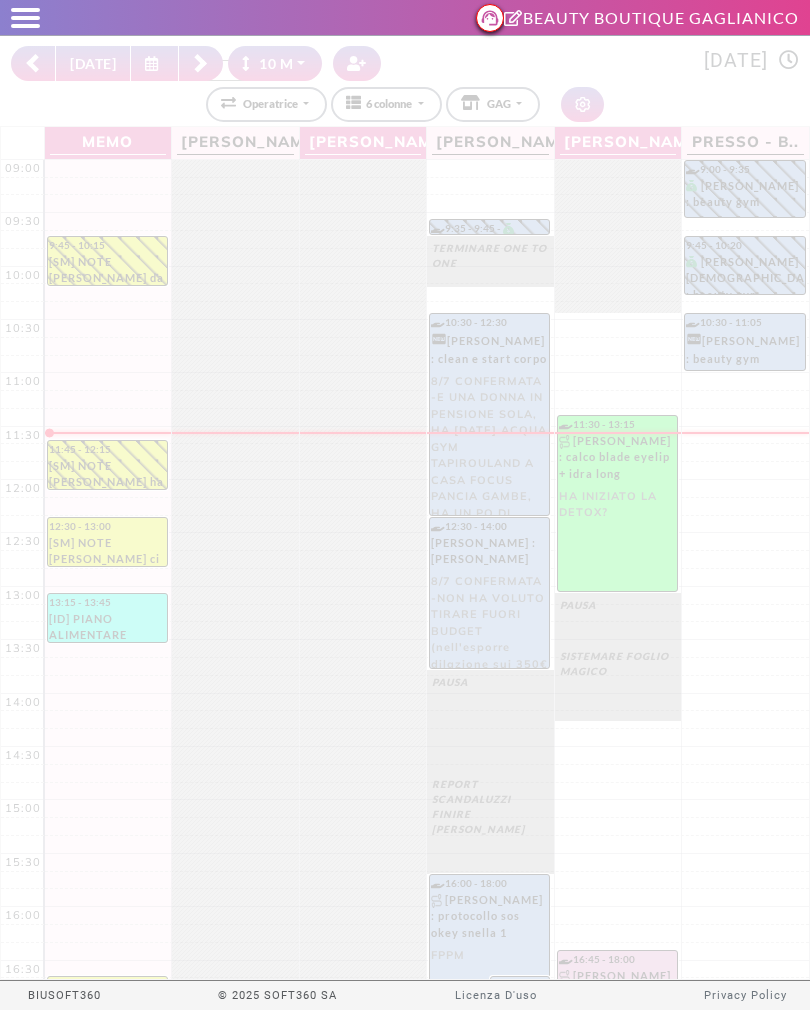 select on "********" 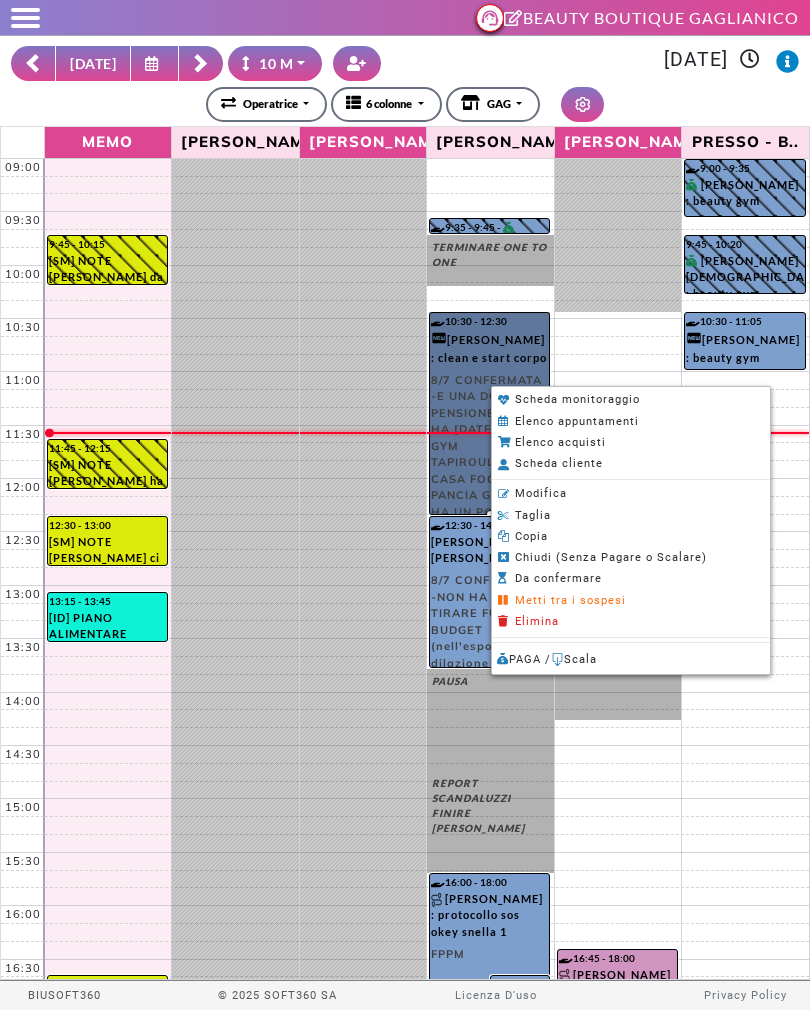 click on "Scheda cliente" at bounding box center [559, 463] 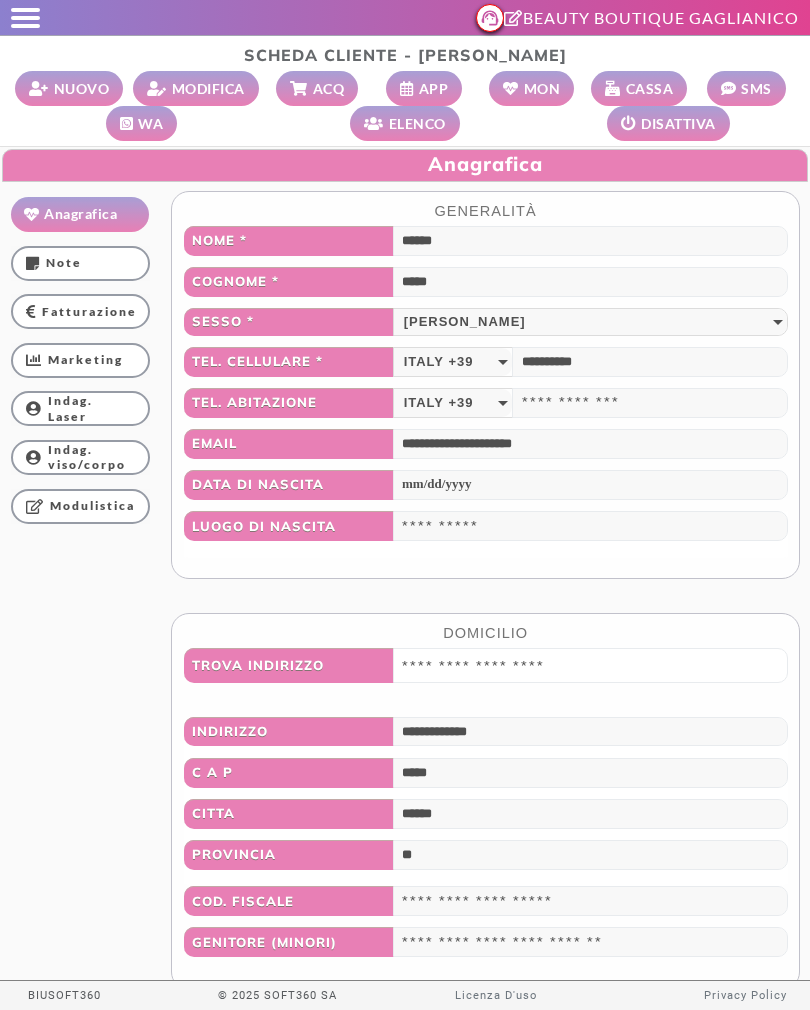 scroll, scrollTop: 1, scrollLeft: 0, axis: vertical 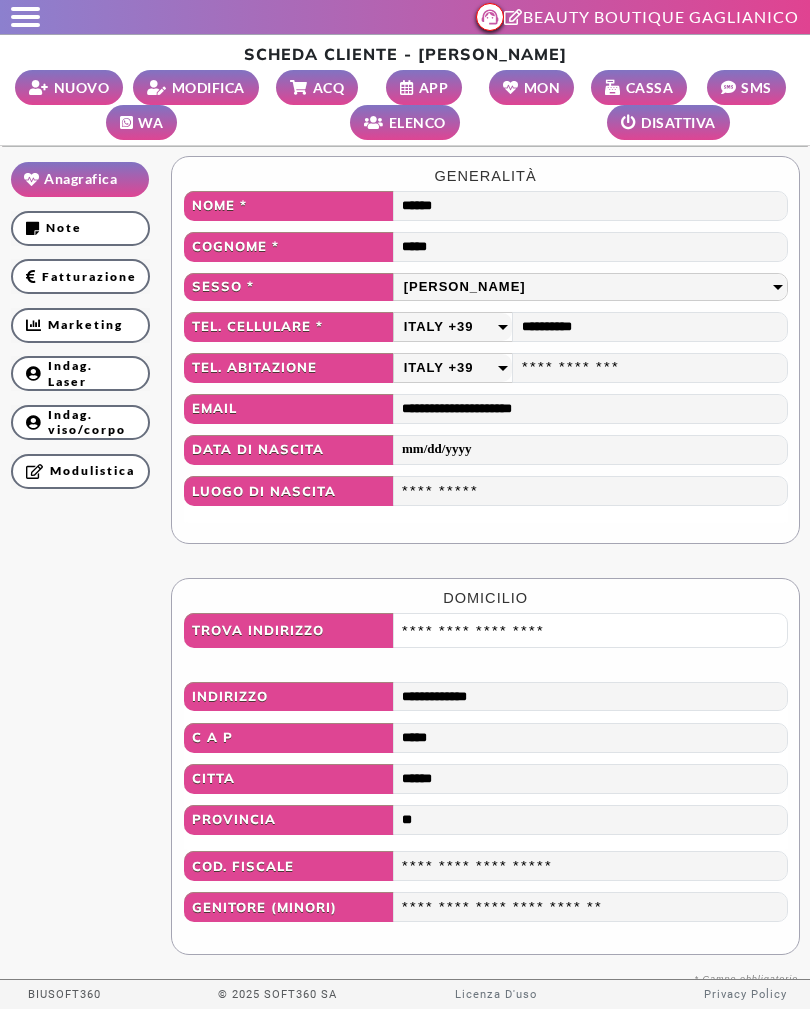click on "Indag.
viso/corpo" at bounding box center (80, 422) 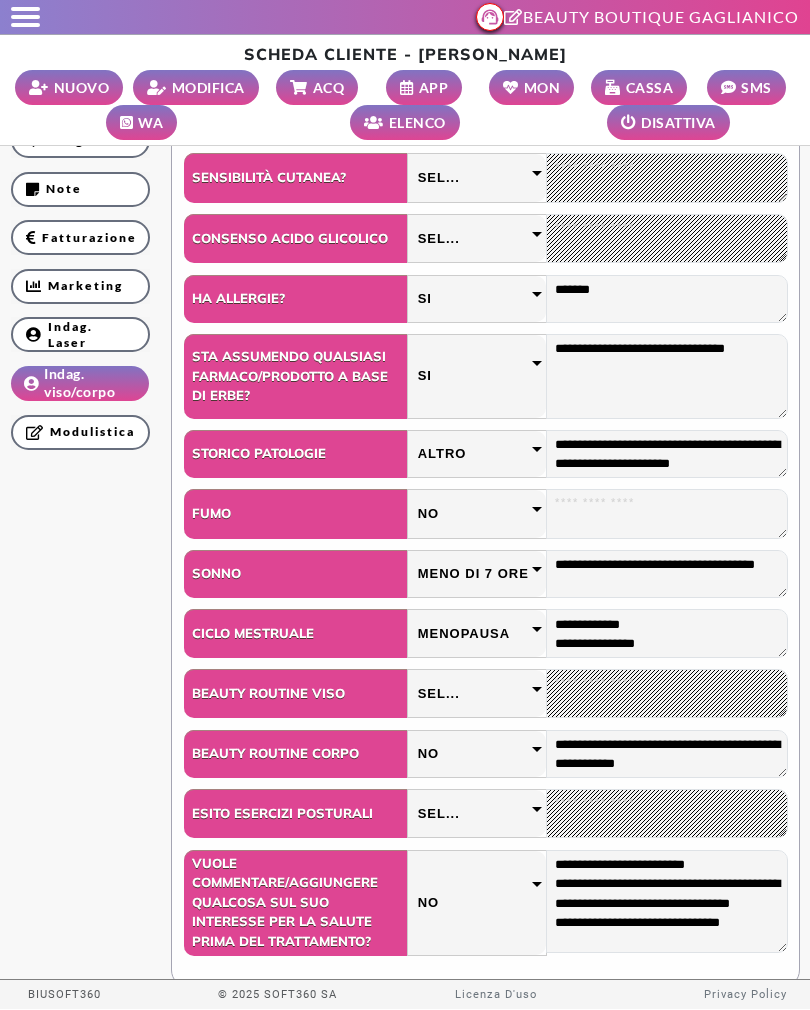 scroll, scrollTop: 648, scrollLeft: 0, axis: vertical 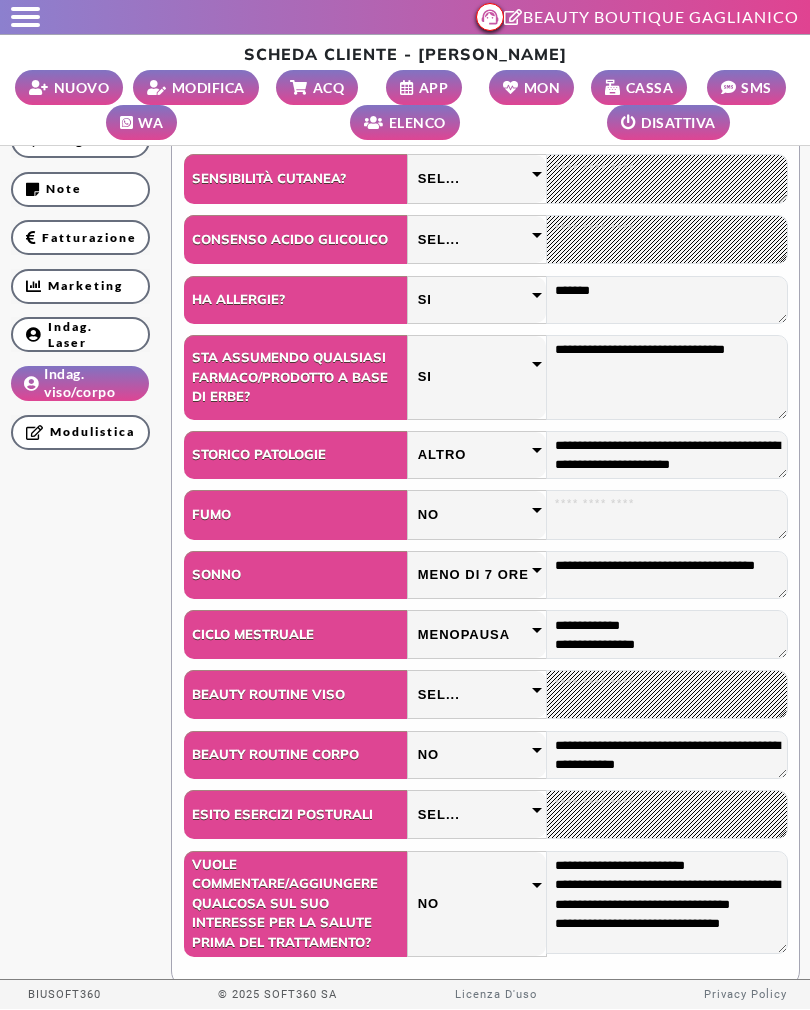 click on "MODIFICA" at bounding box center [208, 87] 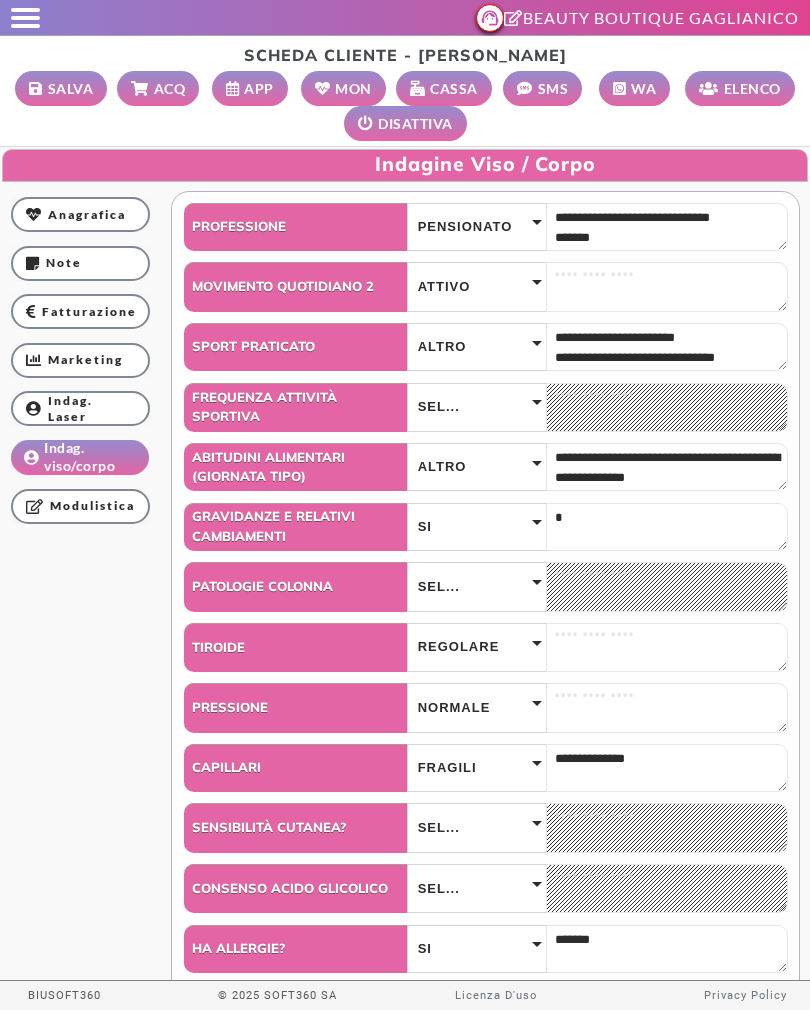 scroll, scrollTop: 0, scrollLeft: 0, axis: both 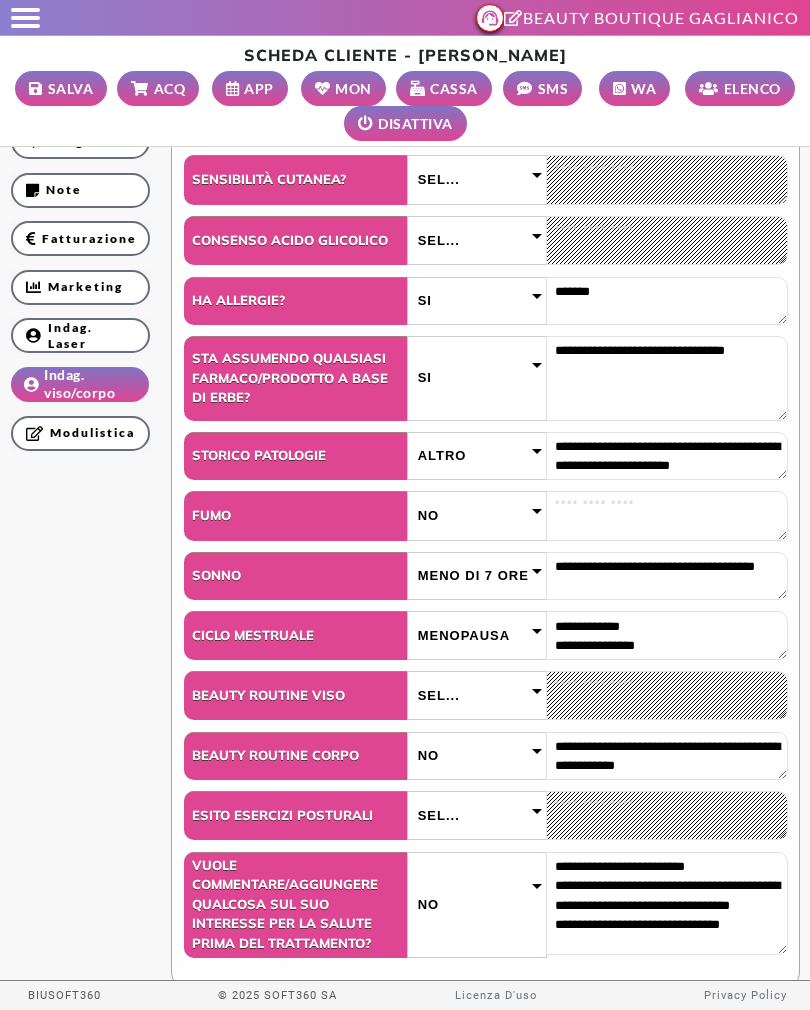 click on "Sel..." at bounding box center [477, 815] 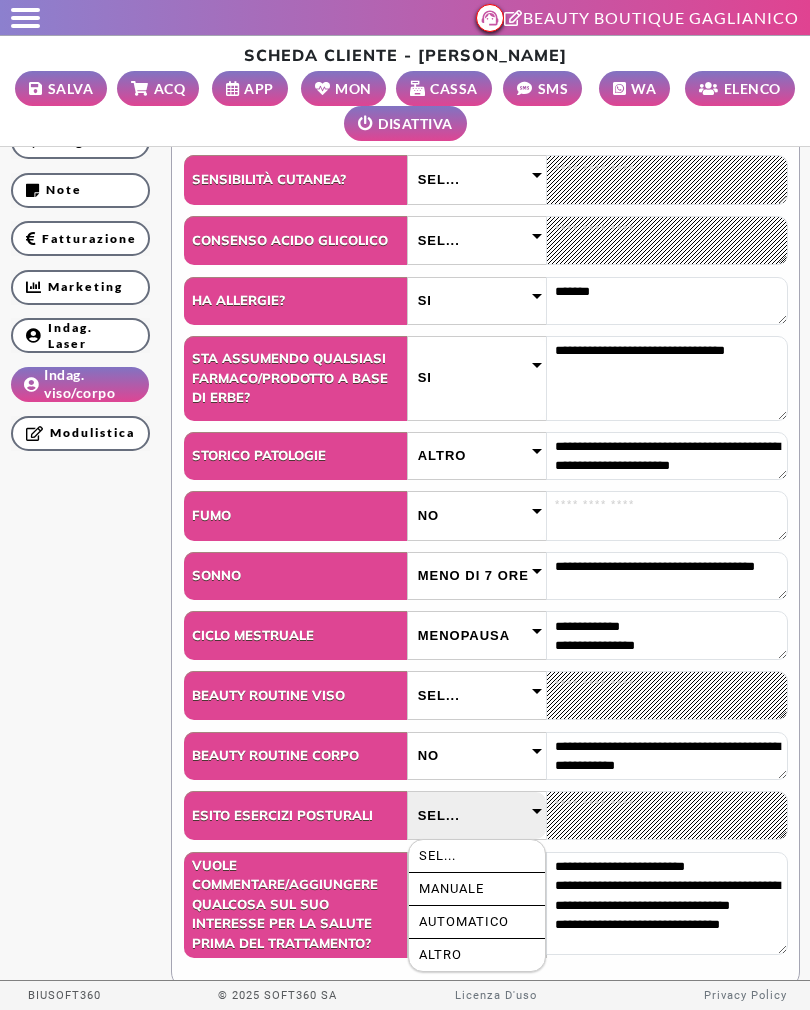 click on "Altro" at bounding box center (477, 955) 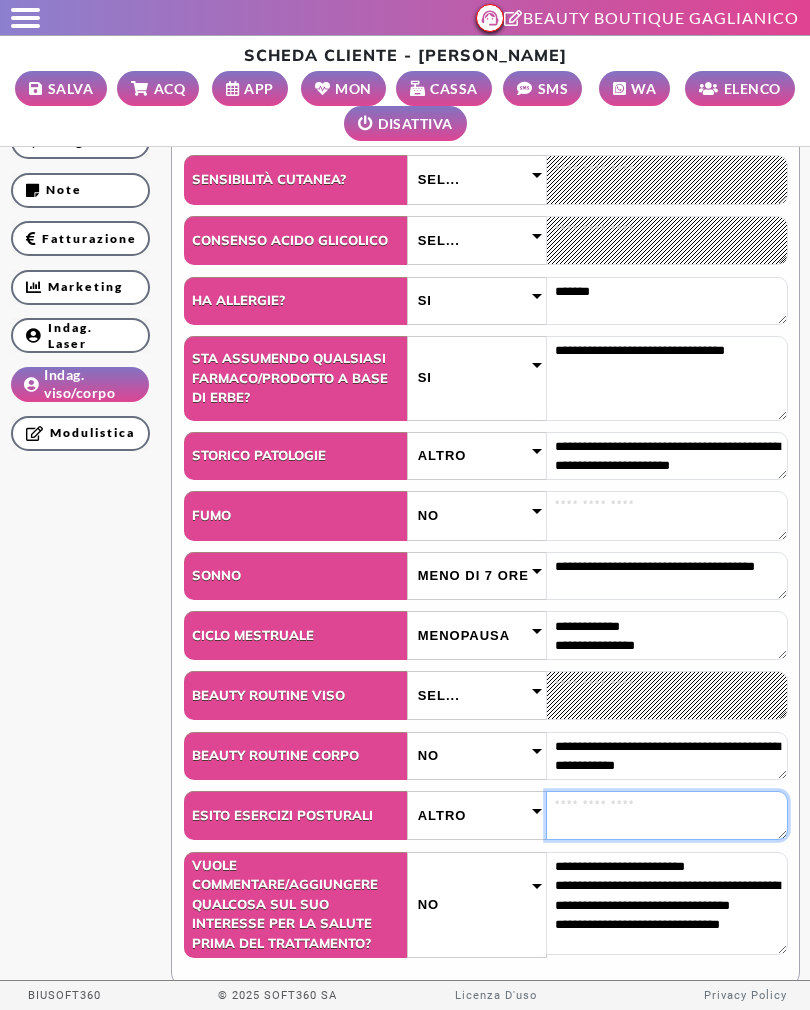 click at bounding box center [667, 815] 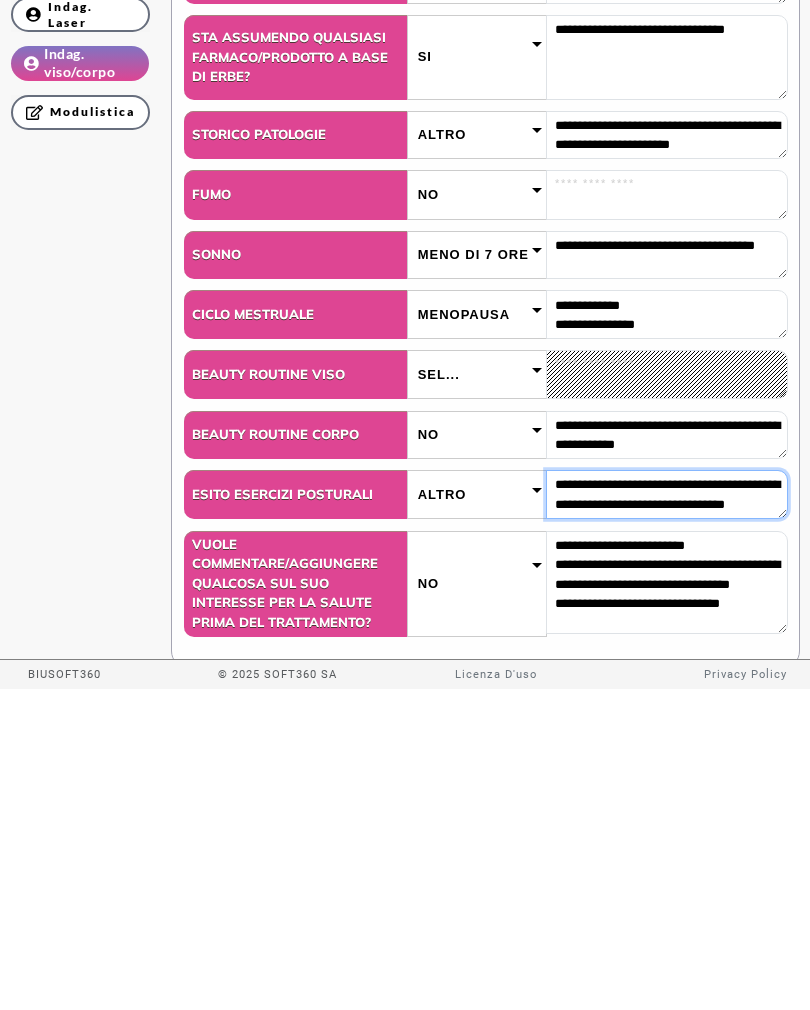 scroll, scrollTop: 13, scrollLeft: 0, axis: vertical 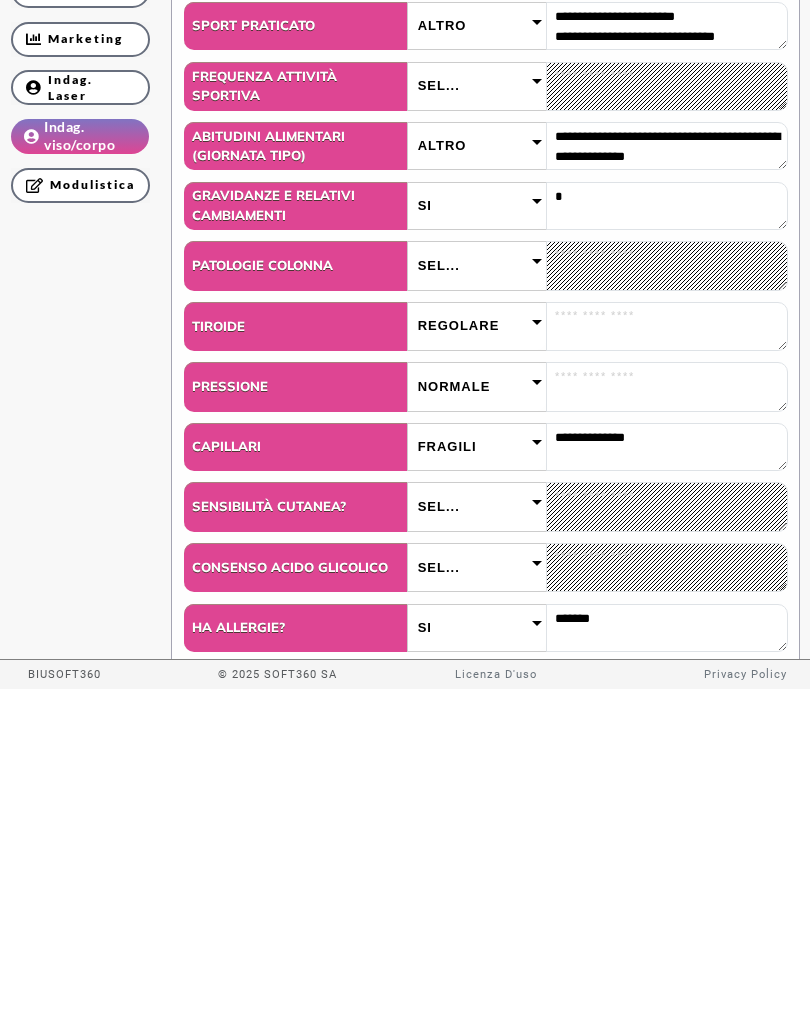 type on "**********" 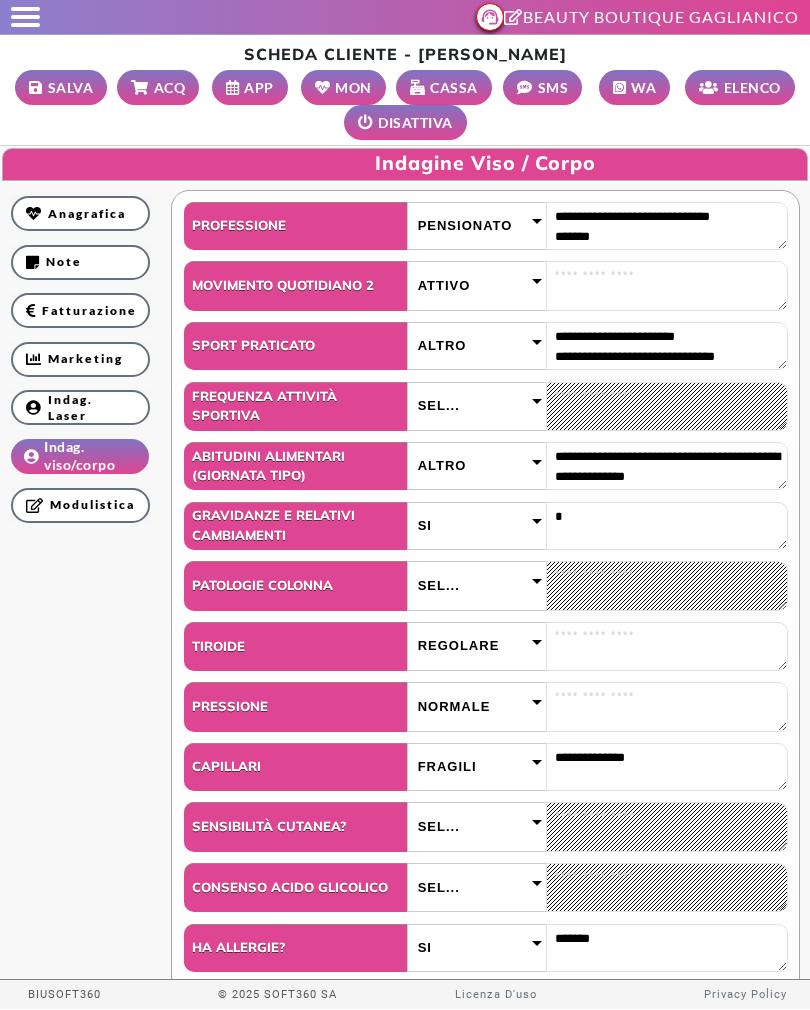 click on "SALVA" at bounding box center [71, 87] 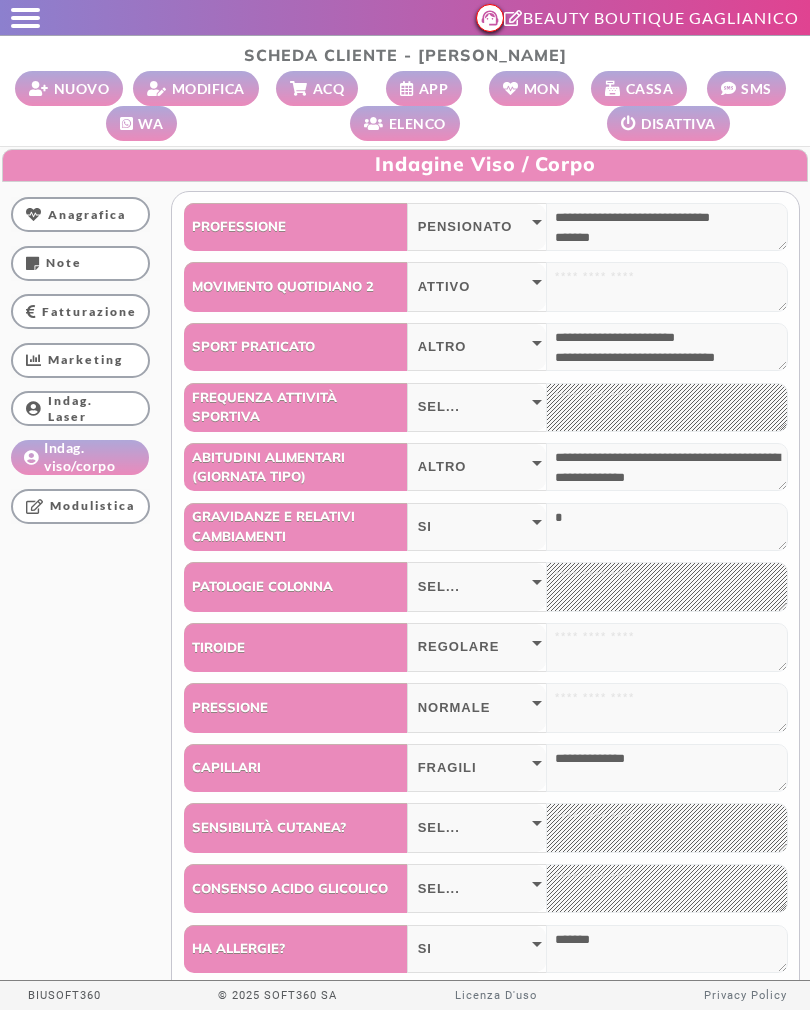 scroll, scrollTop: 0, scrollLeft: 0, axis: both 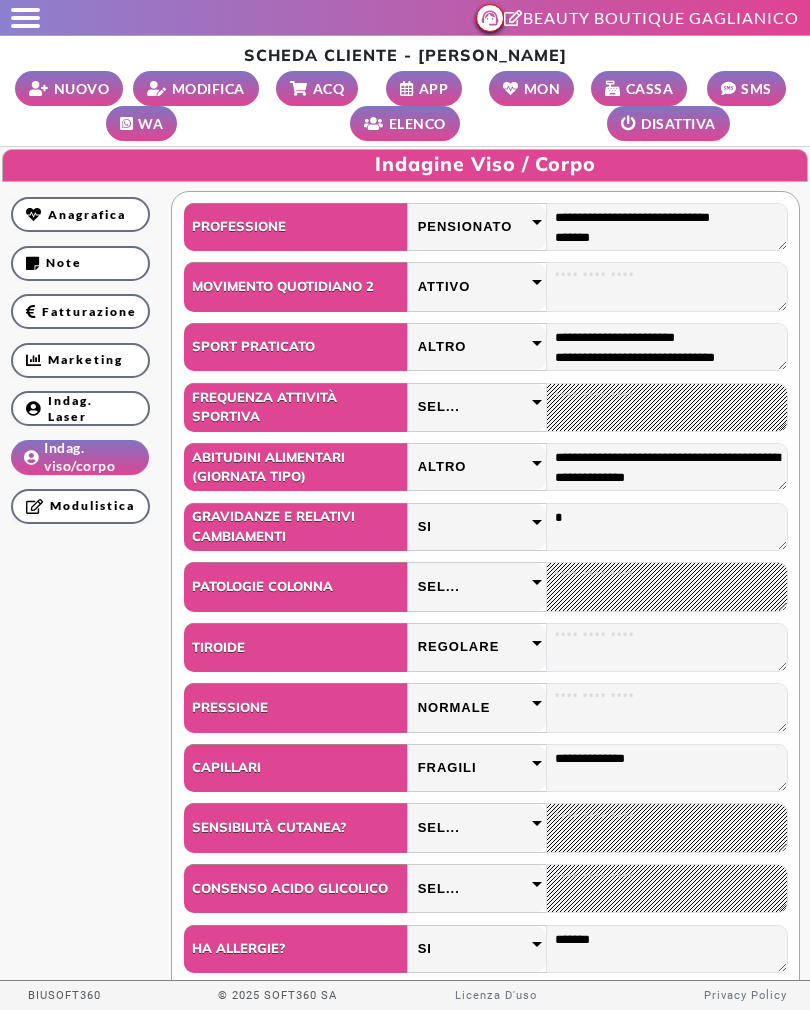 click at bounding box center [25, 18] 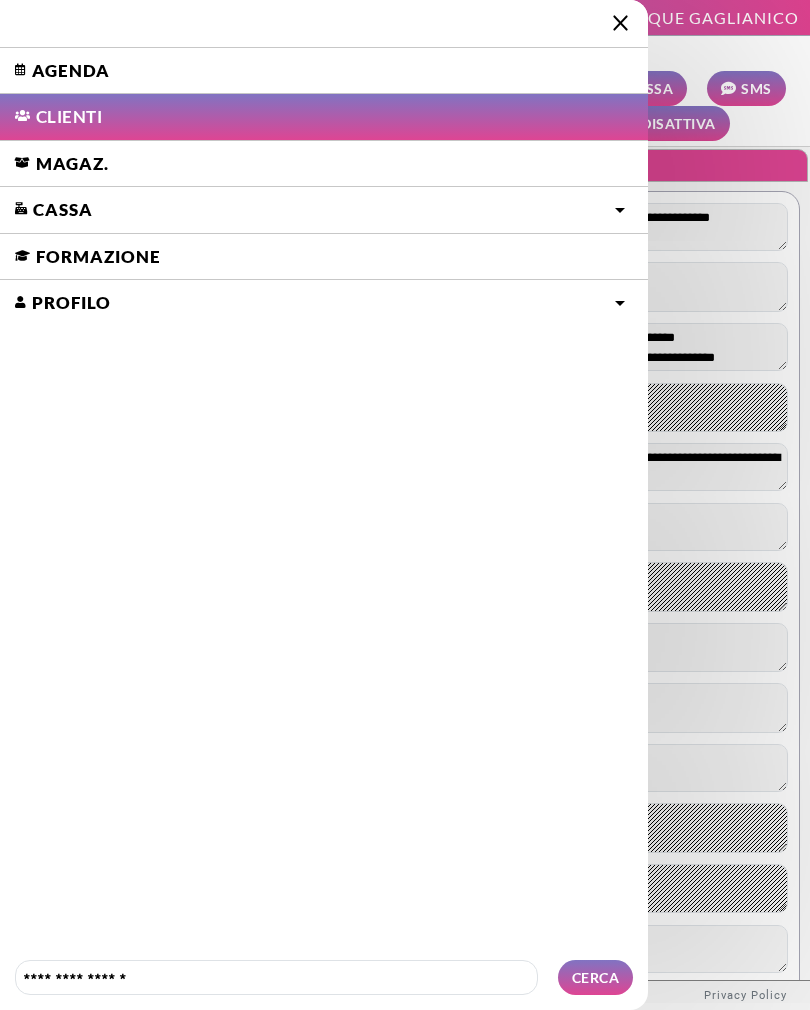 click on "Agenda" at bounding box center [324, 71] 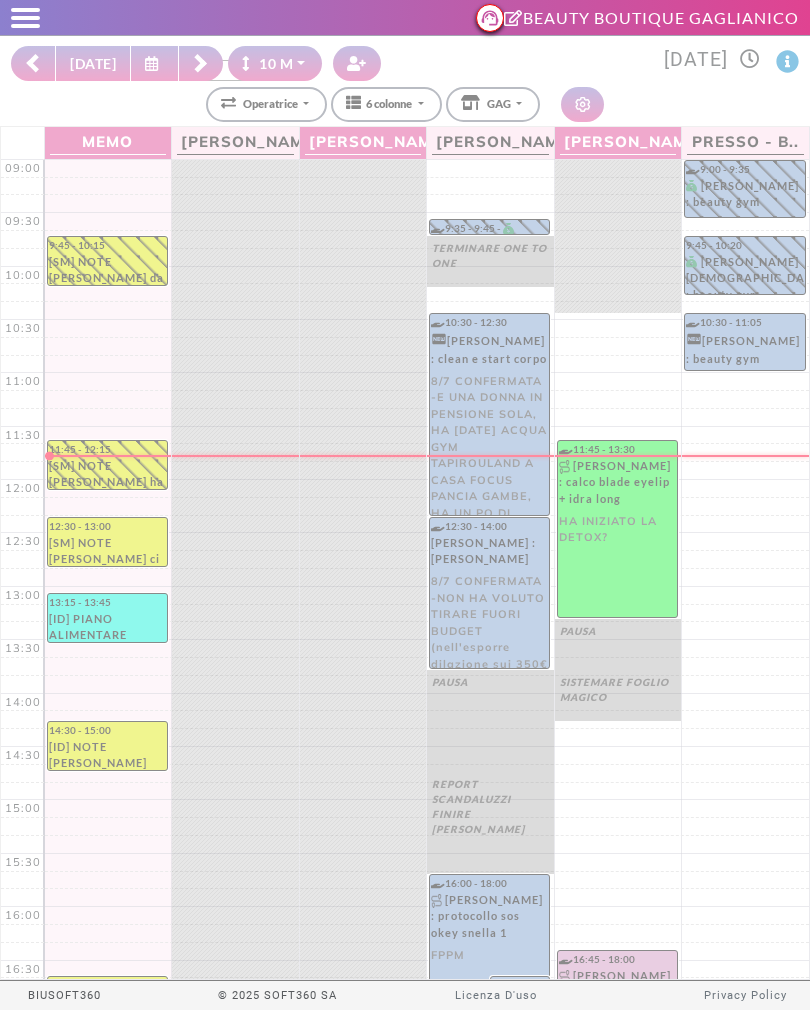 select on "********" 